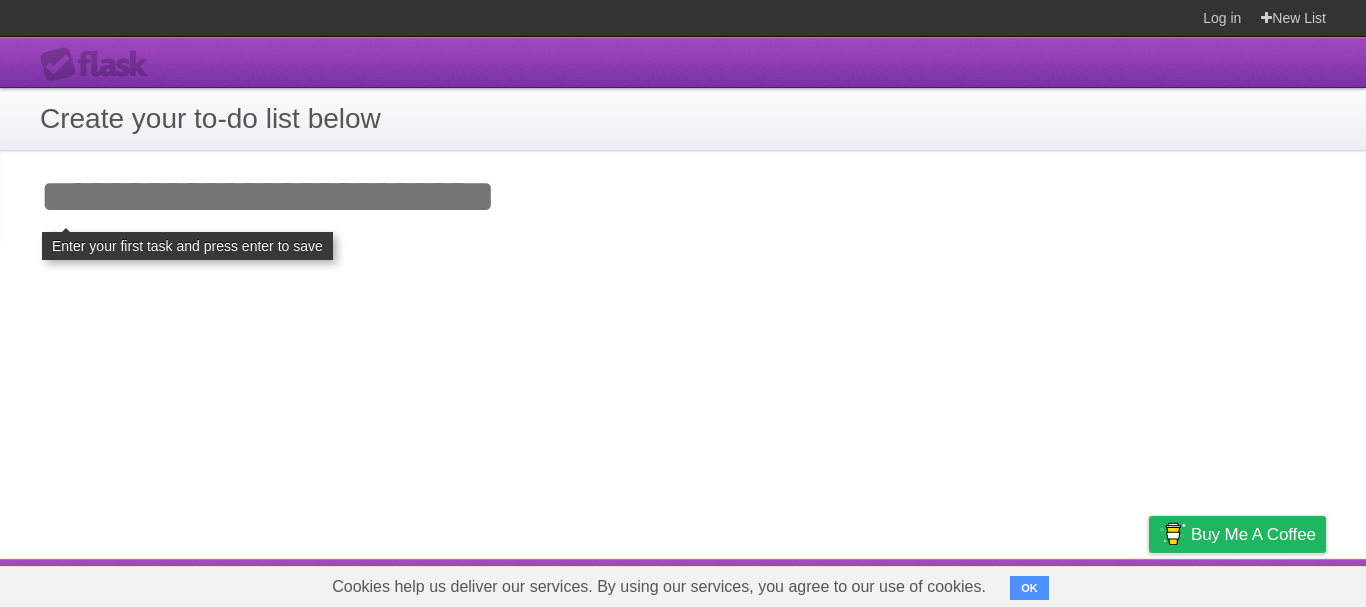 scroll, scrollTop: 0, scrollLeft: 0, axis: both 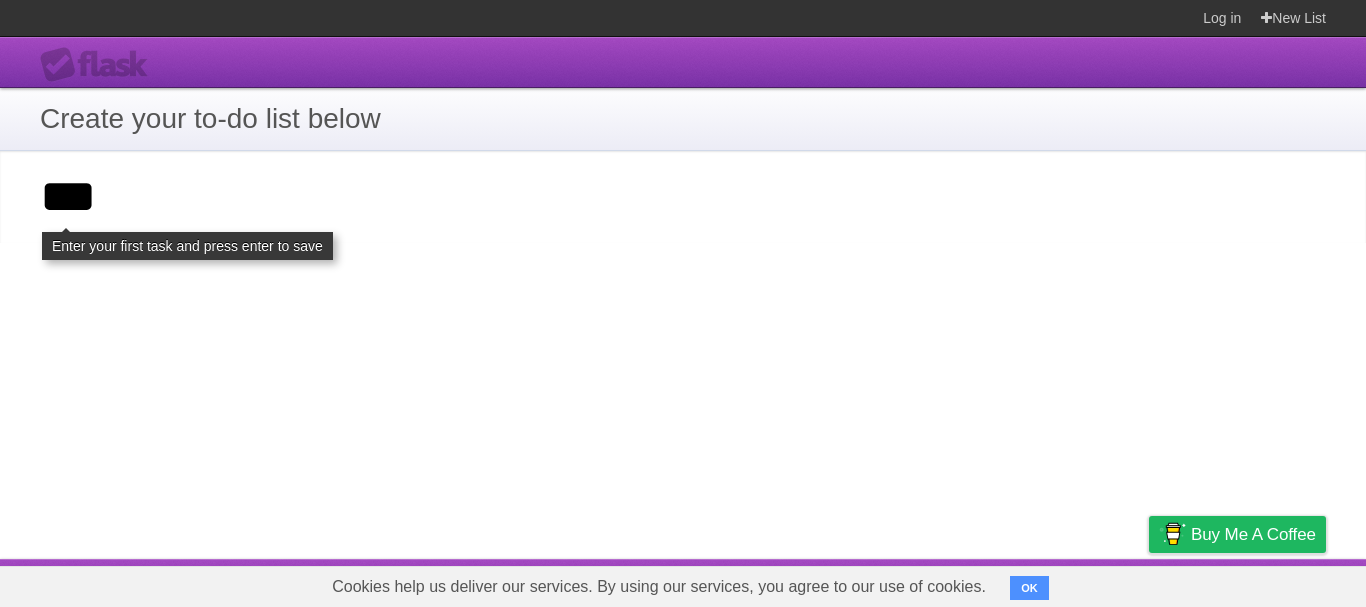 type on "***" 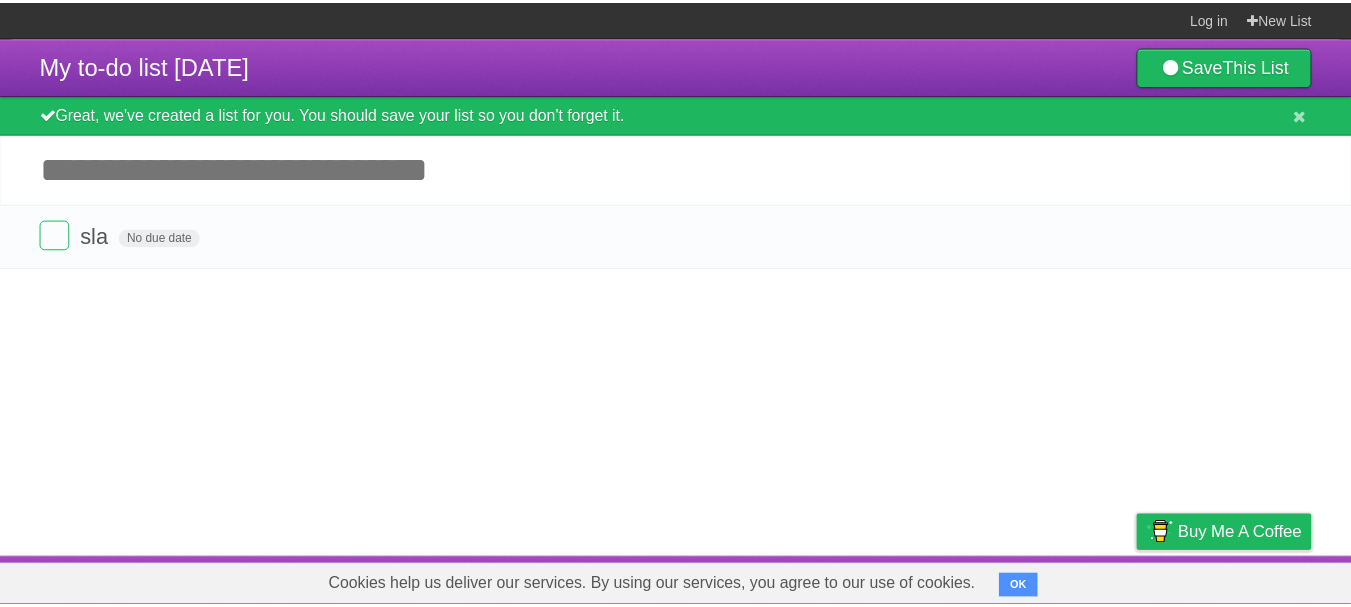 scroll, scrollTop: 0, scrollLeft: 0, axis: both 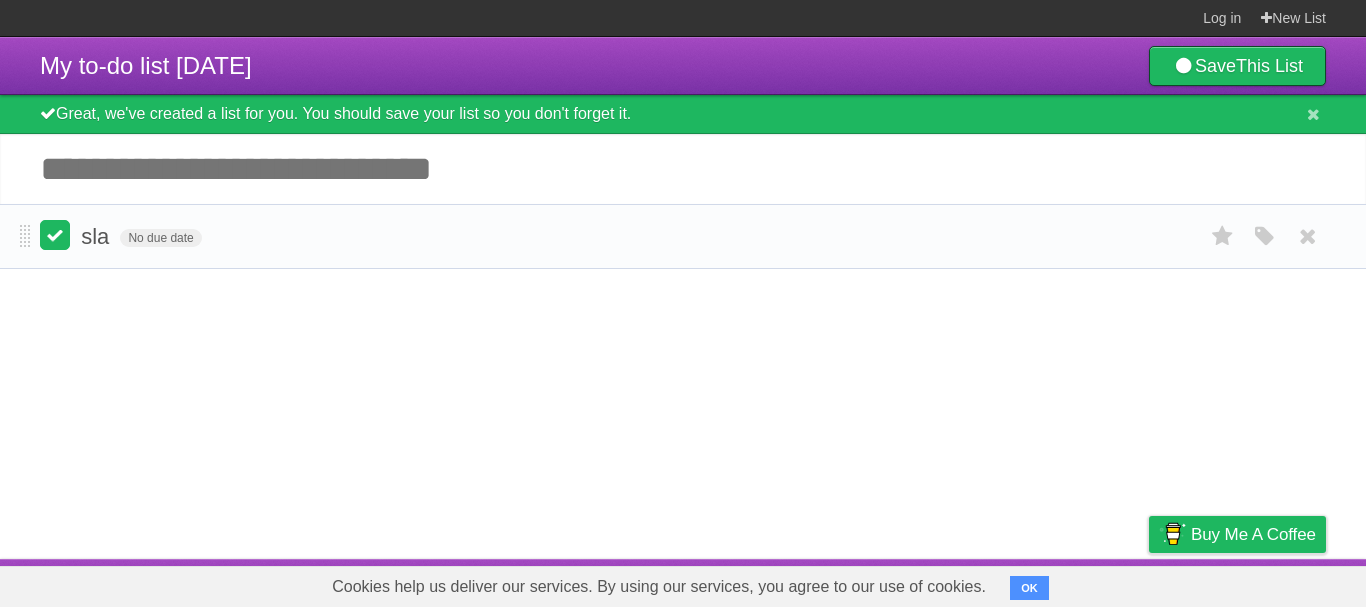 click at bounding box center [55, 235] 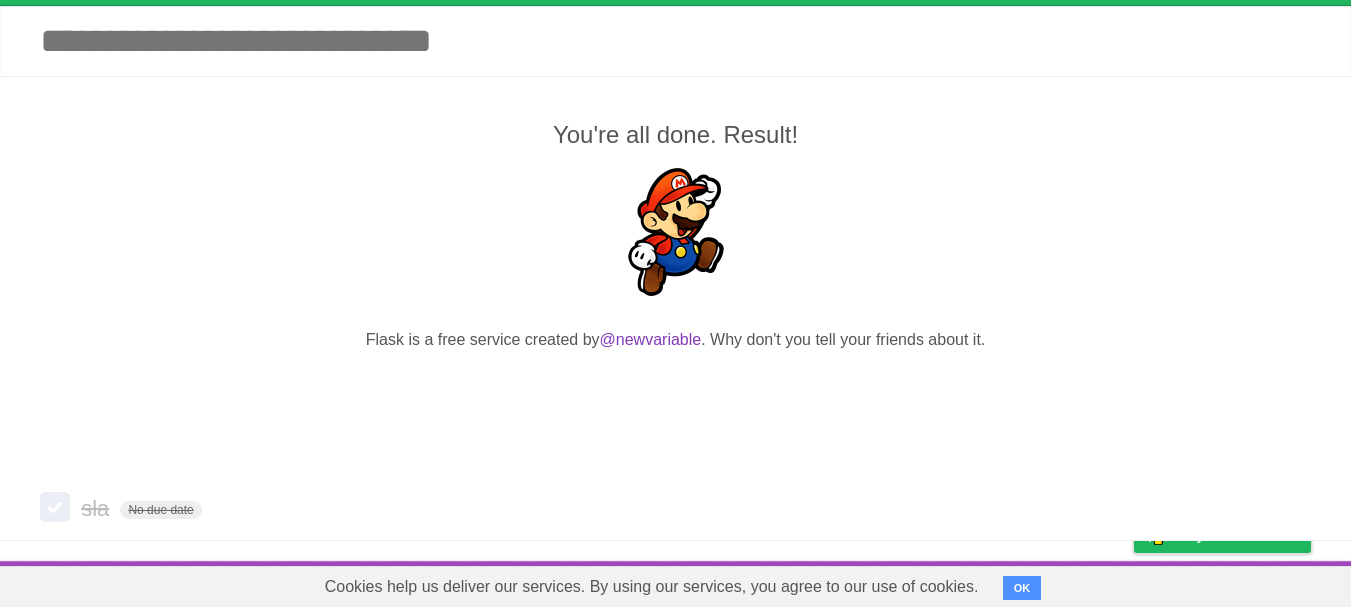 scroll, scrollTop: 132, scrollLeft: 0, axis: vertical 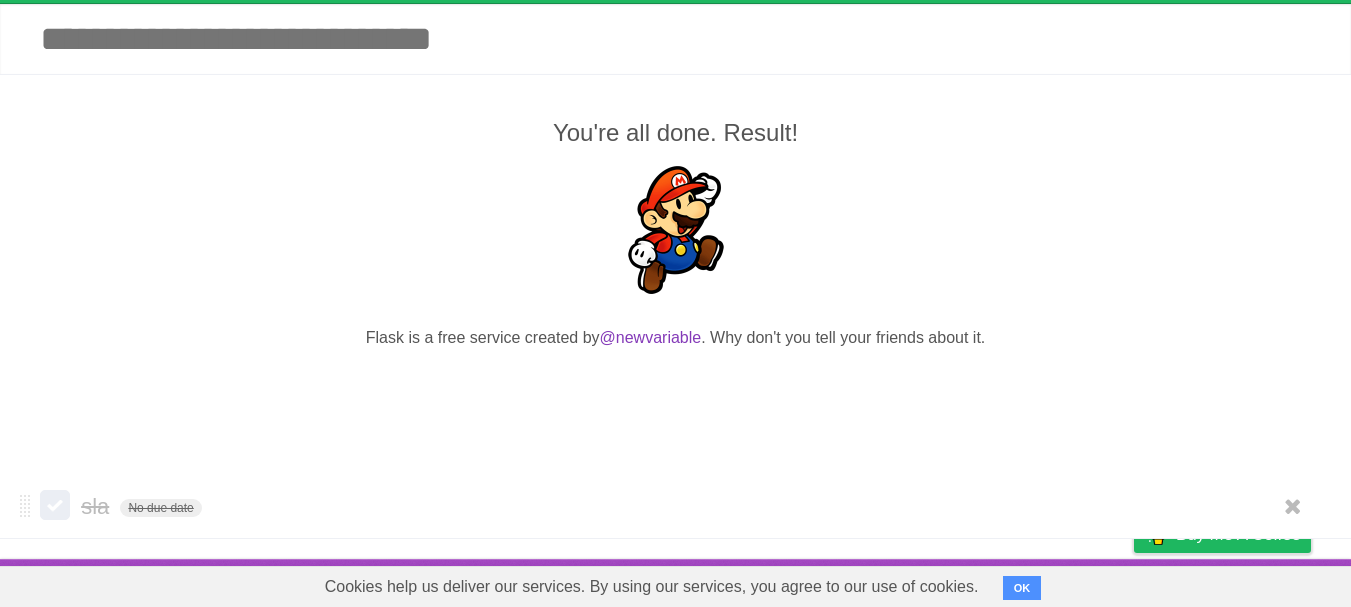 click at bounding box center (55, 505) 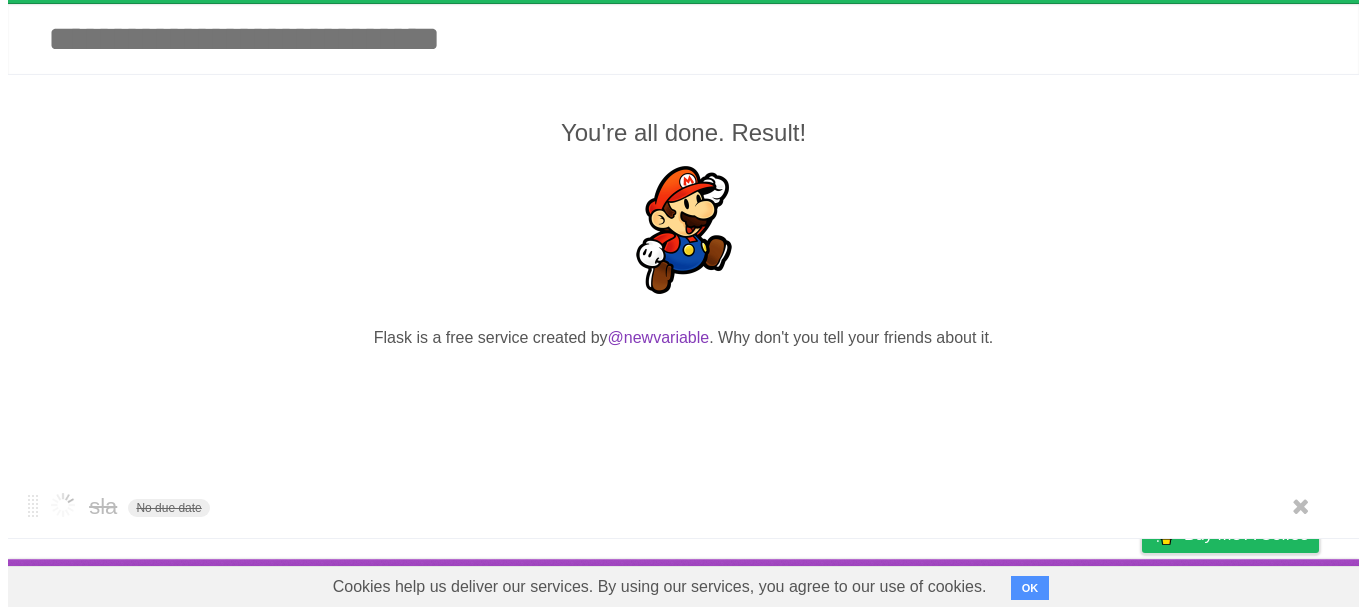 scroll, scrollTop: 0, scrollLeft: 0, axis: both 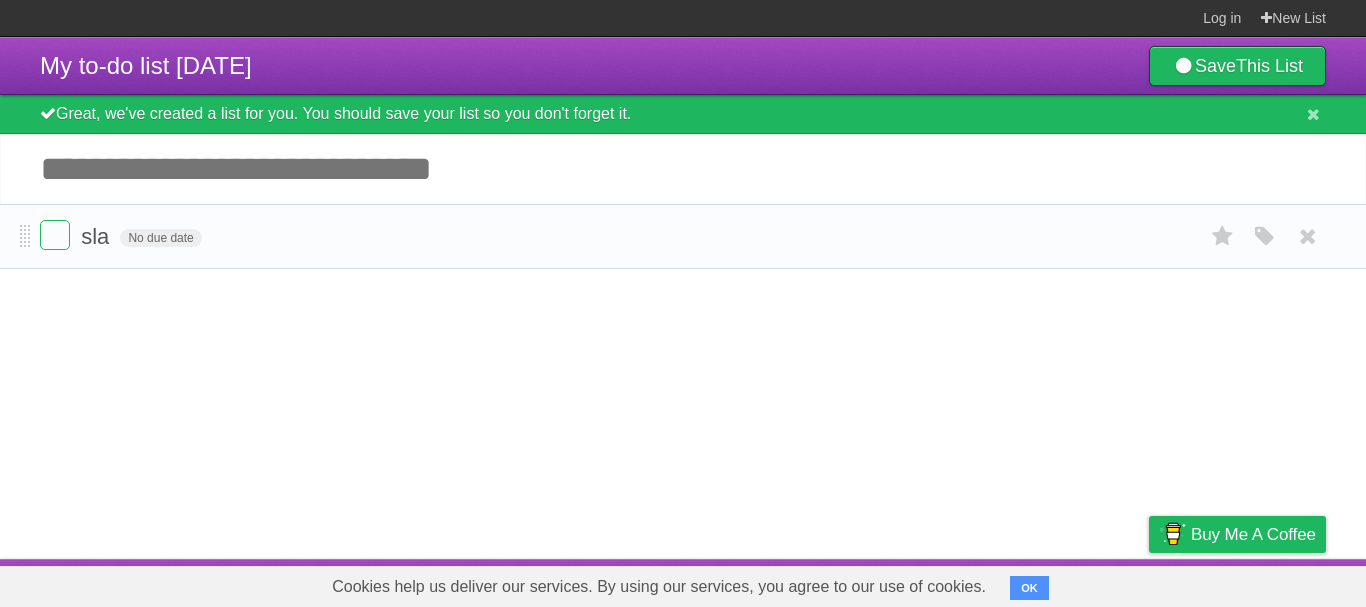 click on "sla
No due date
White
Red
Blue
Green
Purple
Orange" at bounding box center (683, 236) 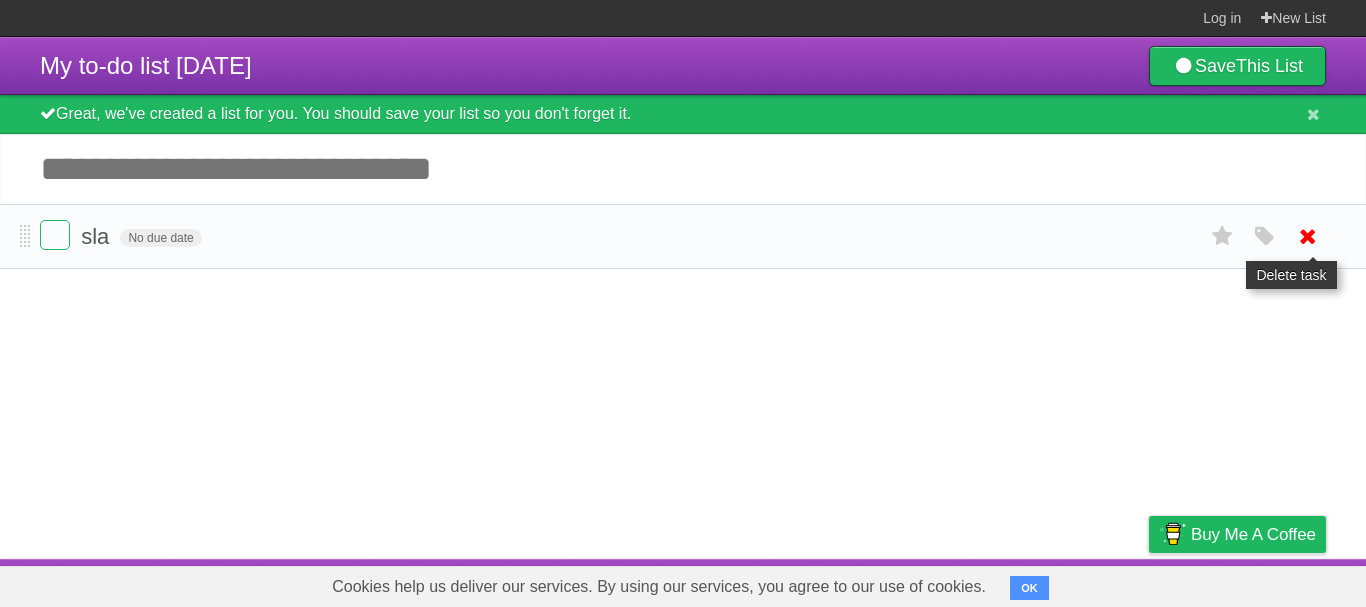 click at bounding box center [1308, 236] 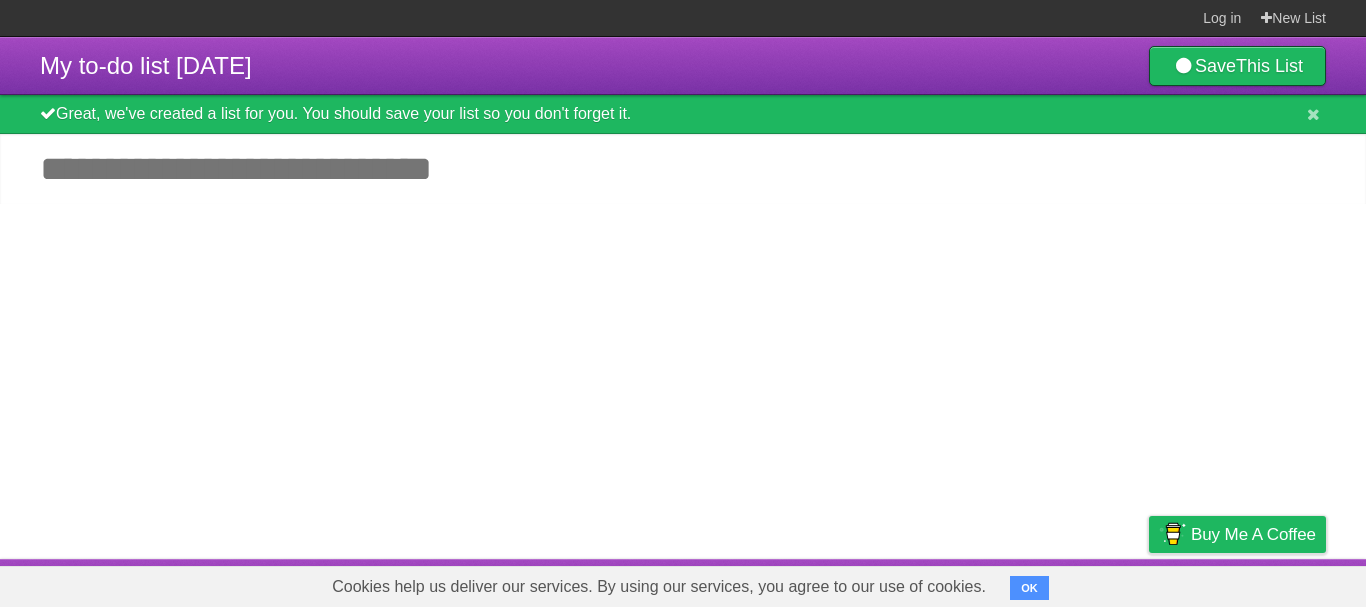click on "Add another task" at bounding box center [683, 169] 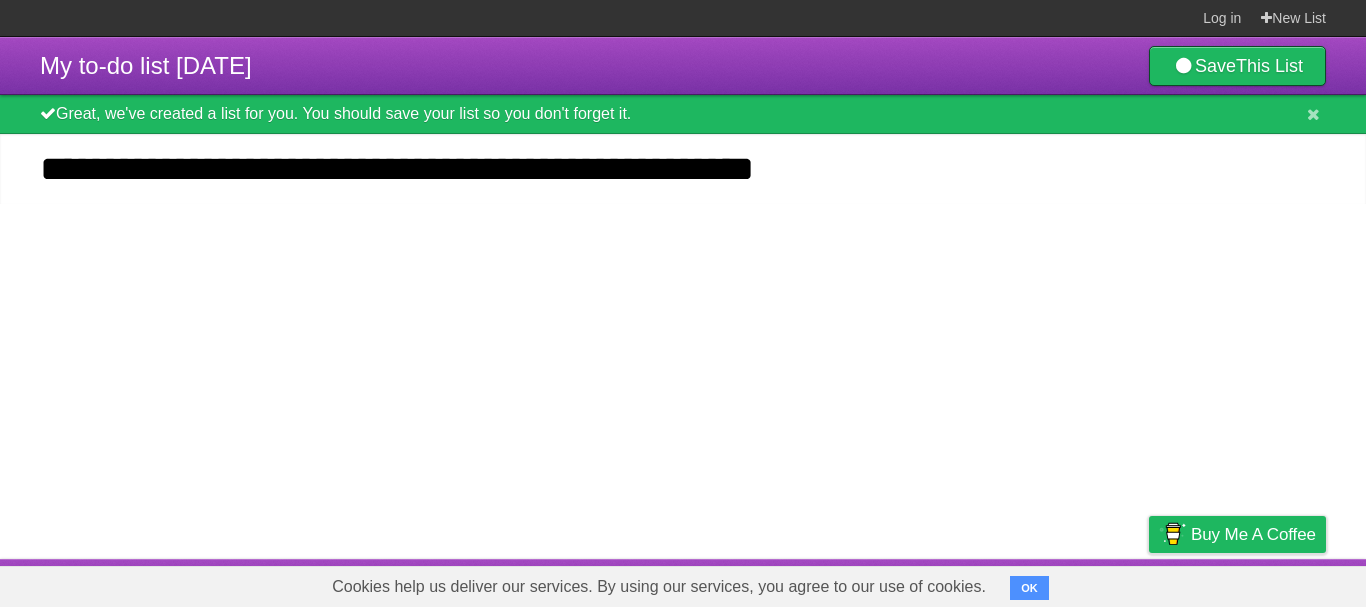 type on "**********" 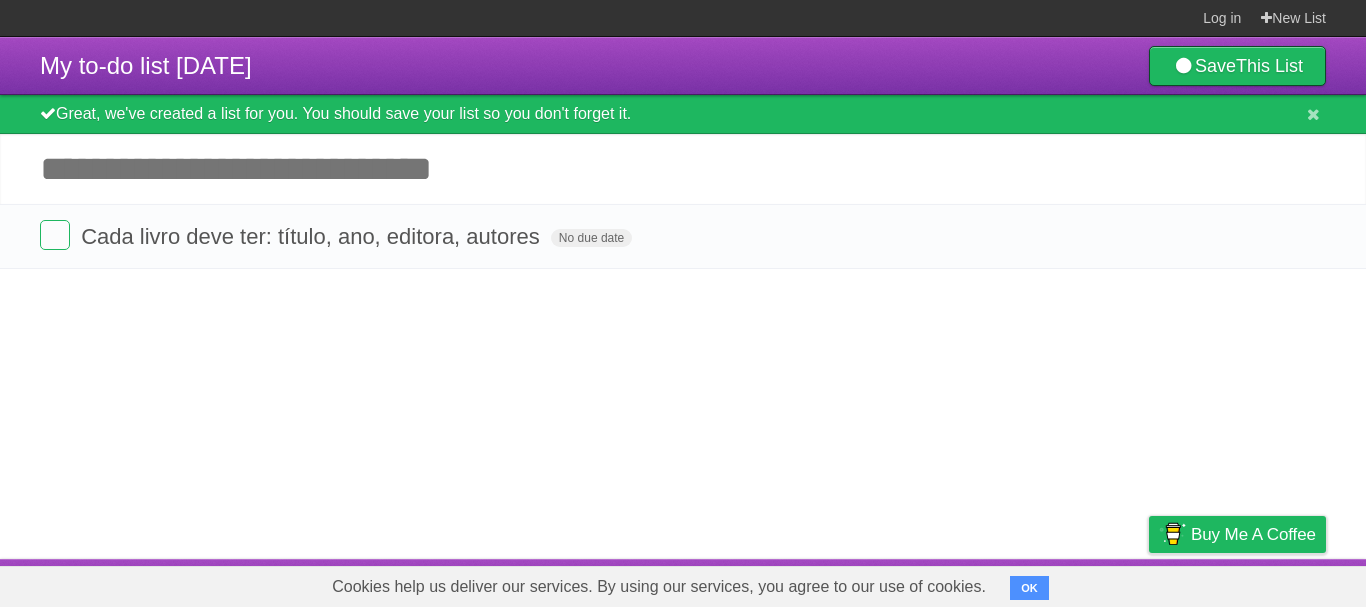 click on "Great, we've created a list for you. You should save your list so you don't forget it." at bounding box center [683, 114] 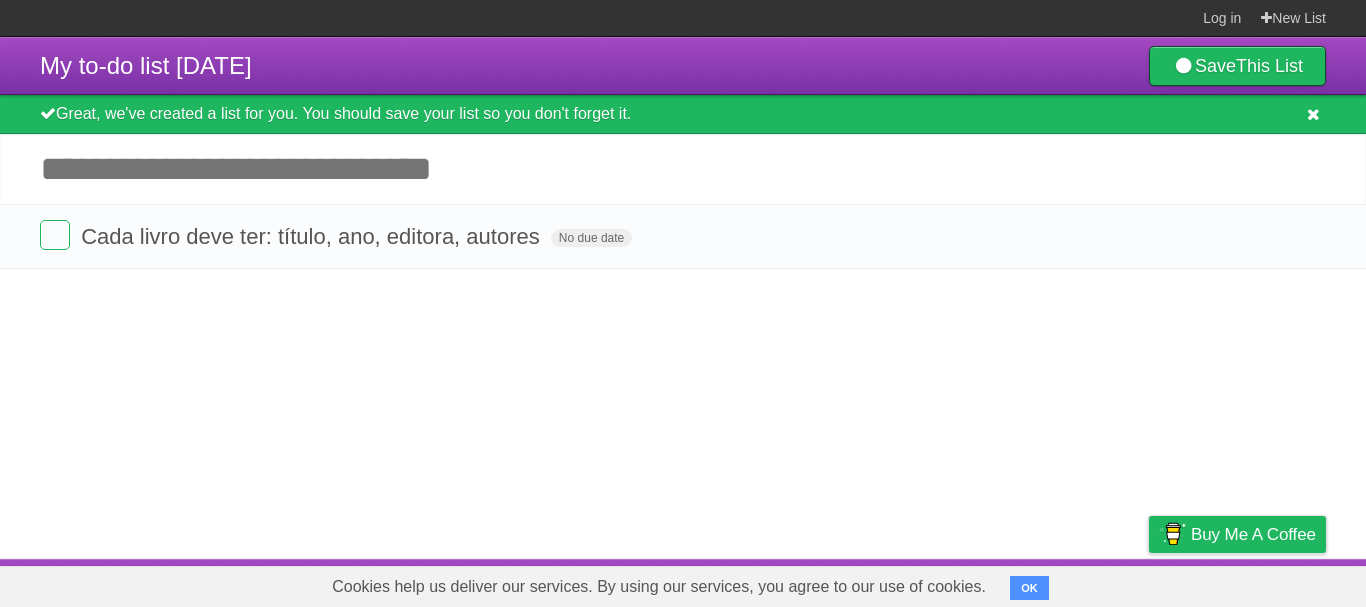 click at bounding box center (1313, 114) 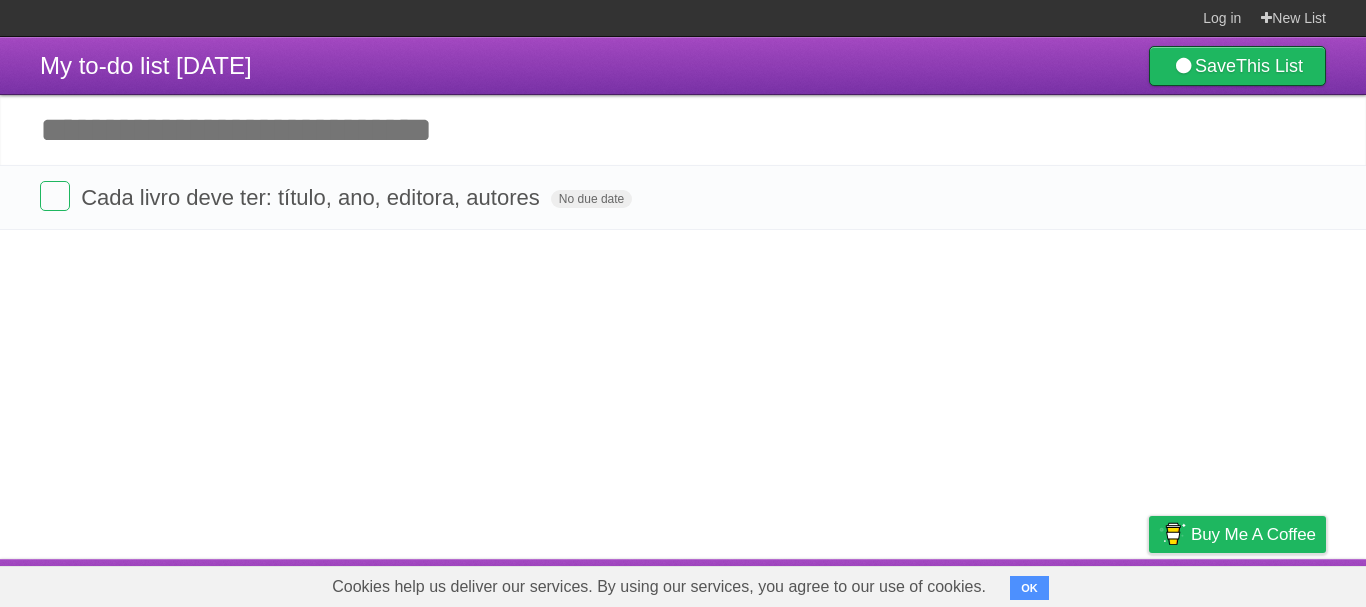 click on "Add another task" at bounding box center (683, 130) 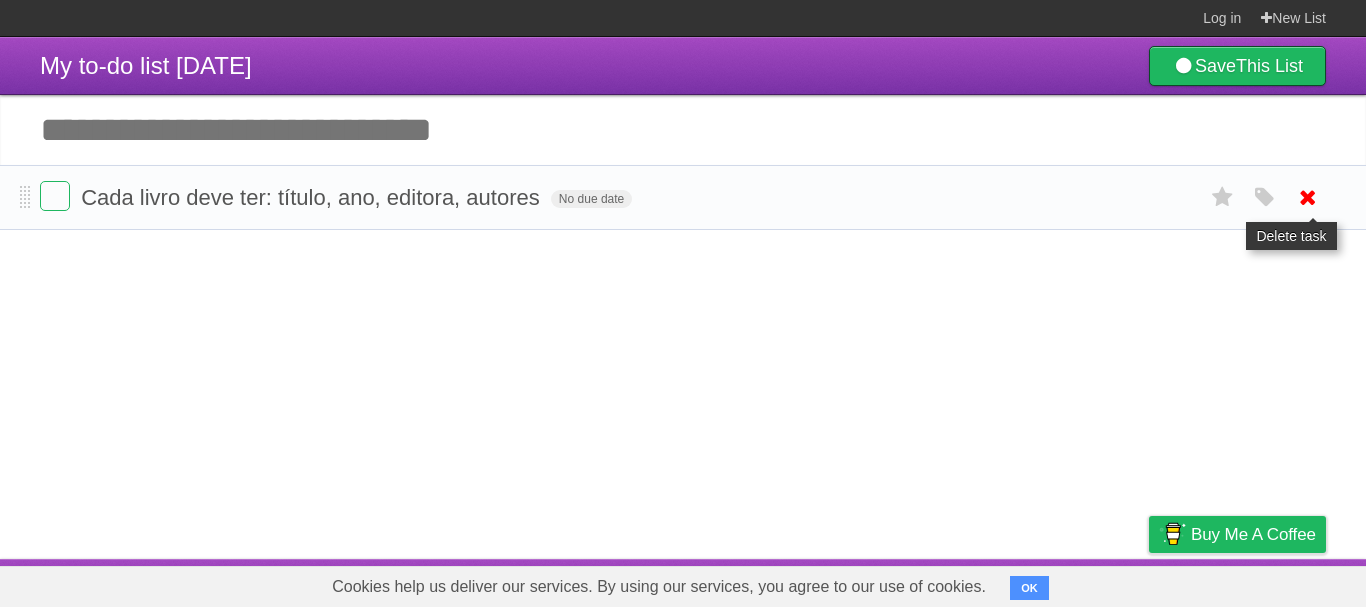 click at bounding box center [1308, 197] 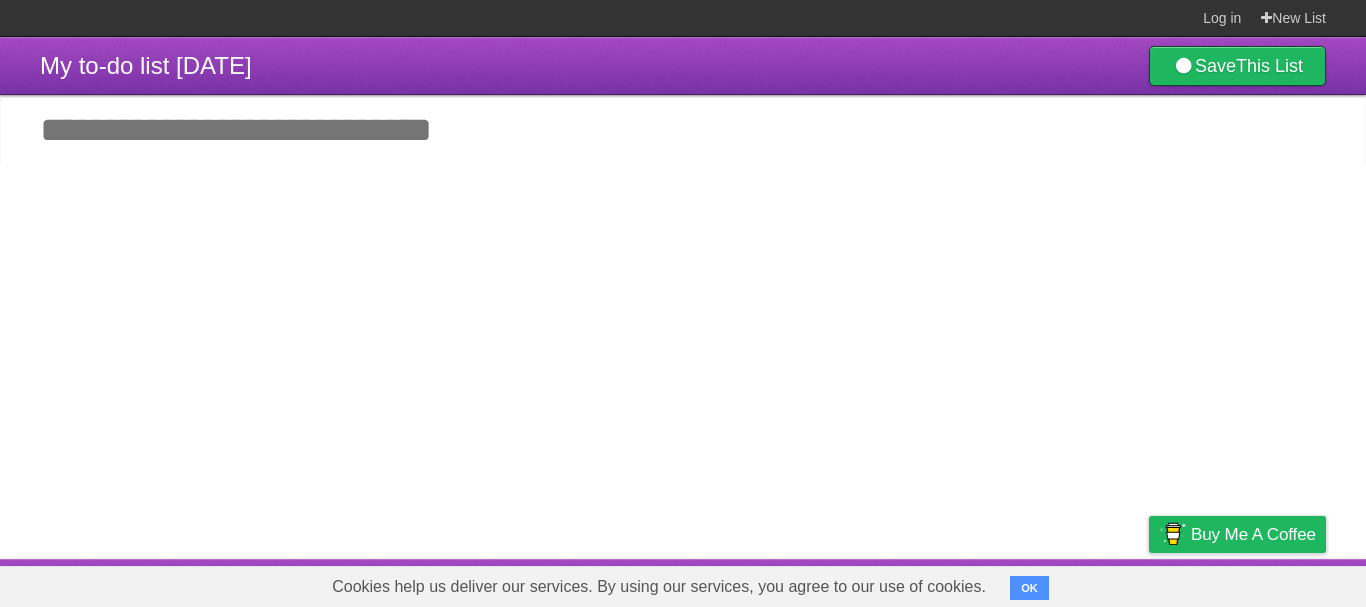 click on "Add another task" at bounding box center (683, 130) 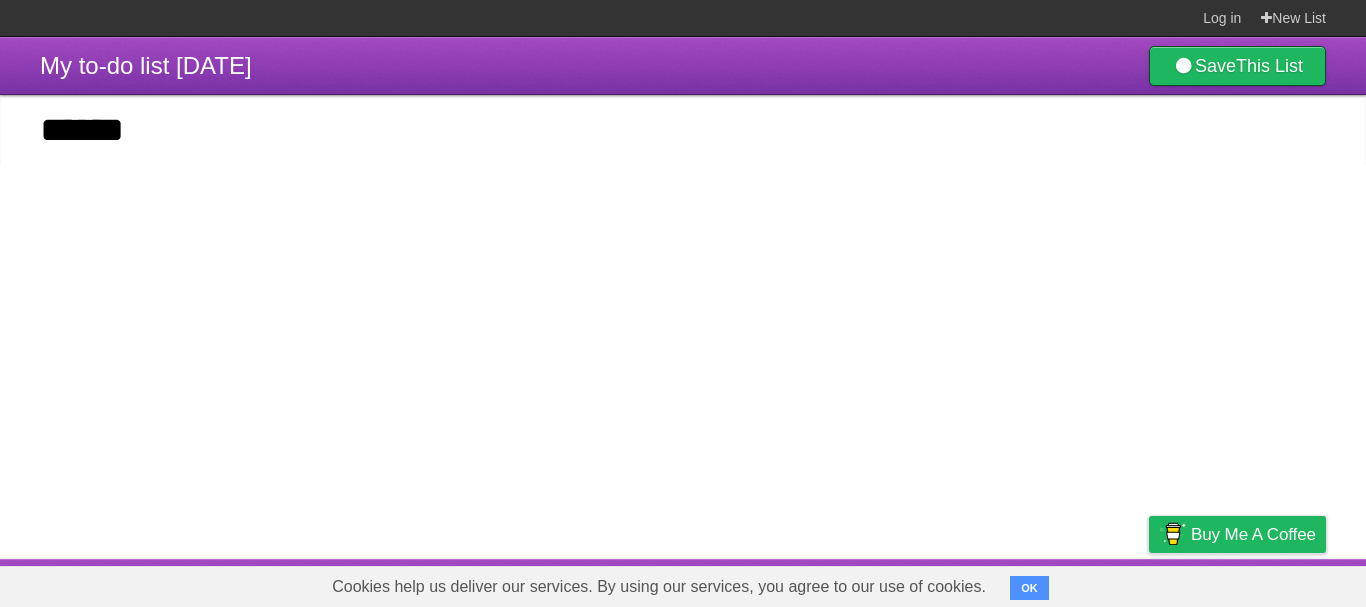 type on "******" 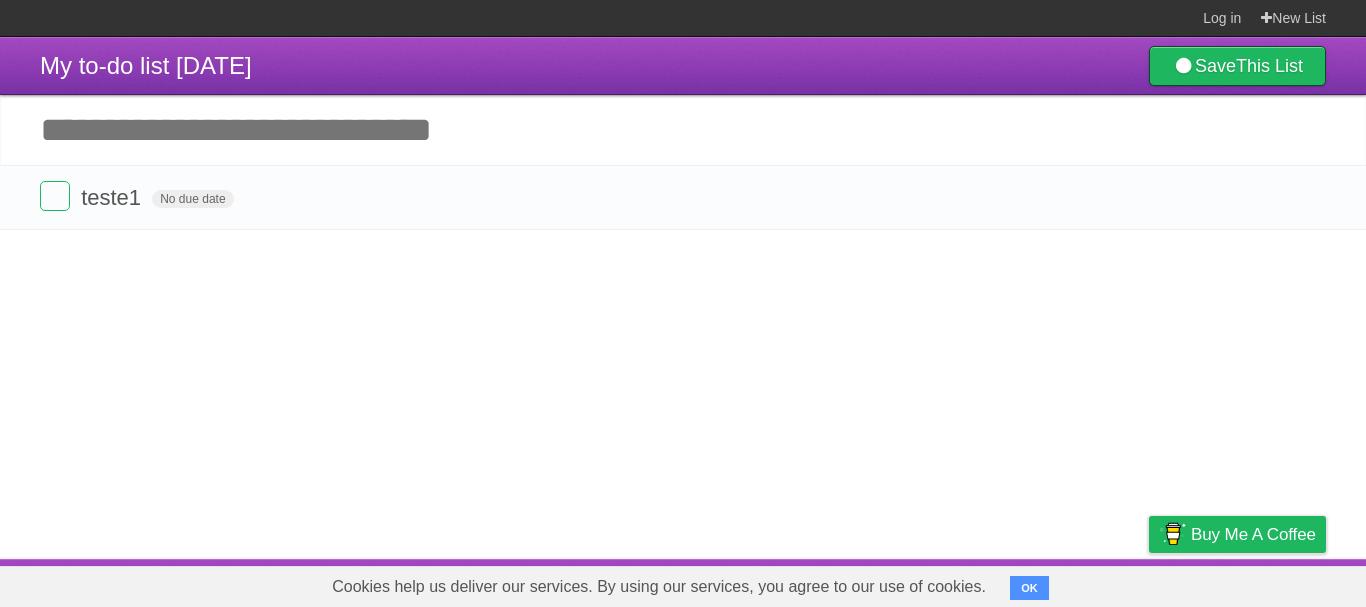 click on "Add another task" at bounding box center [683, 130] 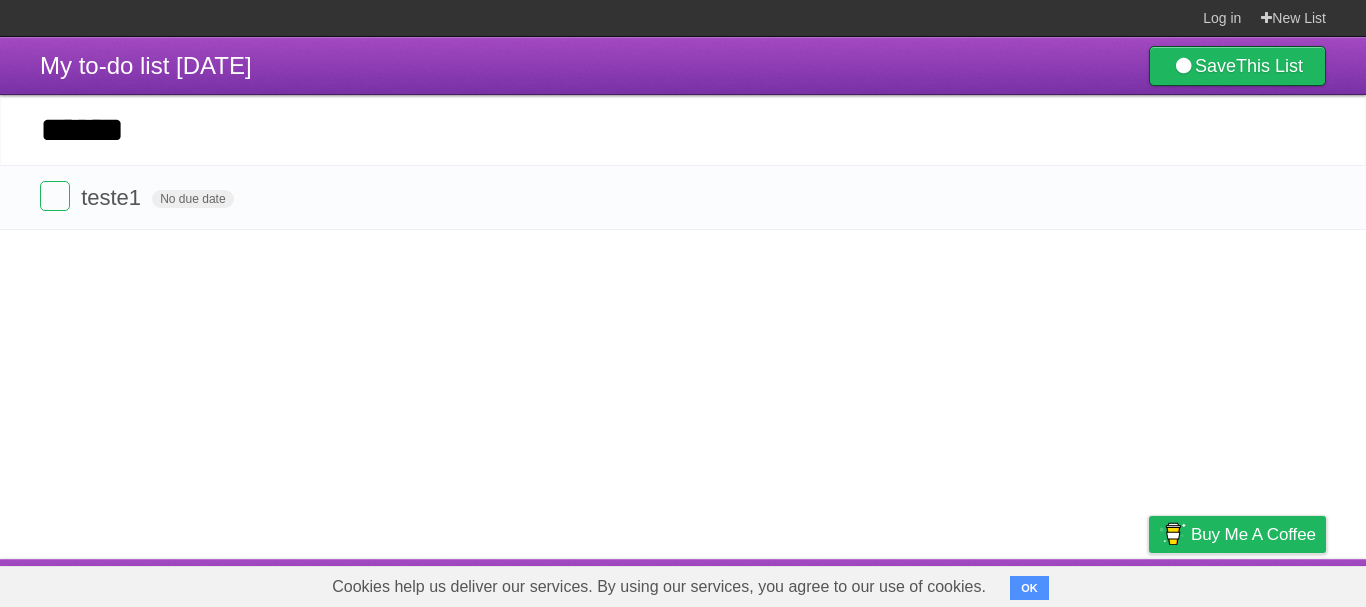 type on "******" 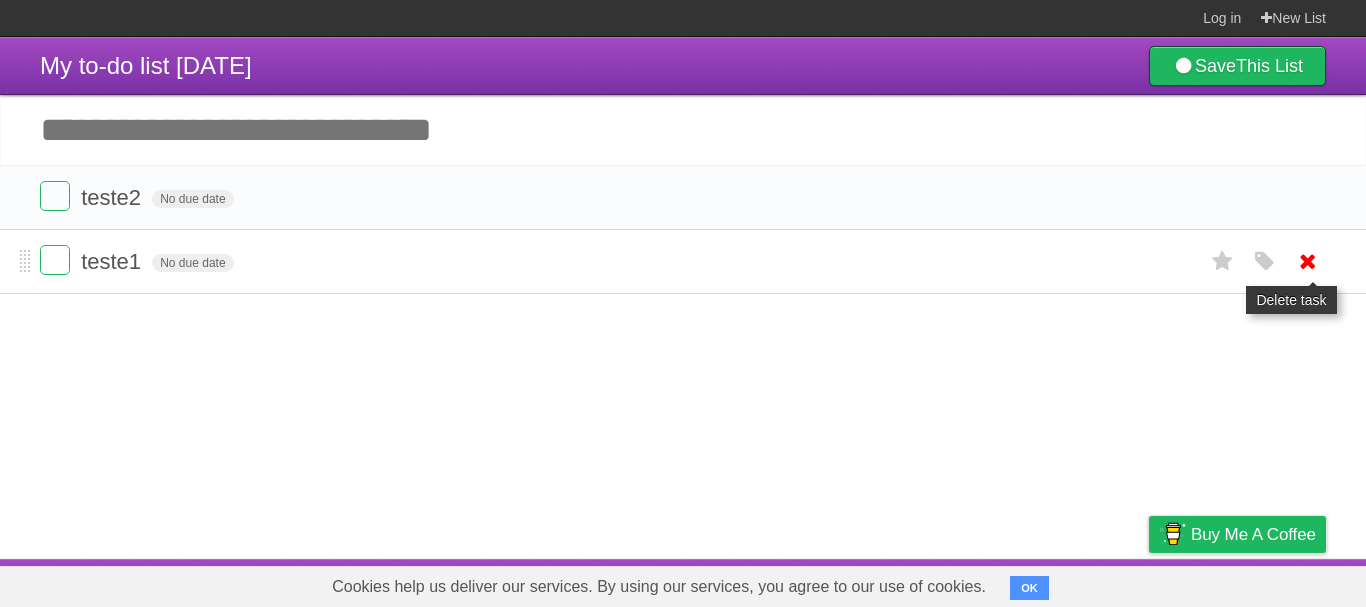 click at bounding box center [1308, 261] 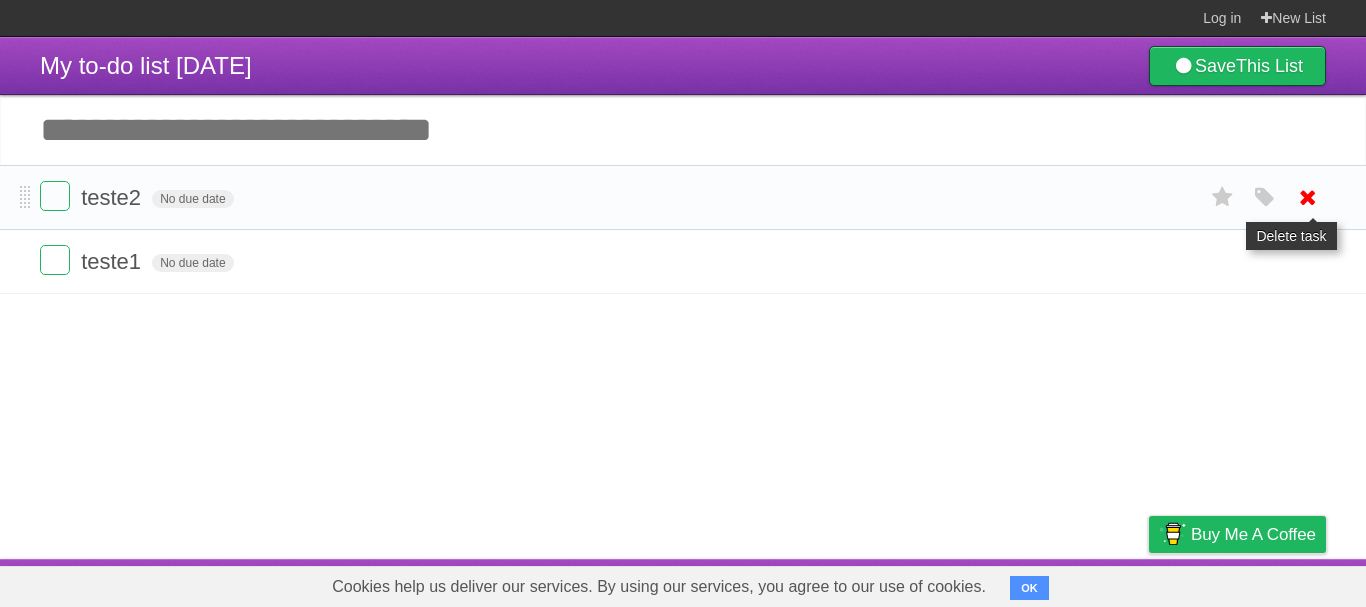 click at bounding box center [1308, 197] 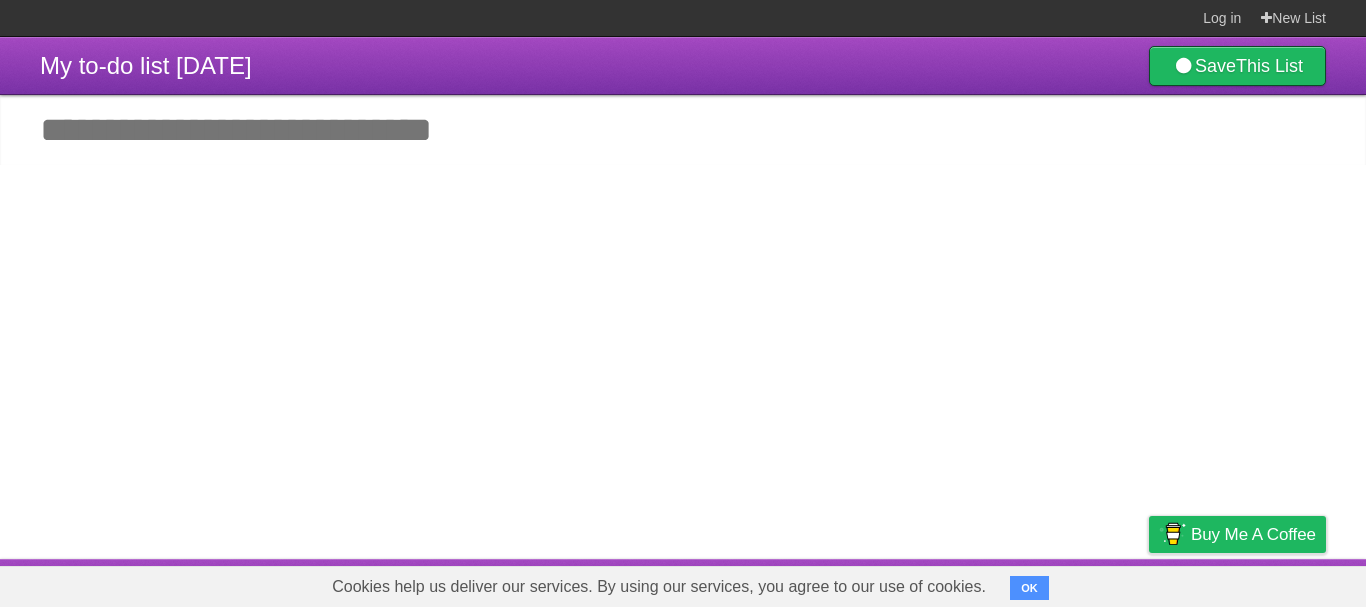 click on "Add another task" at bounding box center [683, 130] 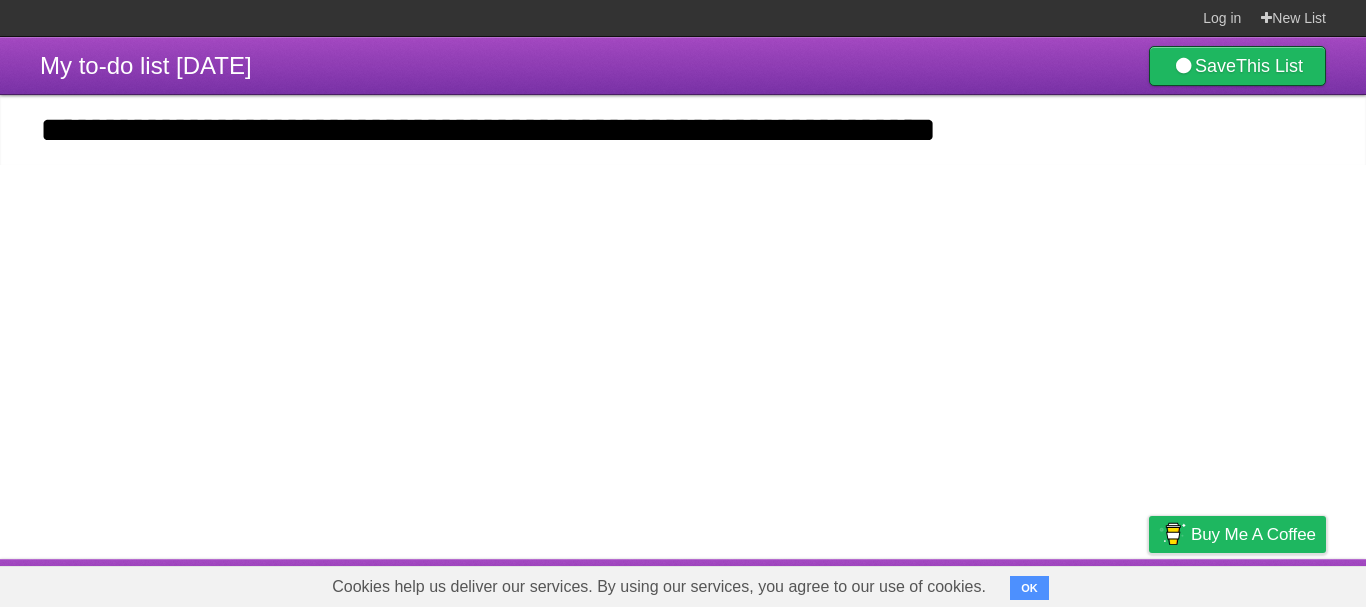 type on "**********" 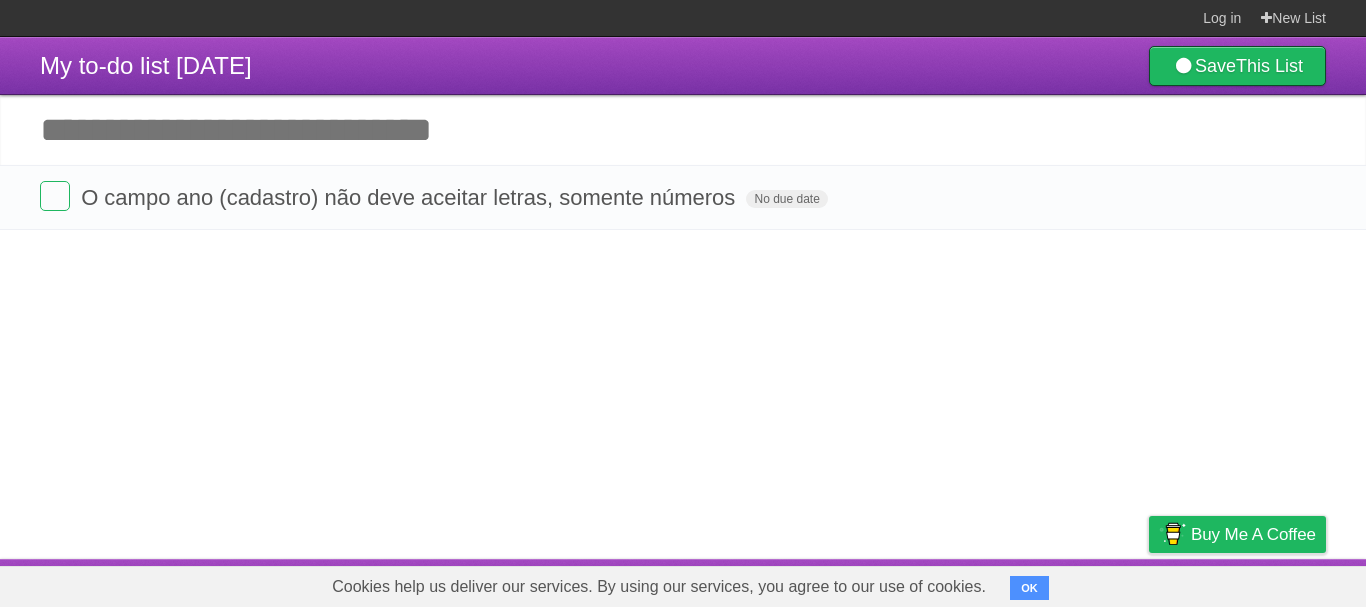 click on "Add another task" at bounding box center (683, 130) 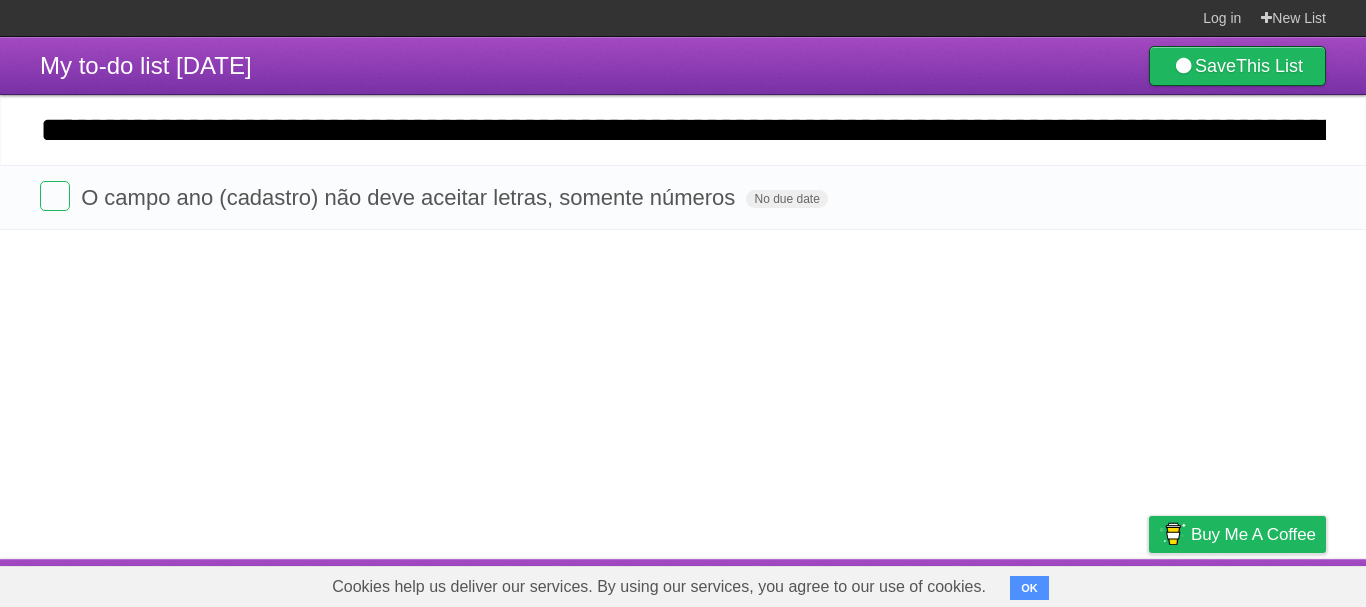 scroll, scrollTop: 0, scrollLeft: 5292, axis: horizontal 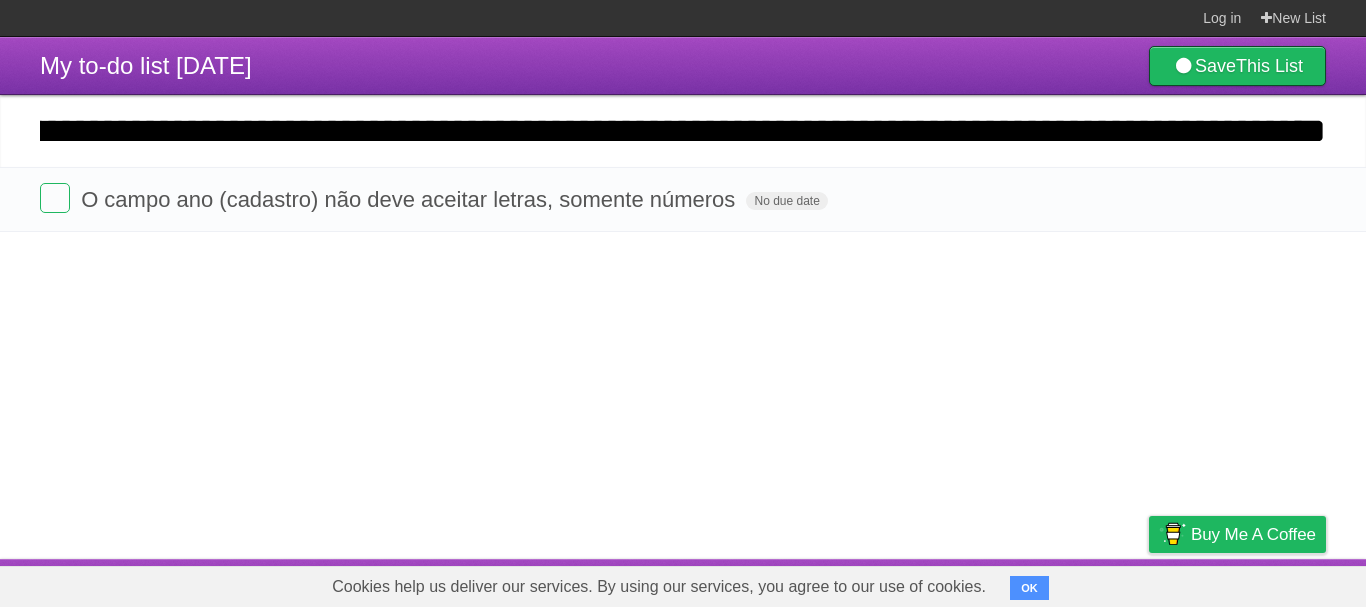 click on "*********" at bounding box center [0, 0] 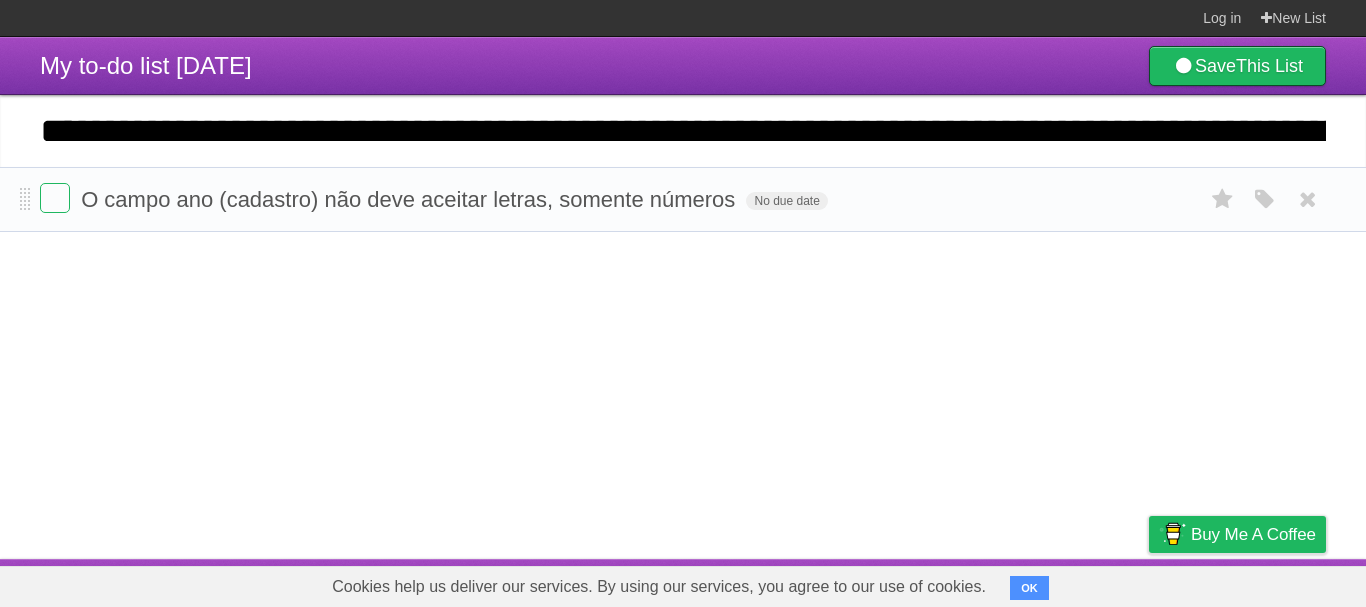 paste 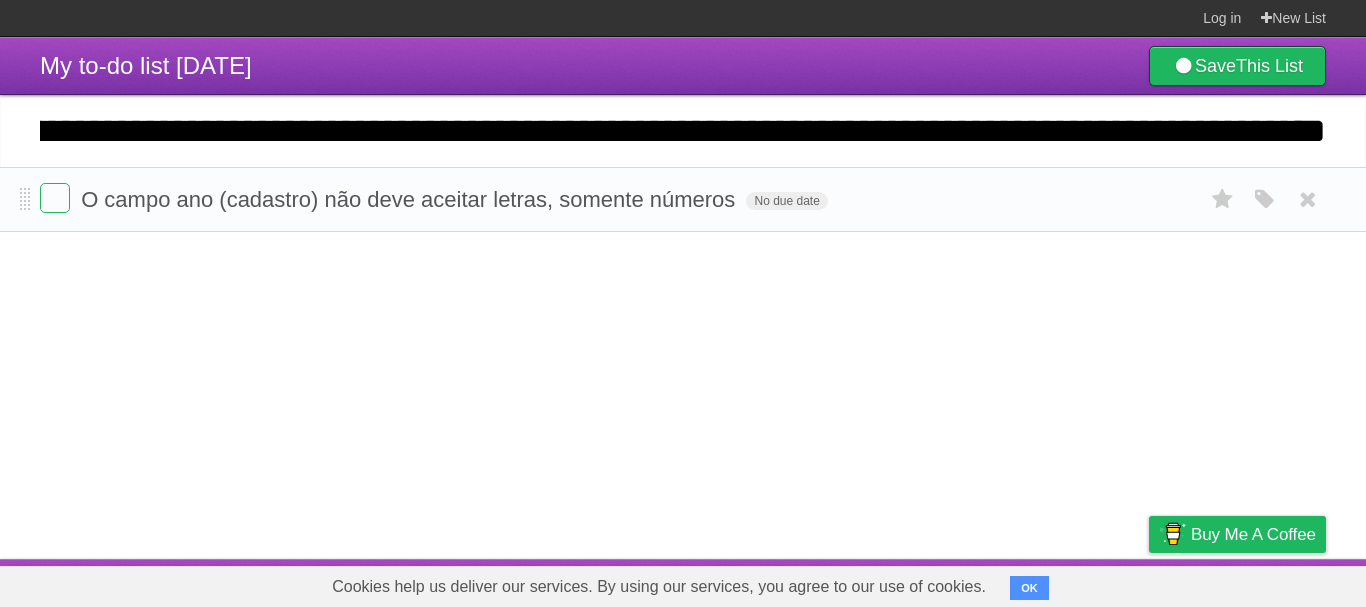 click on "*********" at bounding box center (0, 0) 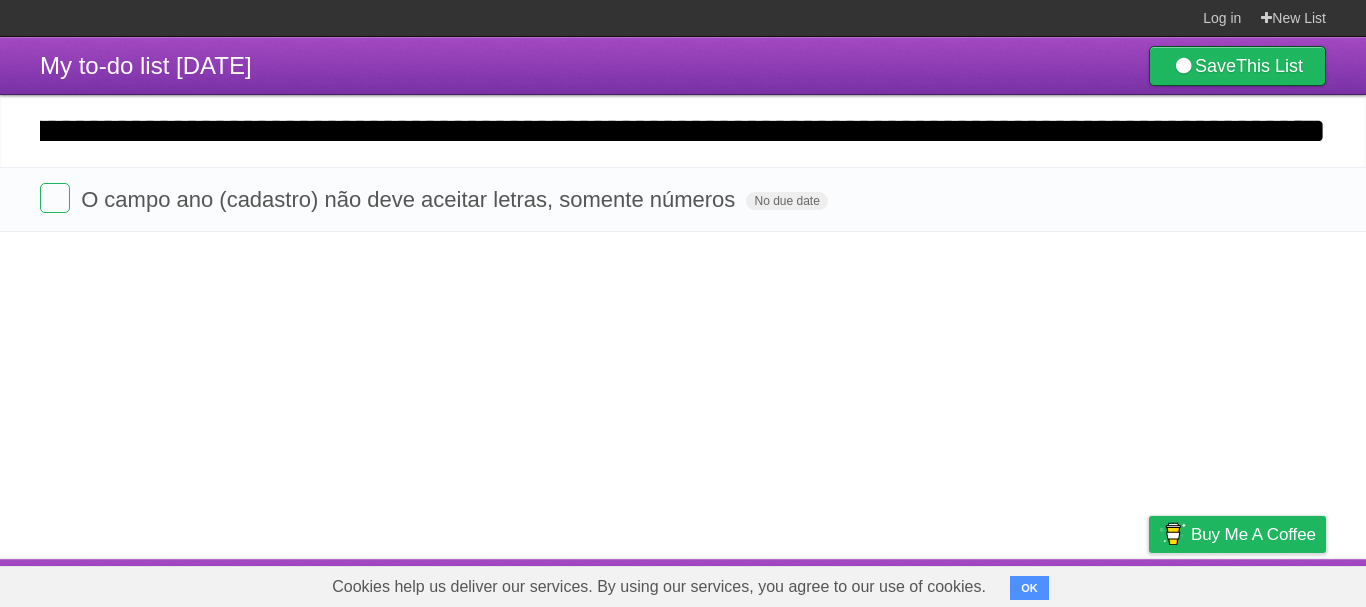 click on "**********" at bounding box center [683, 131] 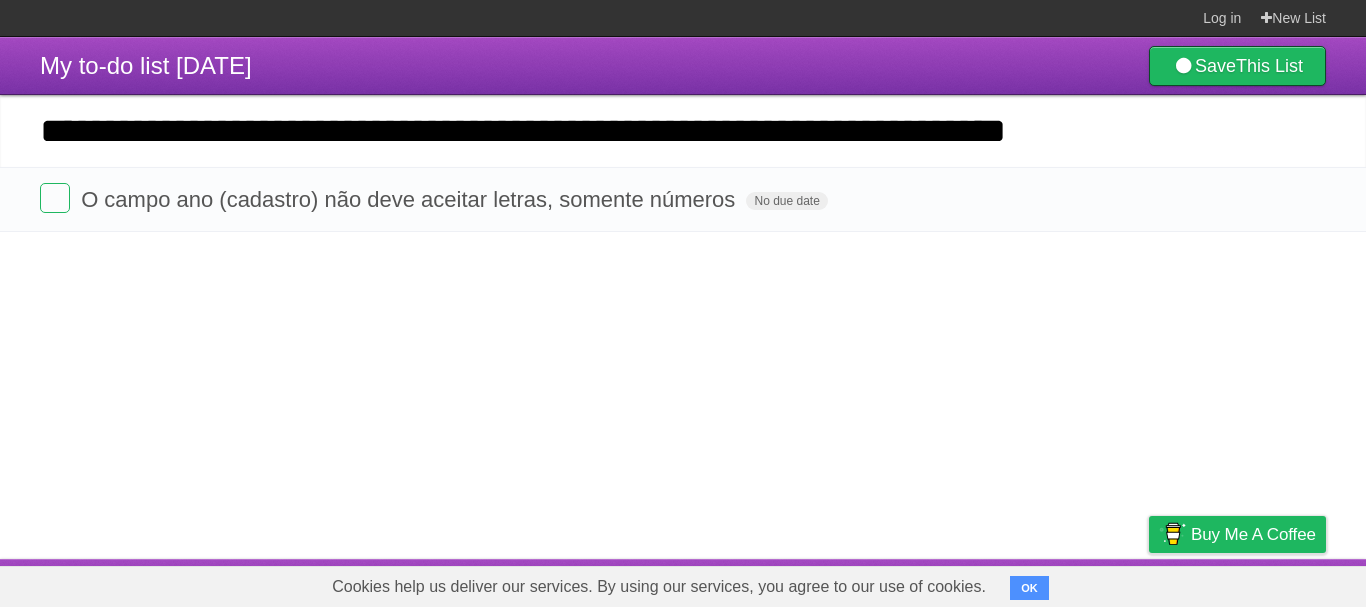 scroll, scrollTop: 0, scrollLeft: 0, axis: both 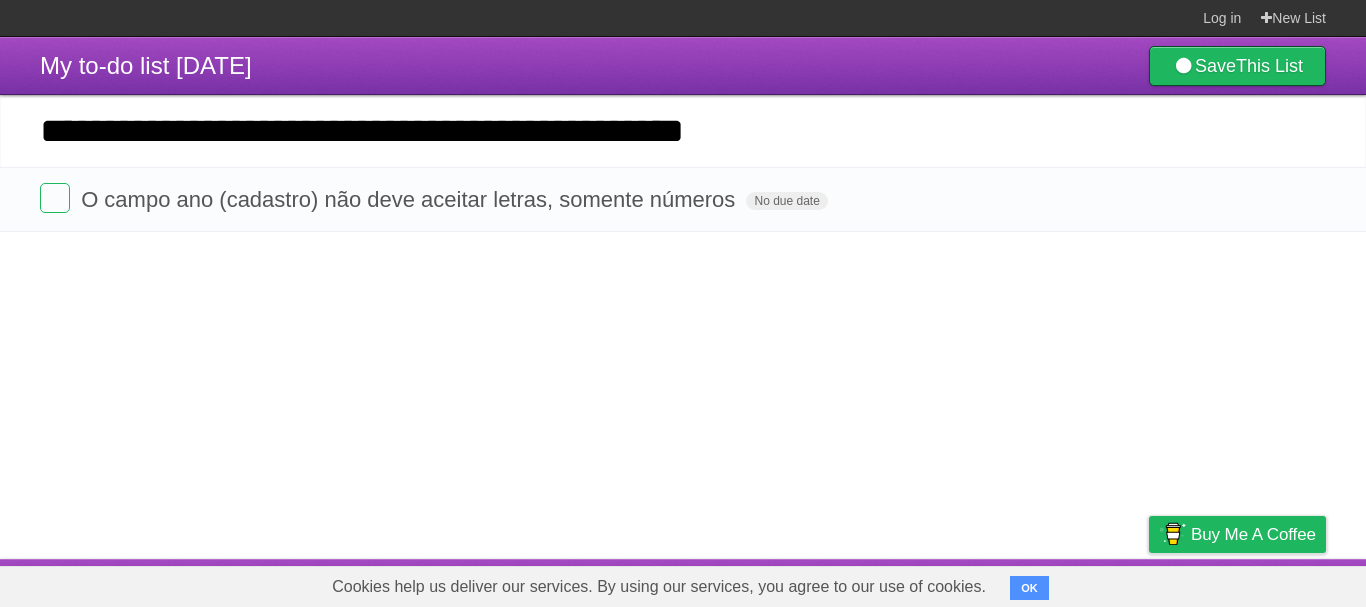 click on "**********" at bounding box center (683, 131) 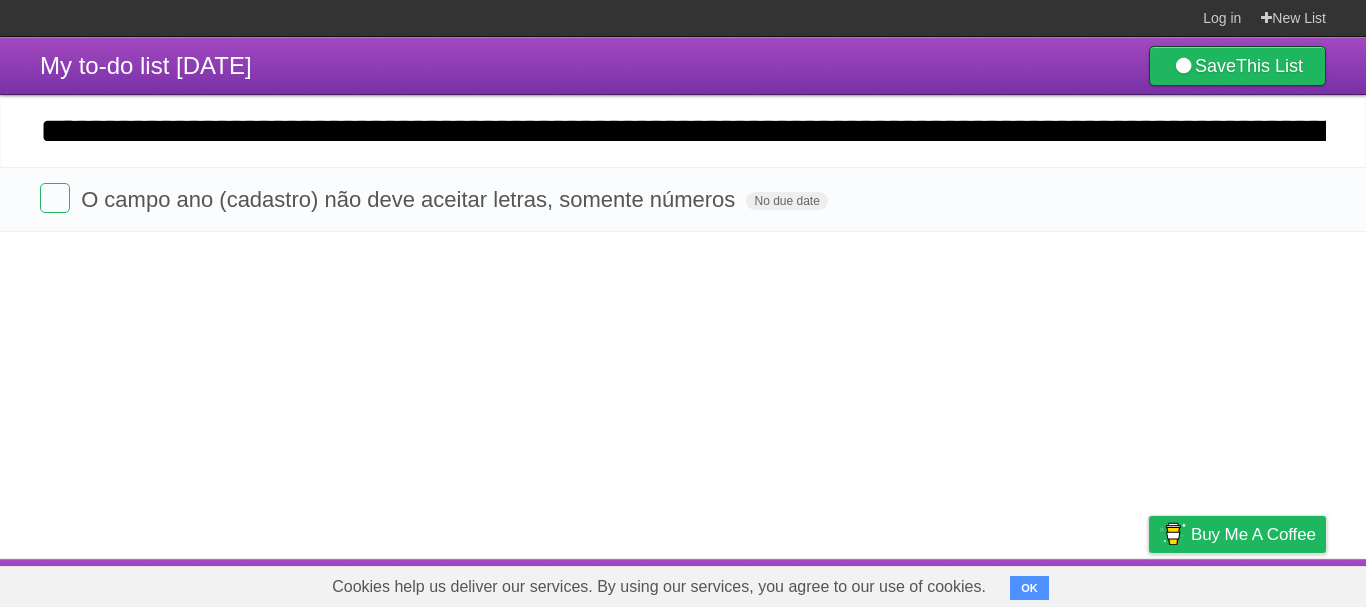 scroll, scrollTop: 0, scrollLeft: 228, axis: horizontal 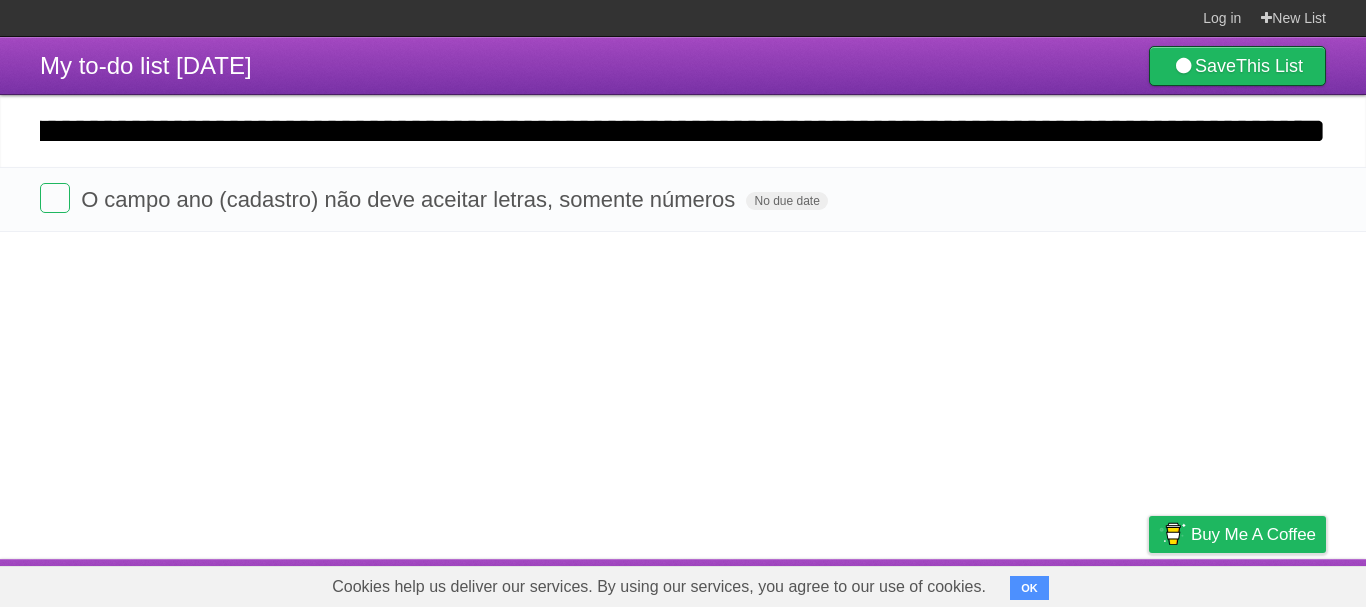 click on "*********" at bounding box center (0, 0) 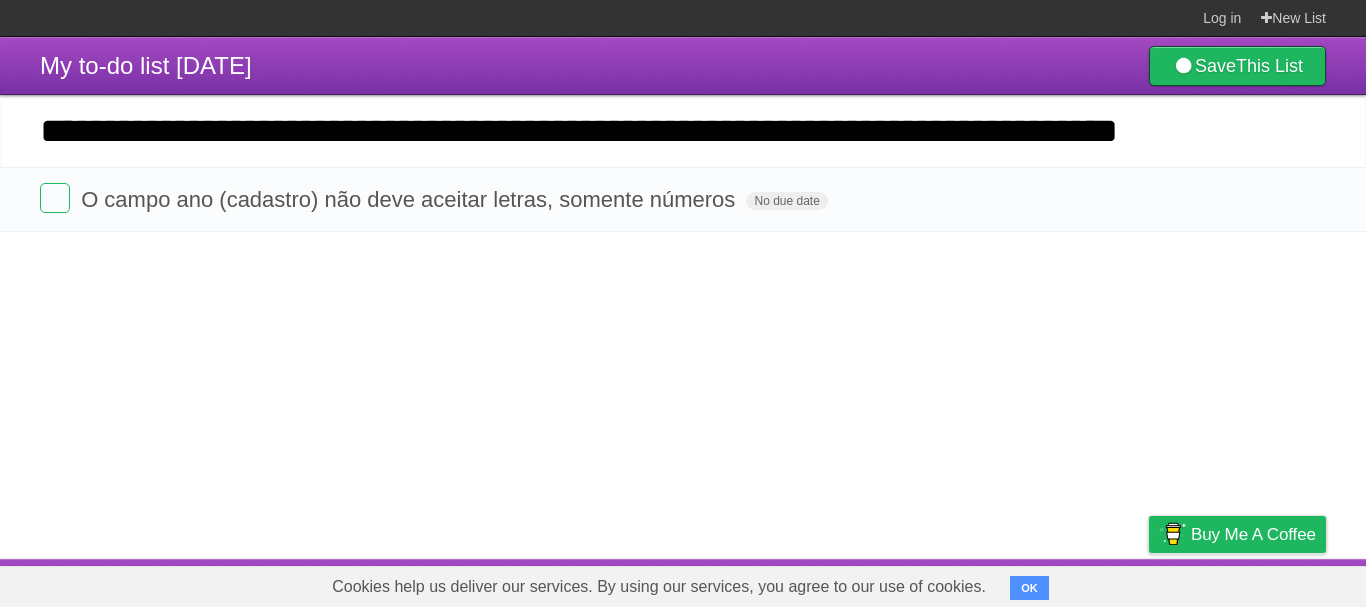 scroll, scrollTop: 0, scrollLeft: 0, axis: both 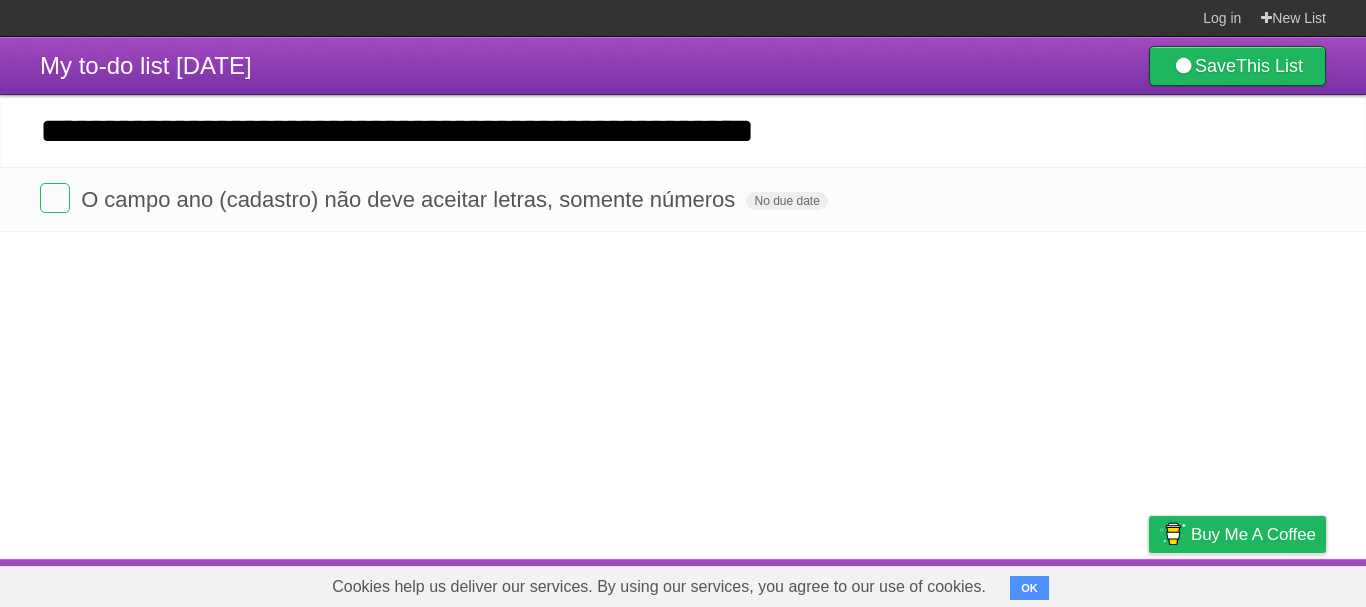 click on "*********" at bounding box center [0, 0] 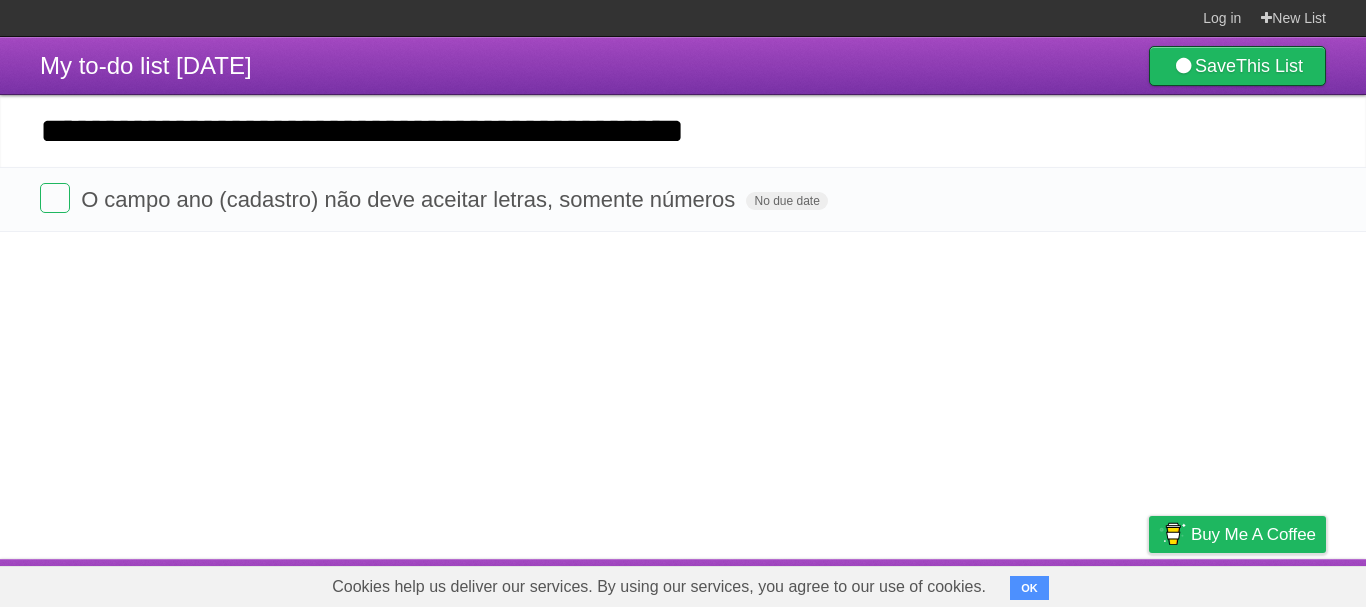 click on "*********" at bounding box center (0, 0) 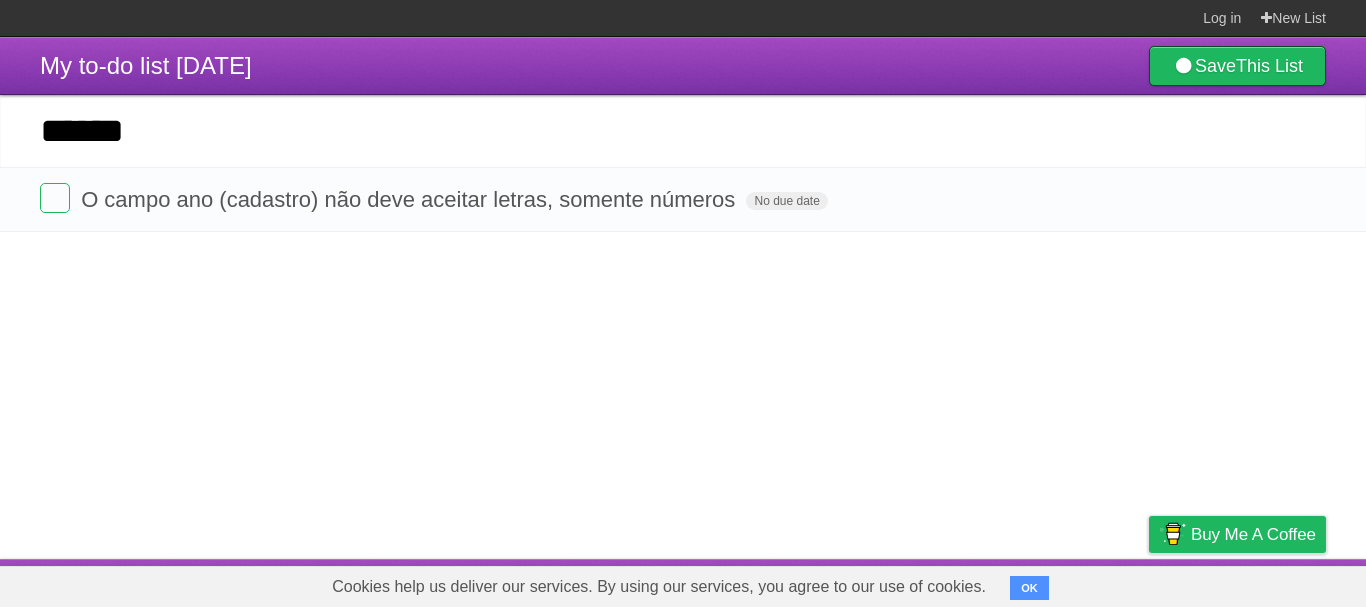 type on "******" 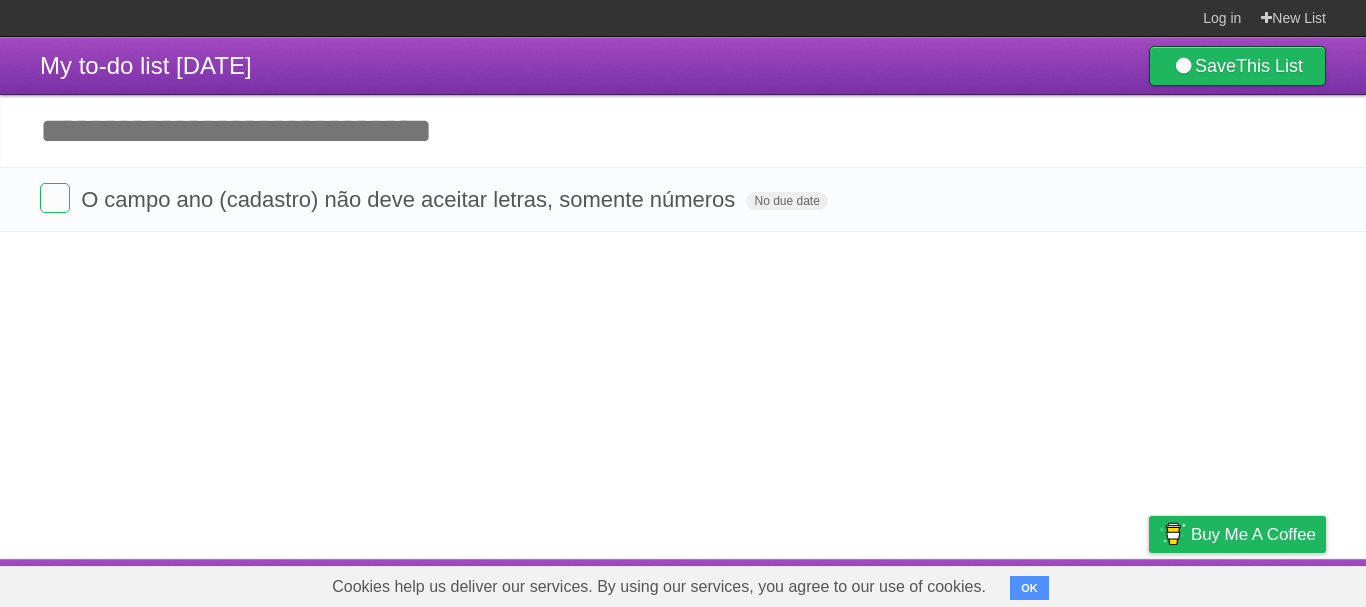 click on "My to-do list [DATE]
Save  This List
Great, we've created a list for you. You should save your list so you don't forget it.
Add another task
*********
You're all done. Result! Flask is a free service created by  @[USERNAME] . Why don't you tell your friends about it.
O campo ano (cadastro) não deve aceitar letras,  somente números
No due date
White
Red
Blue
Green
Purple
Orange" at bounding box center (683, 298) 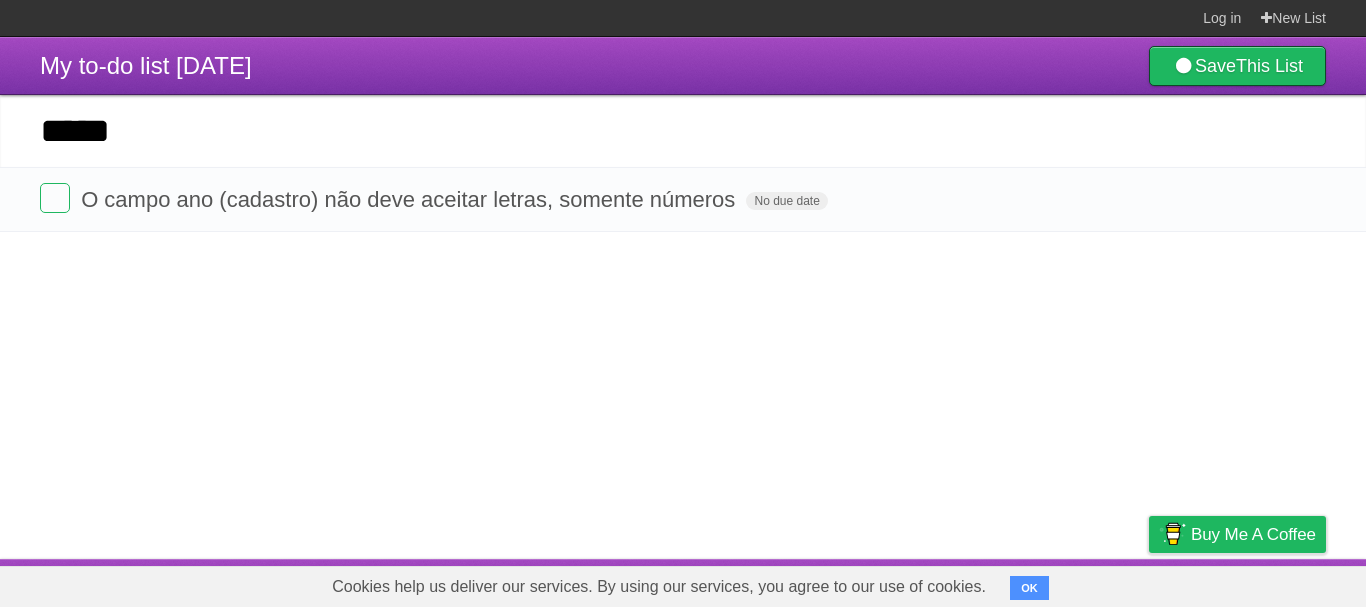 type on "*****" 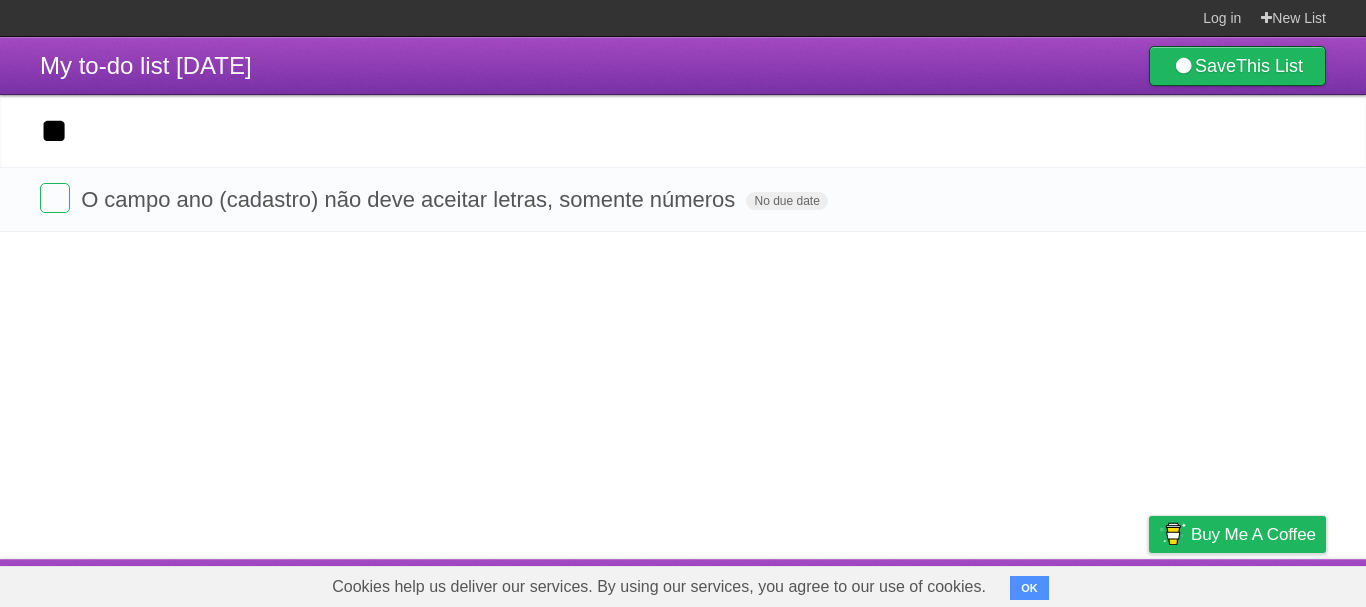 type on "*" 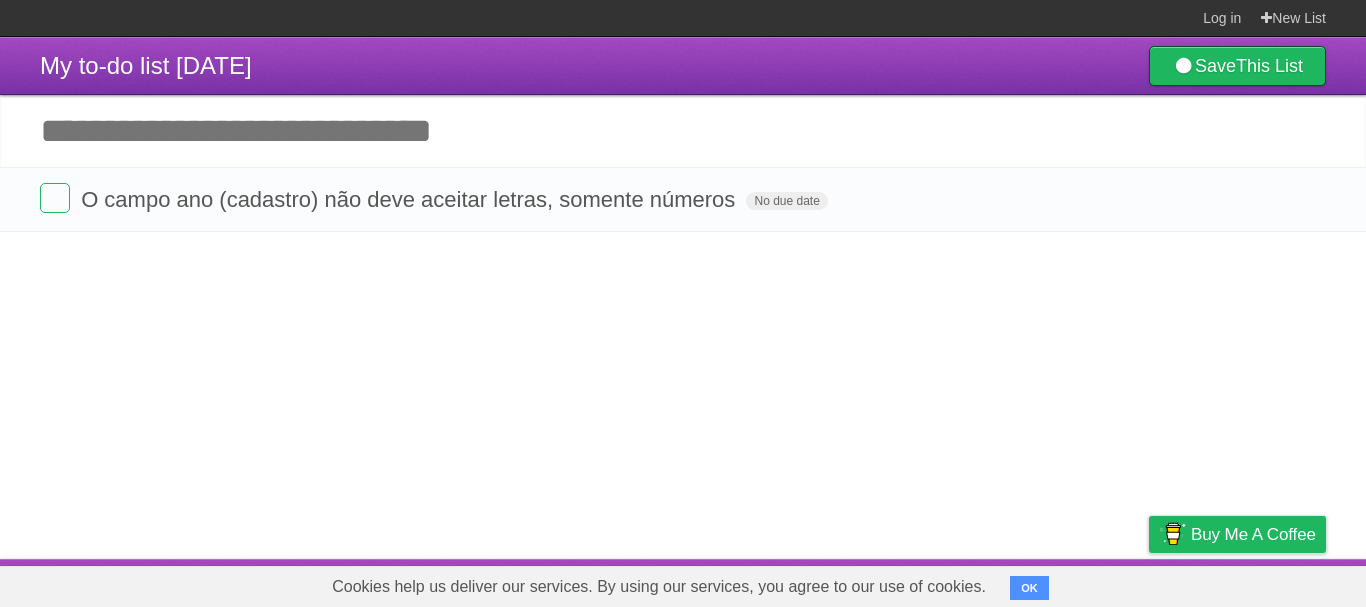 type 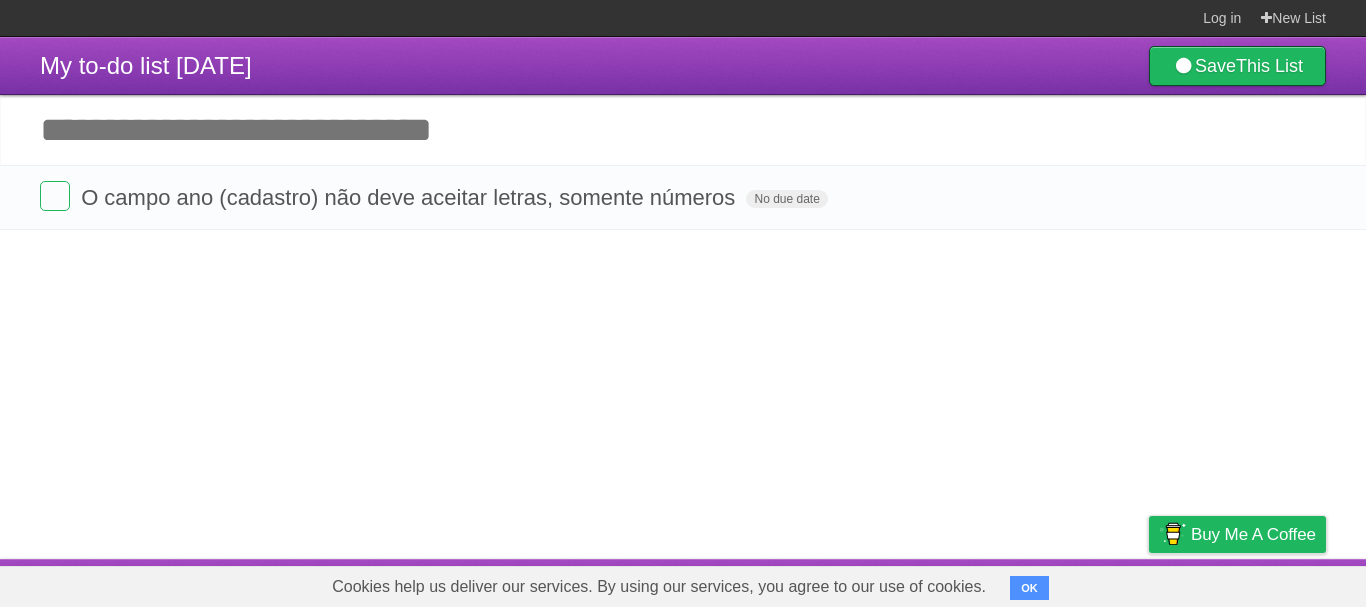 scroll, scrollTop: 0, scrollLeft: 0, axis: both 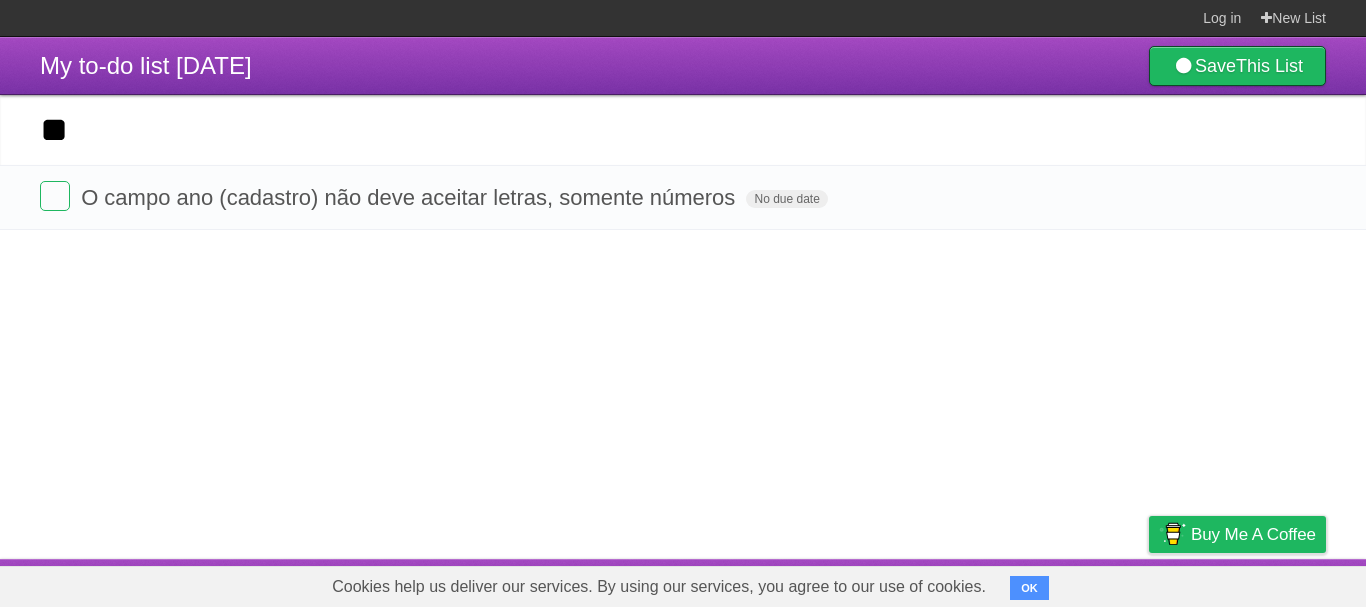 type on "*" 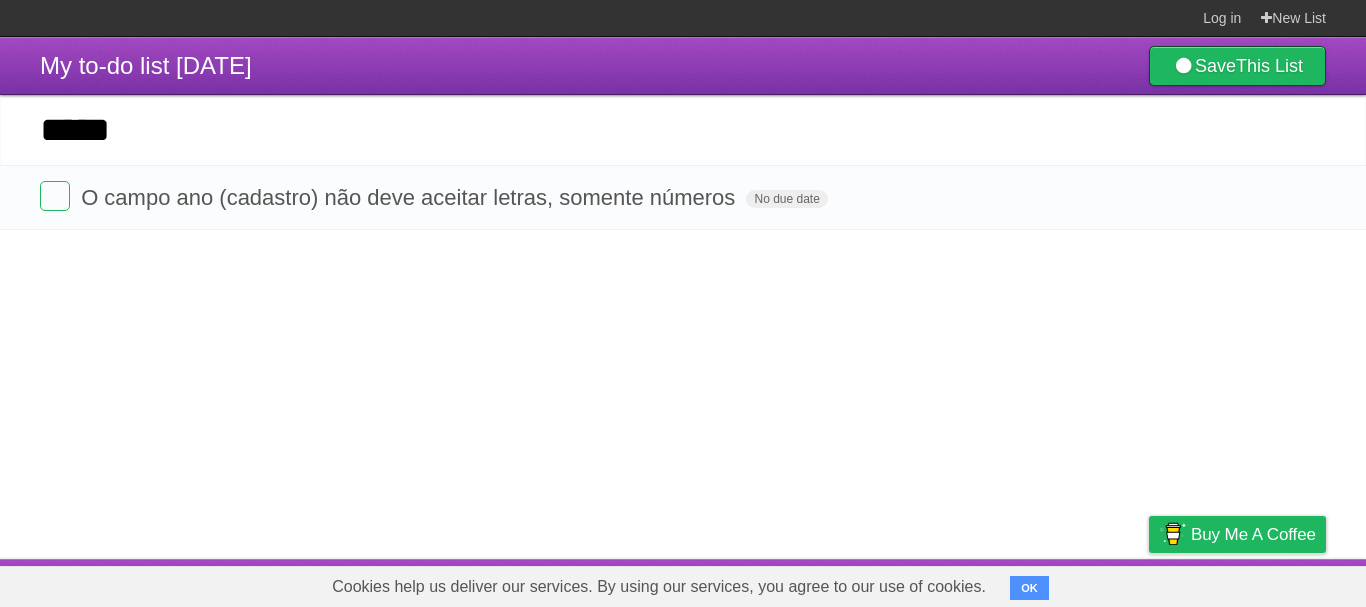 type on "*****" 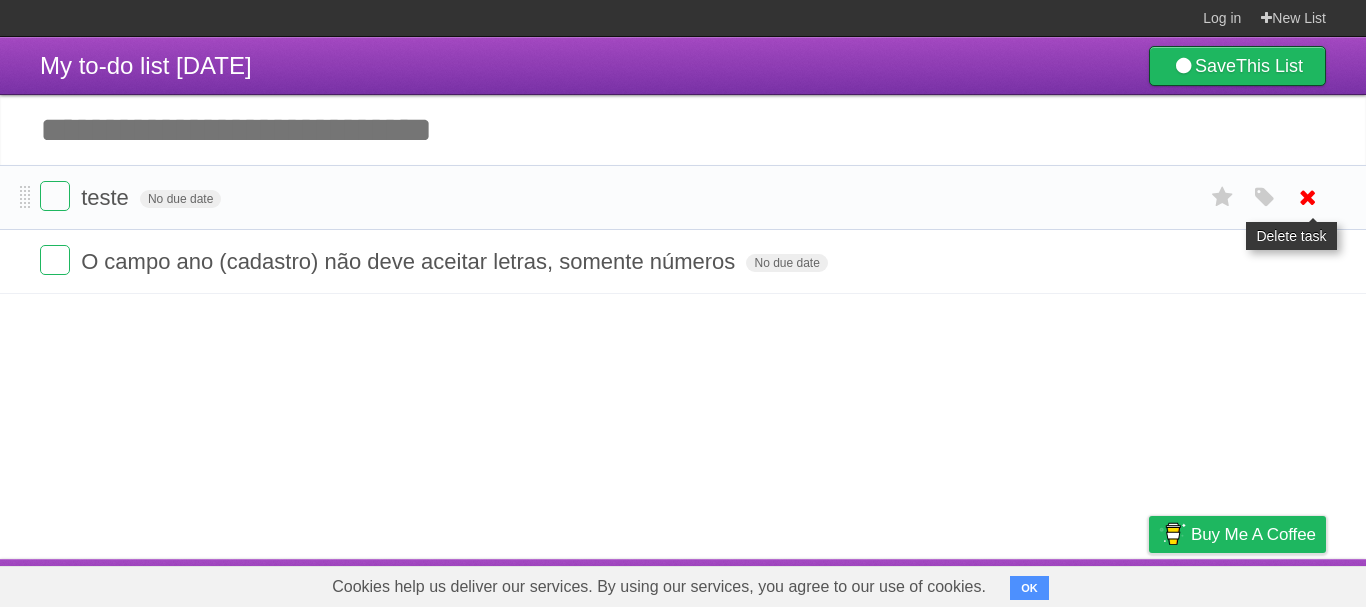 click at bounding box center [1308, 197] 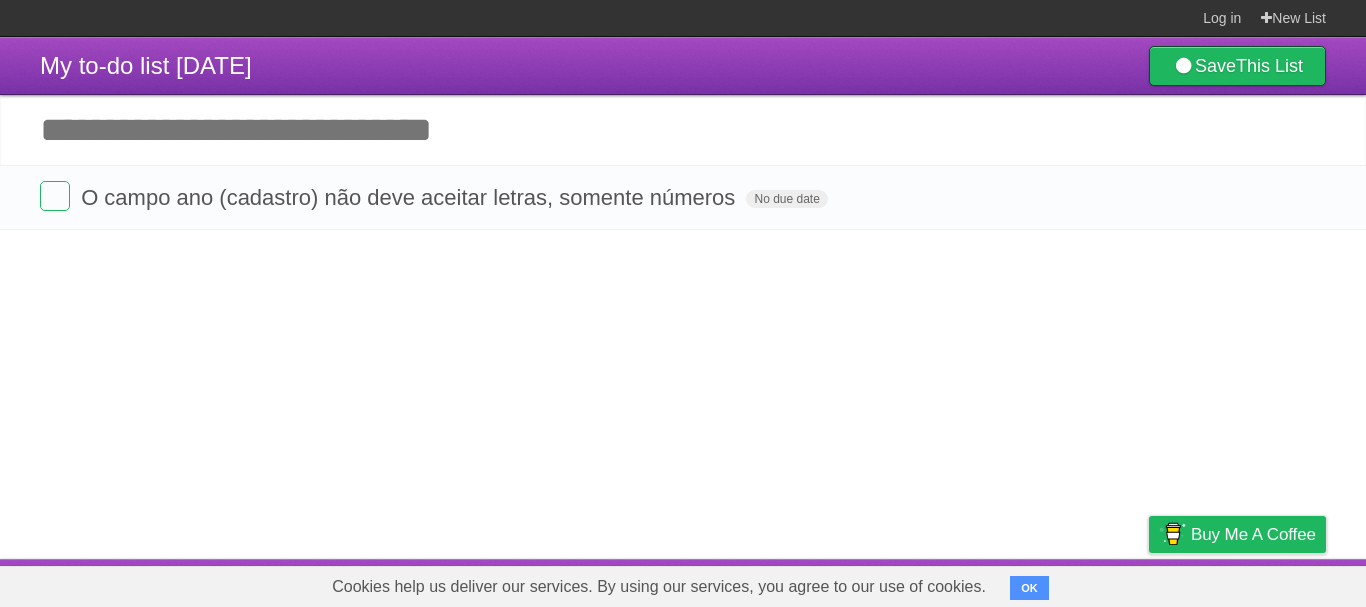 click on "Add another task" at bounding box center (683, 130) 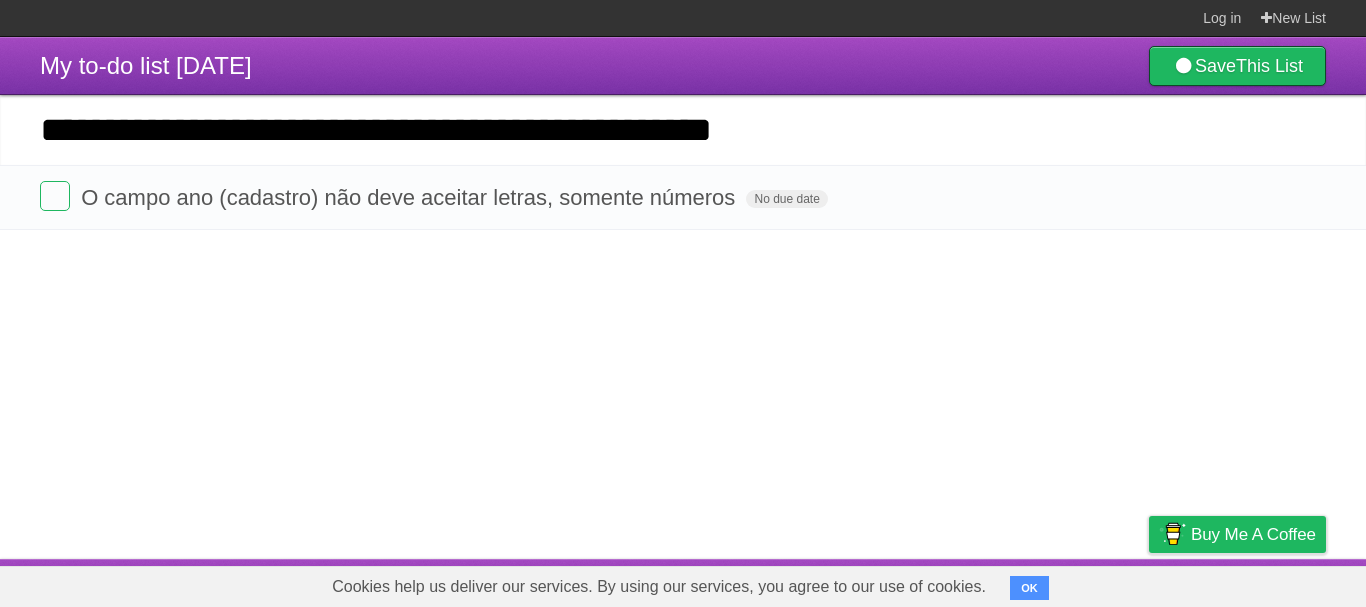 type on "**********" 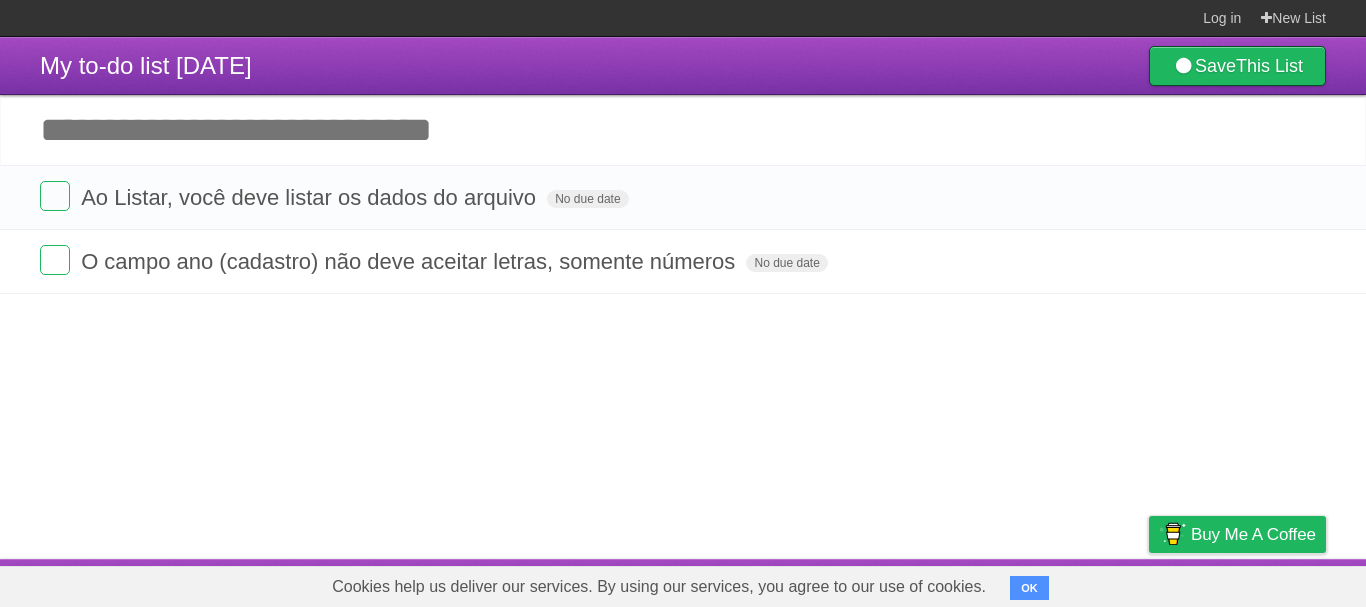 click on "Add another task" at bounding box center (683, 130) 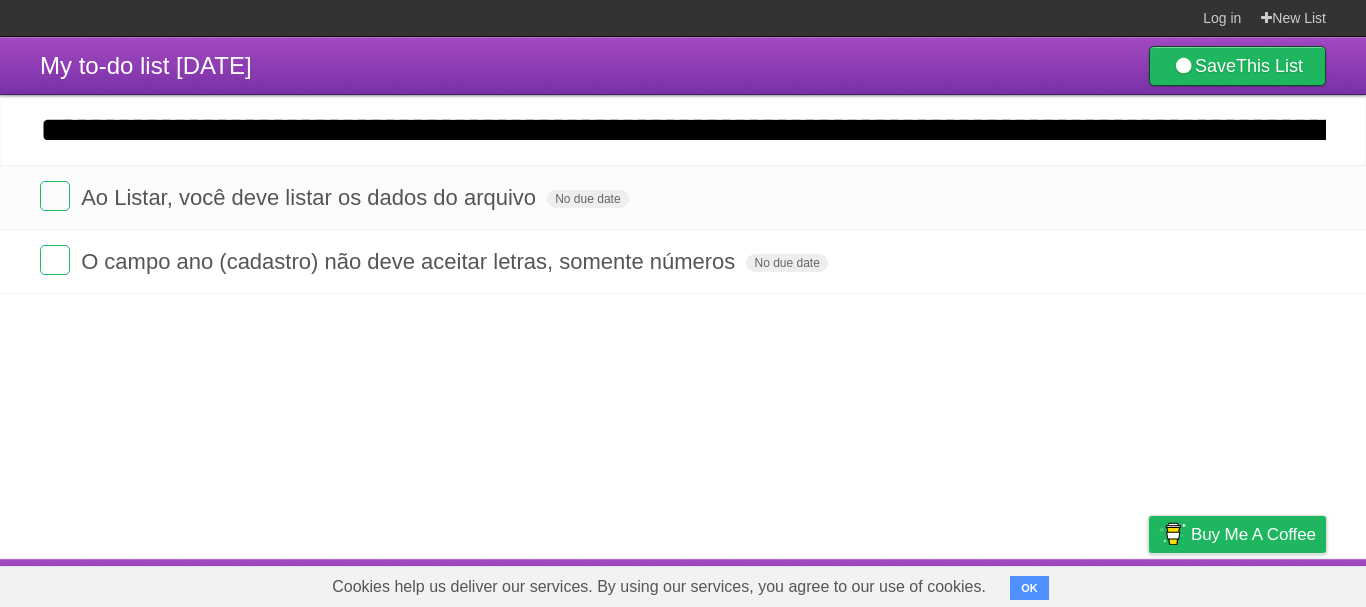 scroll, scrollTop: 0, scrollLeft: 5292, axis: horizontal 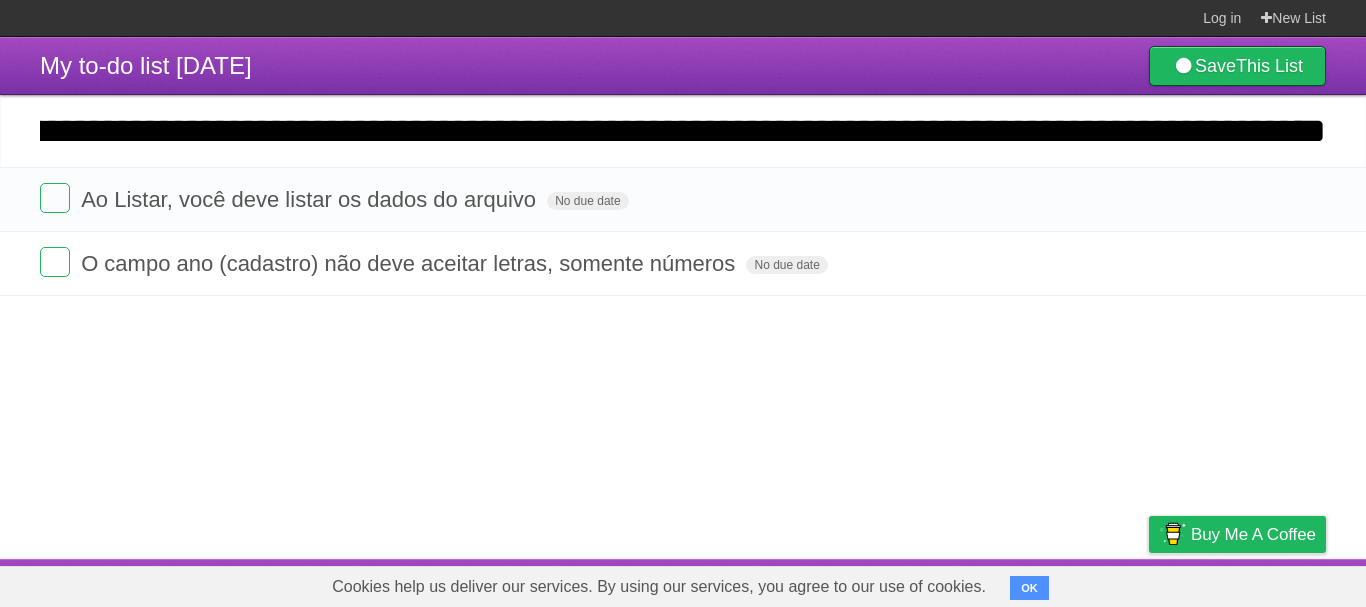 type on "**********" 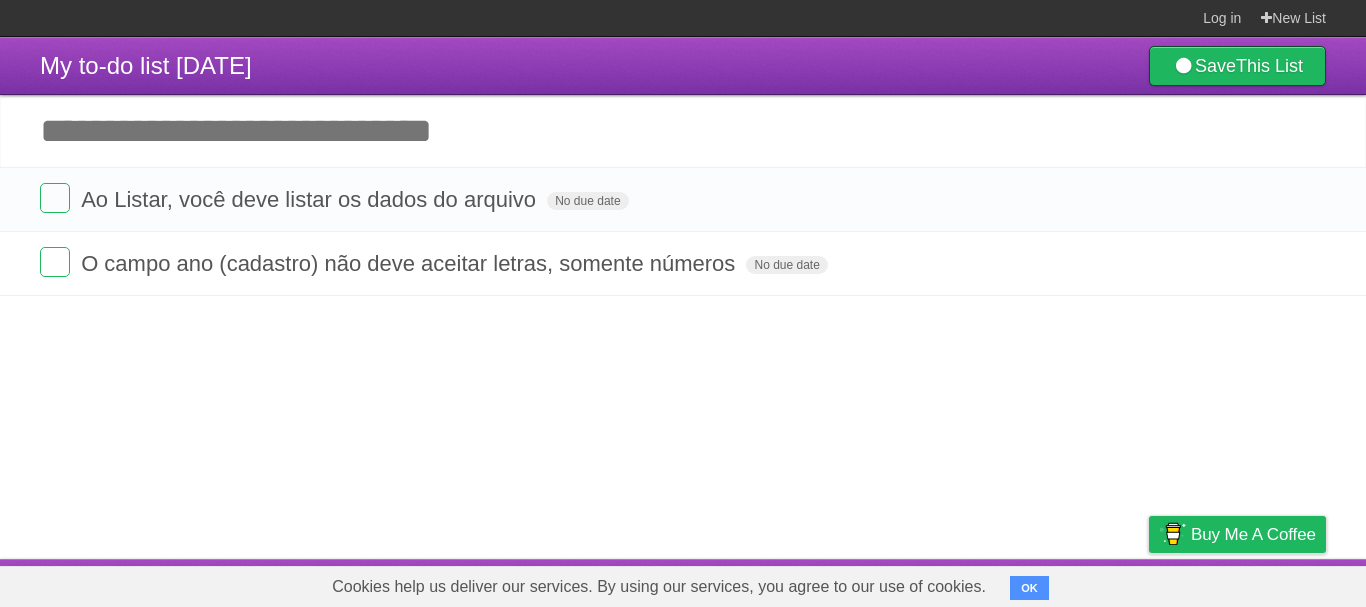 scroll, scrollTop: 0, scrollLeft: 0, axis: both 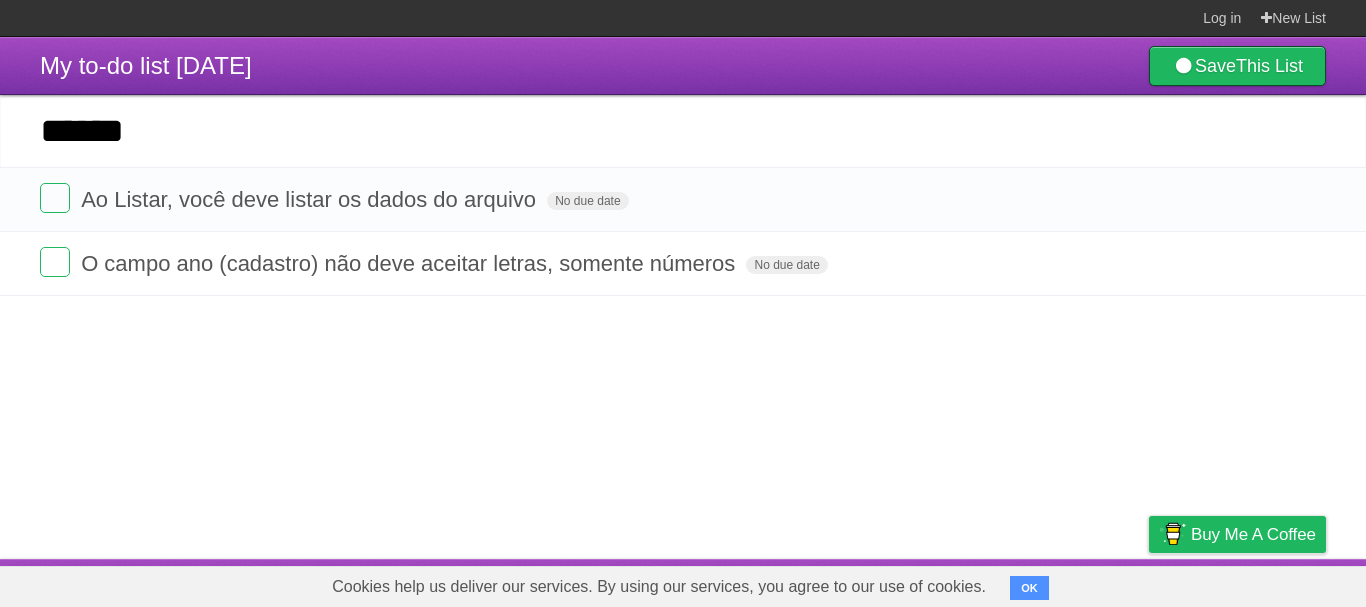 type on "******" 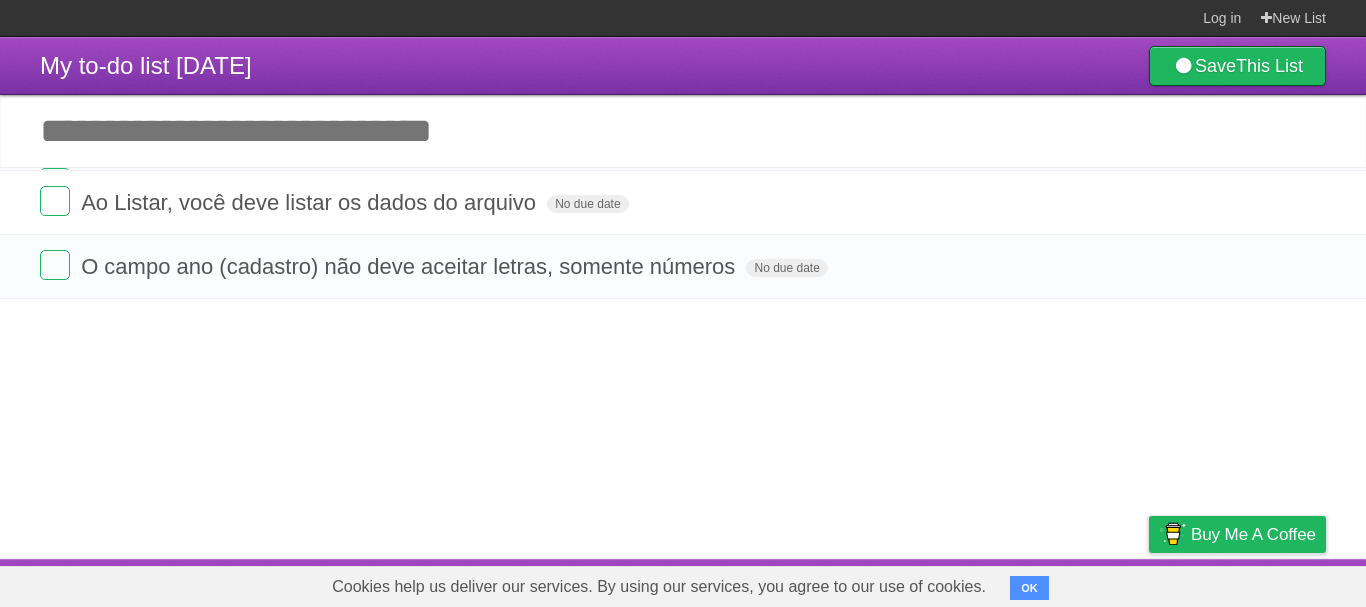 click on "*********" at bounding box center (0, 0) 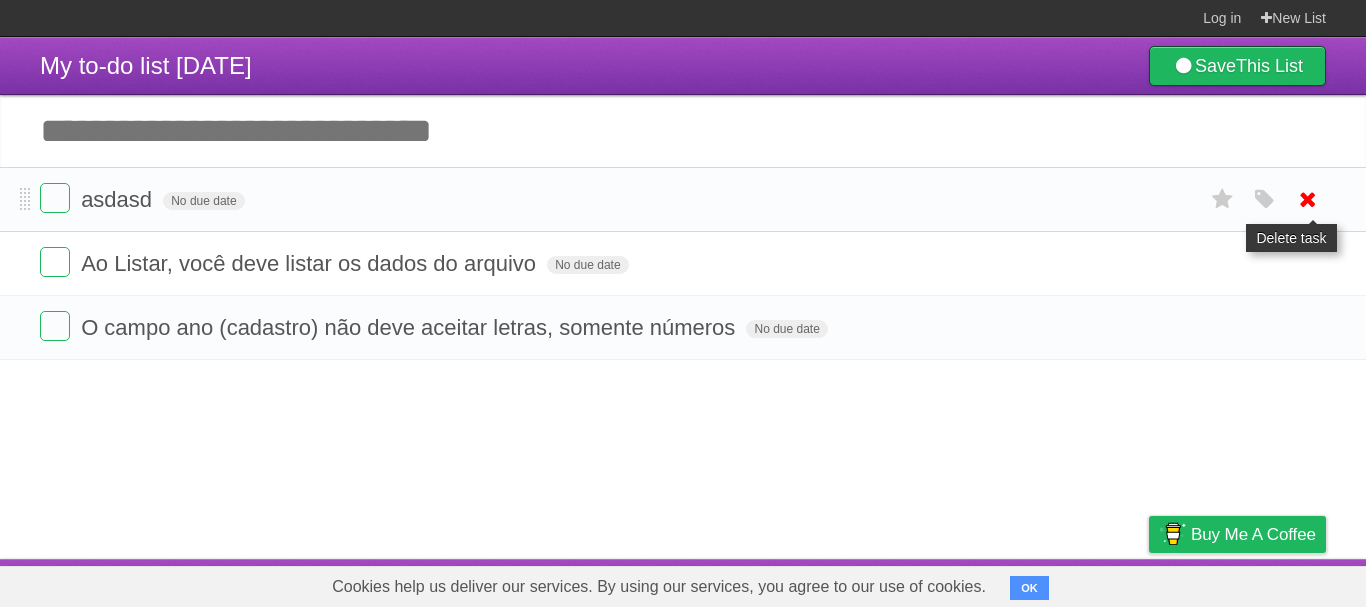 click at bounding box center (1308, 199) 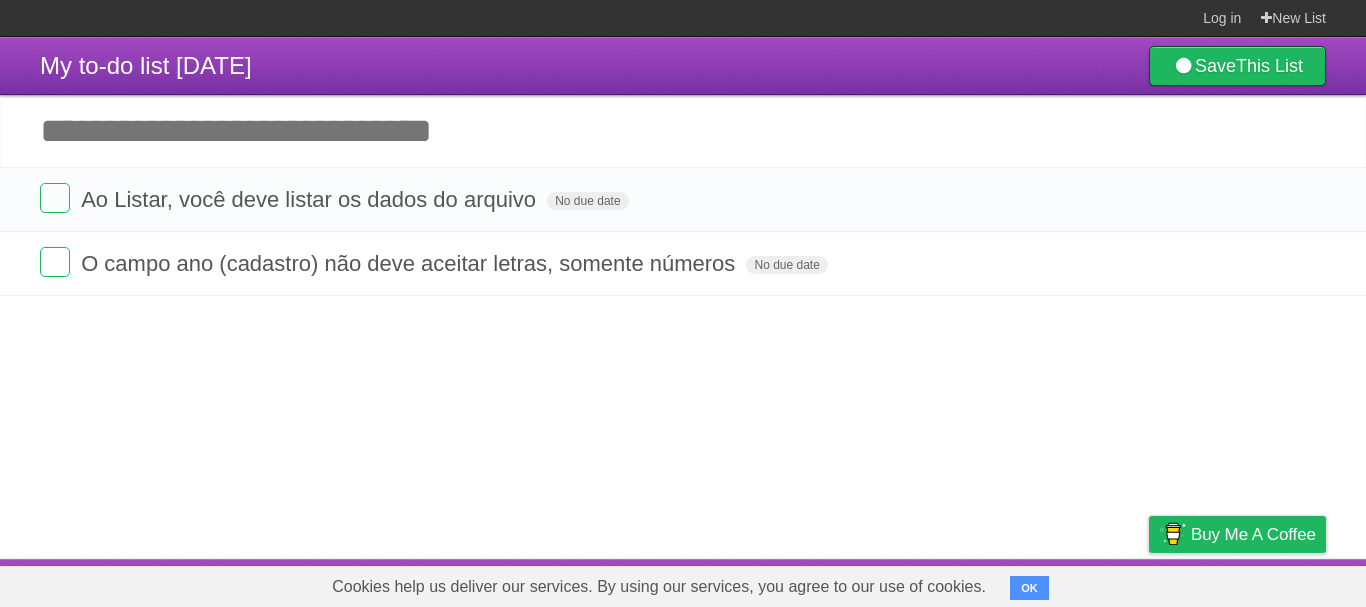 click on "Add another task" at bounding box center (683, 131) 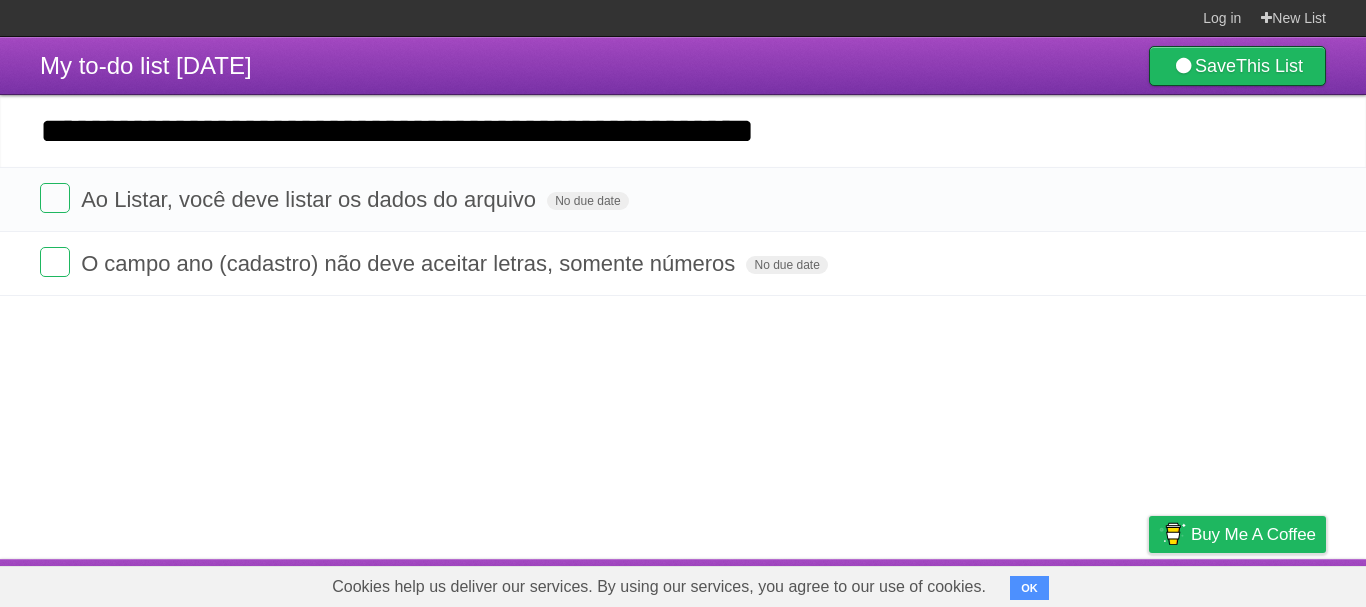 type on "**********" 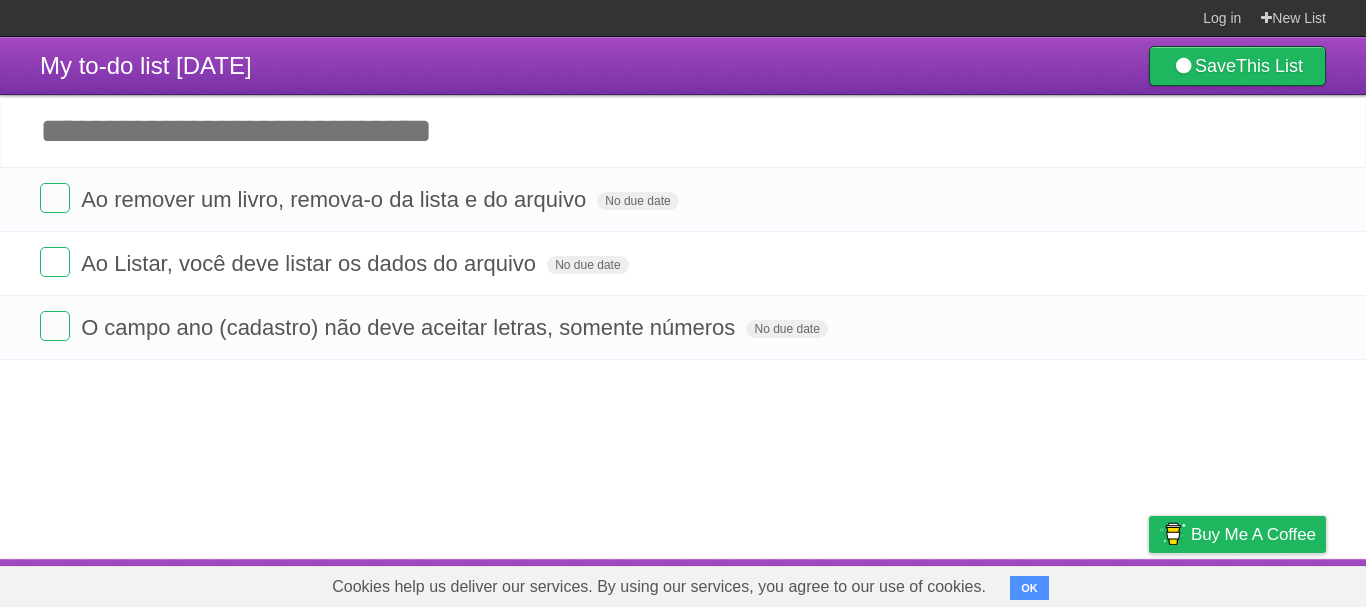 click on "Add another task" at bounding box center (683, 131) 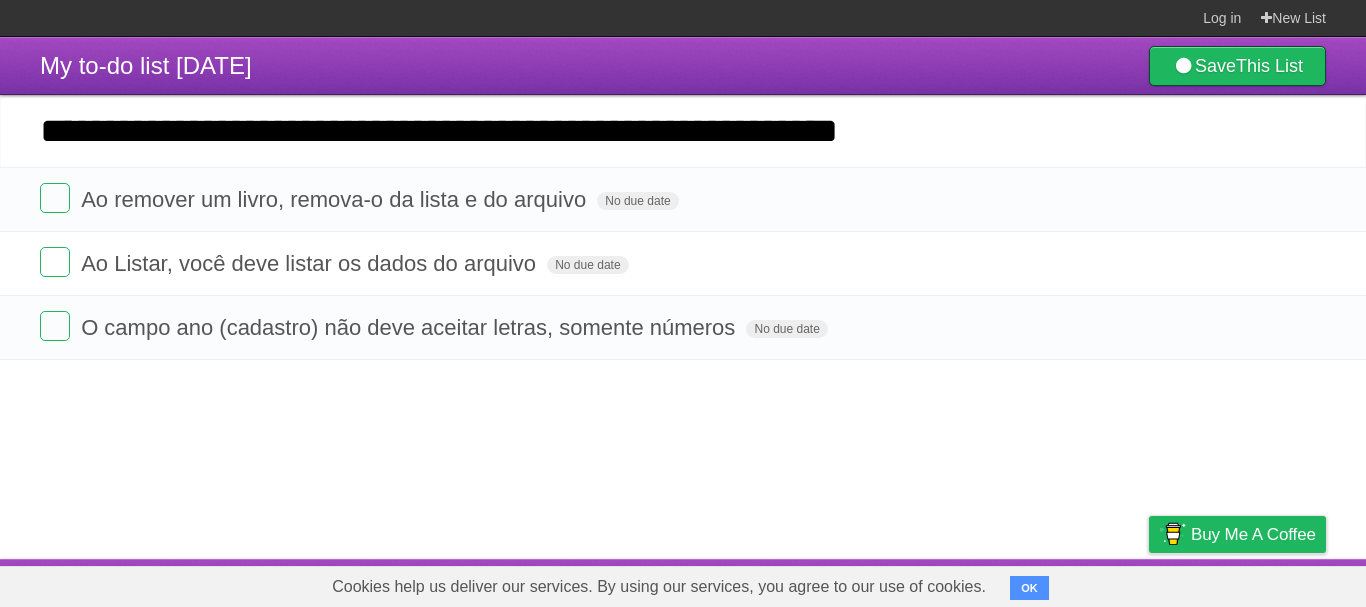 type on "**********" 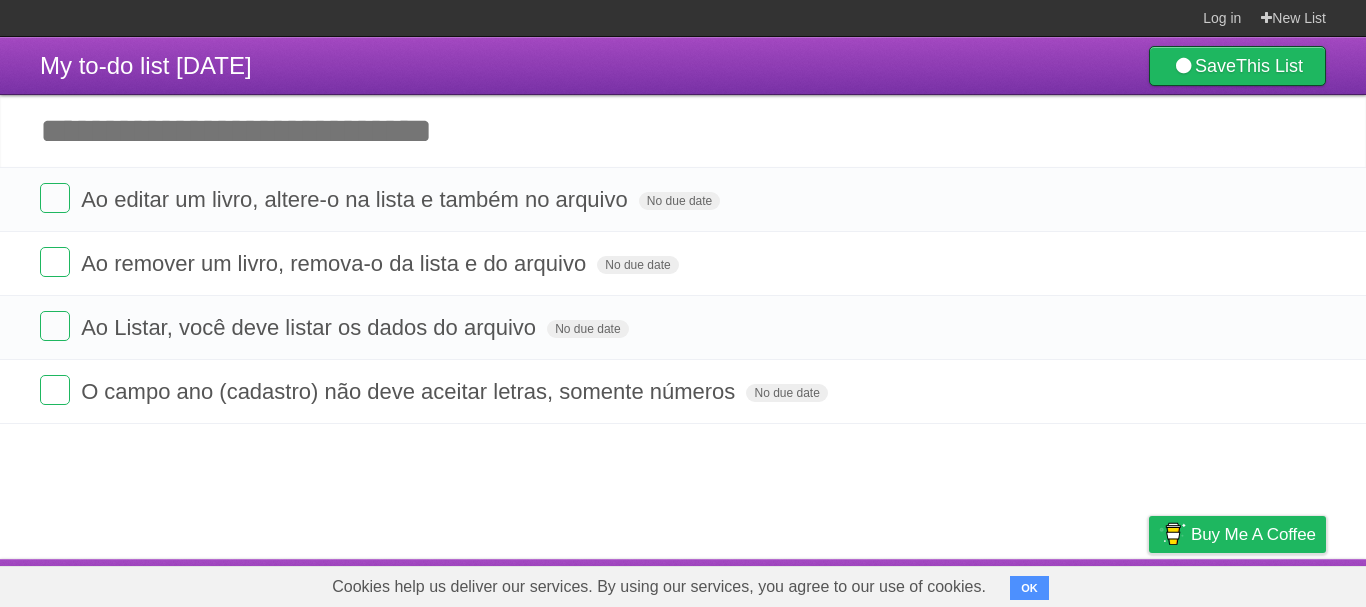 click on "Add another task" at bounding box center [683, 131] 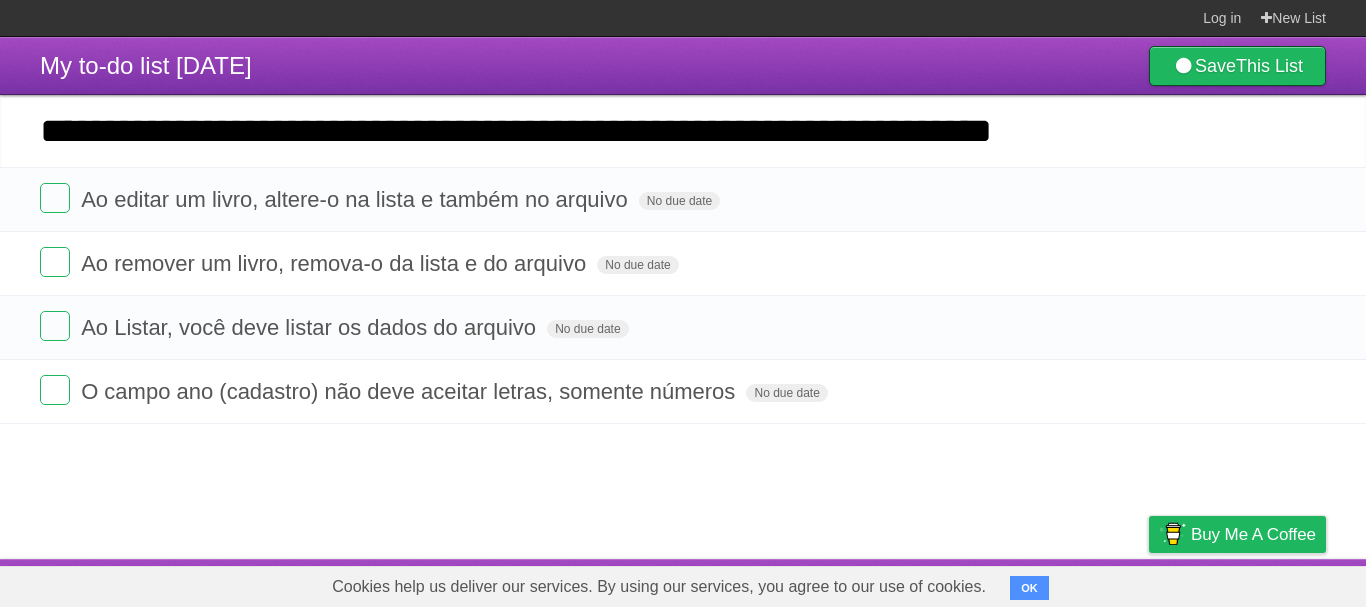 type on "**********" 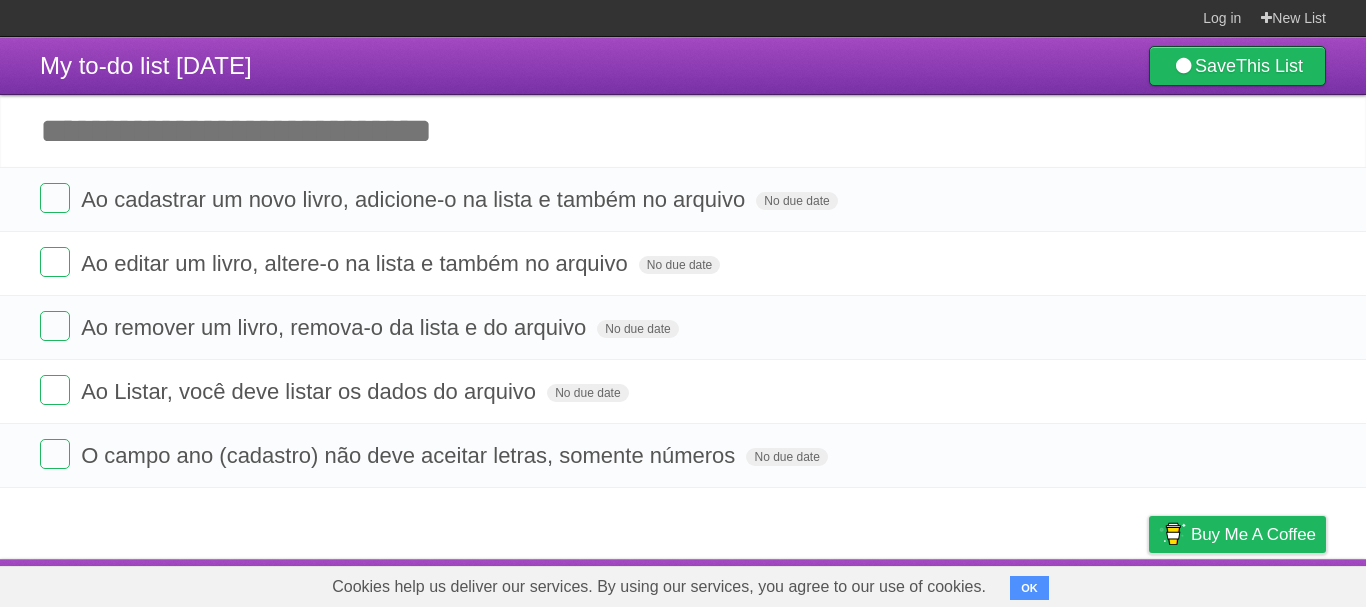 click on "Add another task" at bounding box center [683, 131] 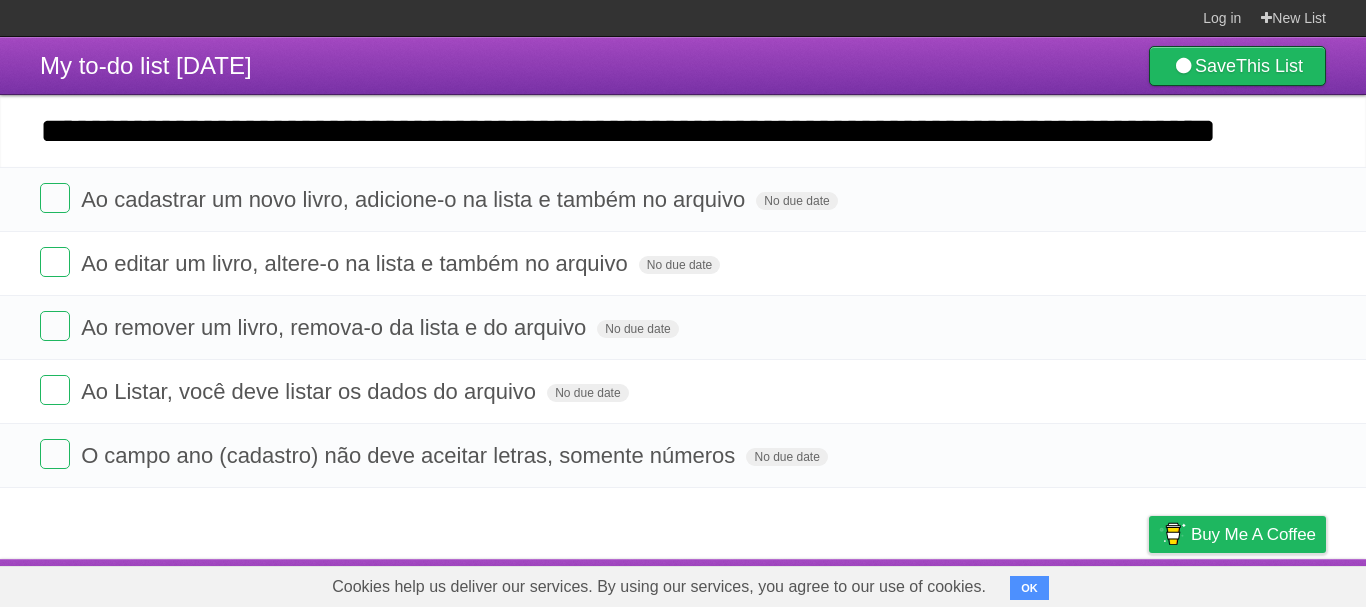 scroll, scrollTop: 0, scrollLeft: 20, axis: horizontal 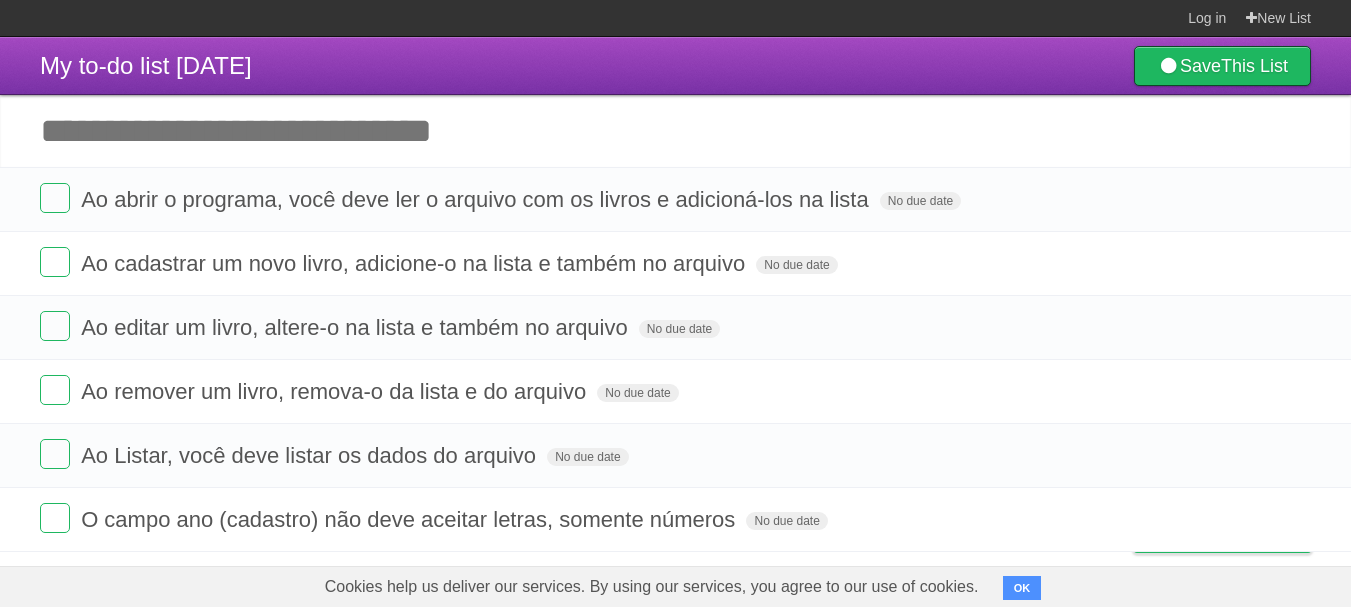 click on "Add another task" at bounding box center (675, 131) 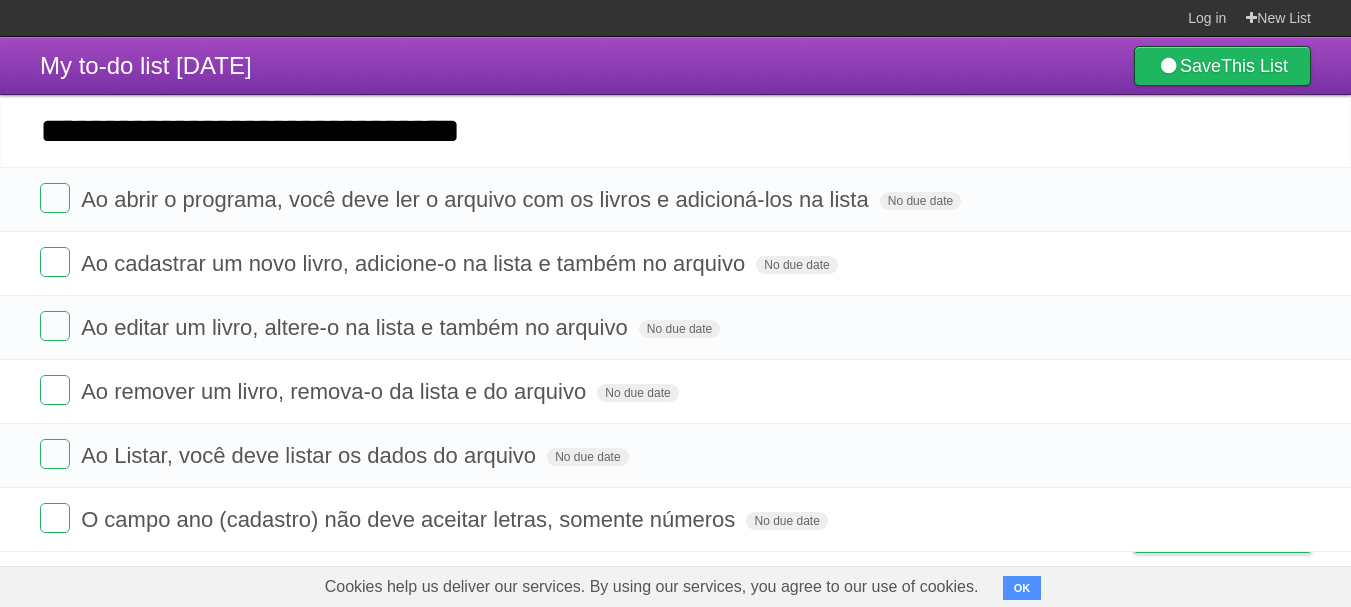 click on "**********" at bounding box center [675, 131] 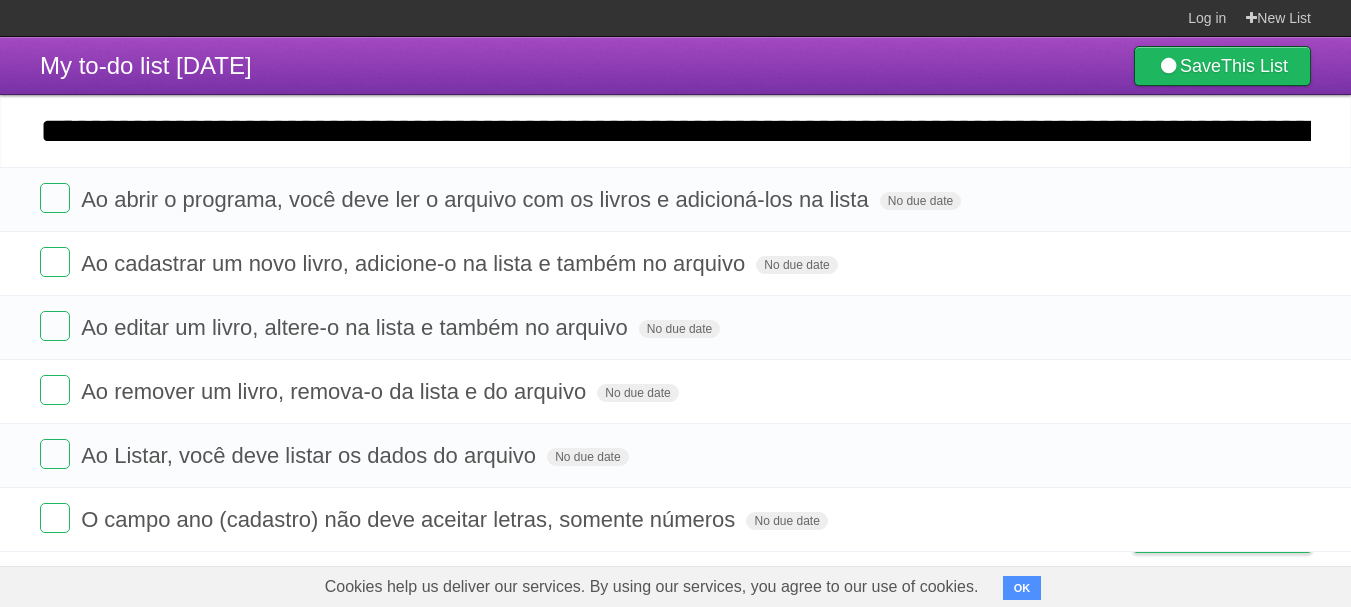 scroll, scrollTop: 0, scrollLeft: 365, axis: horizontal 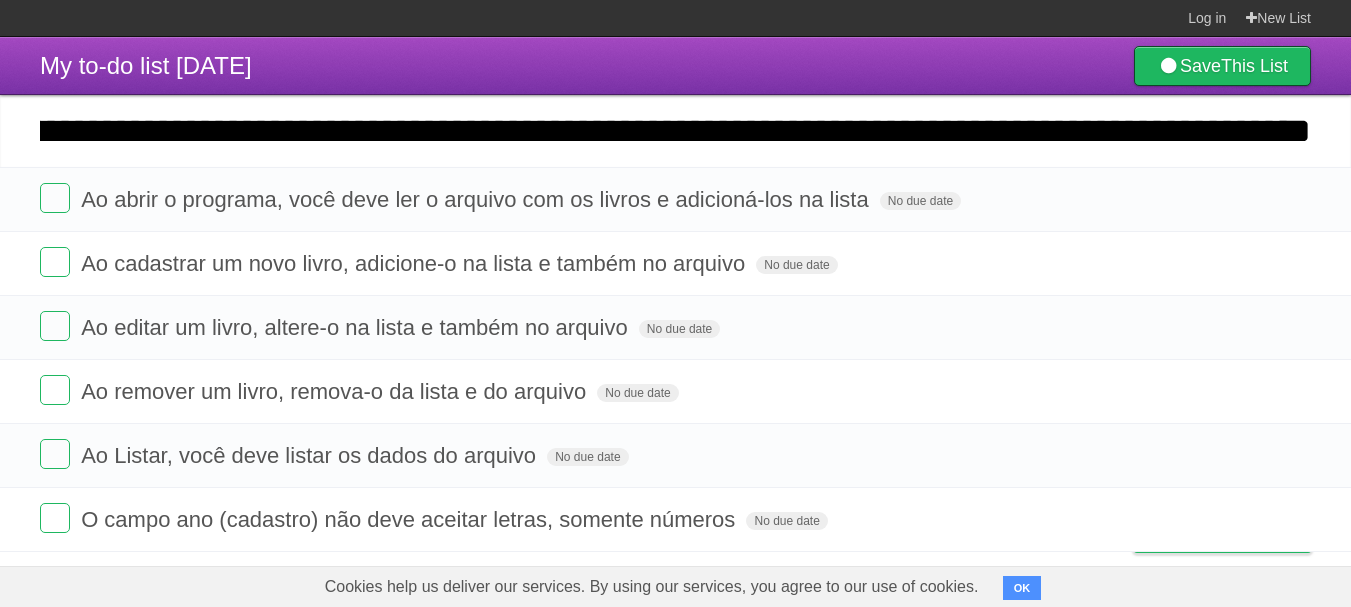 type on "**********" 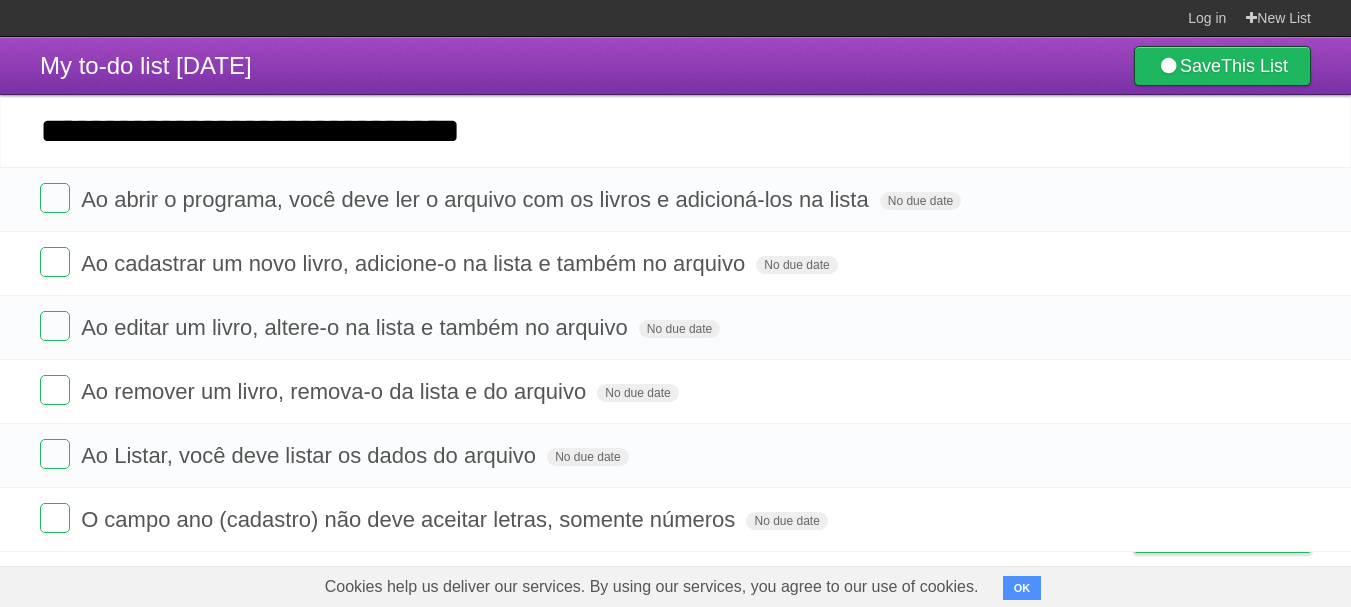 scroll, scrollTop: 0, scrollLeft: 0, axis: both 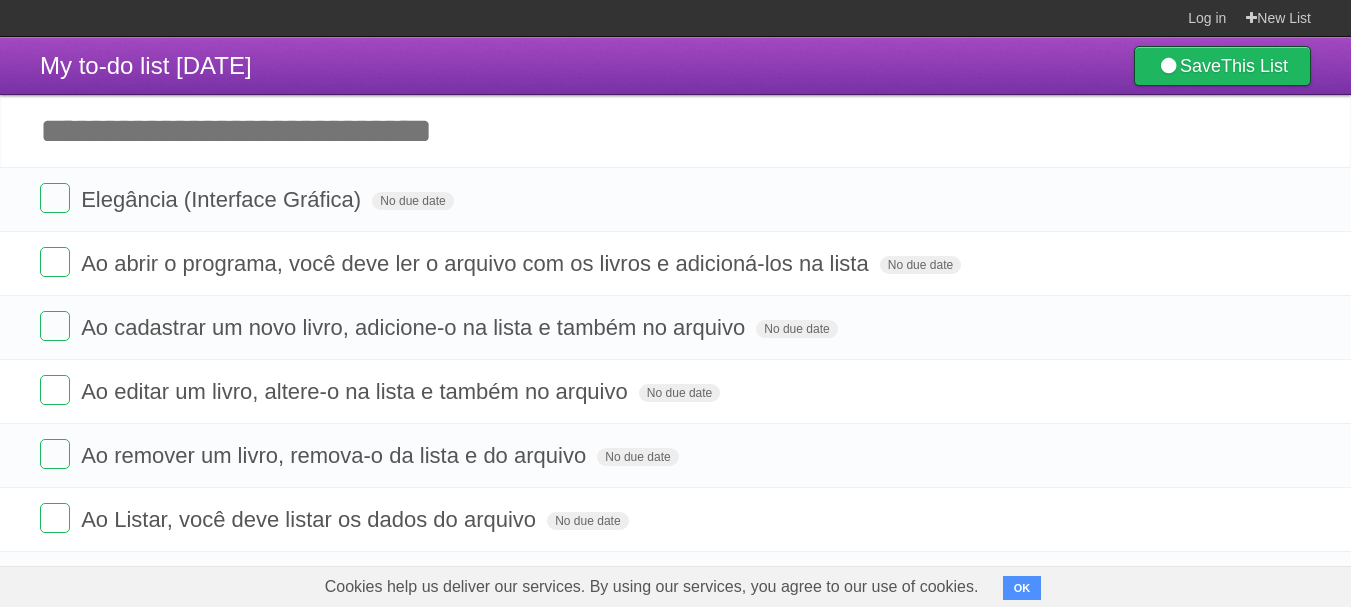 click on "Add another task" at bounding box center (675, 131) 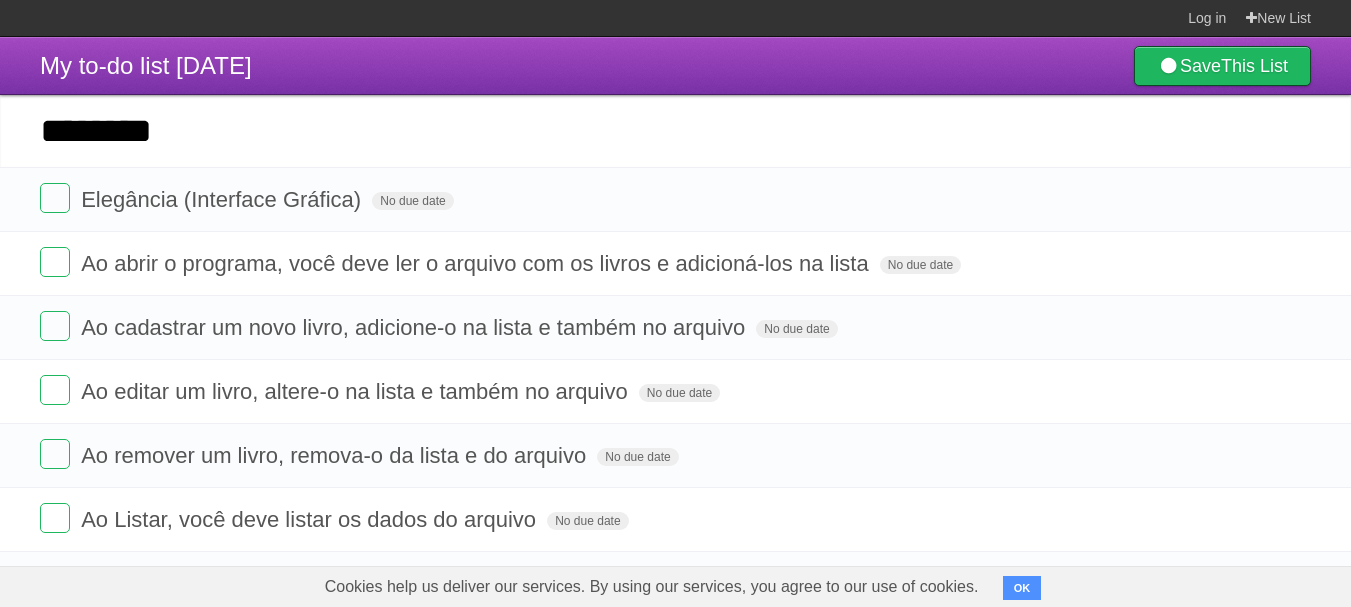 type on "*******" 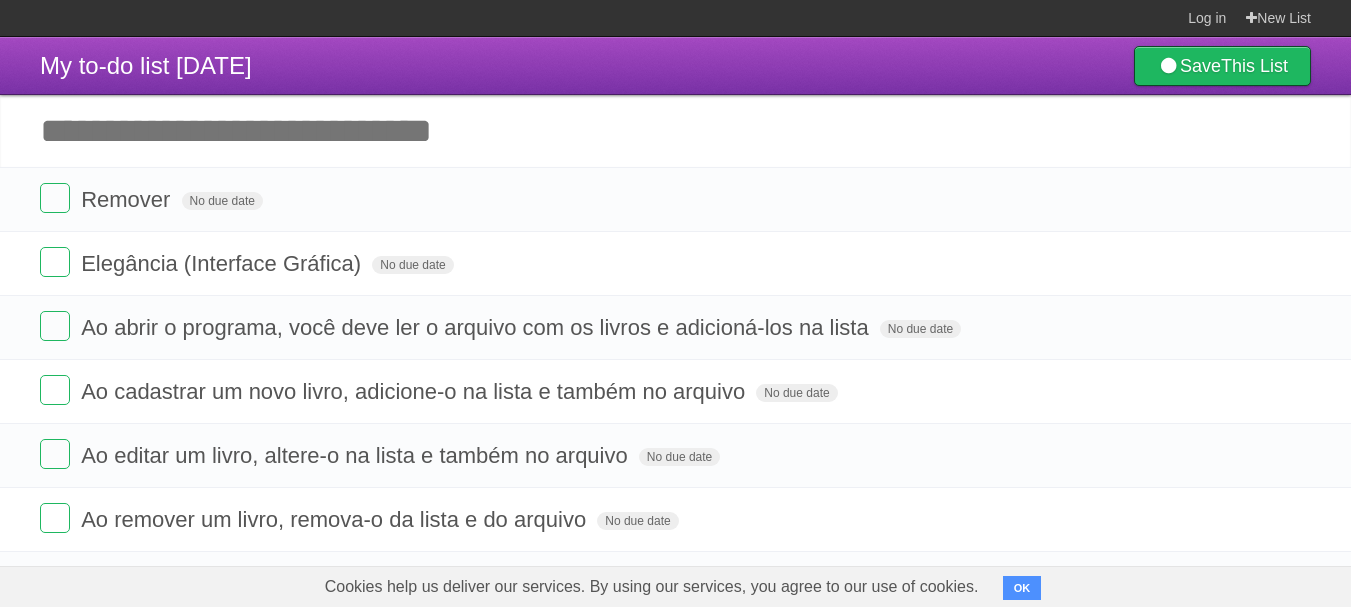 click on "Add another task" at bounding box center [675, 131] 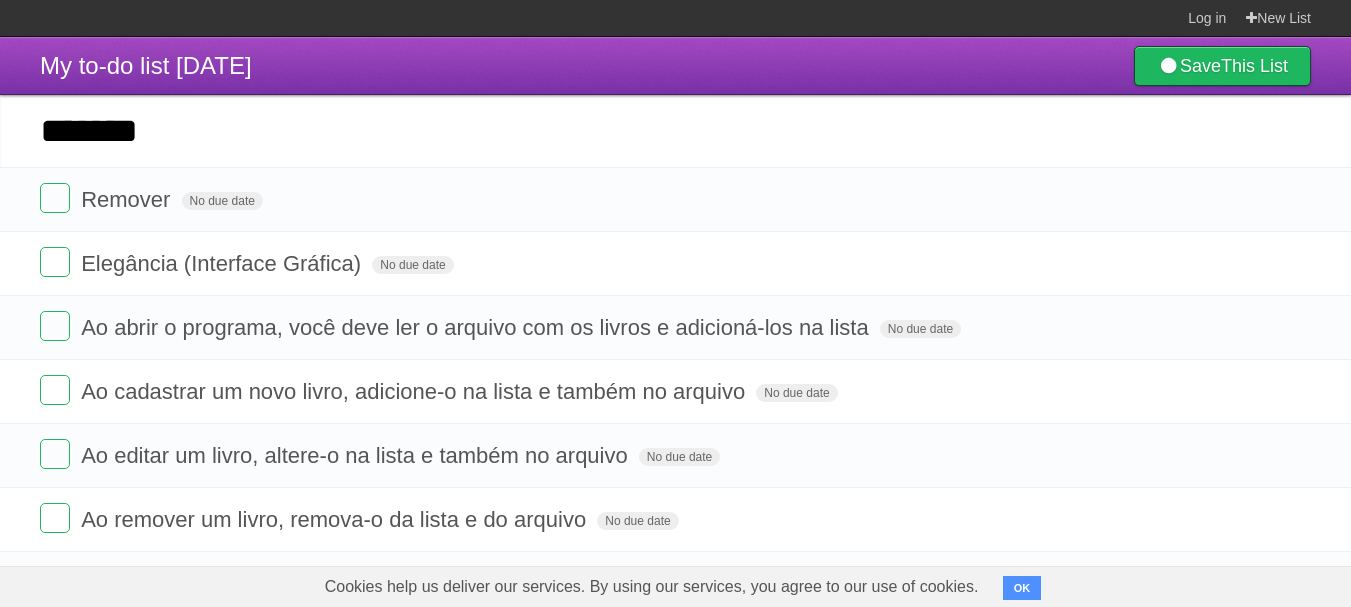 type on "*******" 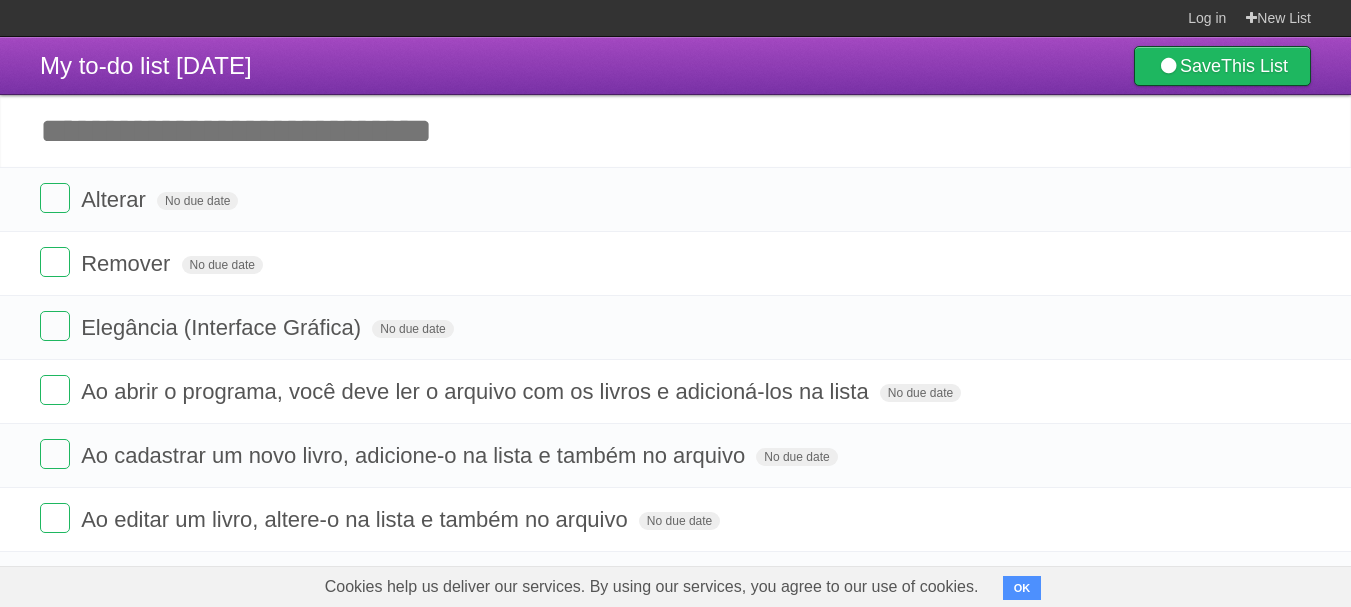 click on "Add another task" at bounding box center [675, 131] 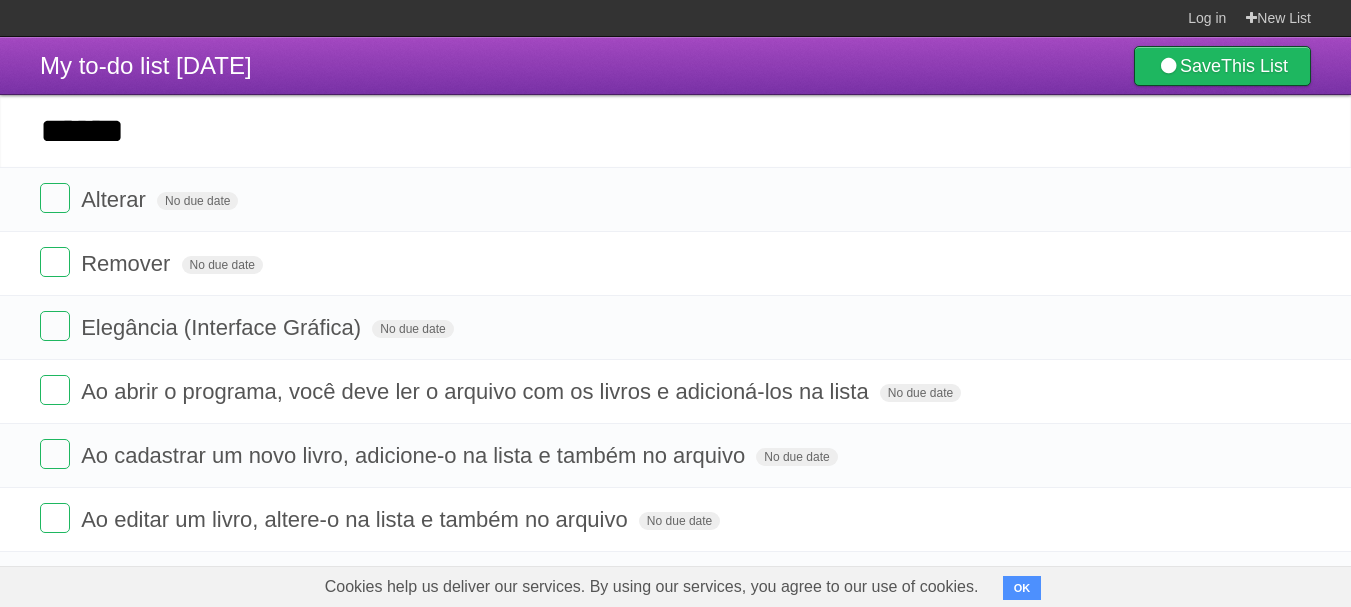 type on "******" 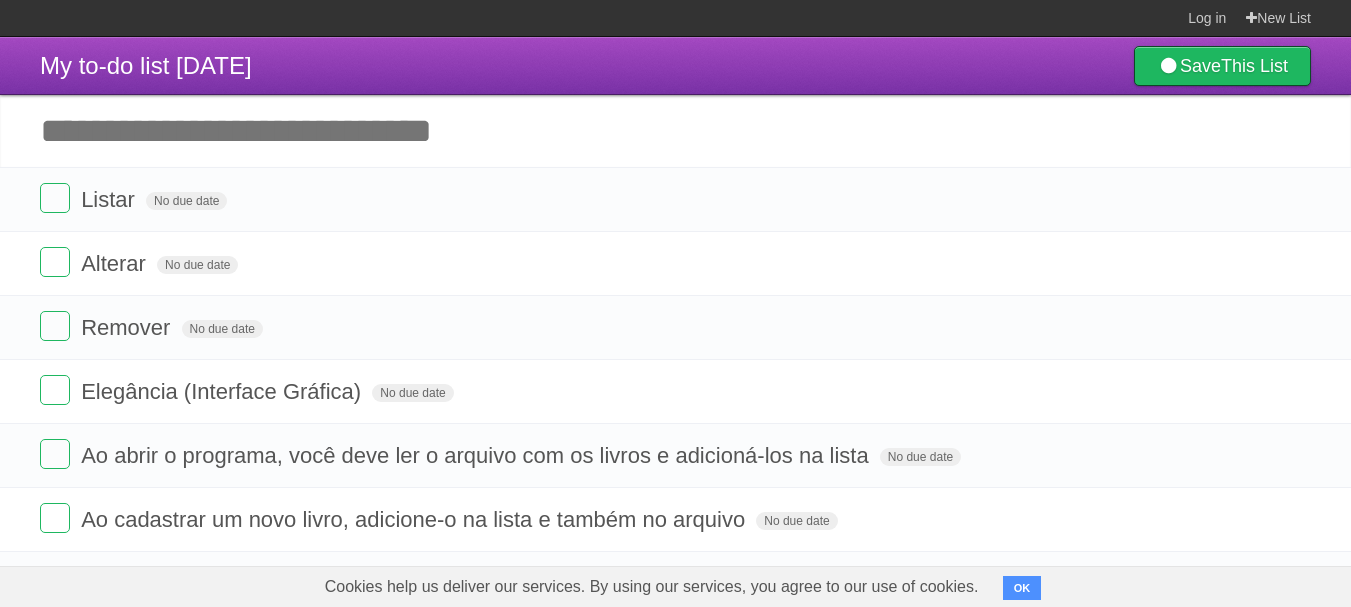 click on "Add another task" at bounding box center (675, 131) 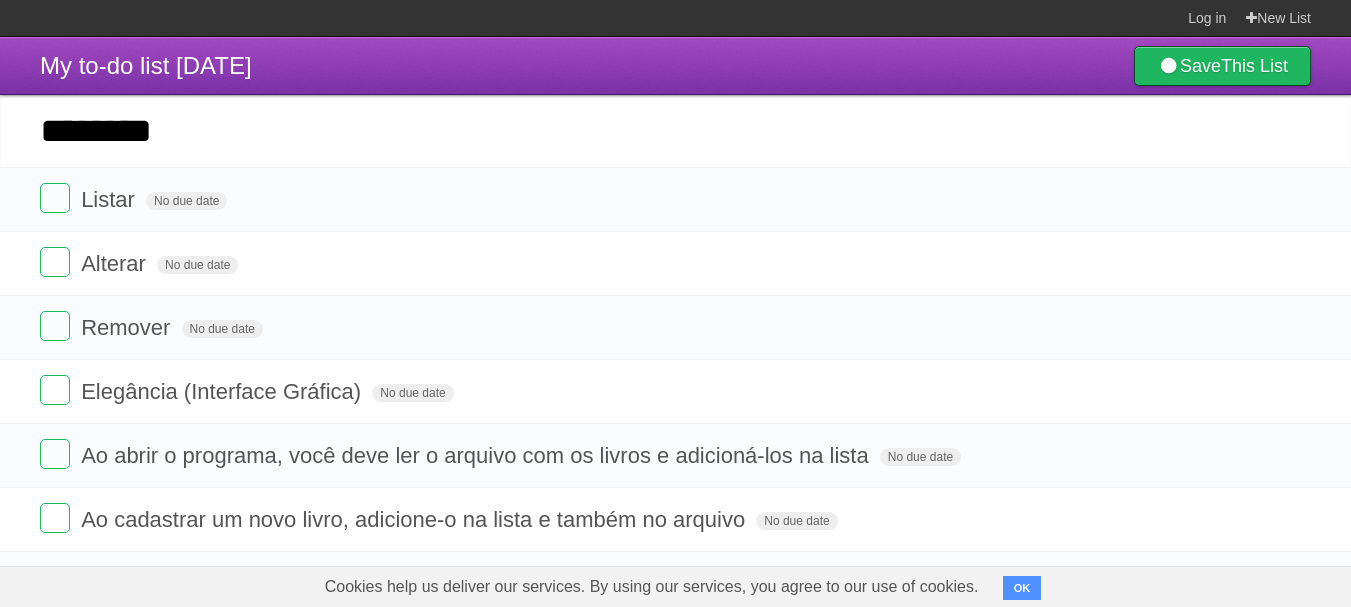 type on "********" 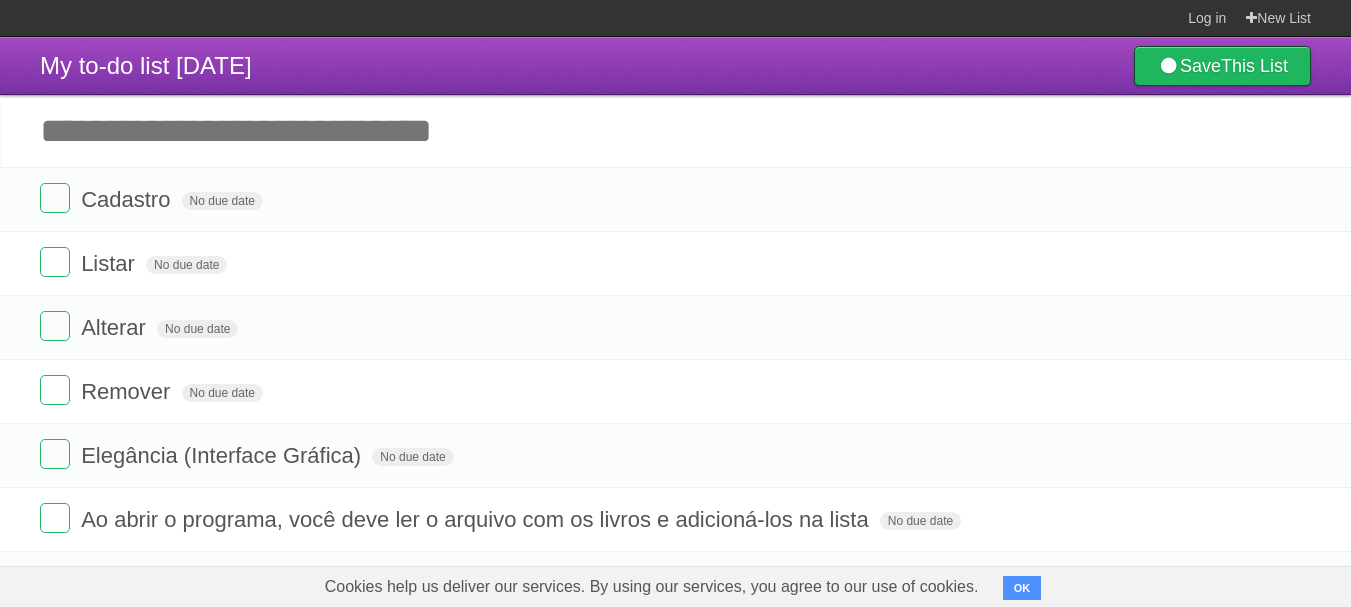 click on "Add another task" at bounding box center [675, 131] 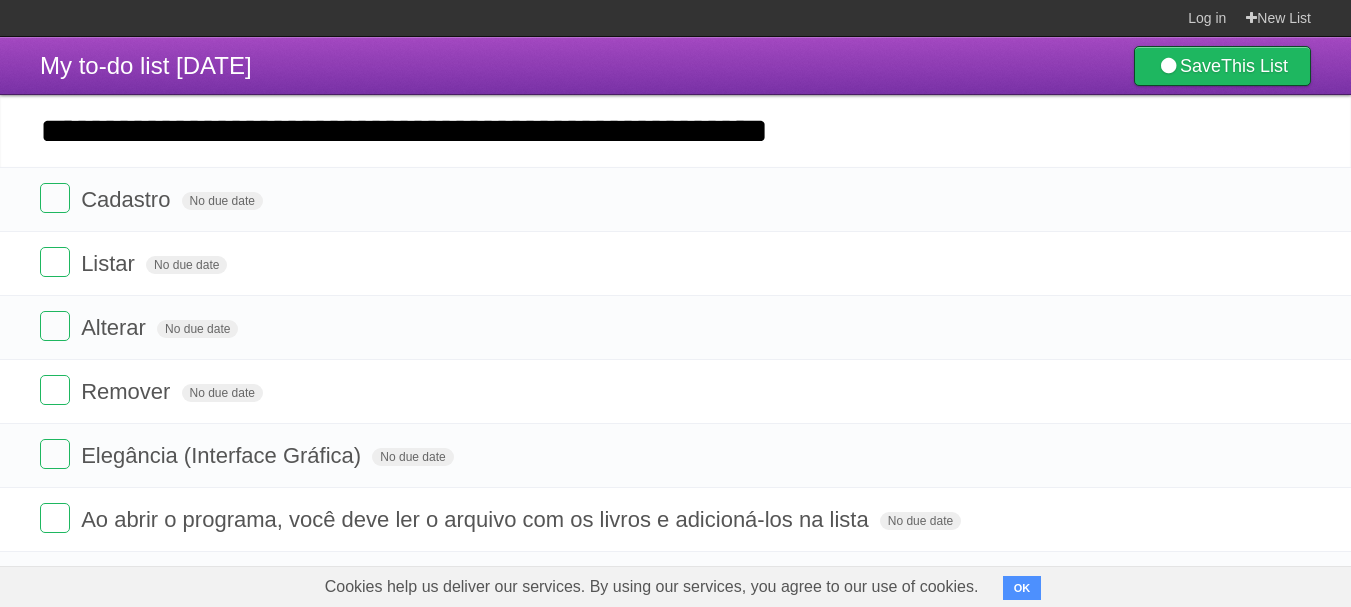 type on "**********" 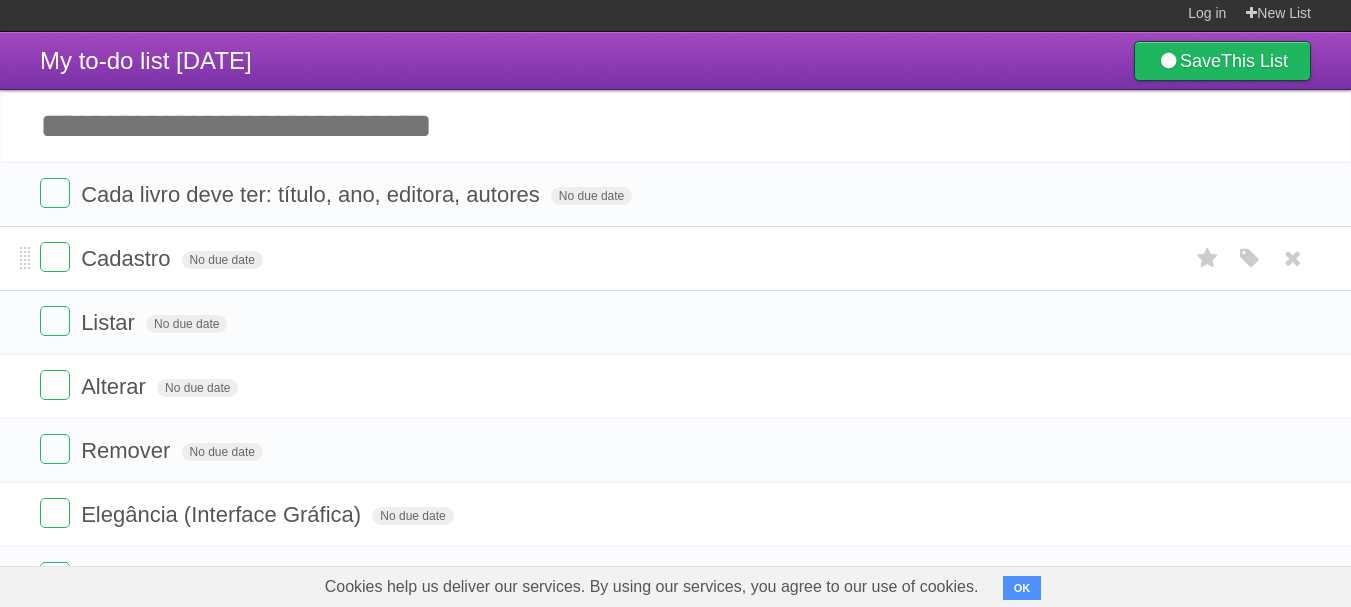 scroll, scrollTop: 0, scrollLeft: 0, axis: both 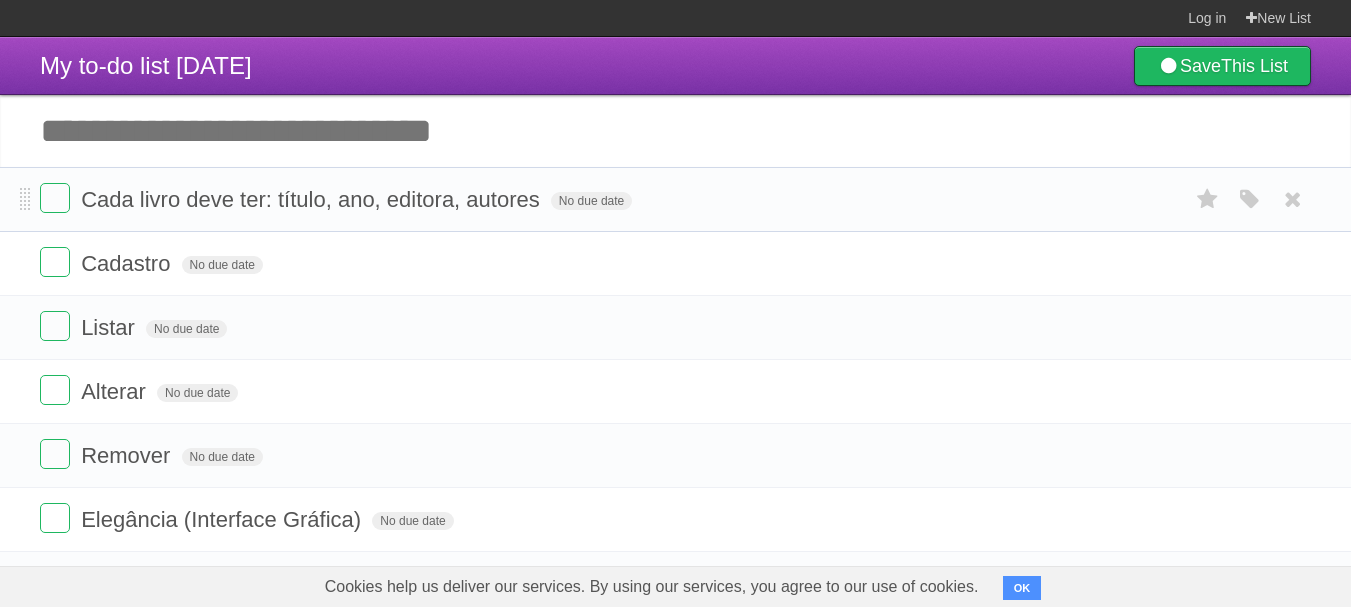 click on "Cada livro deve ter: título, ano, editora,  autores
No due date
White
Red
Blue
Green
Purple
Orange" at bounding box center [675, 199] 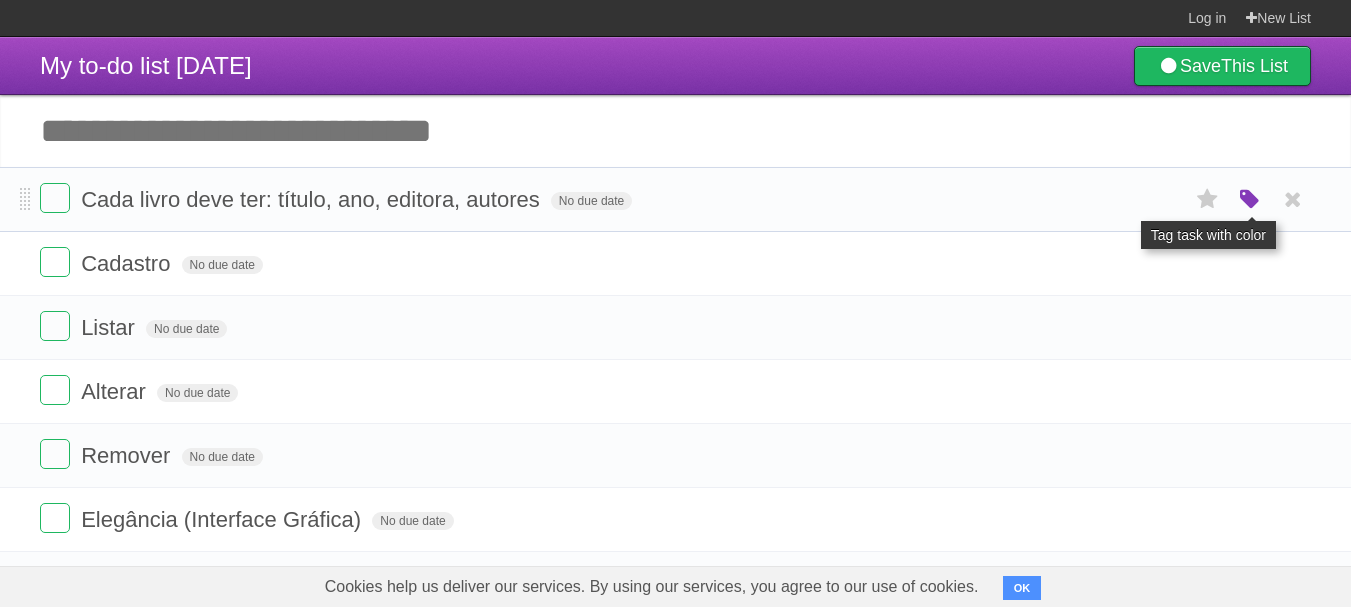 click at bounding box center [1250, 200] 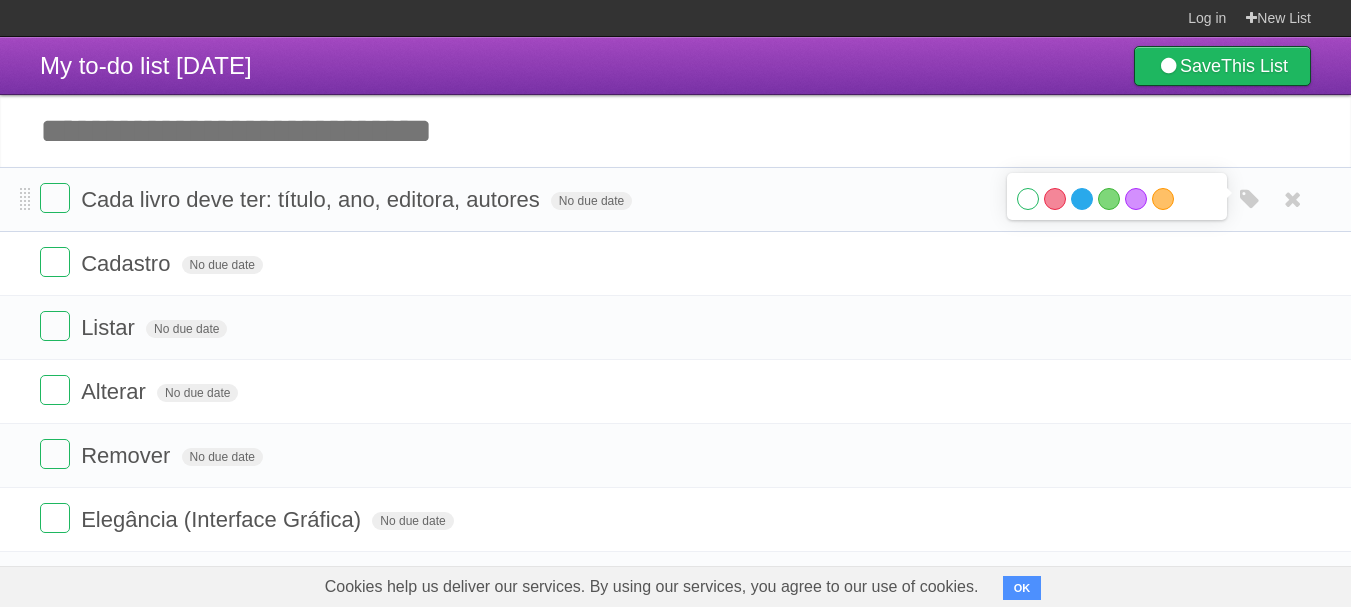 click on "Blue" at bounding box center [1082, 199] 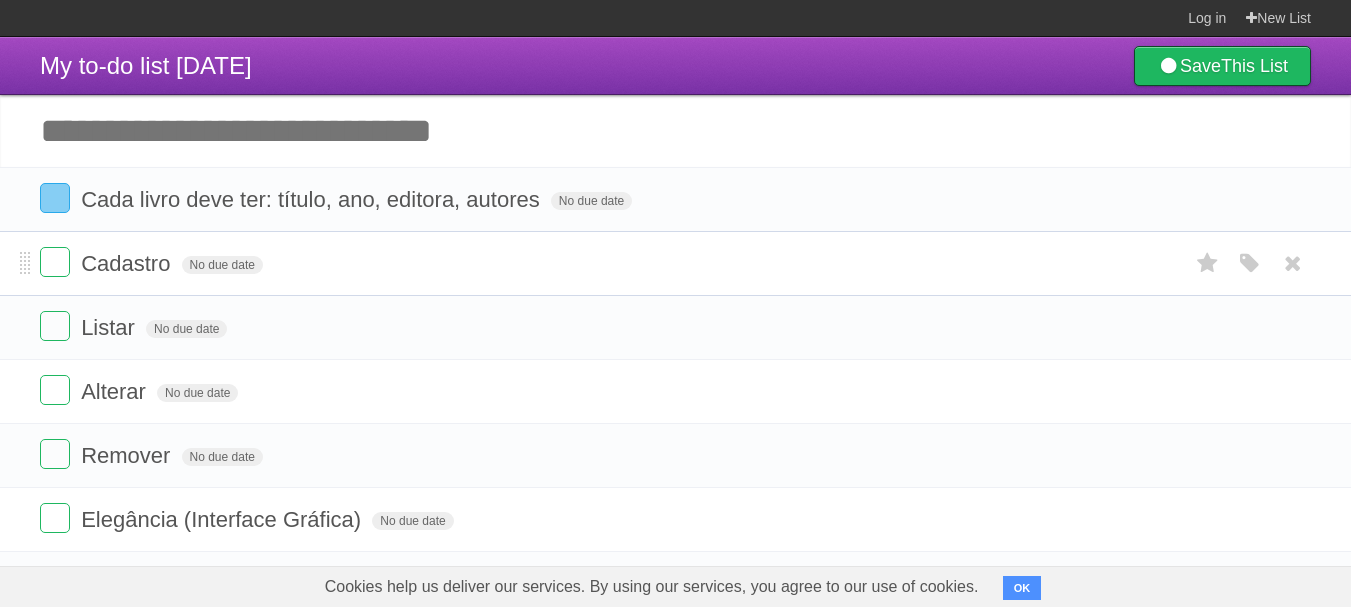 click on "Cadastro
No due date
White
Red
Blue
Green
Purple
Orange" at bounding box center [675, 263] 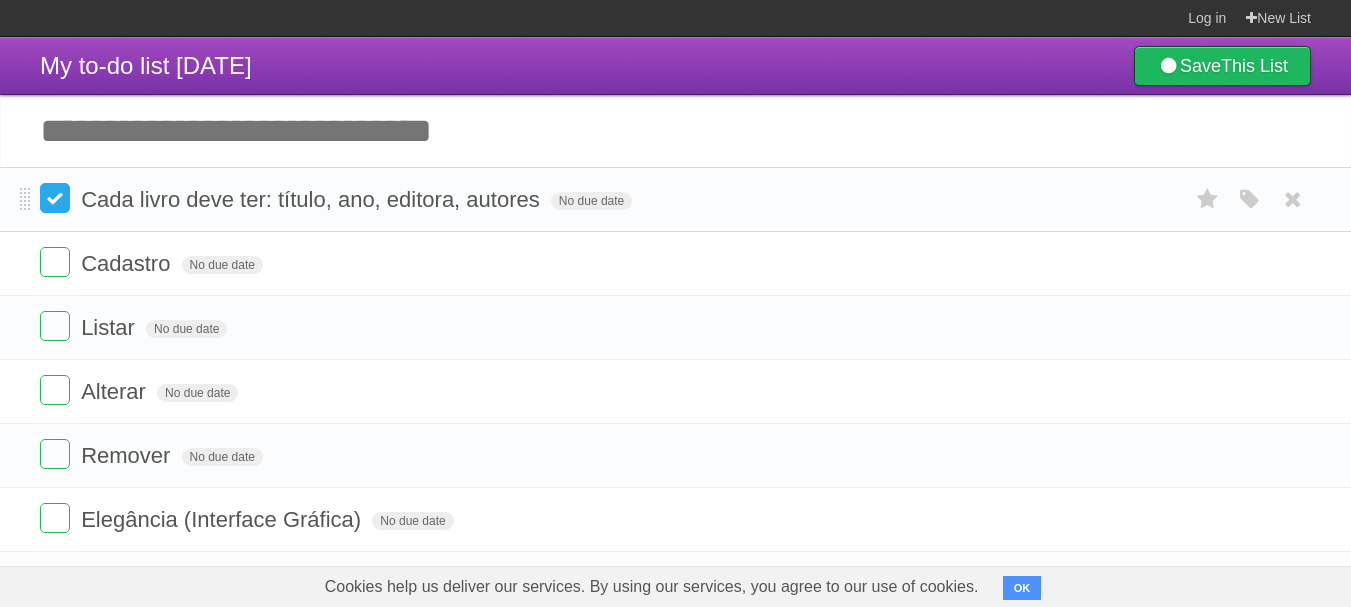 click at bounding box center (55, 198) 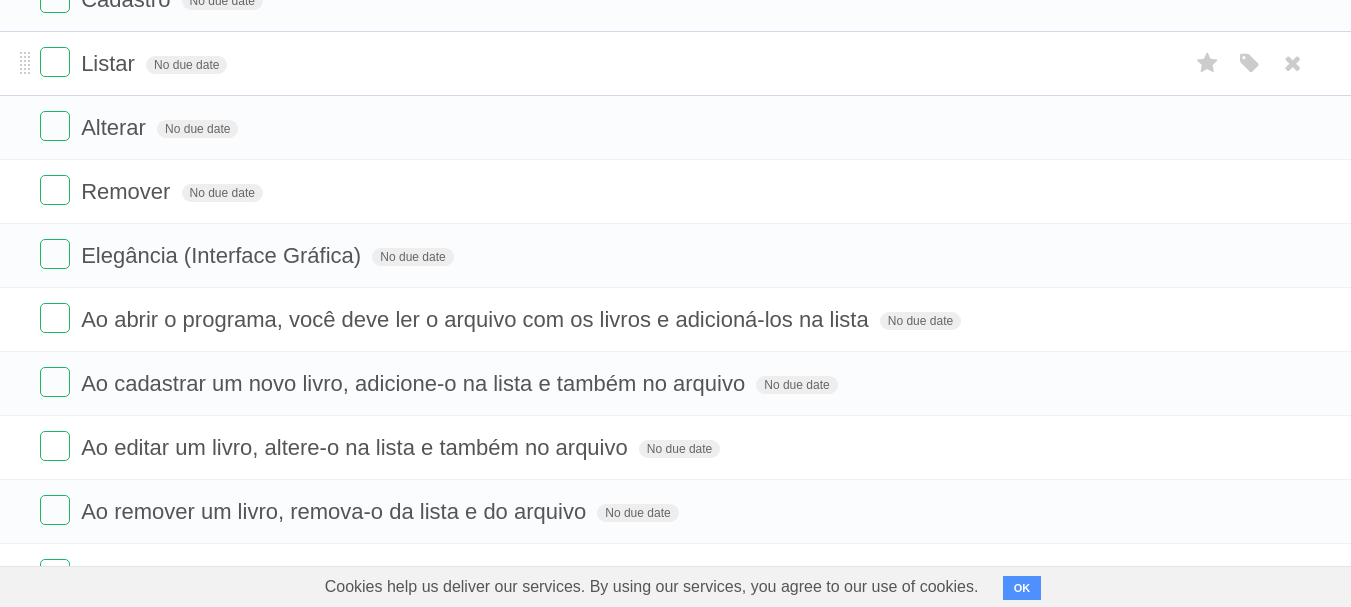 scroll, scrollTop: 397, scrollLeft: 0, axis: vertical 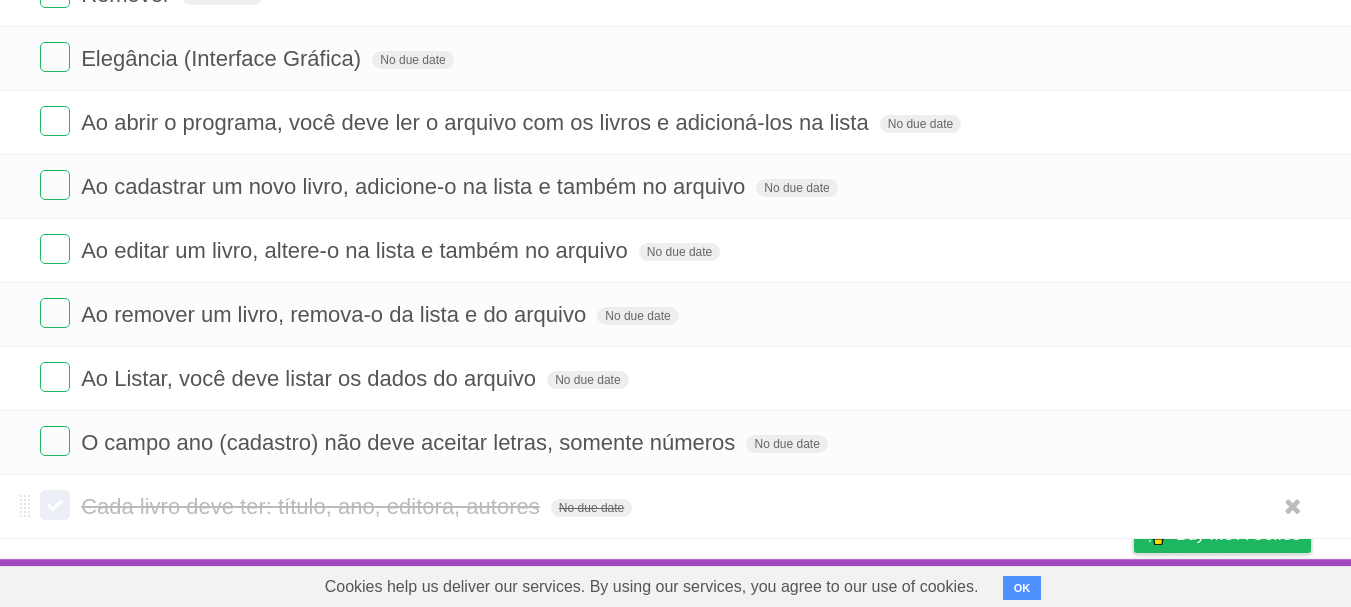 click at bounding box center [55, 505] 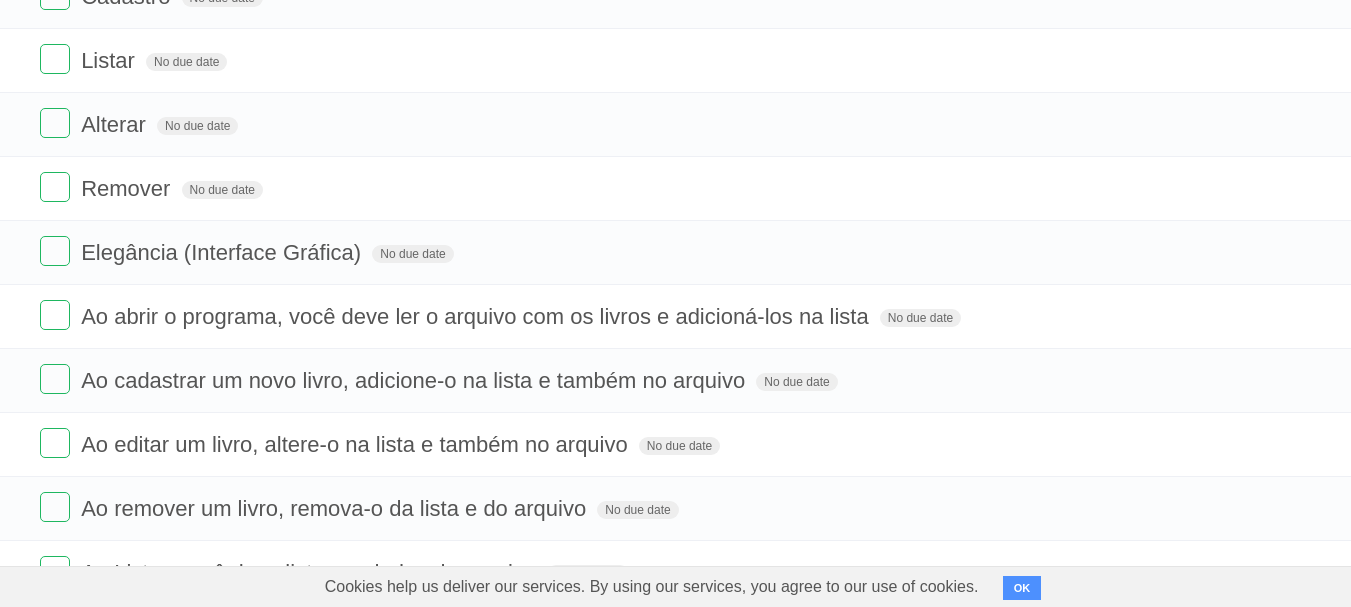 scroll, scrollTop: 397, scrollLeft: 0, axis: vertical 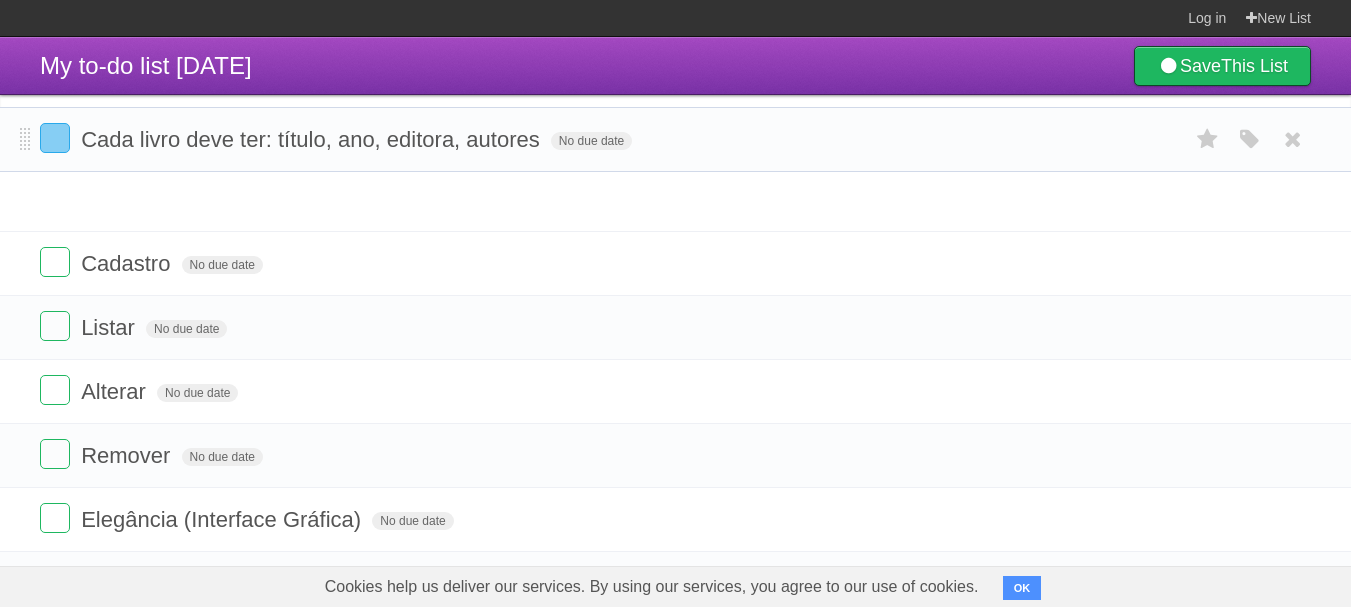 drag, startPoint x: 26, startPoint y: 509, endPoint x: 0, endPoint y: 142, distance: 367.91983 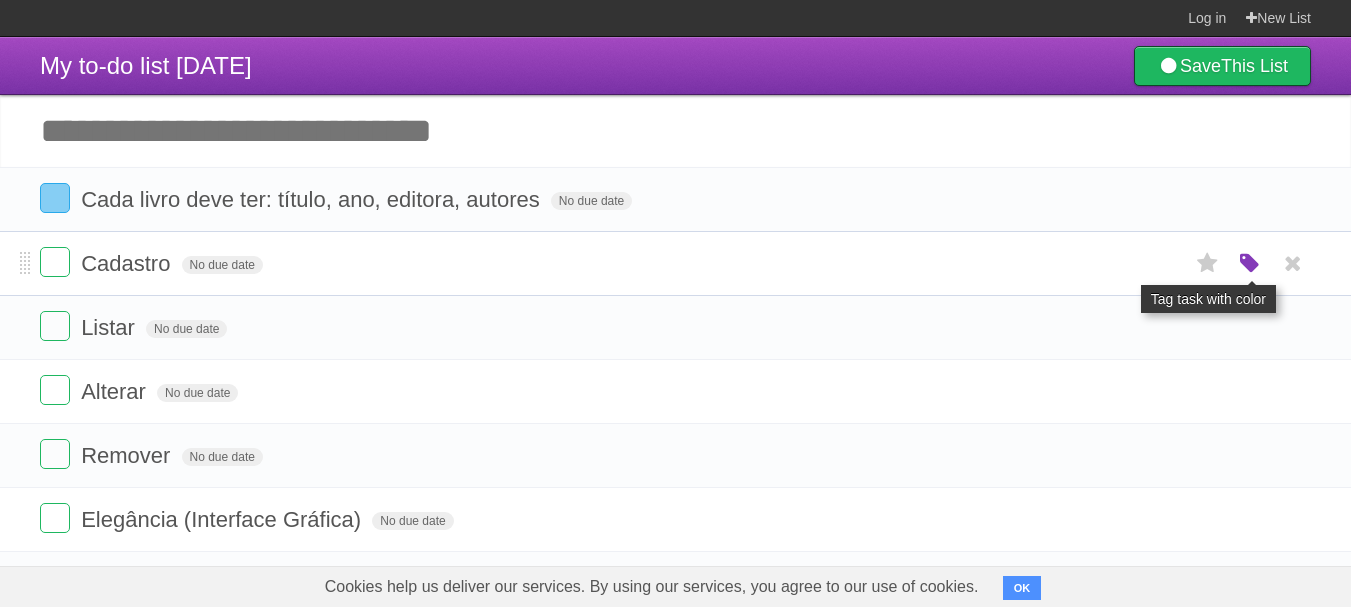 click at bounding box center [1250, 264] 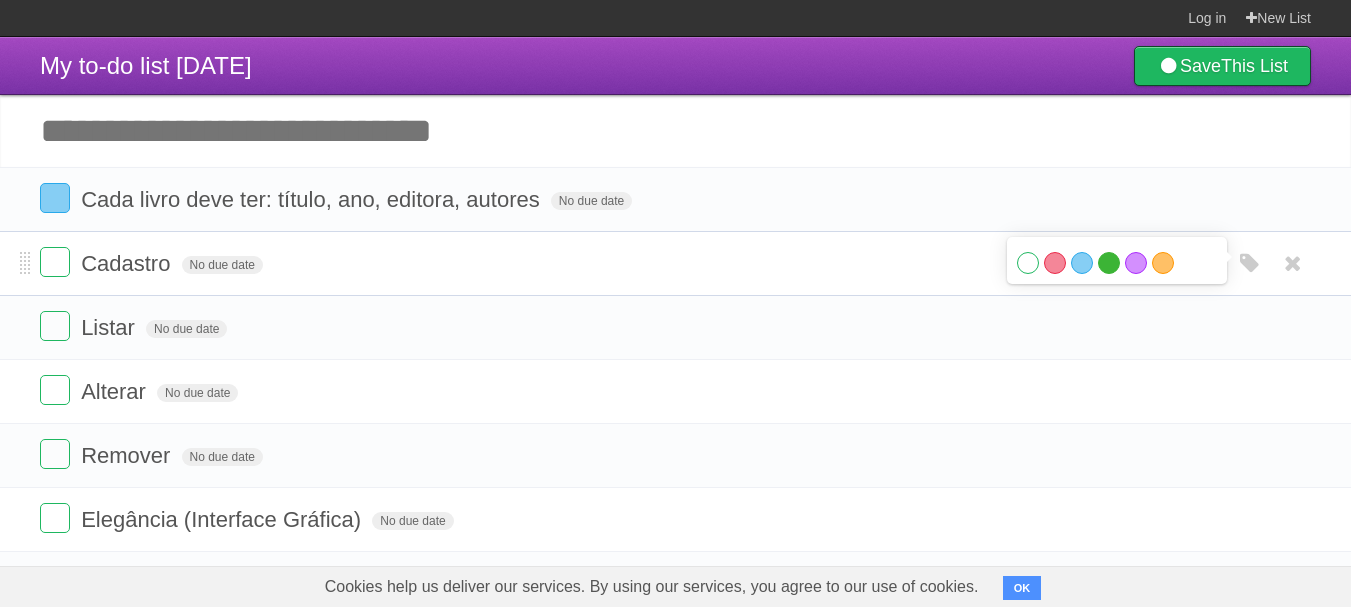click on "Green" at bounding box center (1109, 263) 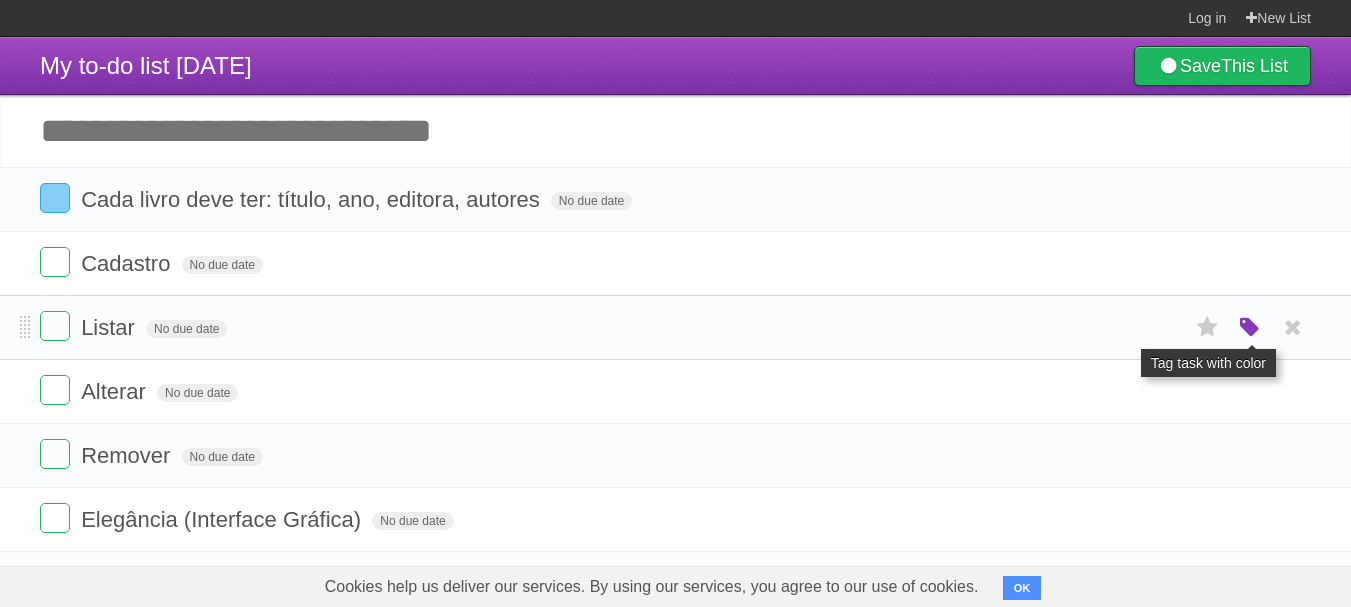 click at bounding box center [1250, 328] 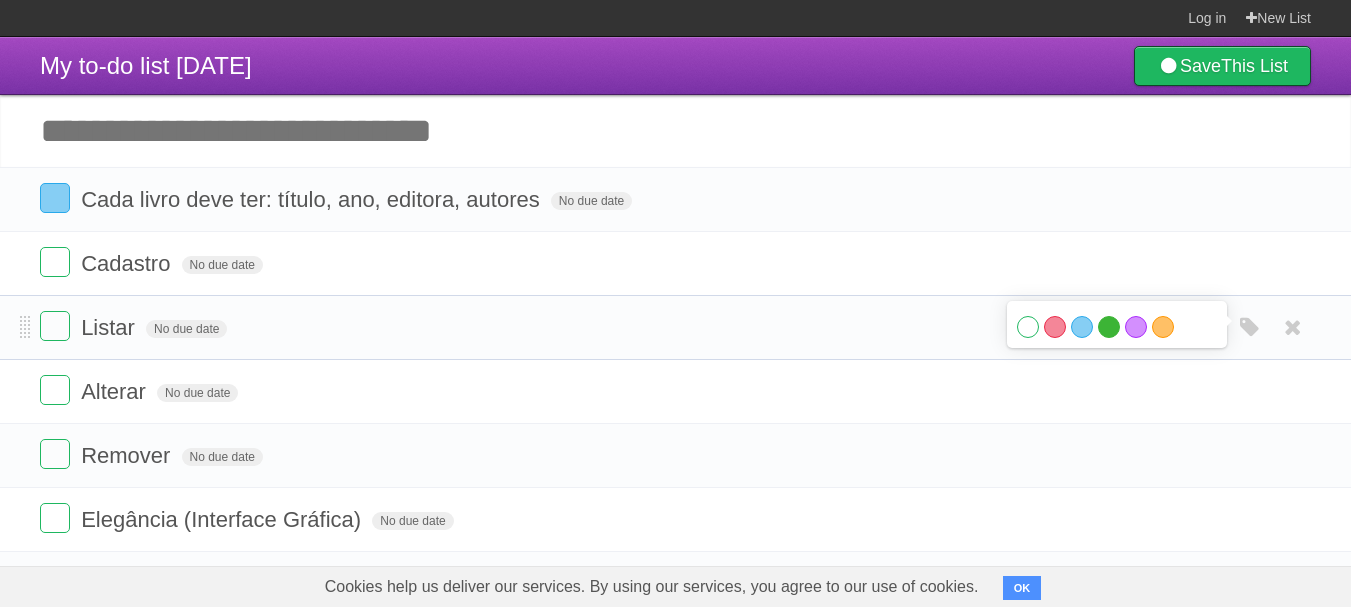 click on "Green" at bounding box center (1109, 327) 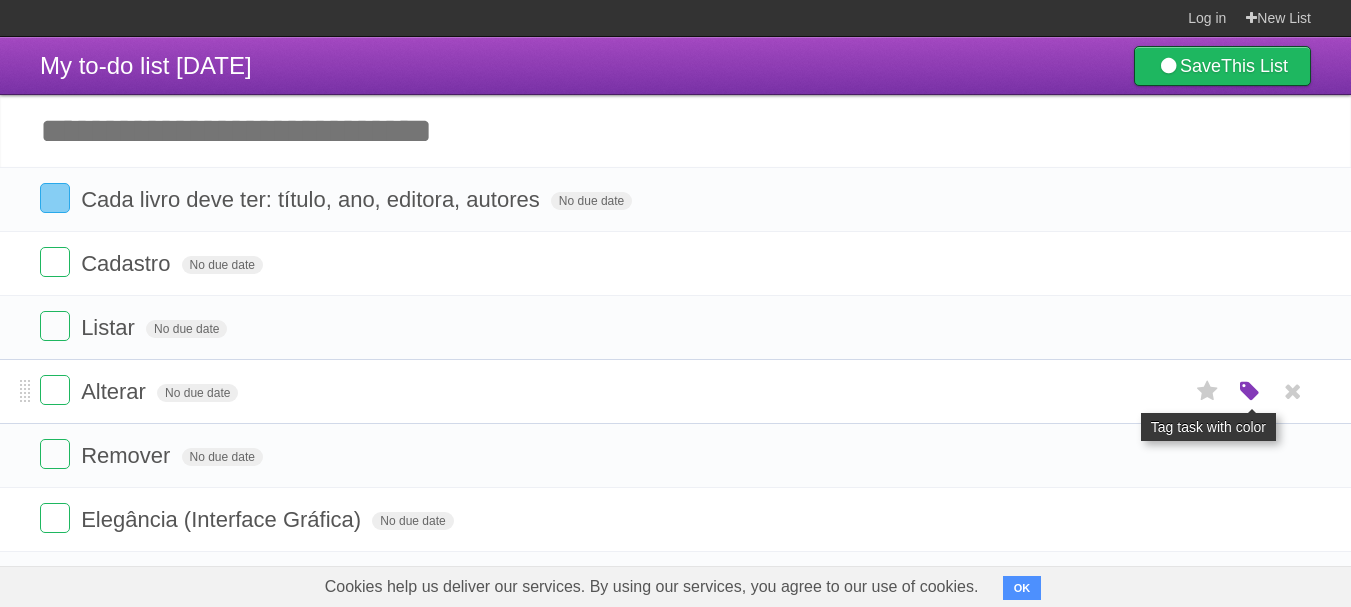 click at bounding box center (1250, 392) 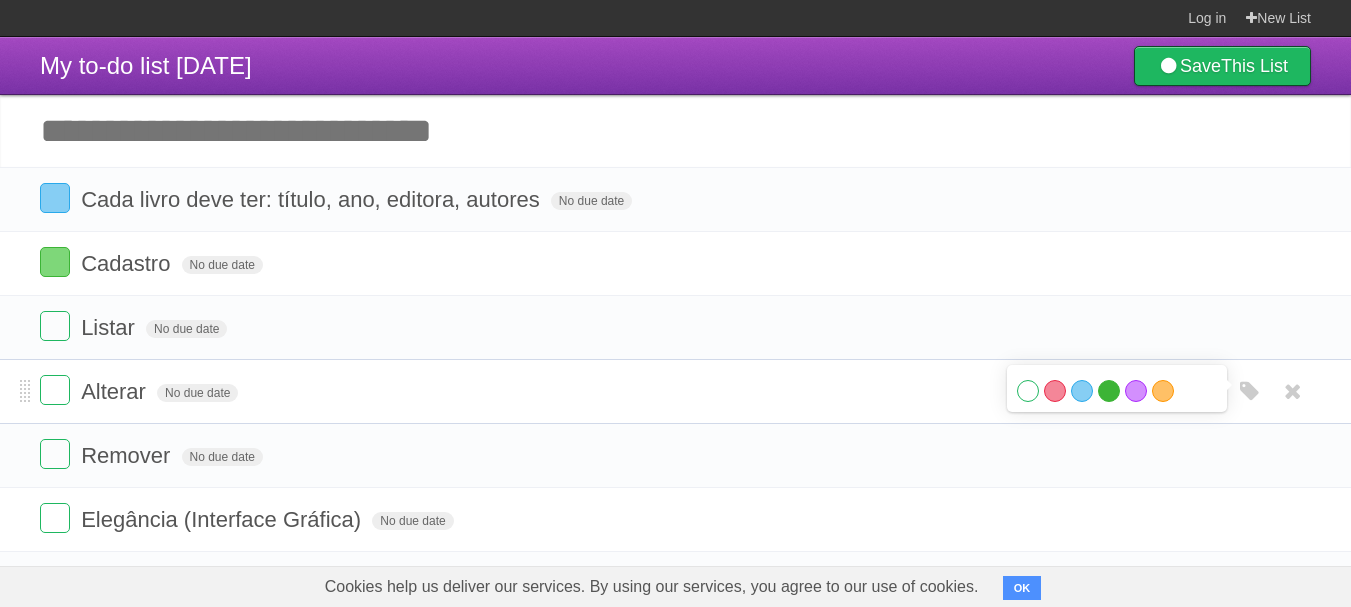 click on "Green" at bounding box center (1109, 391) 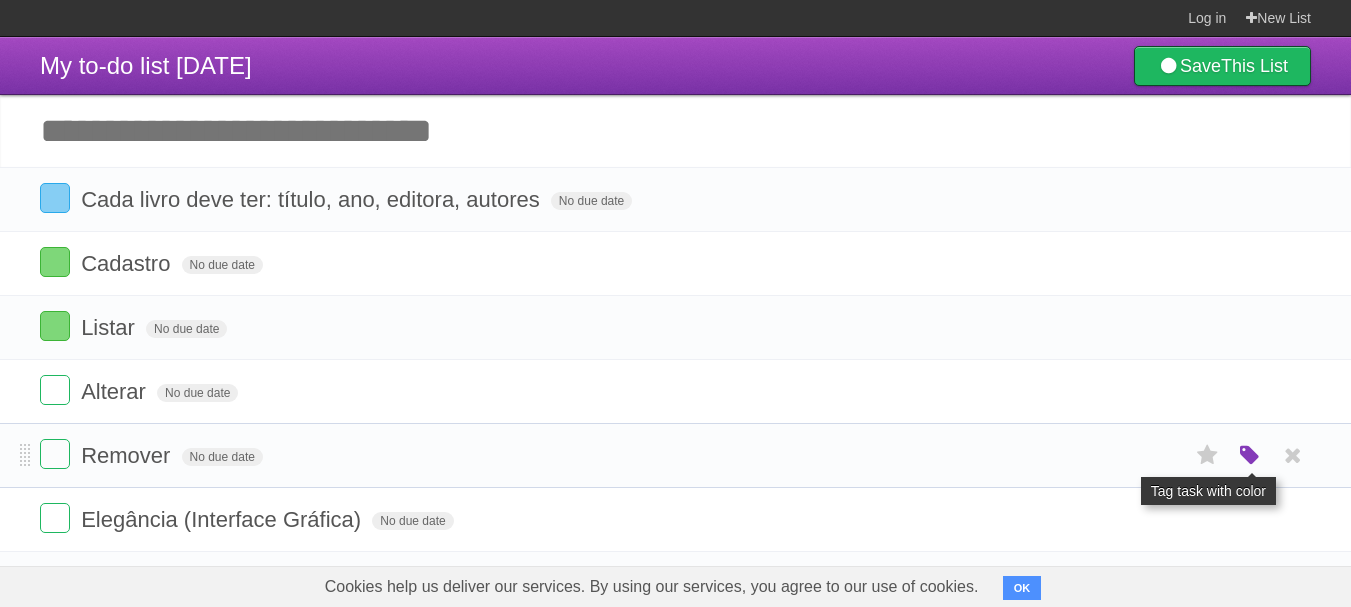 click at bounding box center (1250, 456) 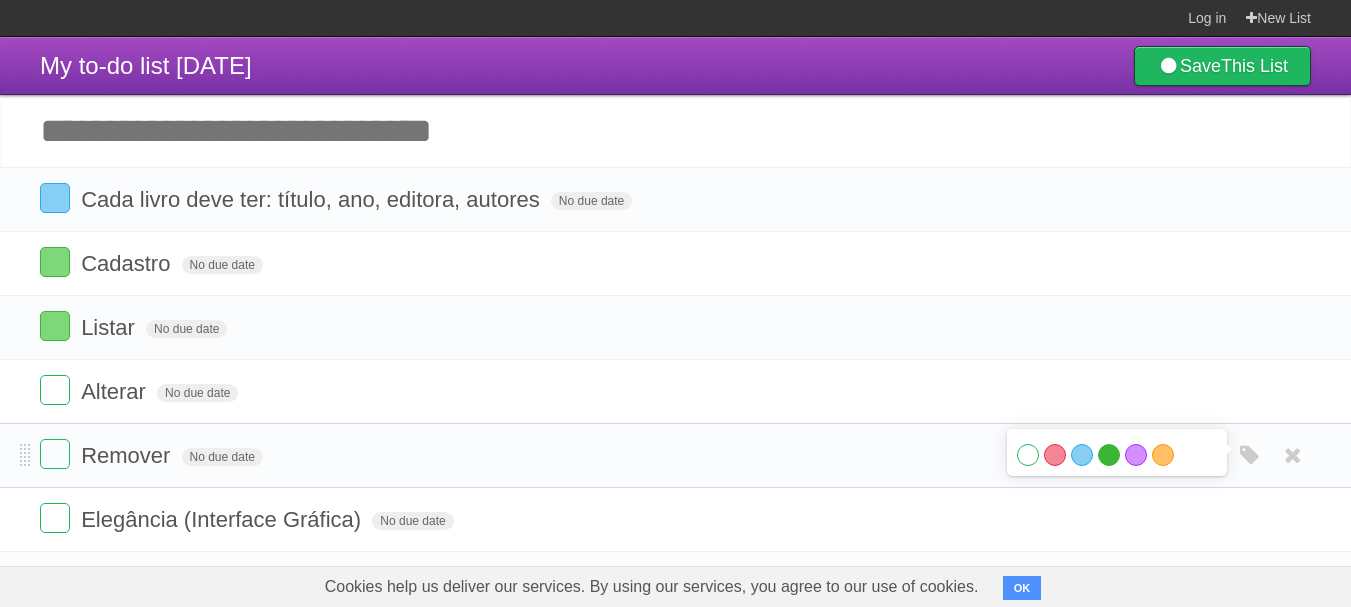 click on "Green" at bounding box center [1109, 455] 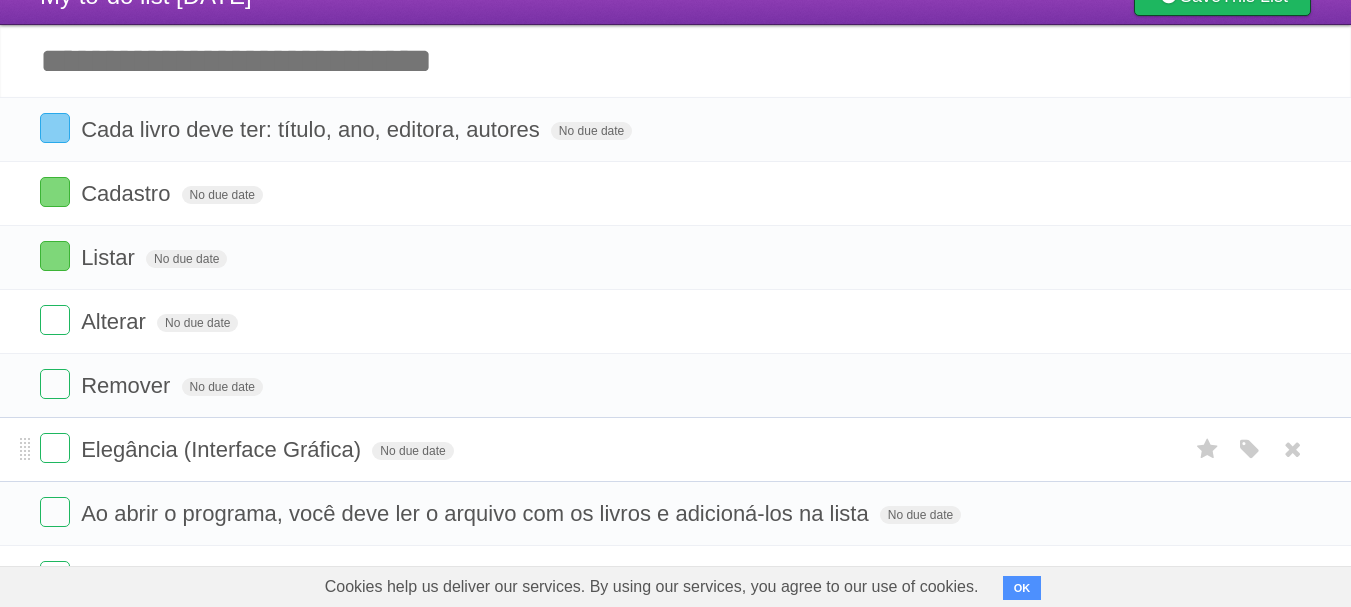scroll, scrollTop: 100, scrollLeft: 0, axis: vertical 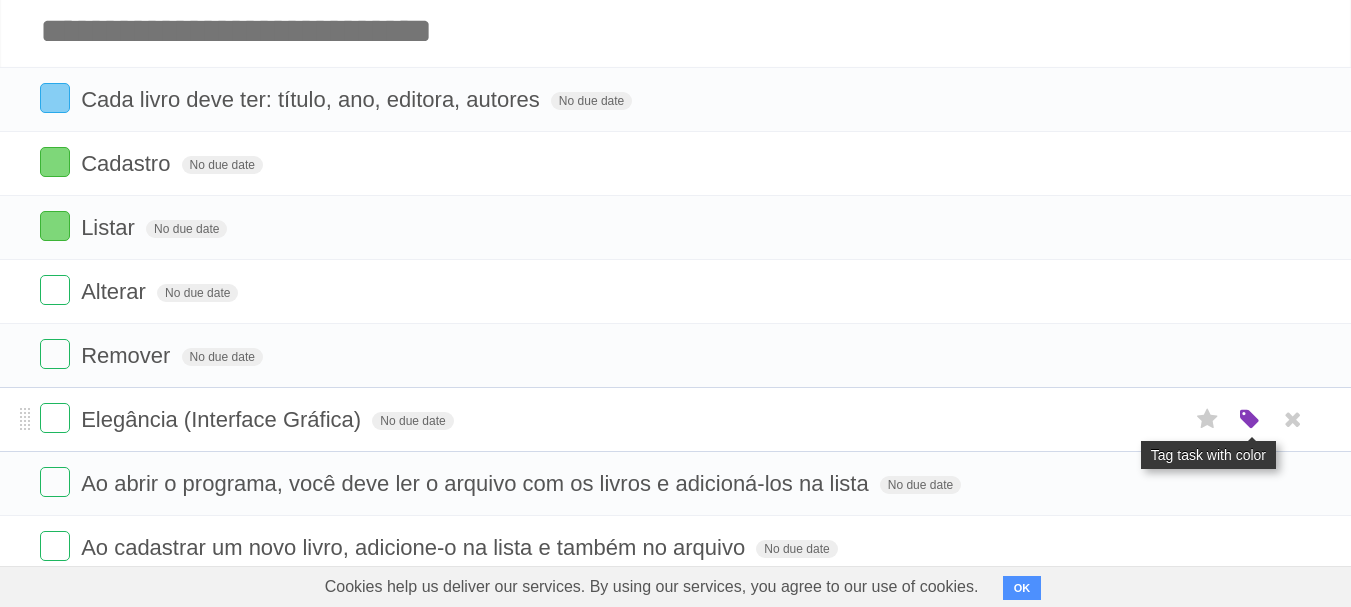 click at bounding box center [1250, 420] 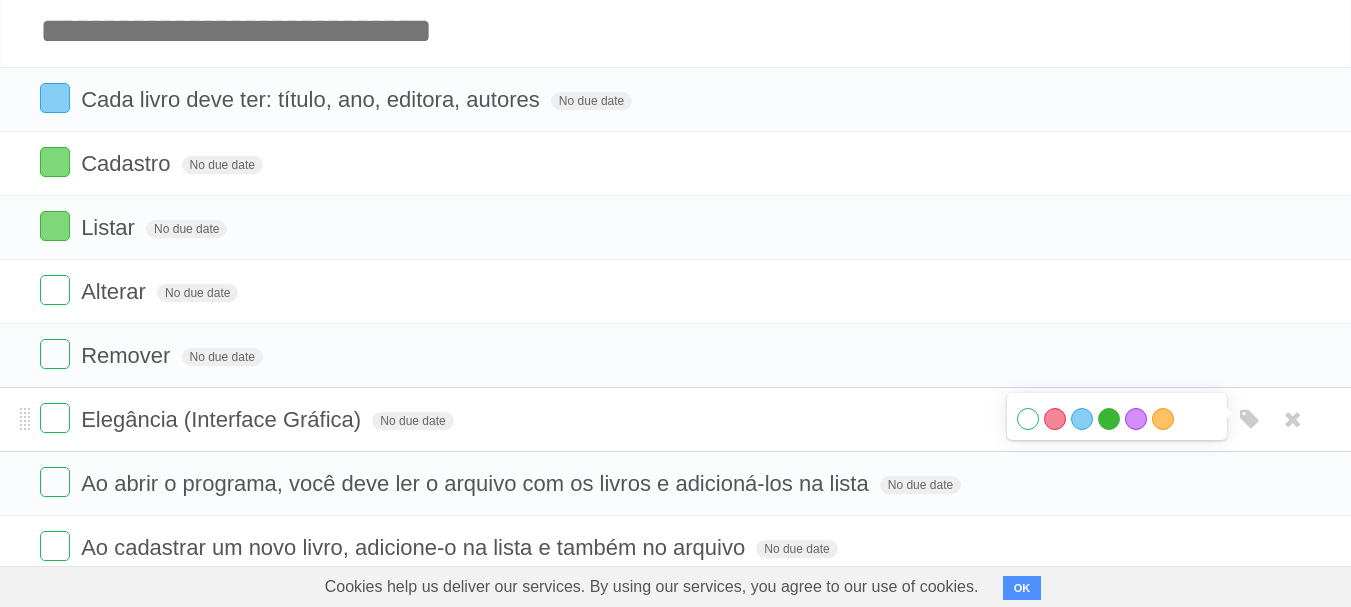click on "Green" at bounding box center (1109, 419) 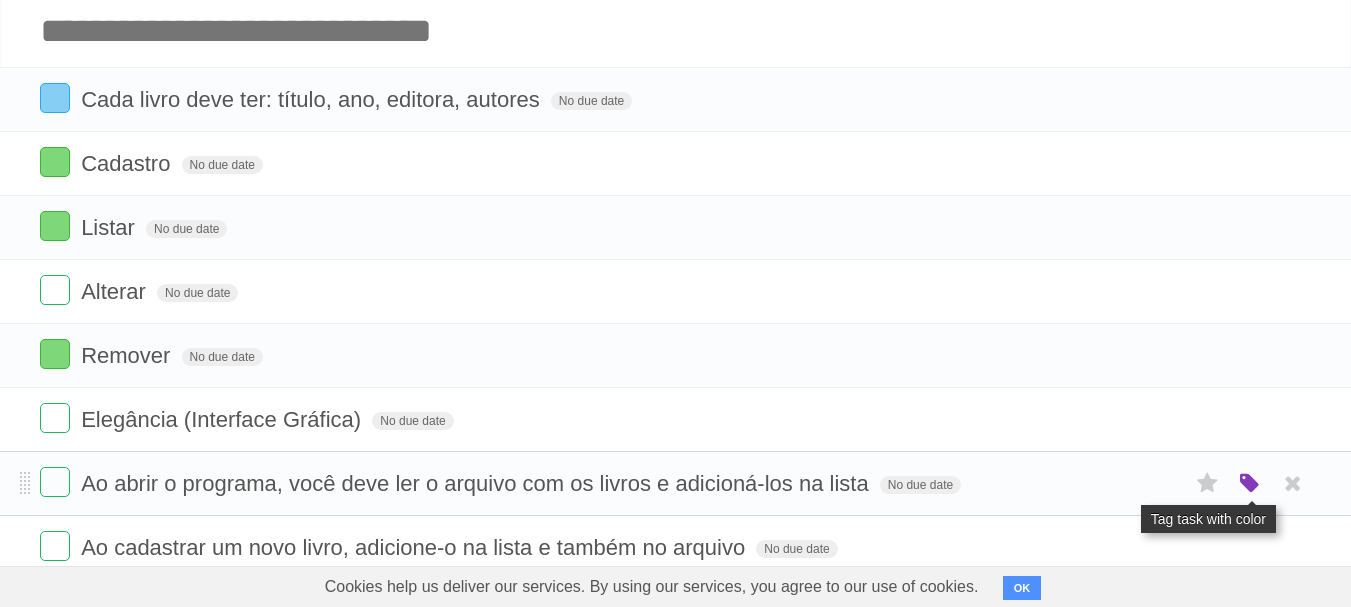 click at bounding box center (1250, 484) 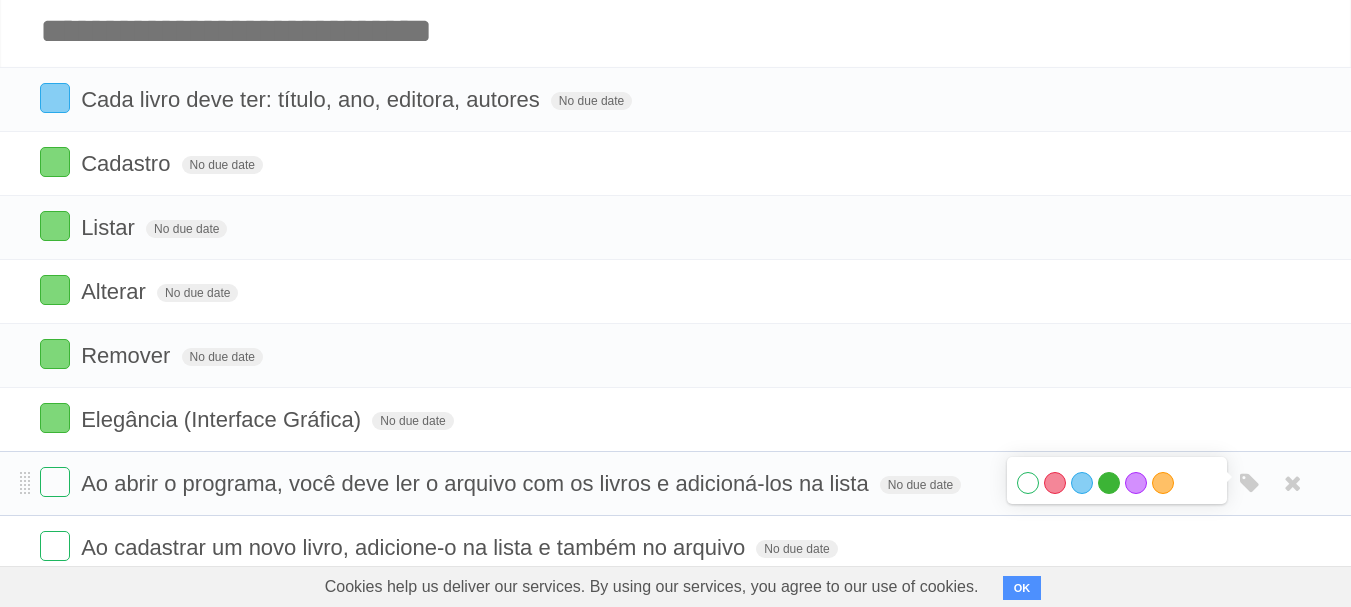 click on "Green" at bounding box center [1109, 483] 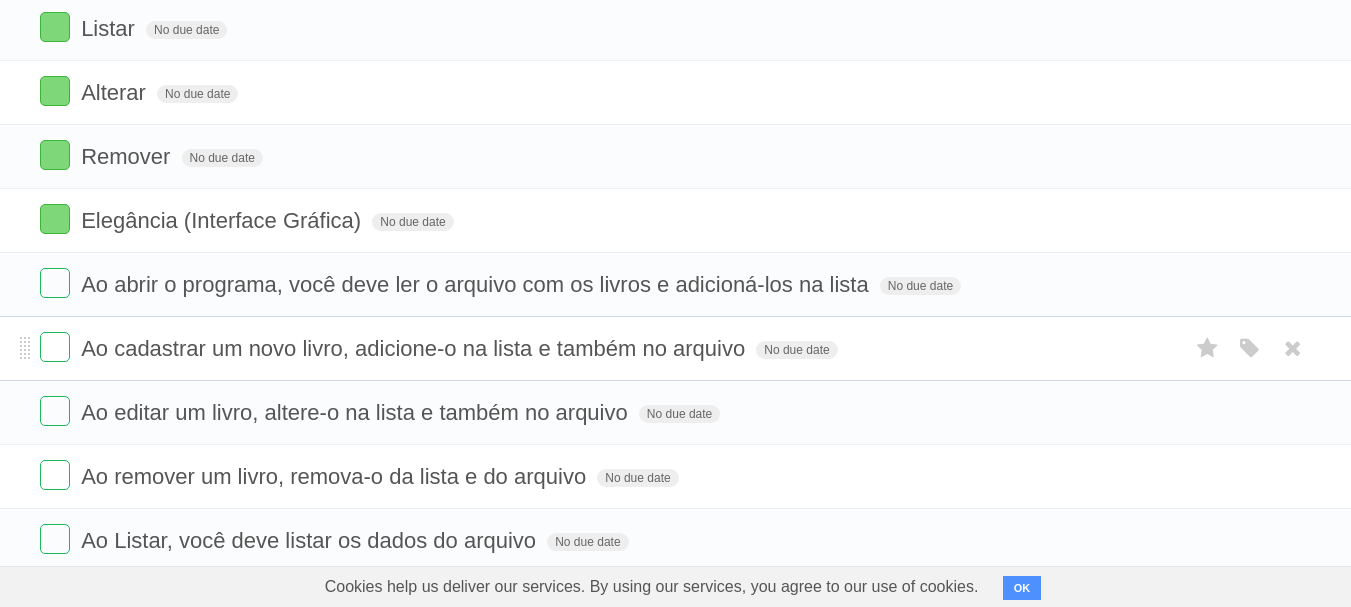 scroll, scrollTop: 300, scrollLeft: 0, axis: vertical 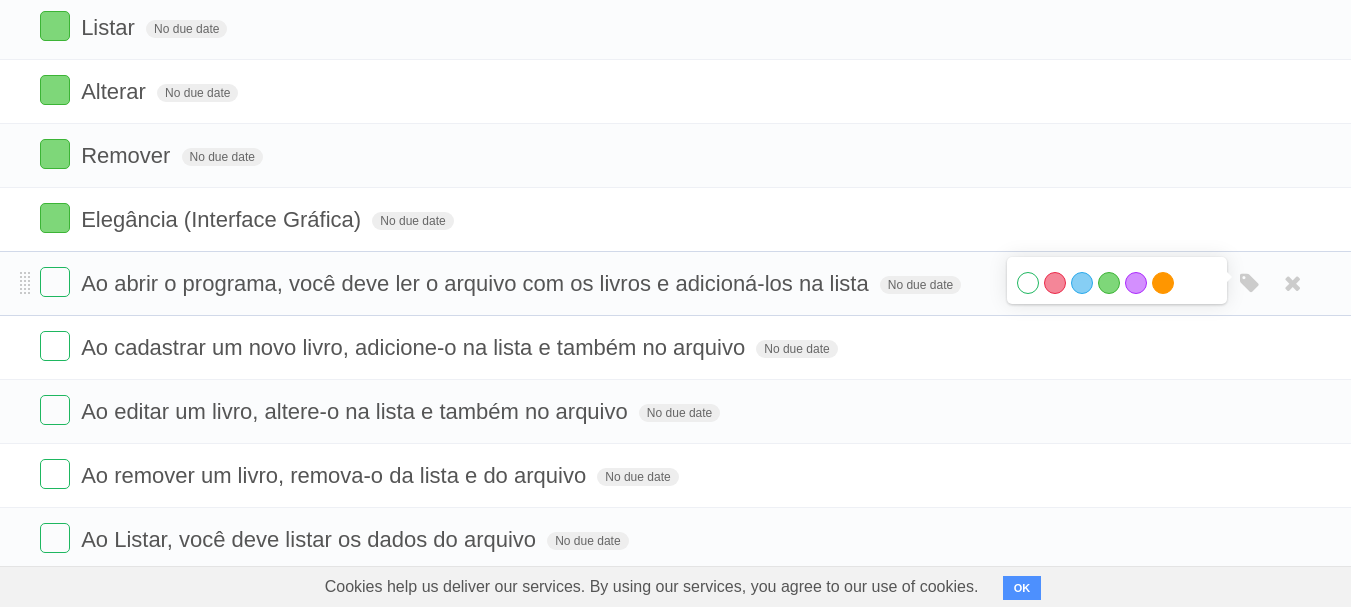click on "Orange" at bounding box center (1163, 283) 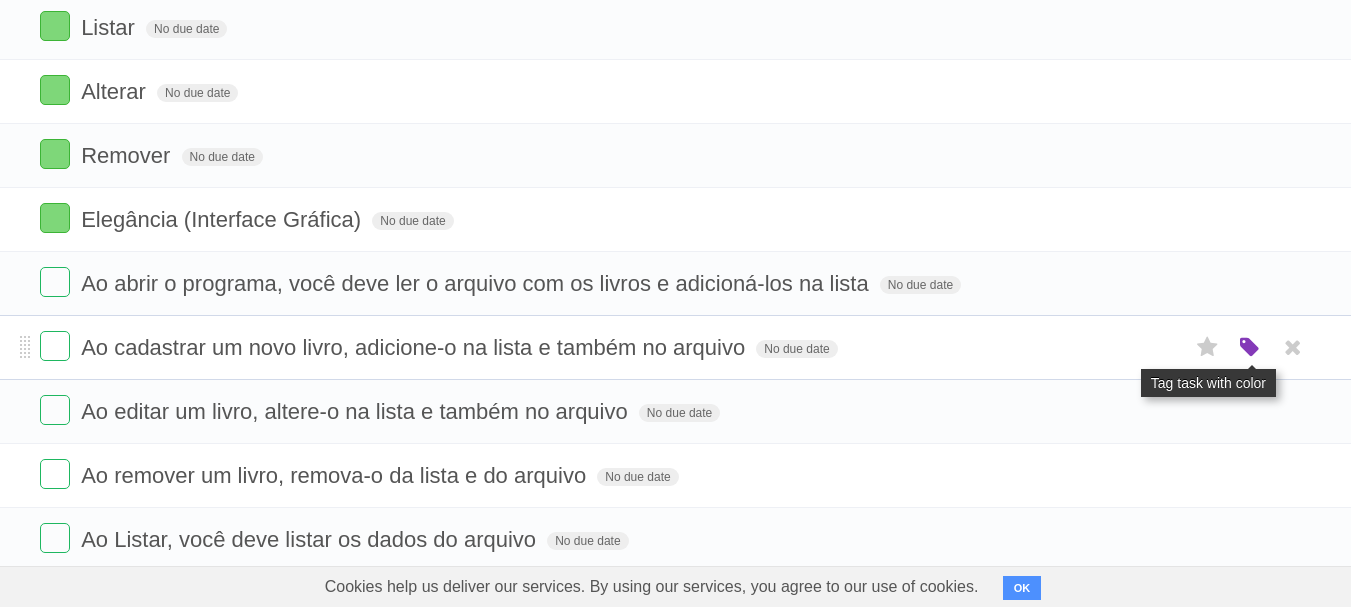 click at bounding box center [1250, 348] 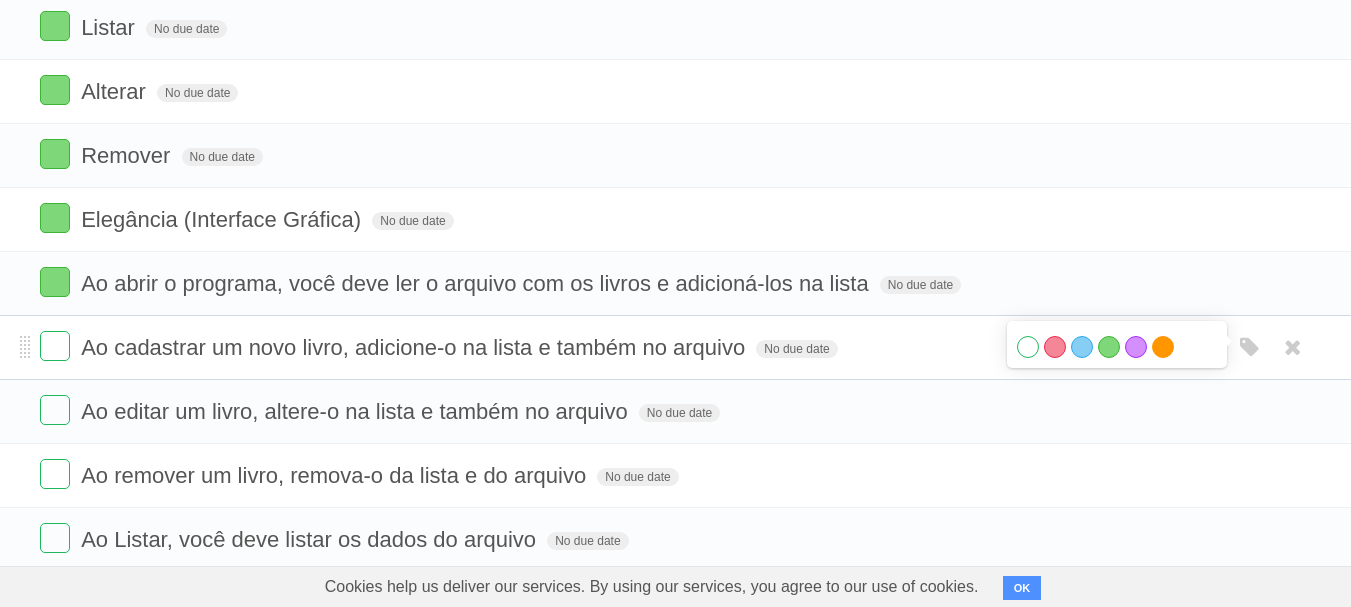 click on "Orange" at bounding box center [1163, 347] 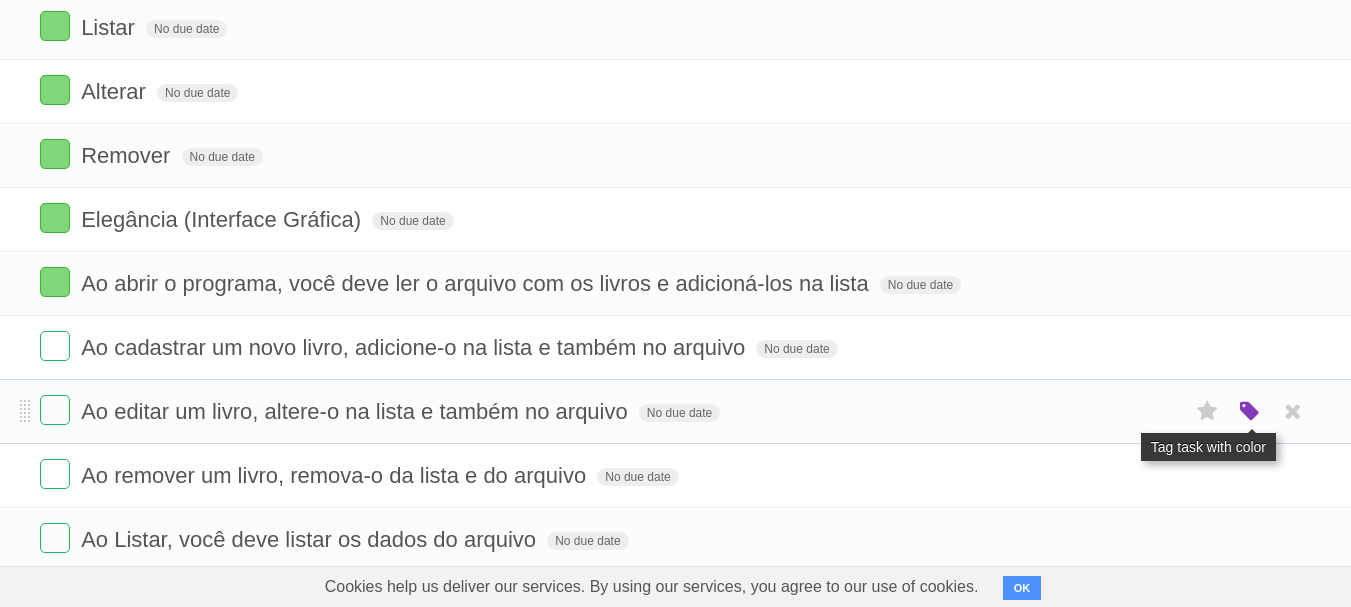 click at bounding box center (1250, 412) 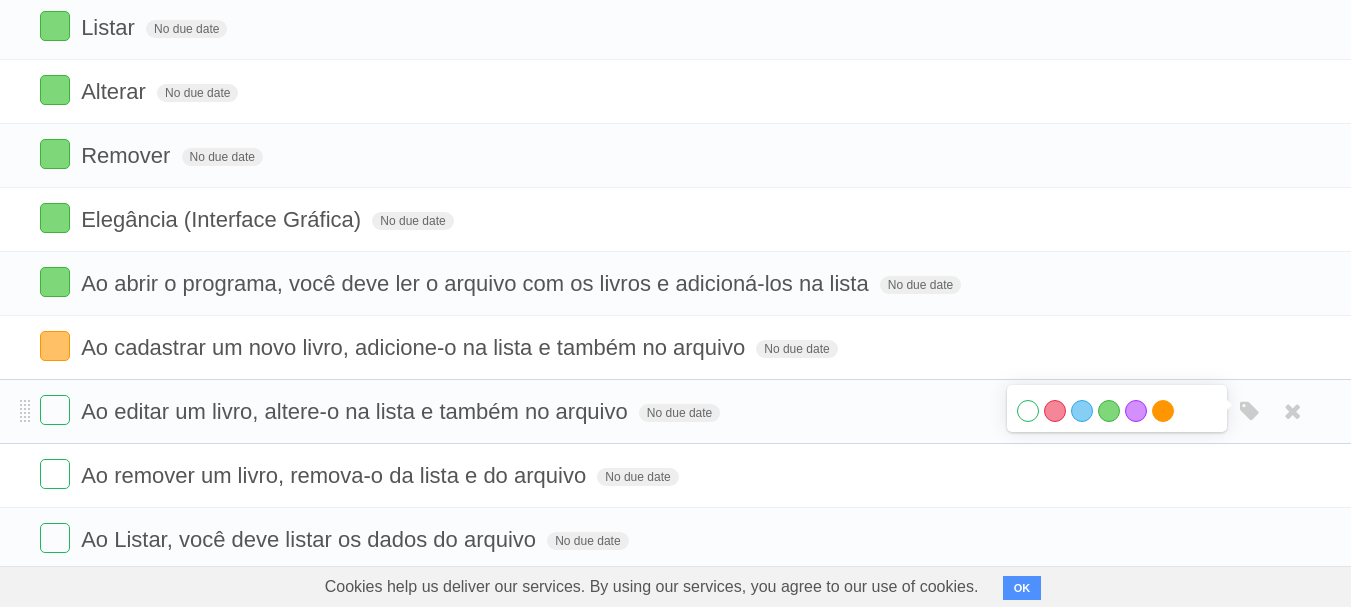 click on "Orange" at bounding box center (1163, 411) 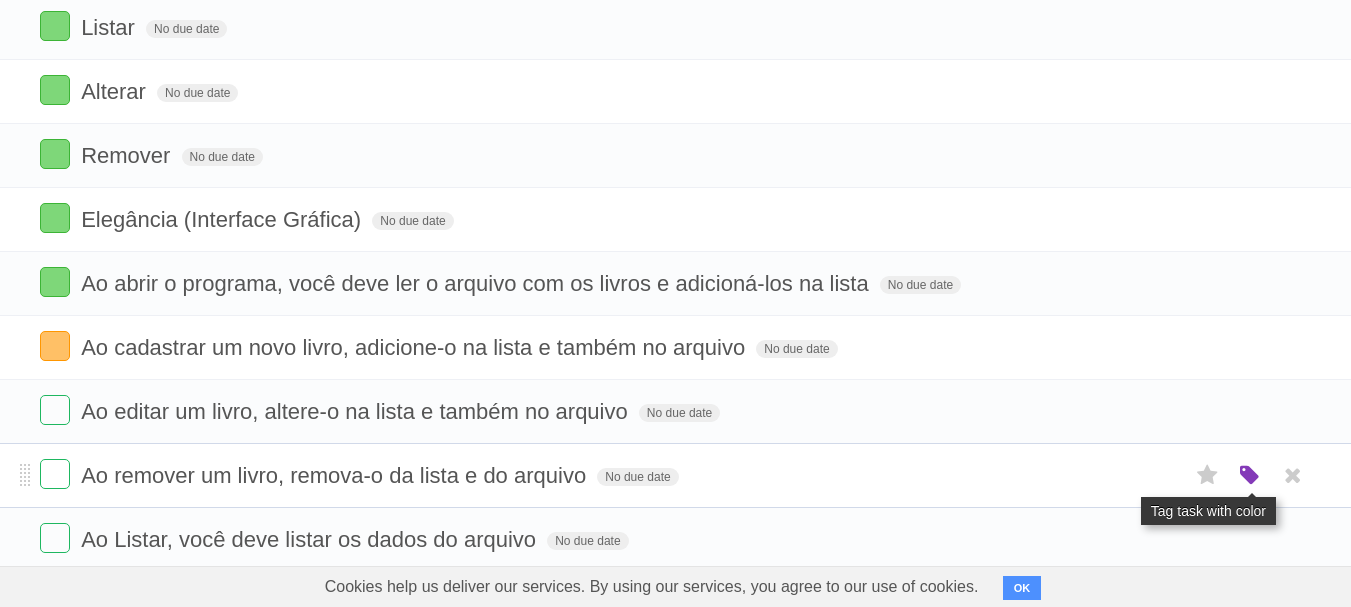click at bounding box center [1250, 476] 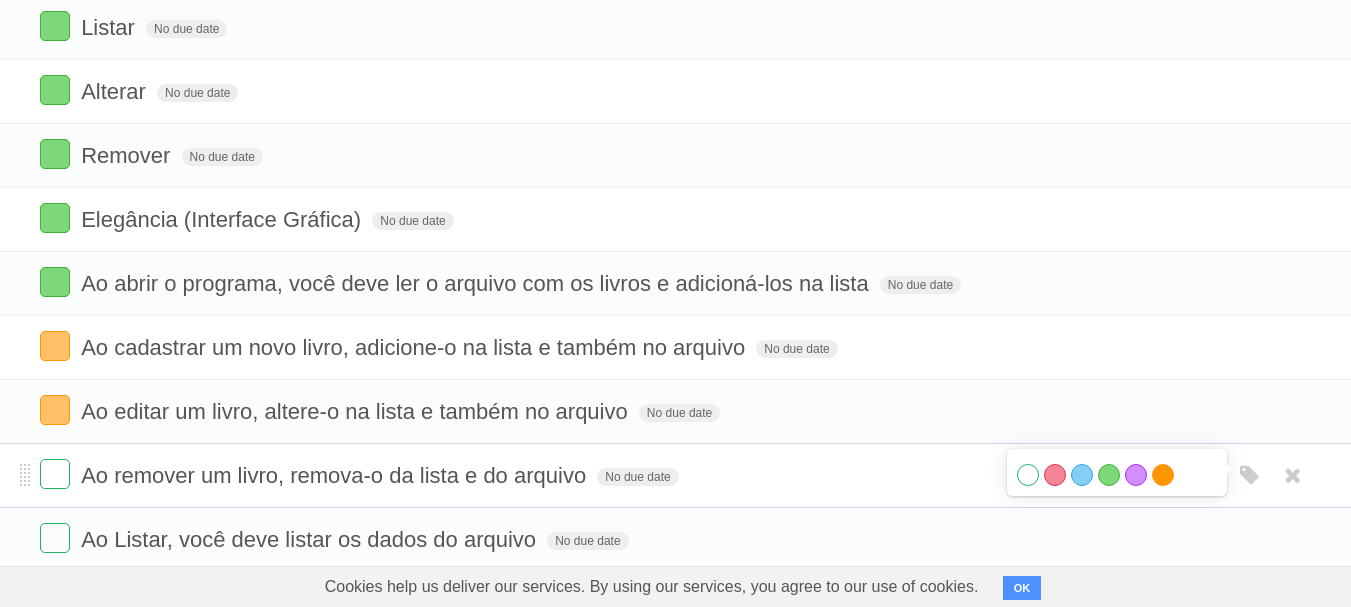 click on "Orange" at bounding box center [1163, 475] 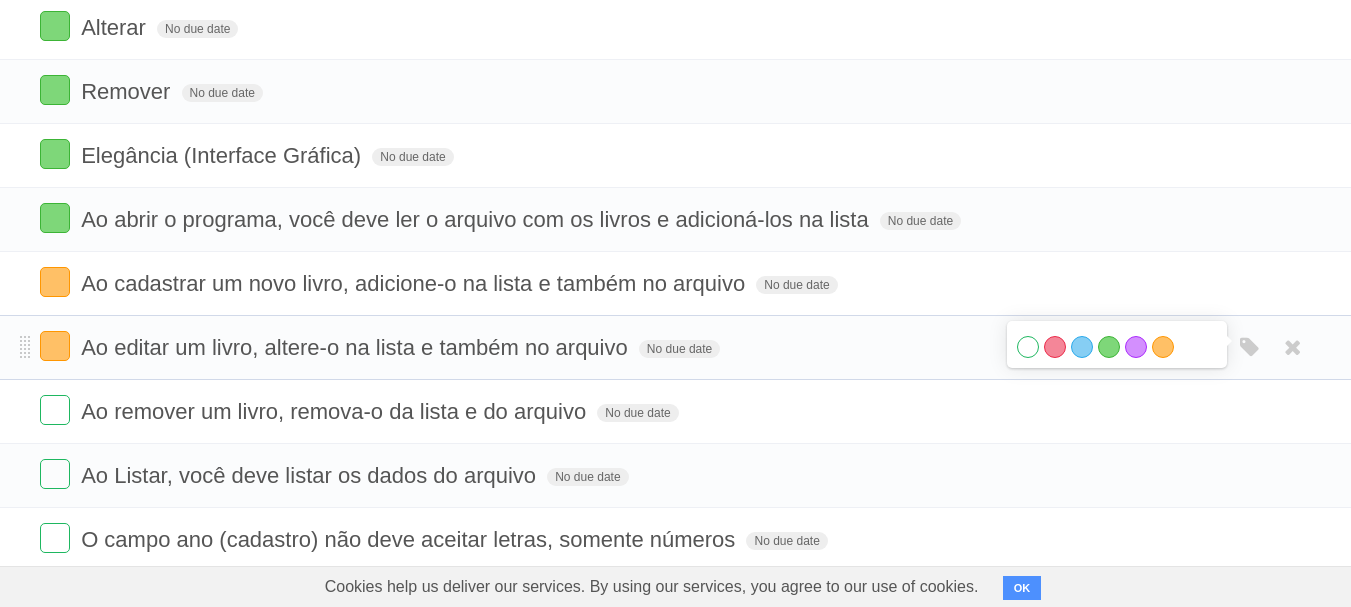 scroll, scrollTop: 397, scrollLeft: 0, axis: vertical 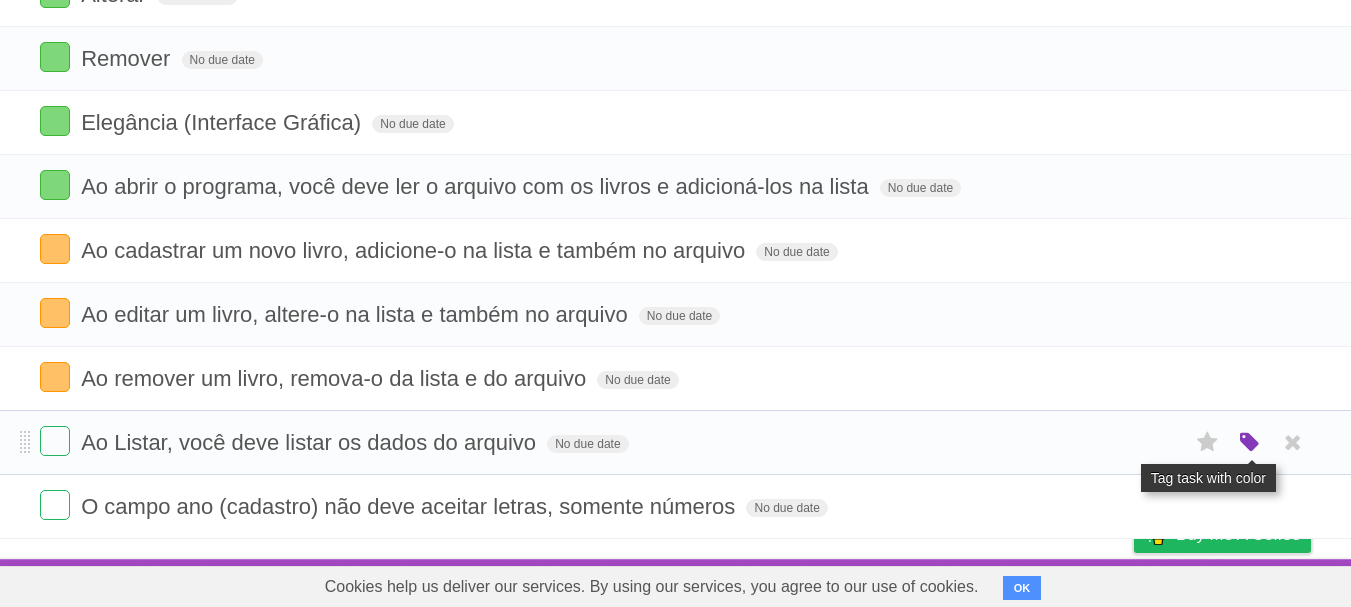 click at bounding box center [1250, 443] 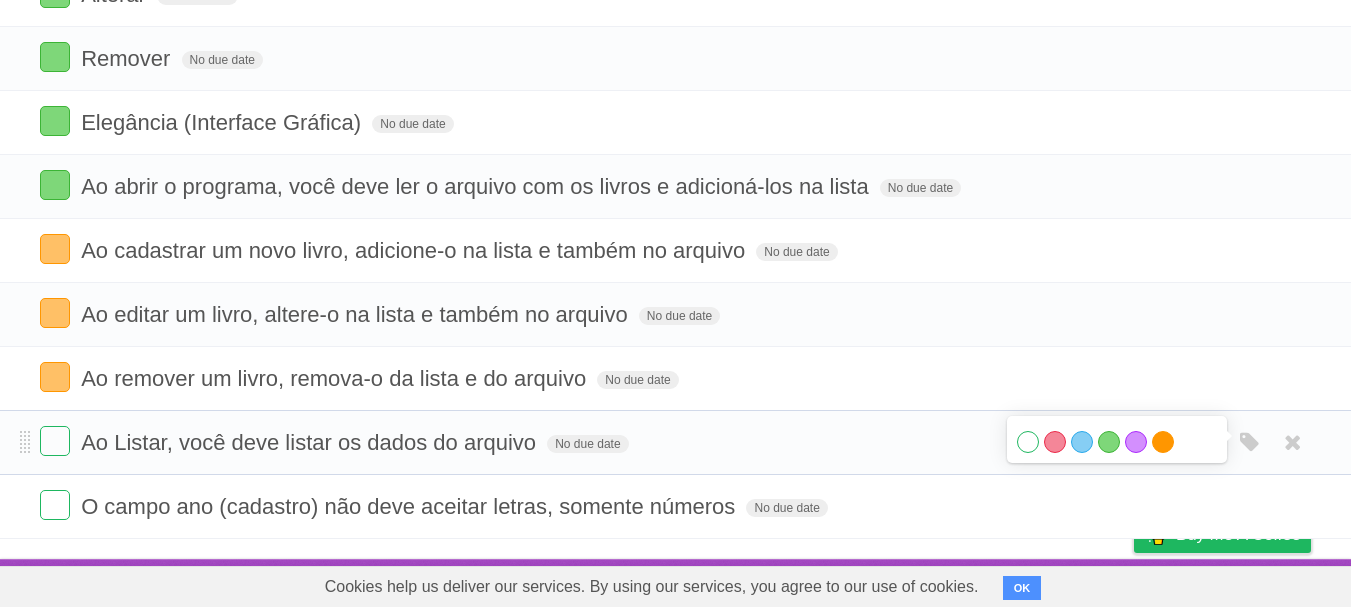 click on "Orange" at bounding box center [1163, 442] 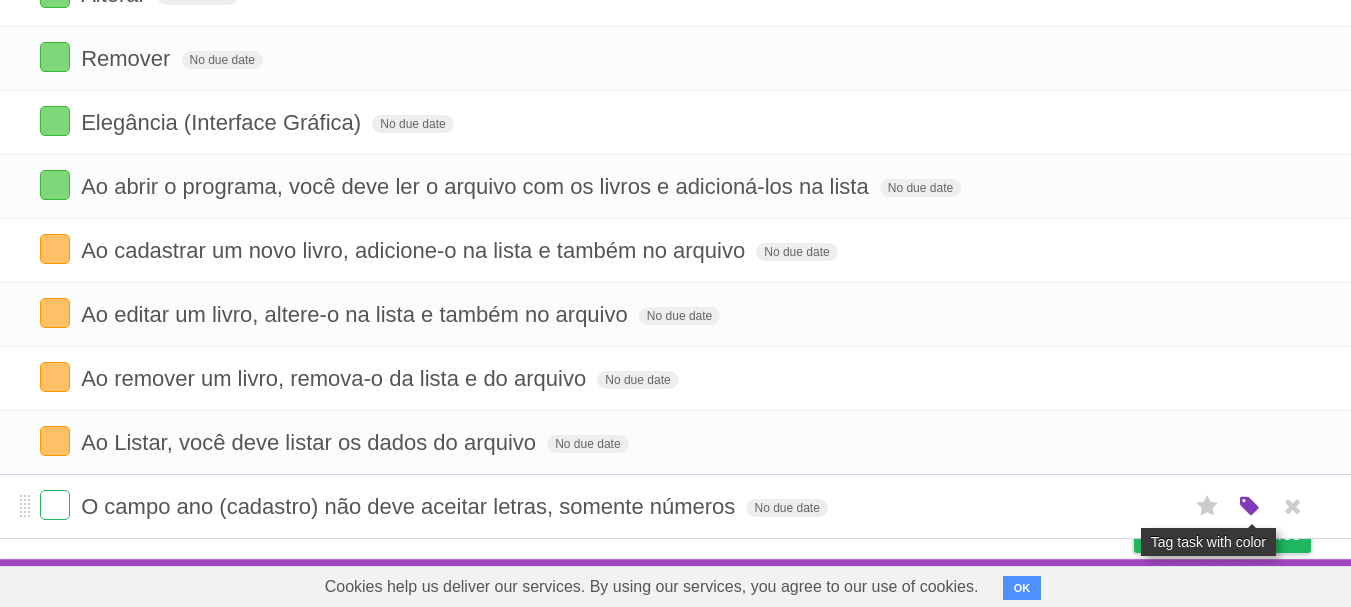 click at bounding box center [1250, 507] 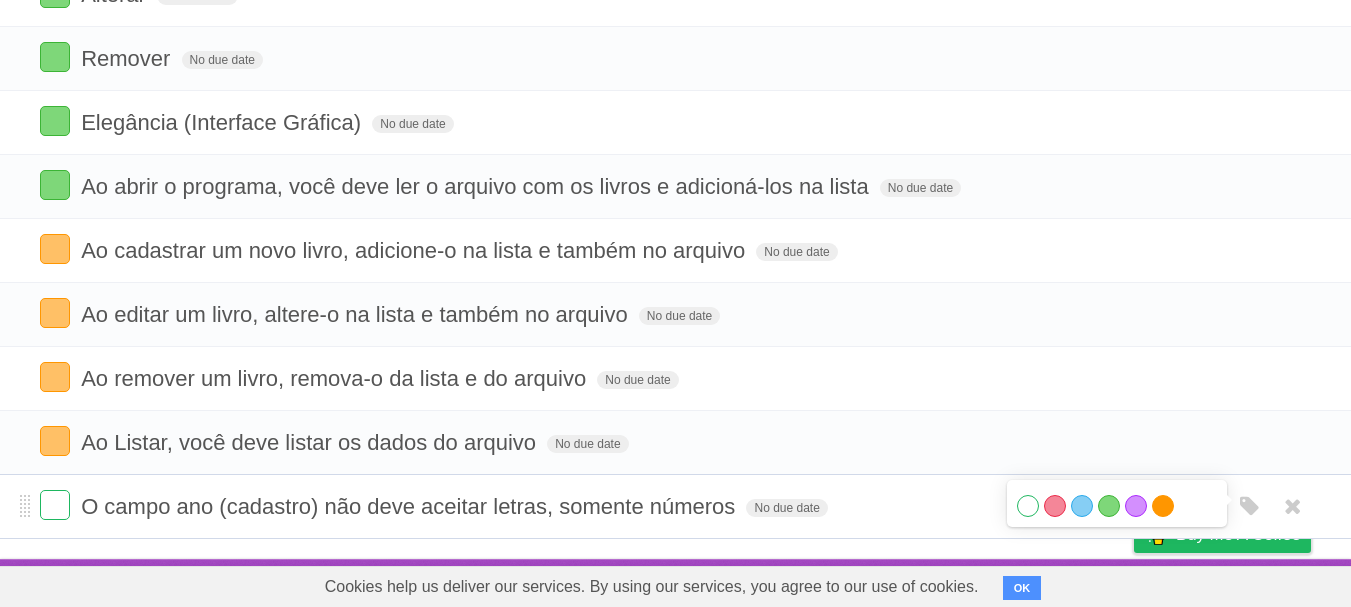 click on "Orange" at bounding box center (1163, 506) 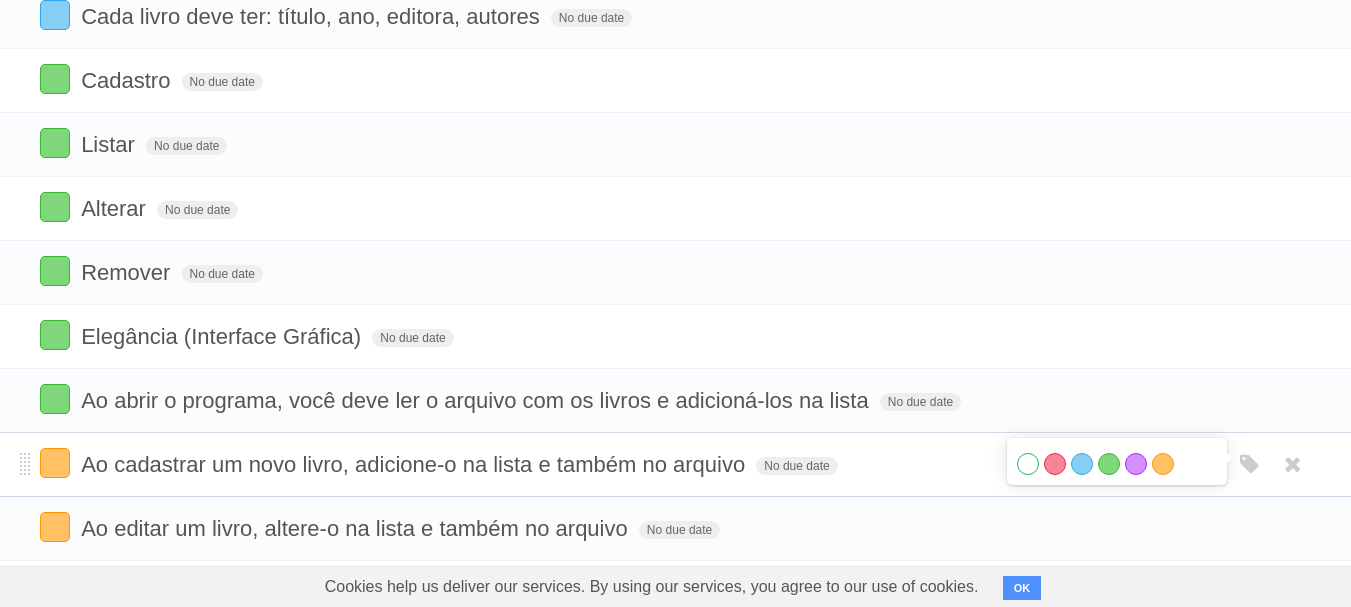 scroll, scrollTop: 0, scrollLeft: 0, axis: both 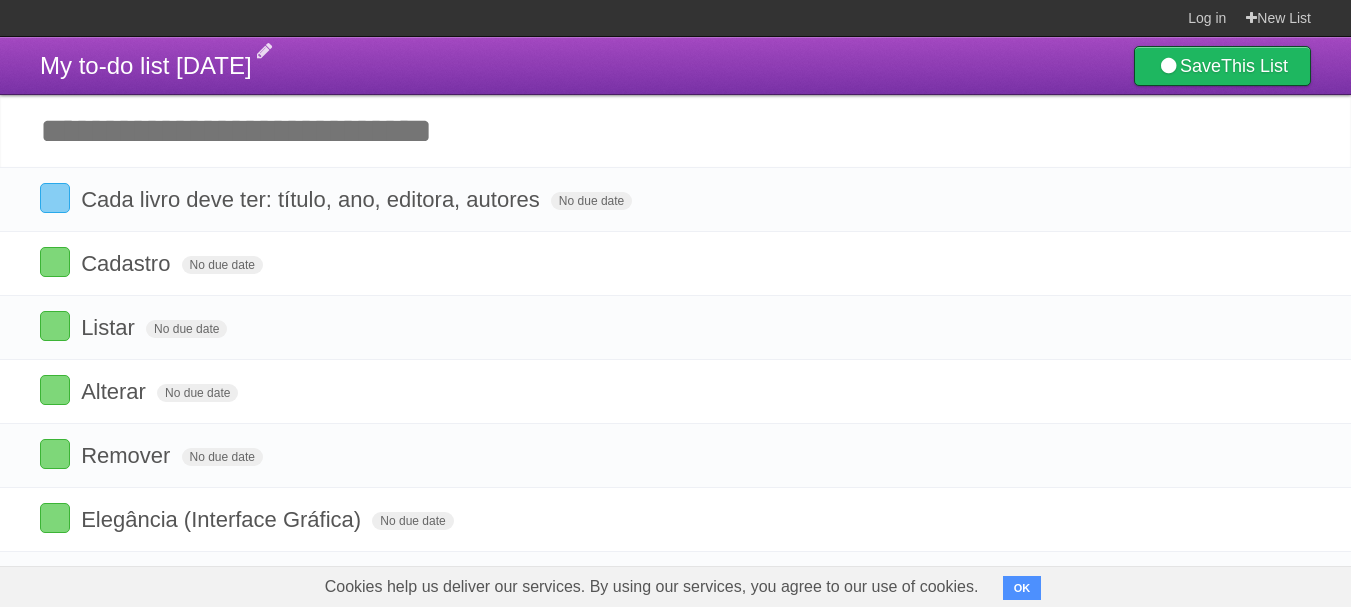 click on "My to-do list [DATE]" at bounding box center (146, 65) 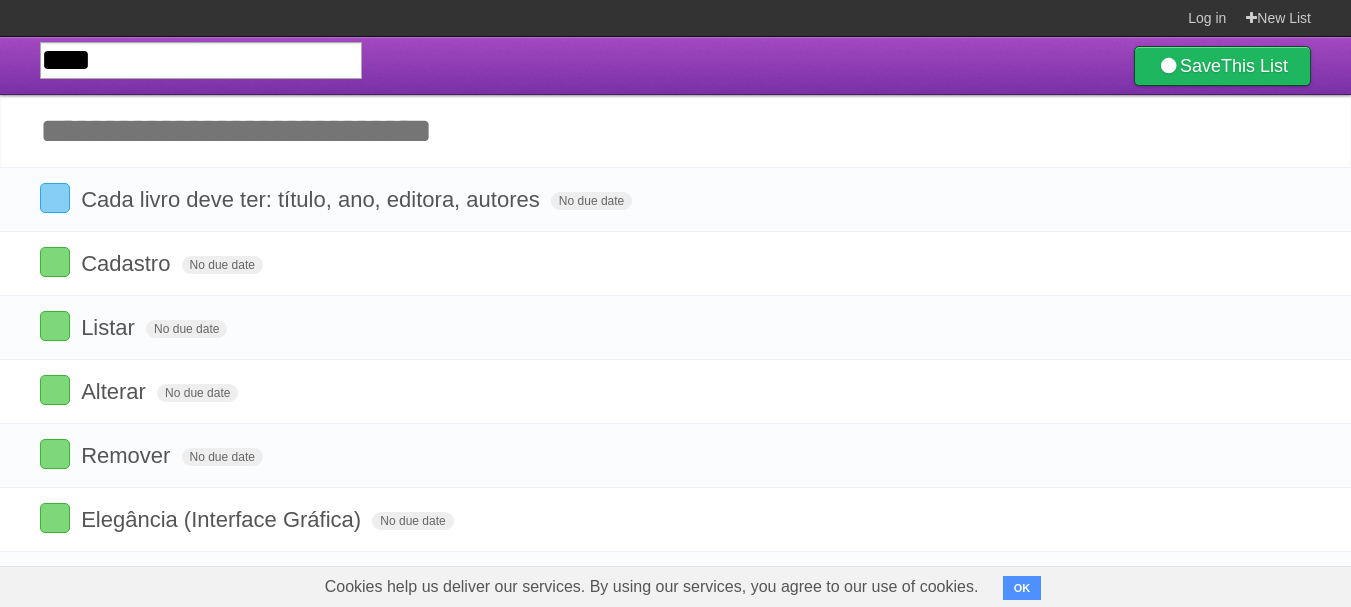 type on "*****" 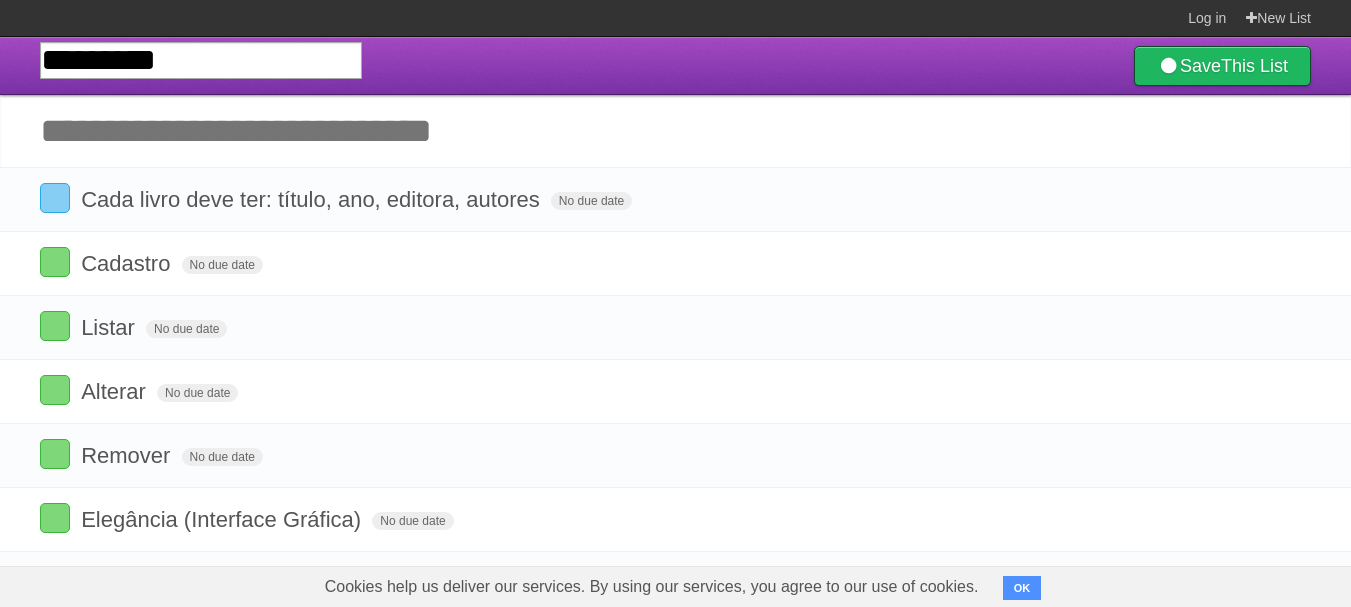 type on "**********" 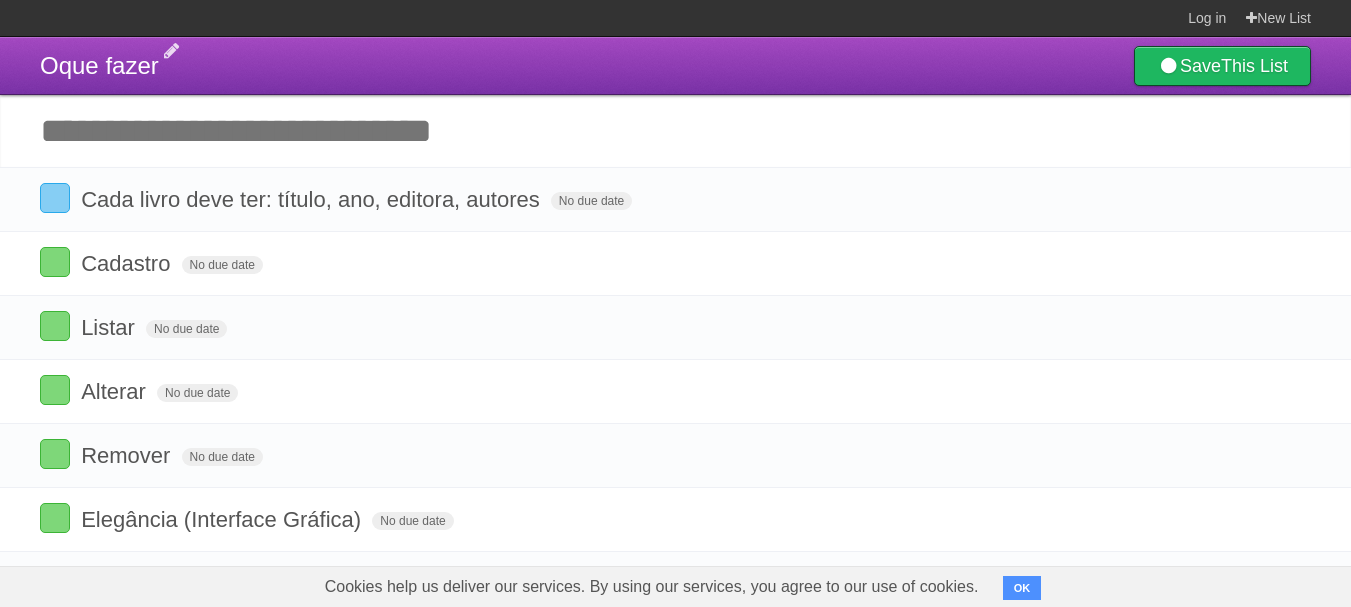 click on "Oque fazer" at bounding box center [99, 65] 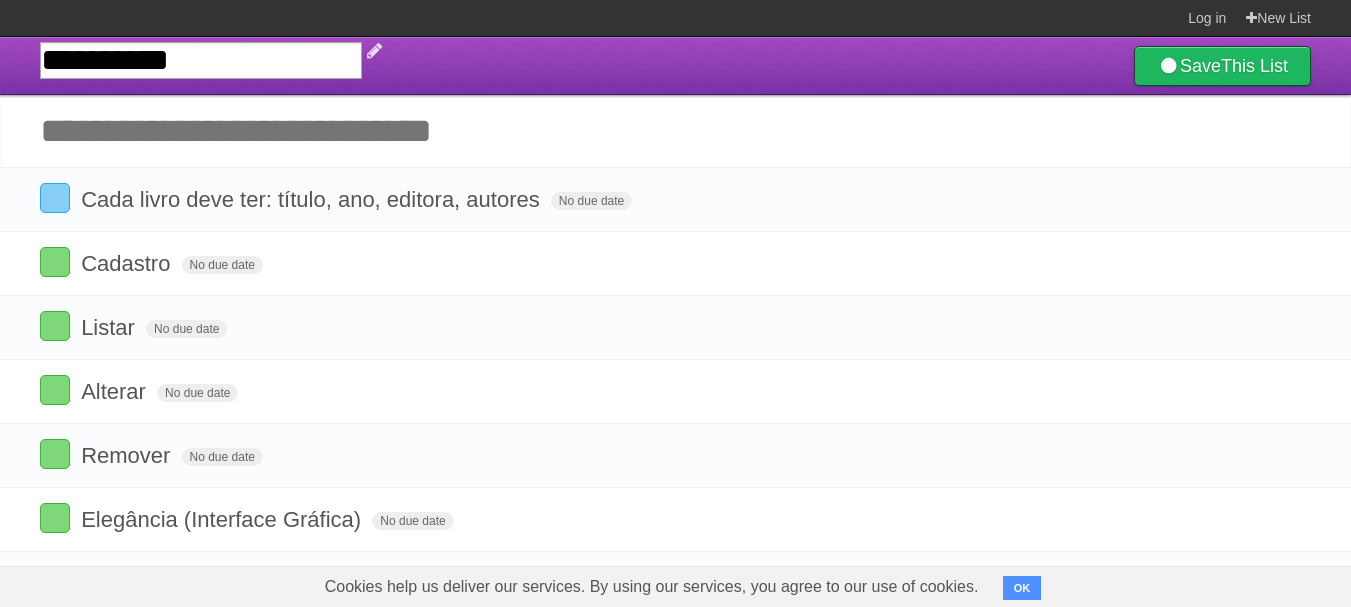 click on "**********" at bounding box center (201, 60) 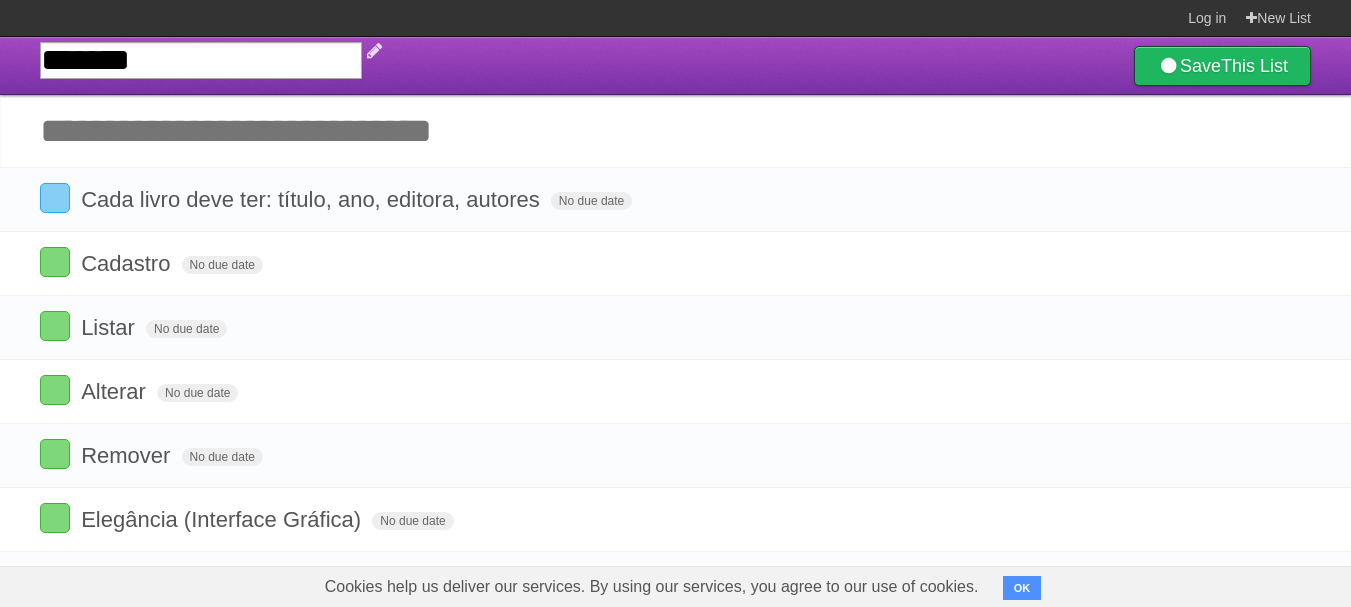 type on "********" 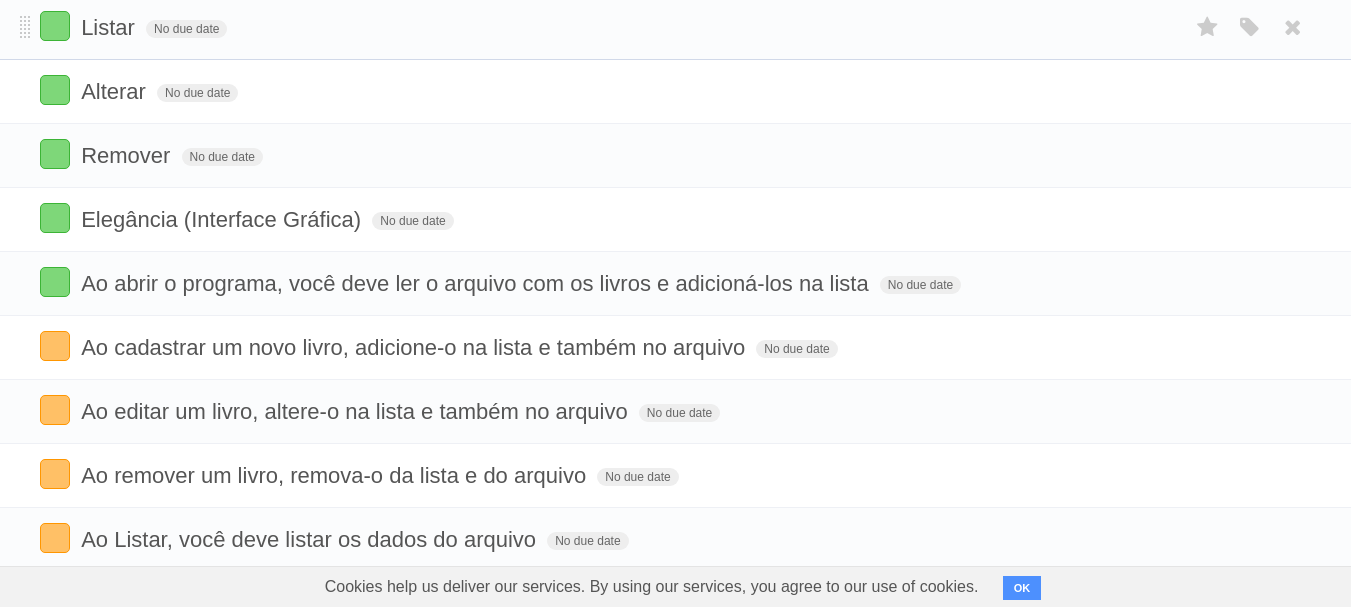 scroll, scrollTop: 0, scrollLeft: 0, axis: both 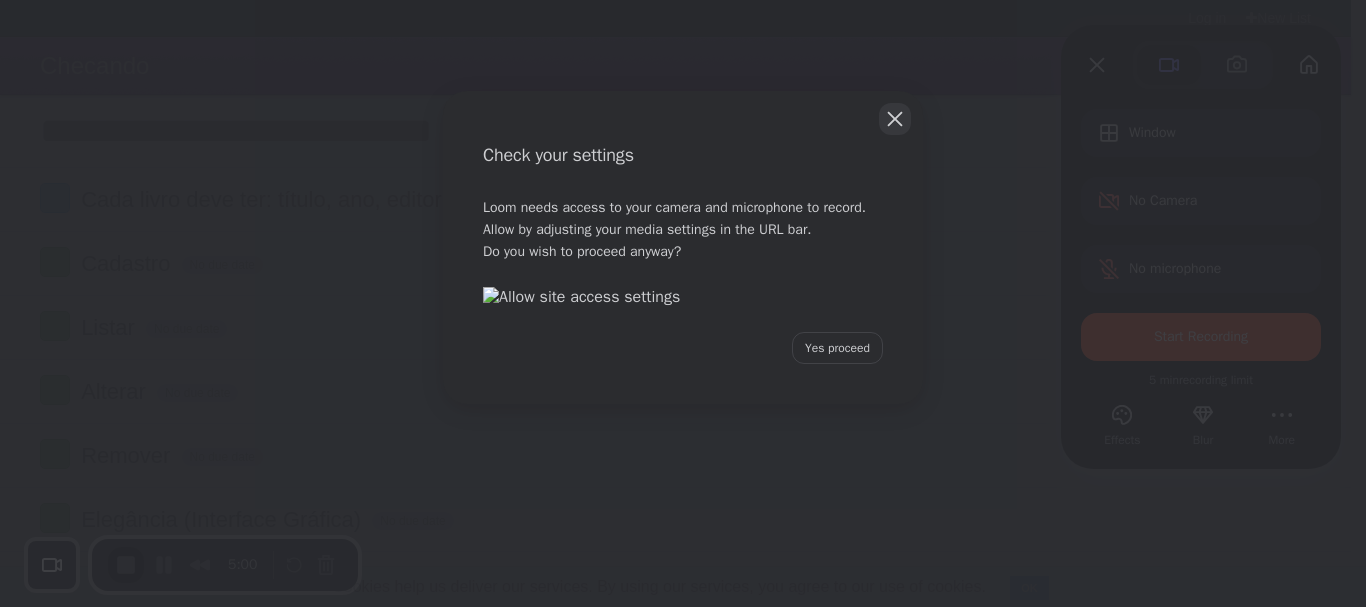 click at bounding box center [895, 119] 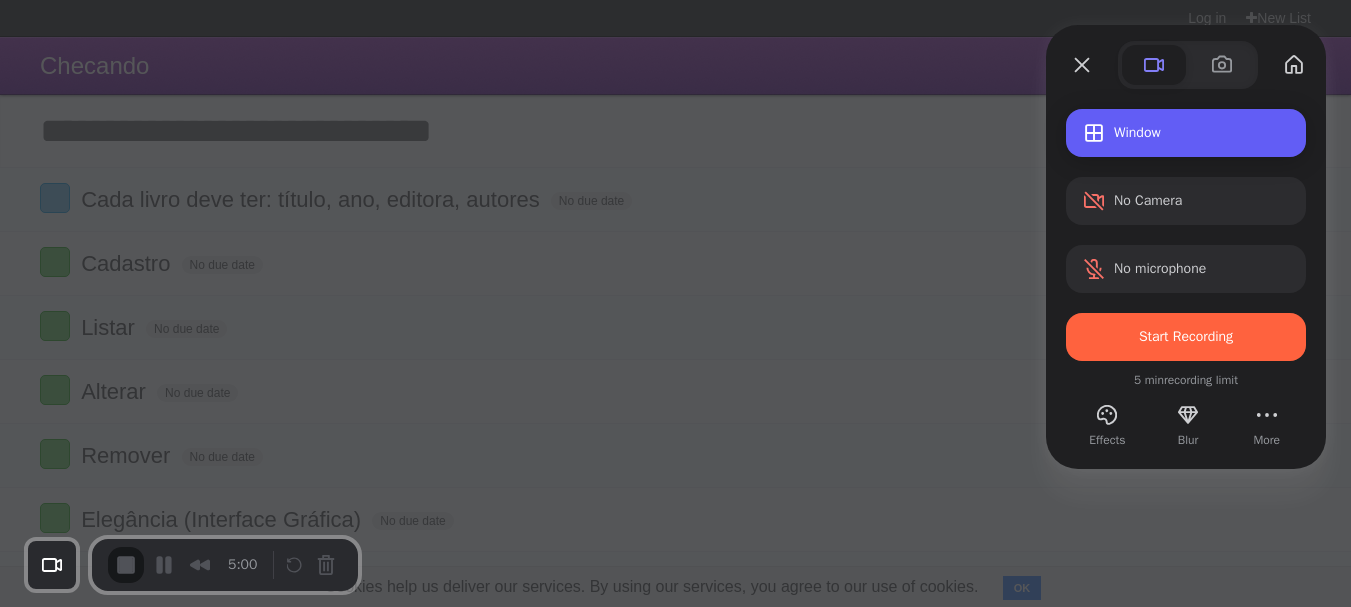 click on "Window" at bounding box center (1186, 133) 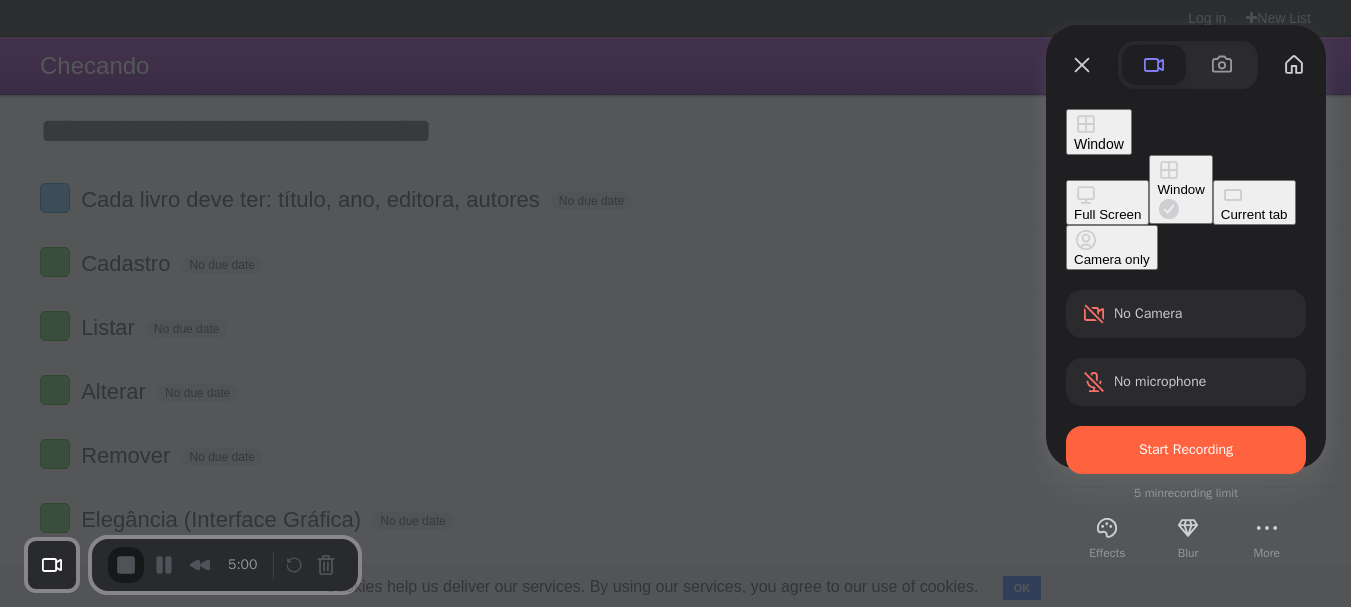 click on "Full Screen" at bounding box center (1107, 214) 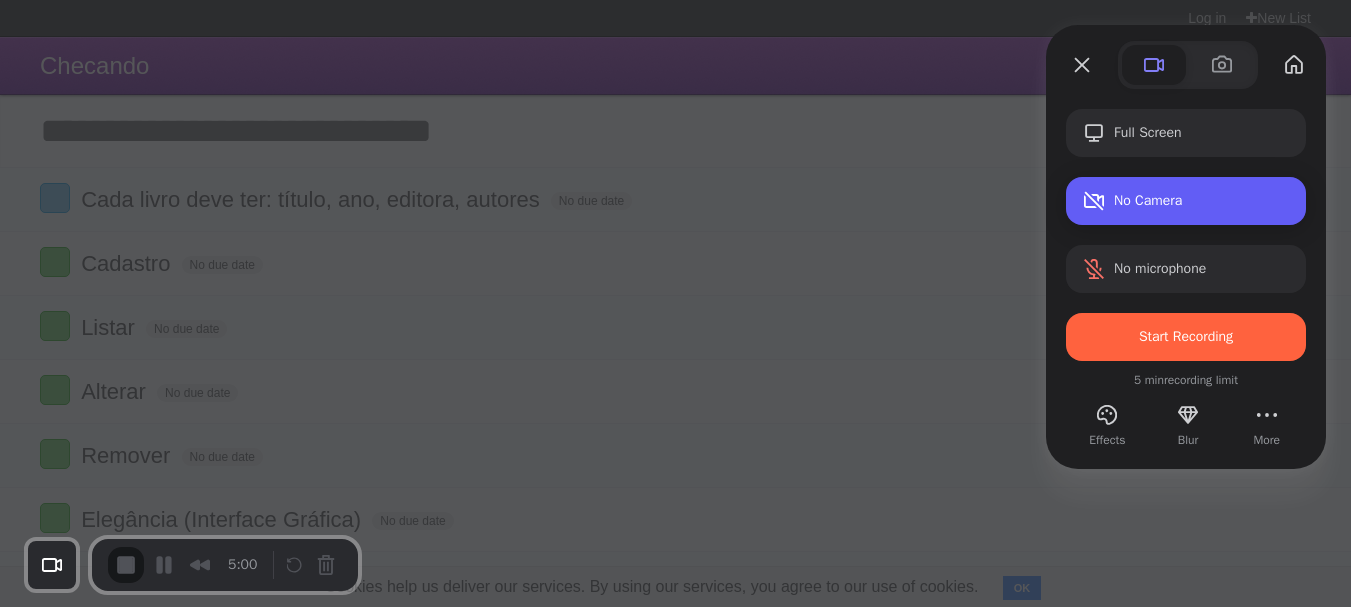 click on "No Camera" at bounding box center [1202, 201] 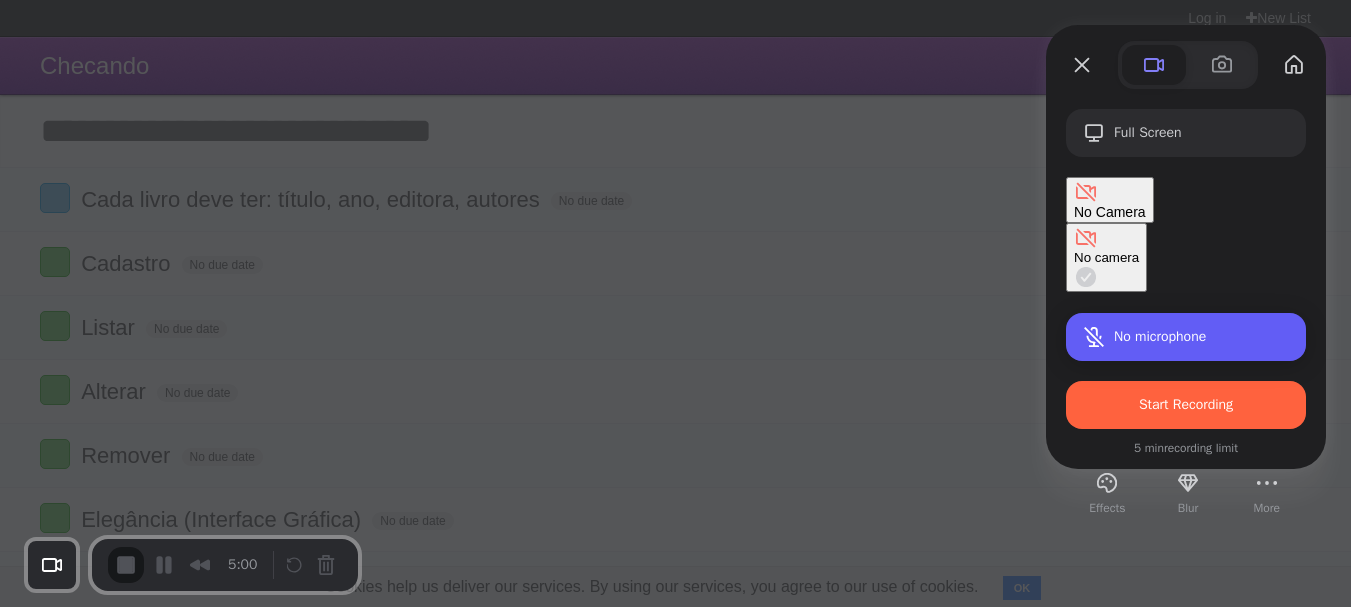 click on "No microphone" at bounding box center [1186, 337] 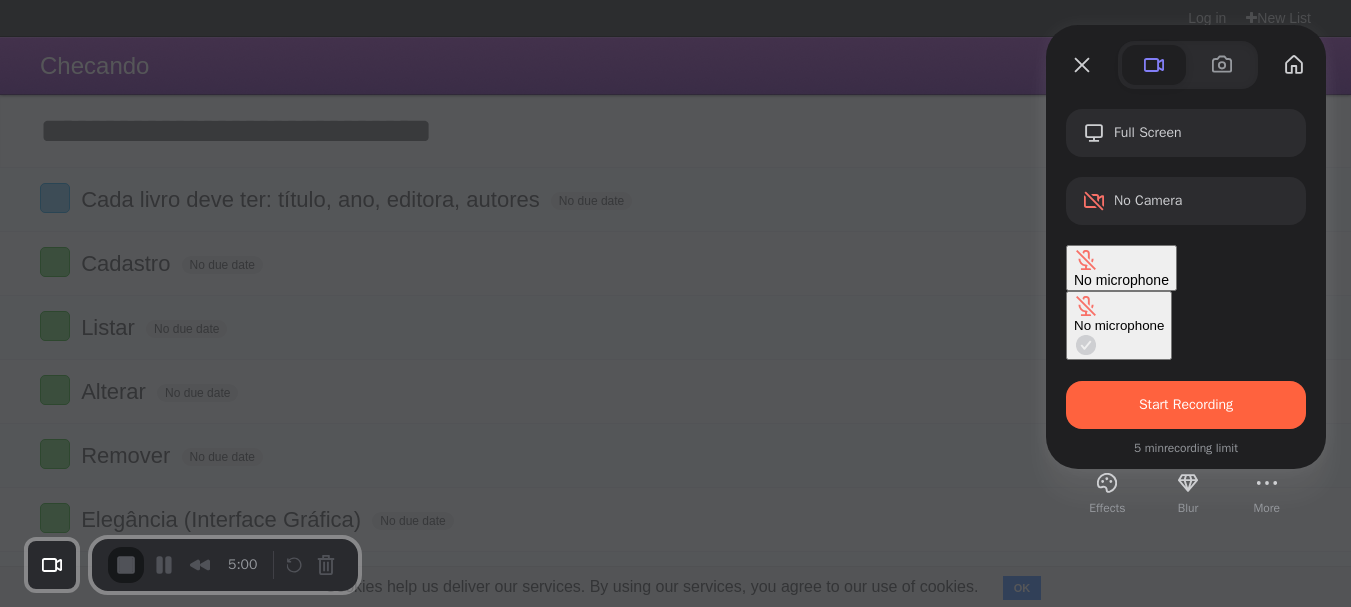 click on "Effects Blur More" at bounding box center (1186, 492) 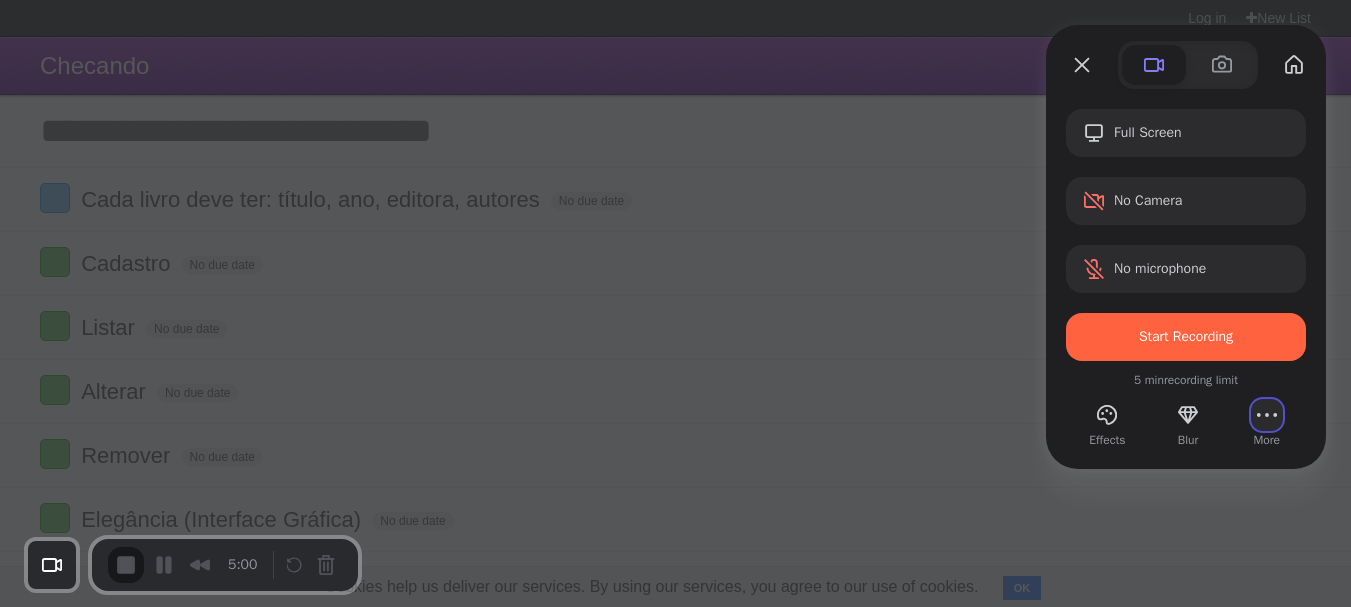 click at bounding box center (1267, 415) 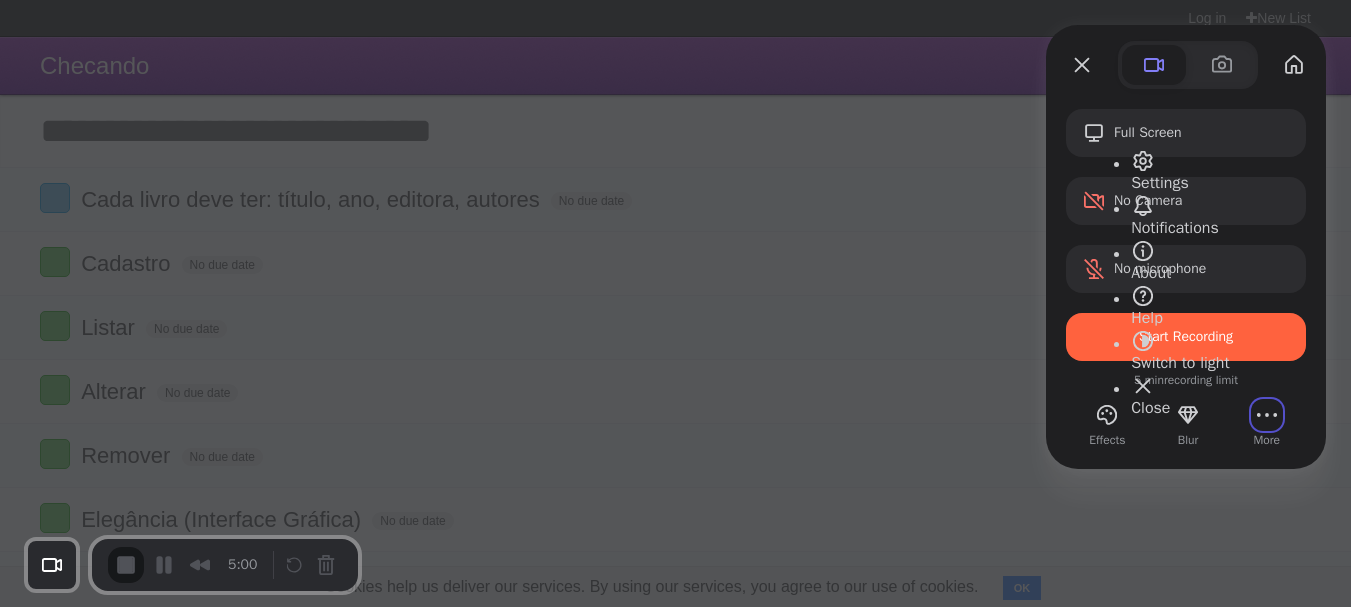 click on "Settings" at bounding box center [1160, 183] 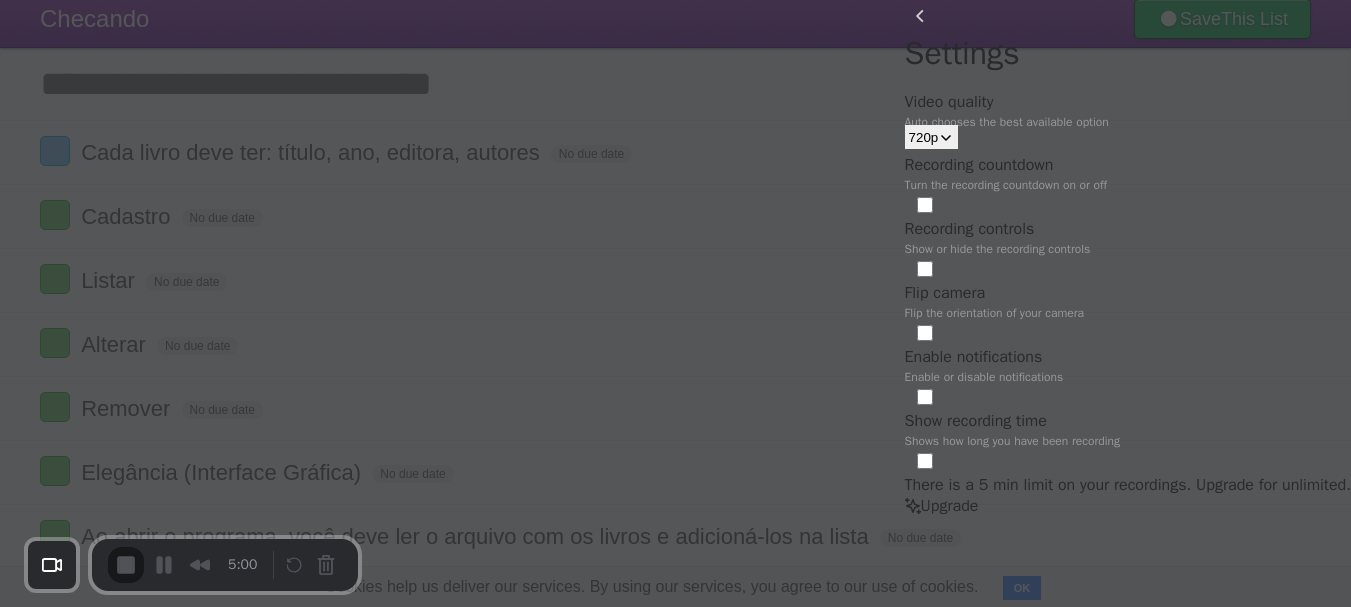 scroll, scrollTop: 0, scrollLeft: 0, axis: both 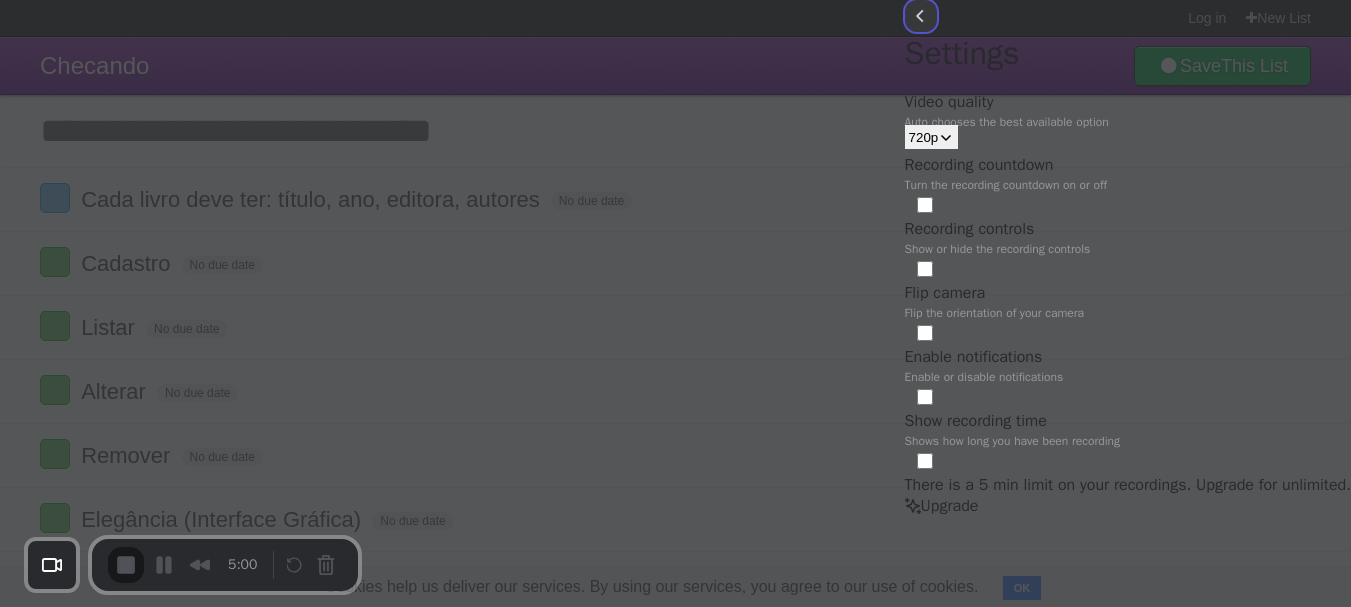 click at bounding box center [921, 16] 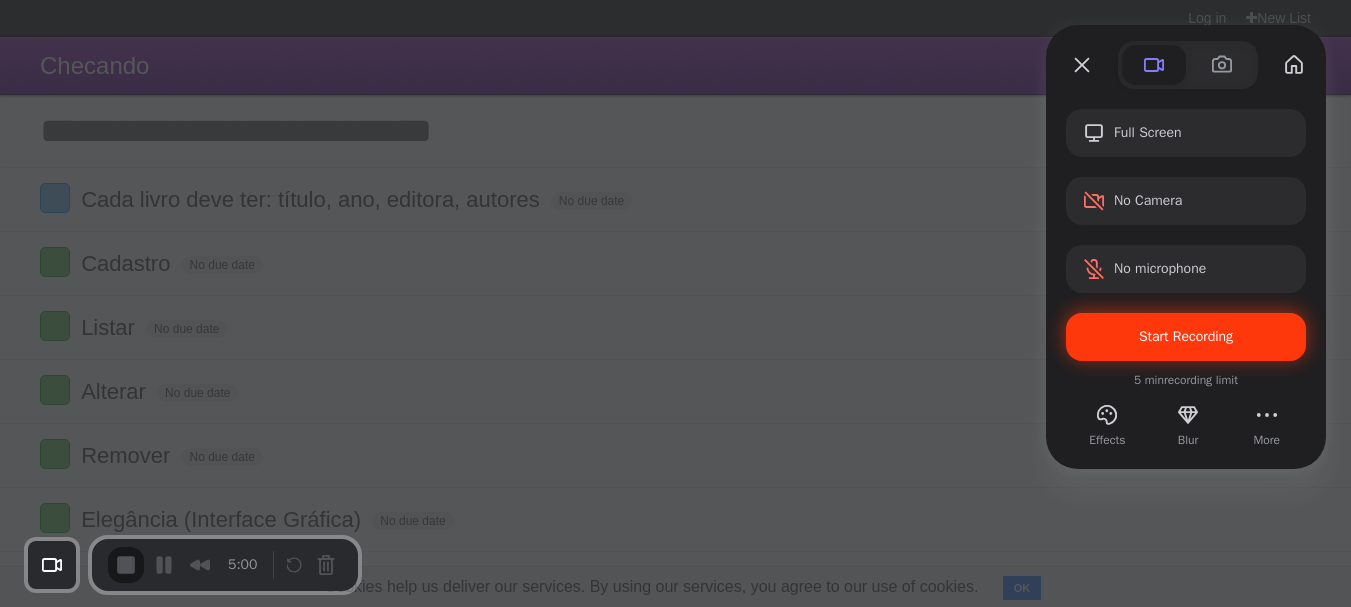 click on "Start Recording" at bounding box center [1186, 337] 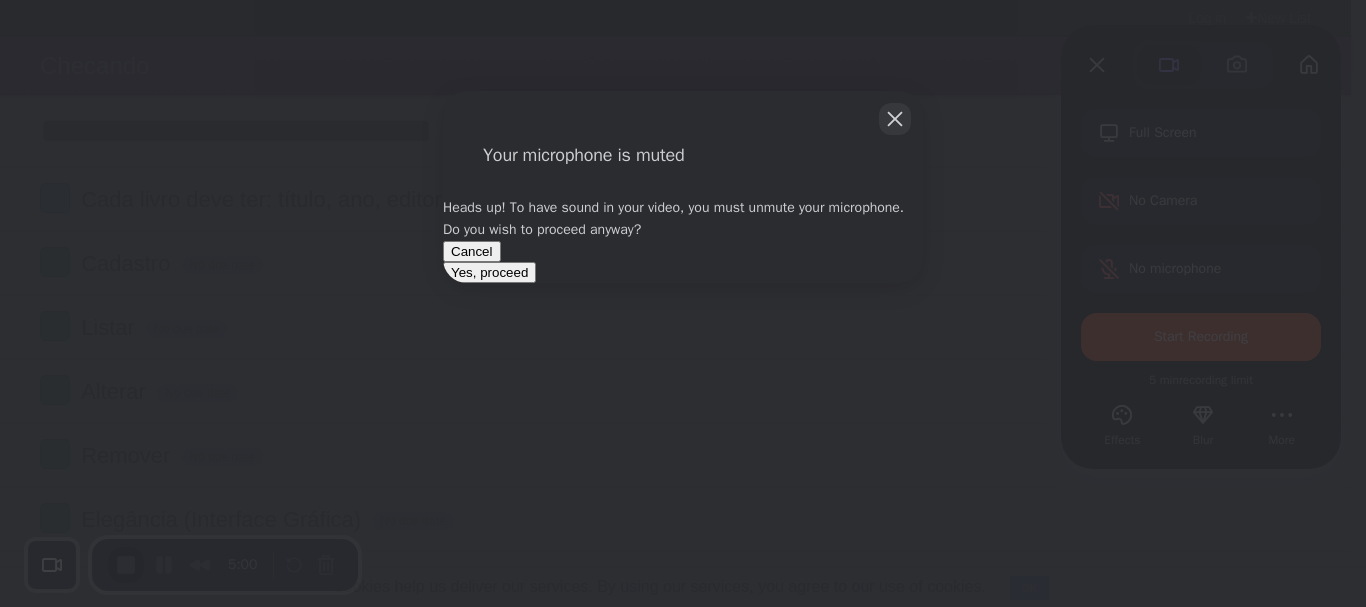 click at bounding box center [895, 119] 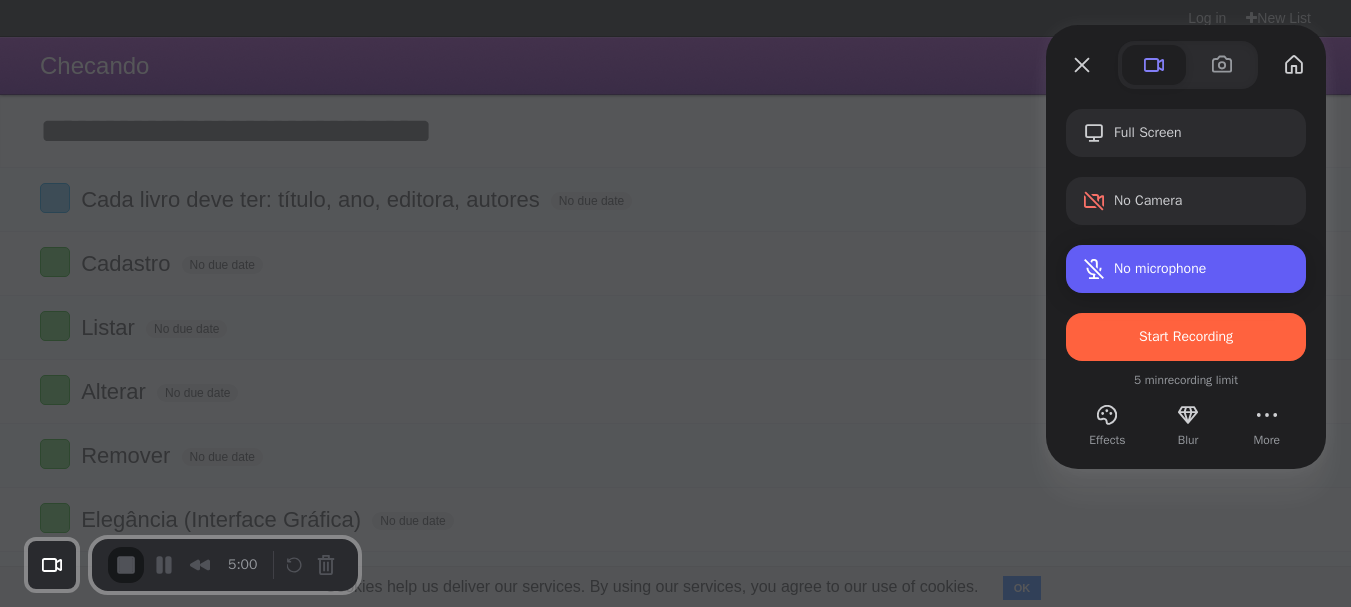 click on "No microphone" at bounding box center (1186, 269) 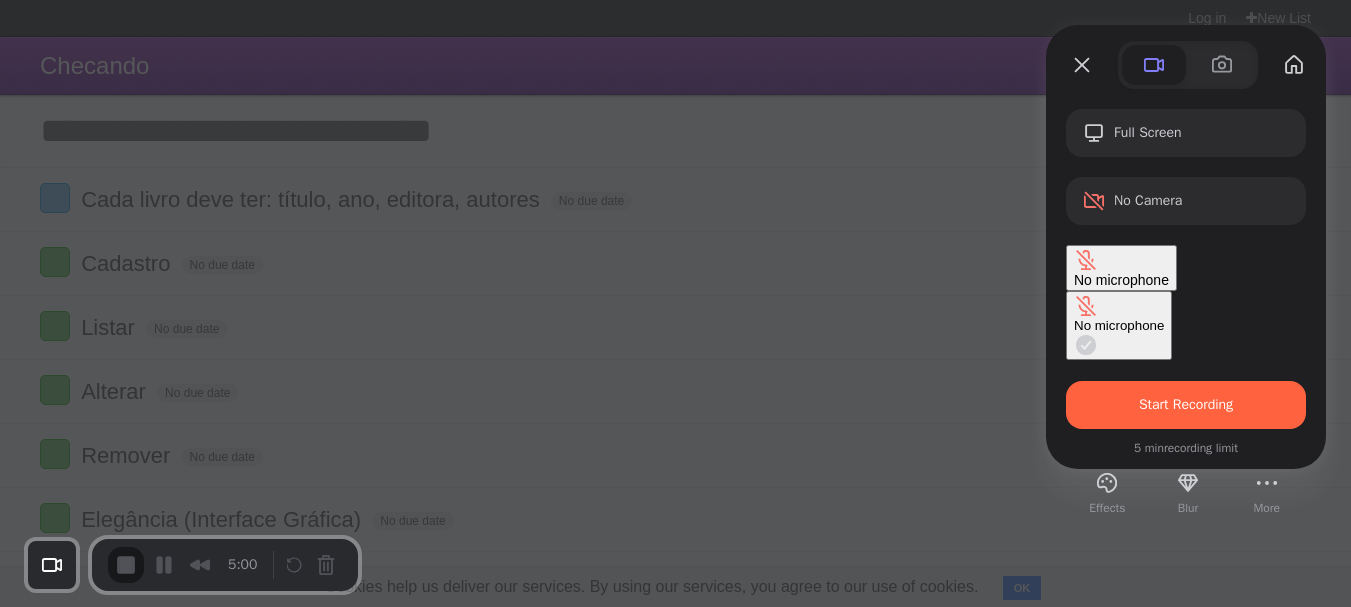 click on "No microphone" at bounding box center [1119, 325] 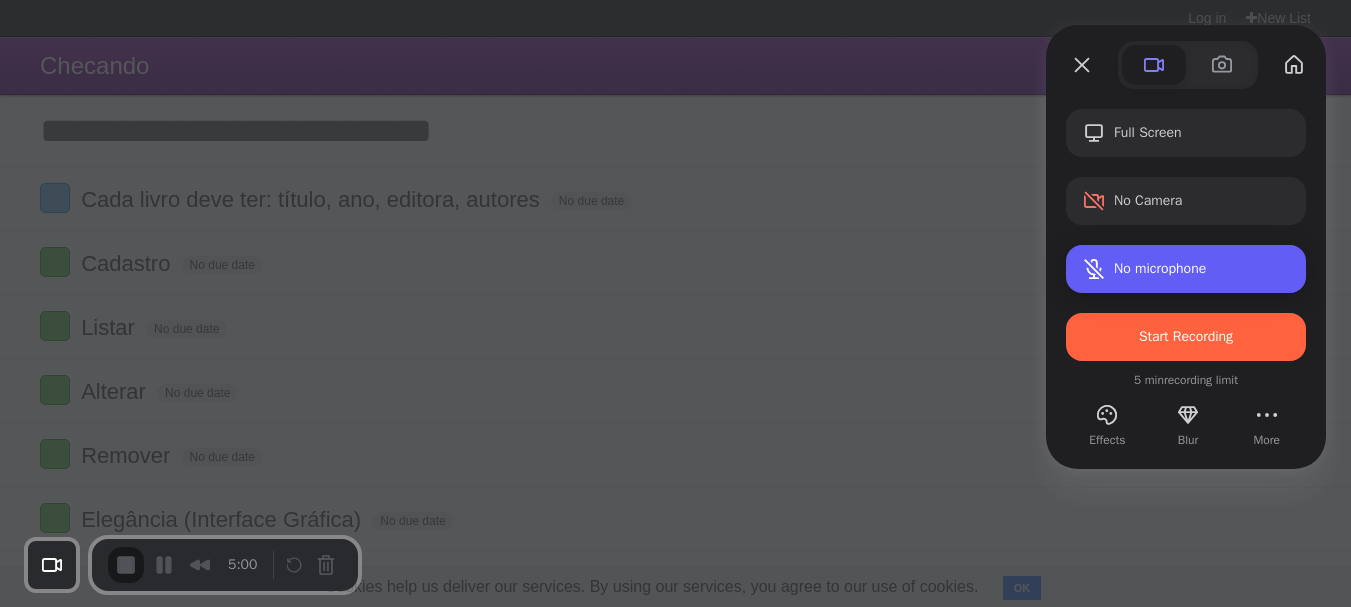 click on "No microphone" at bounding box center [1186, 269] 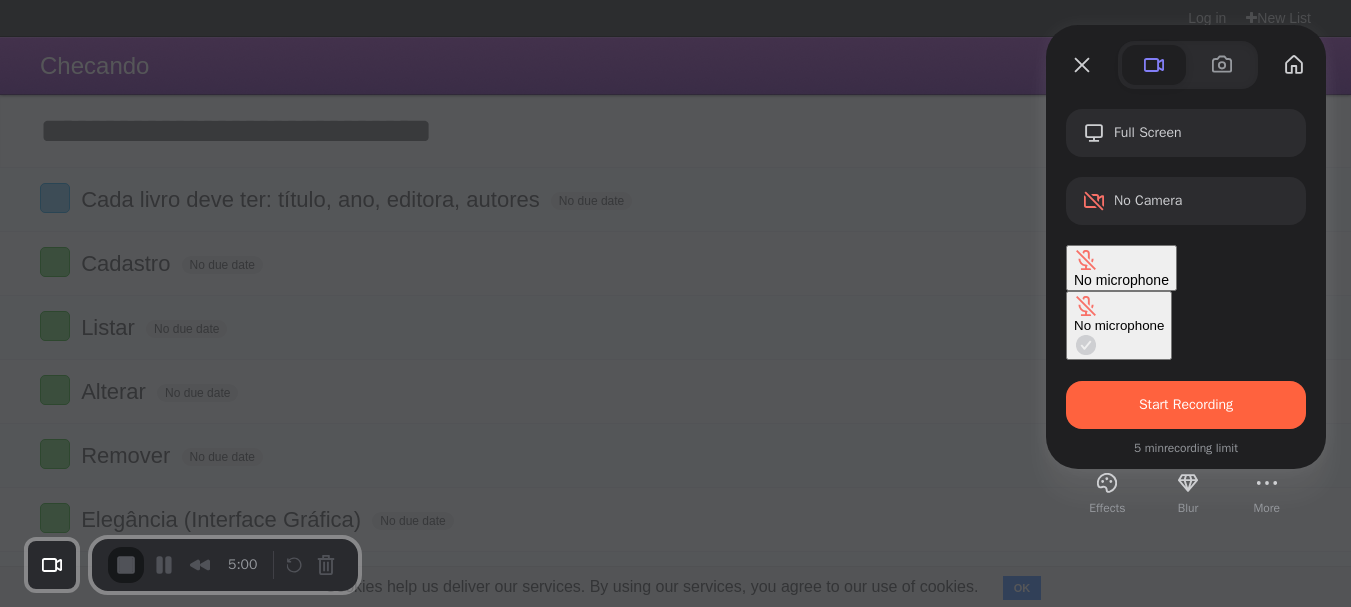 click on "No microphone" at bounding box center (1119, 325) 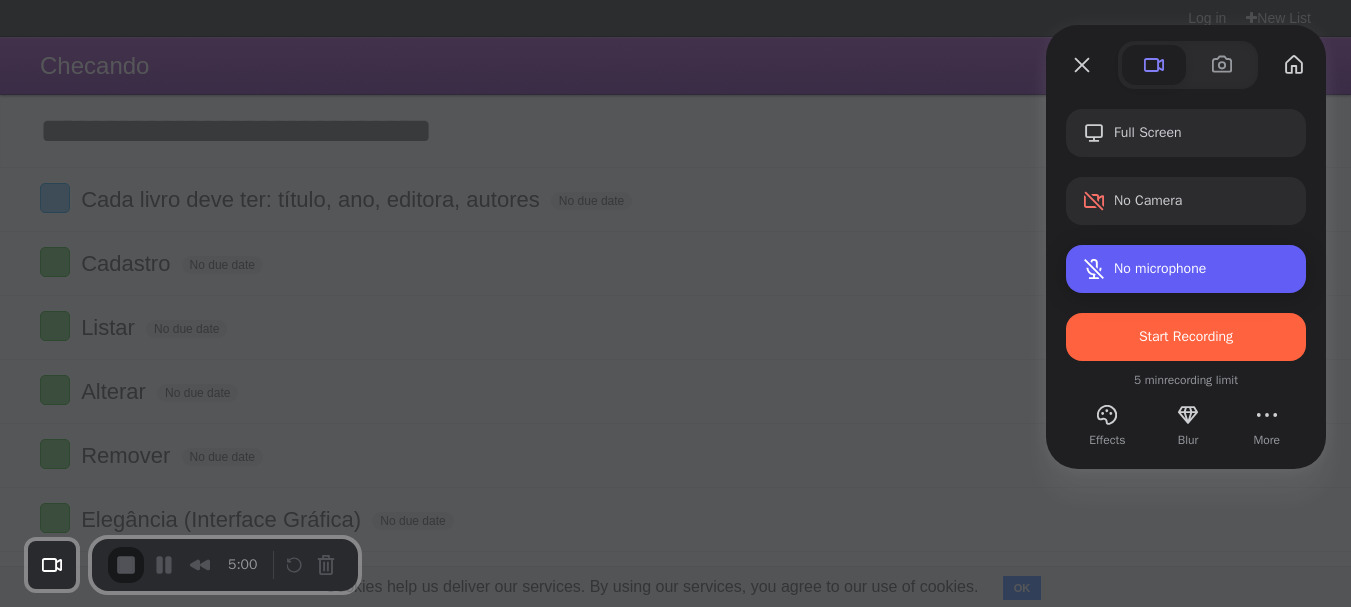 click at bounding box center [1098, 269] 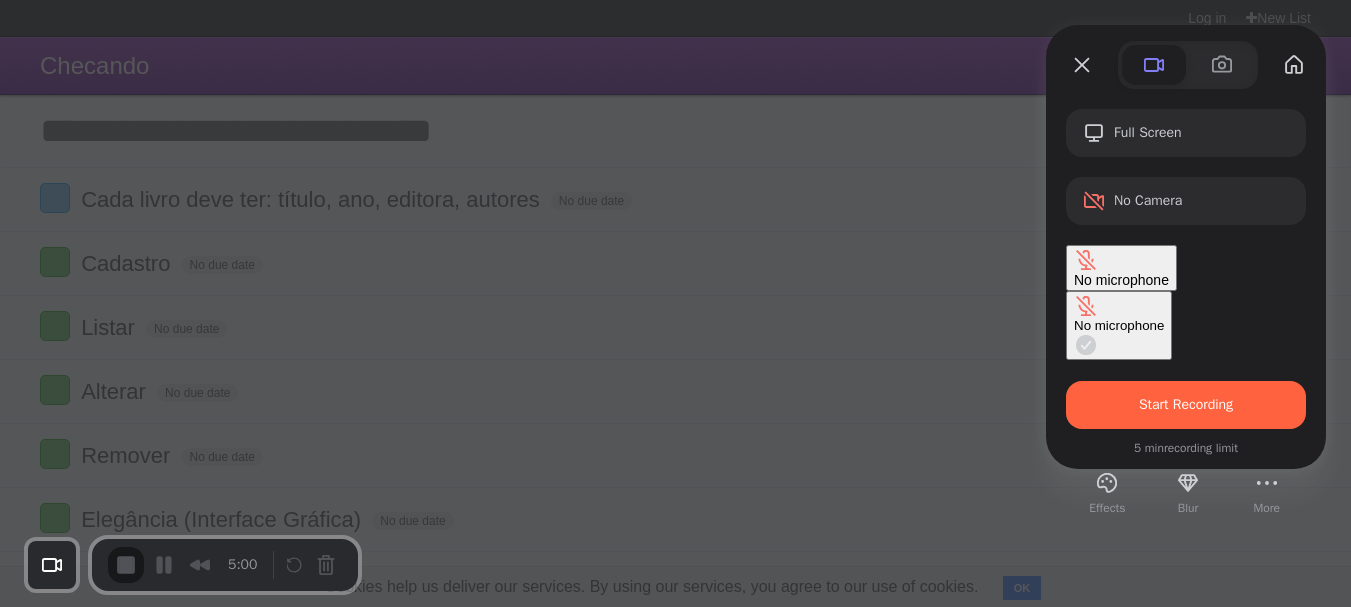 click on "No microphone" at bounding box center (1119, 325) 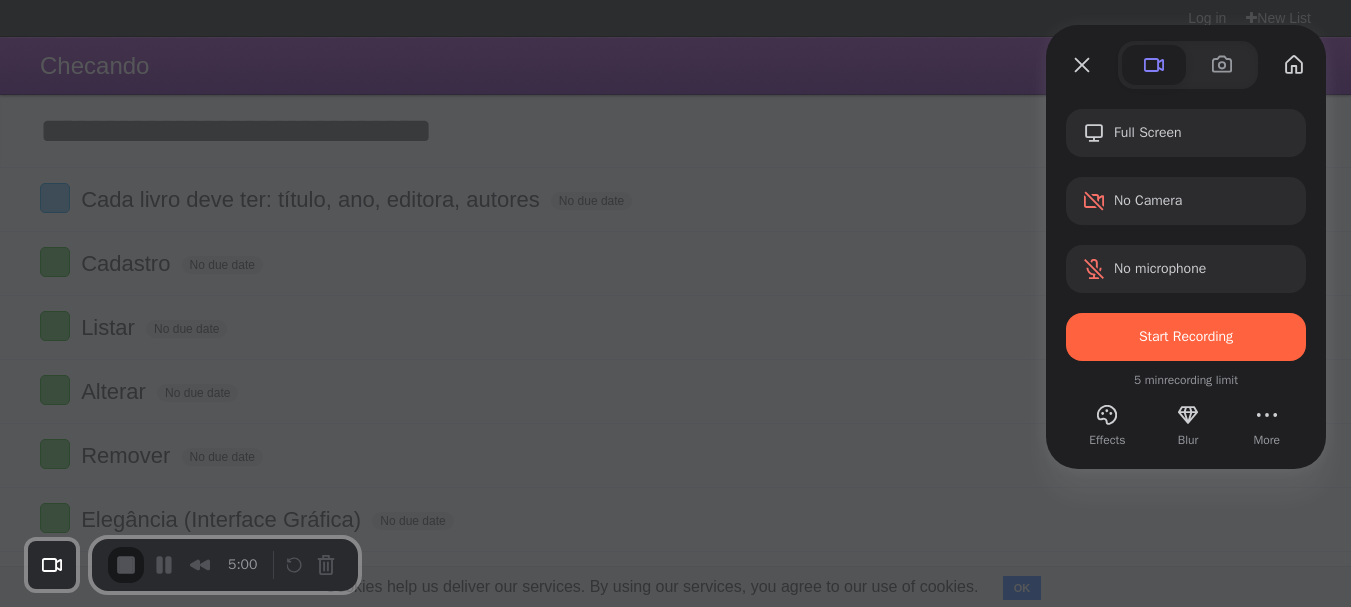 click on "Full Screen No Camera No microphone Start Recording" at bounding box center (1186, 235) 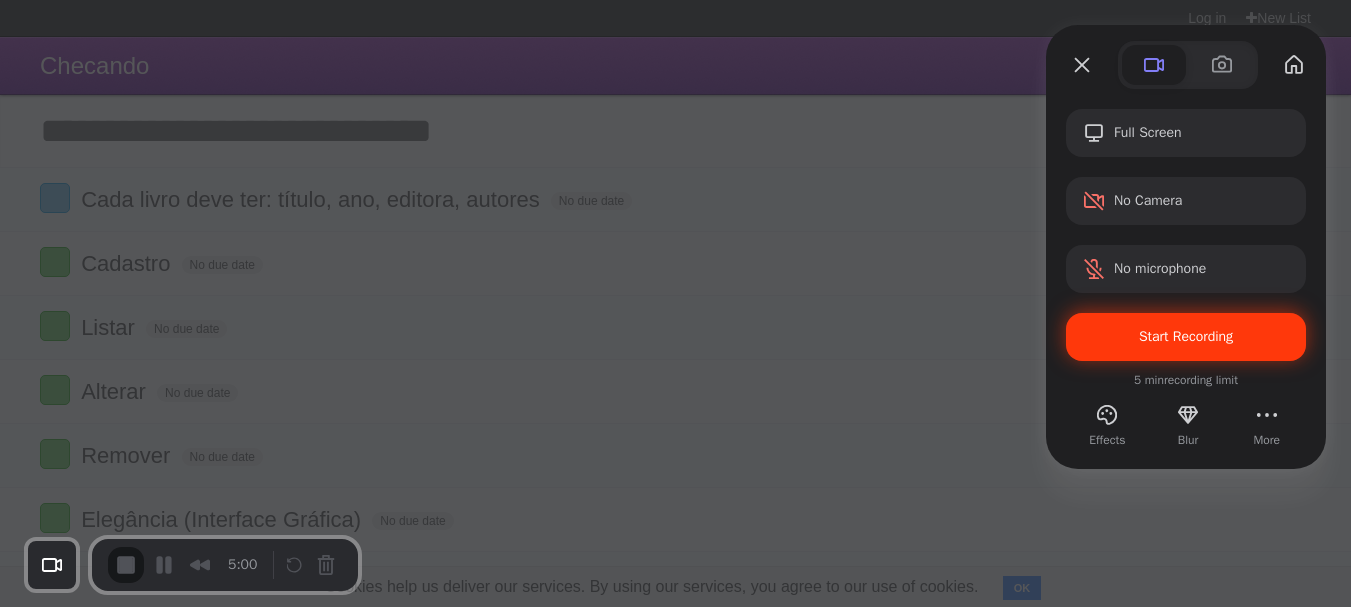 click on "Start Recording" at bounding box center [1186, 337] 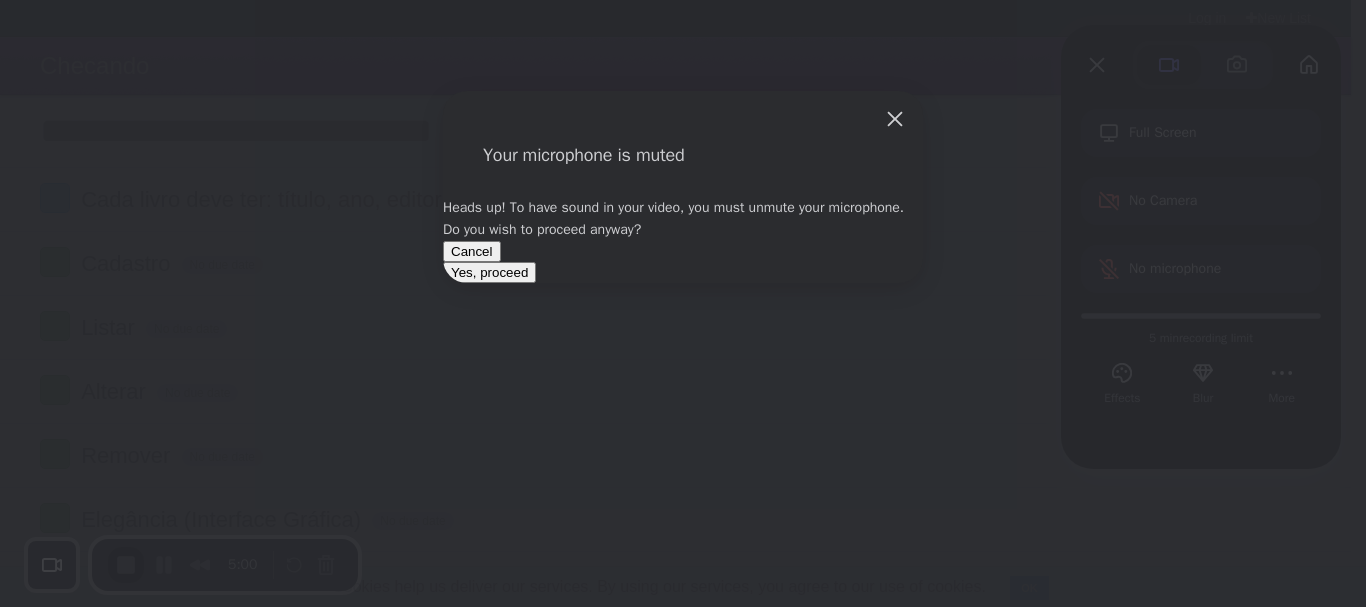 click on "Cancel" at bounding box center (683, 251) 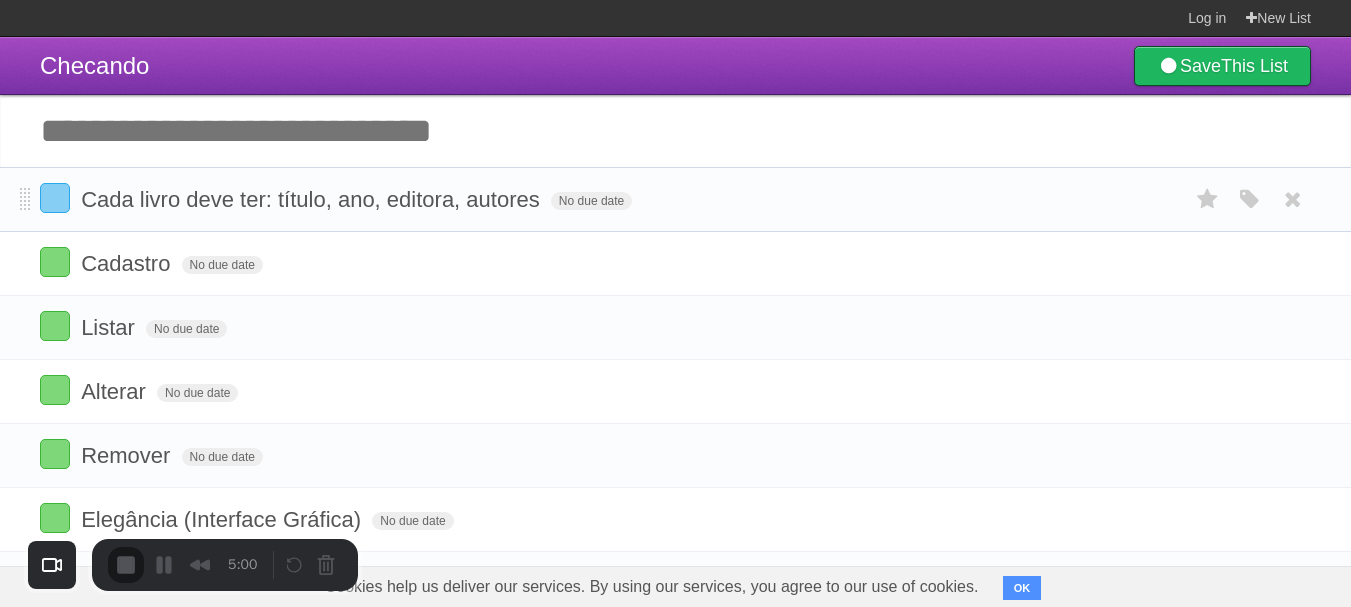 drag, startPoint x: 77, startPoint y: 197, endPoint x: 670, endPoint y: 196, distance: 593.00085 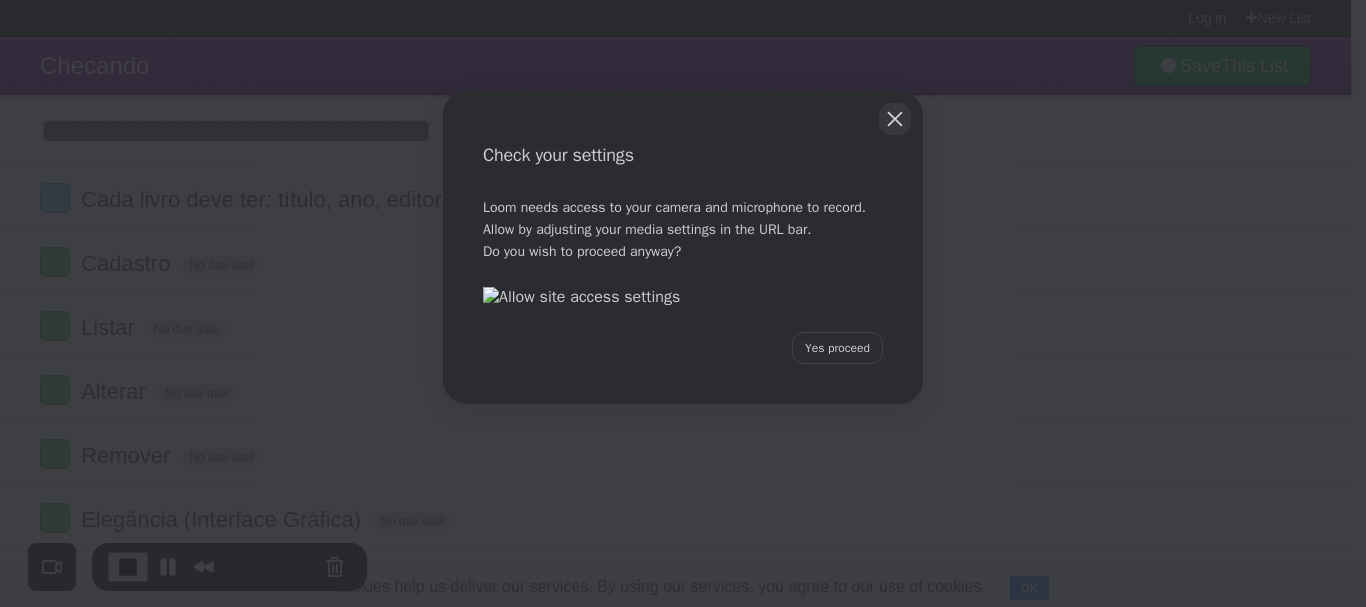 click at bounding box center (895, 119) 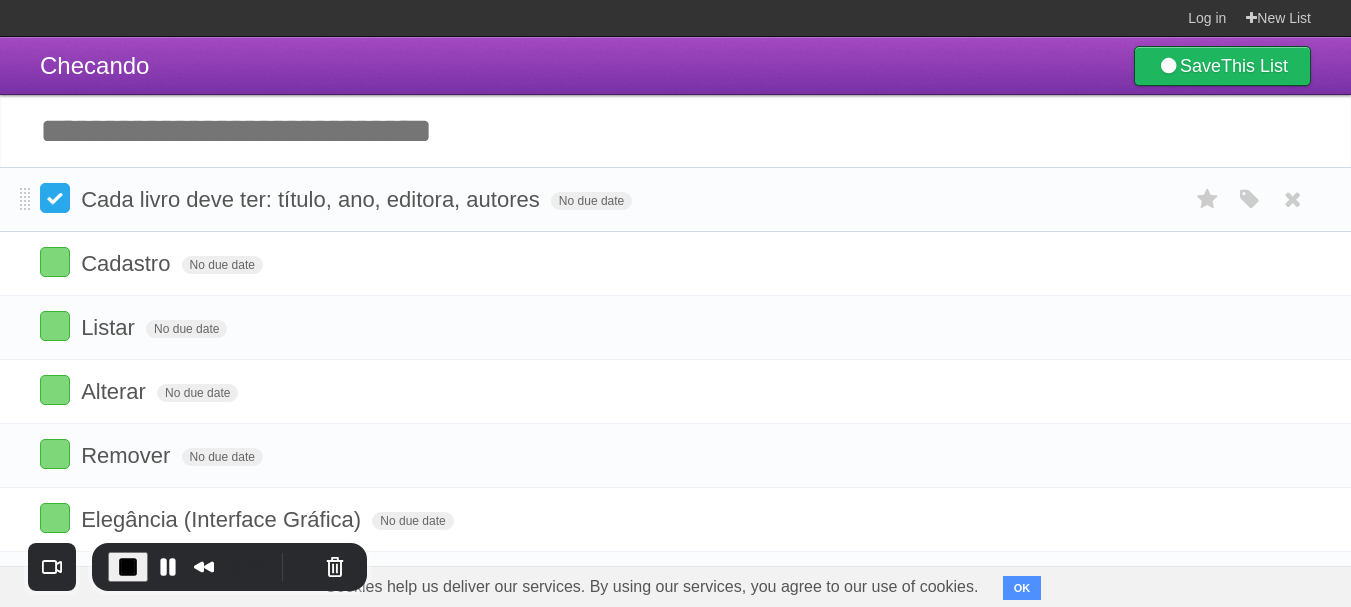 click at bounding box center (55, 198) 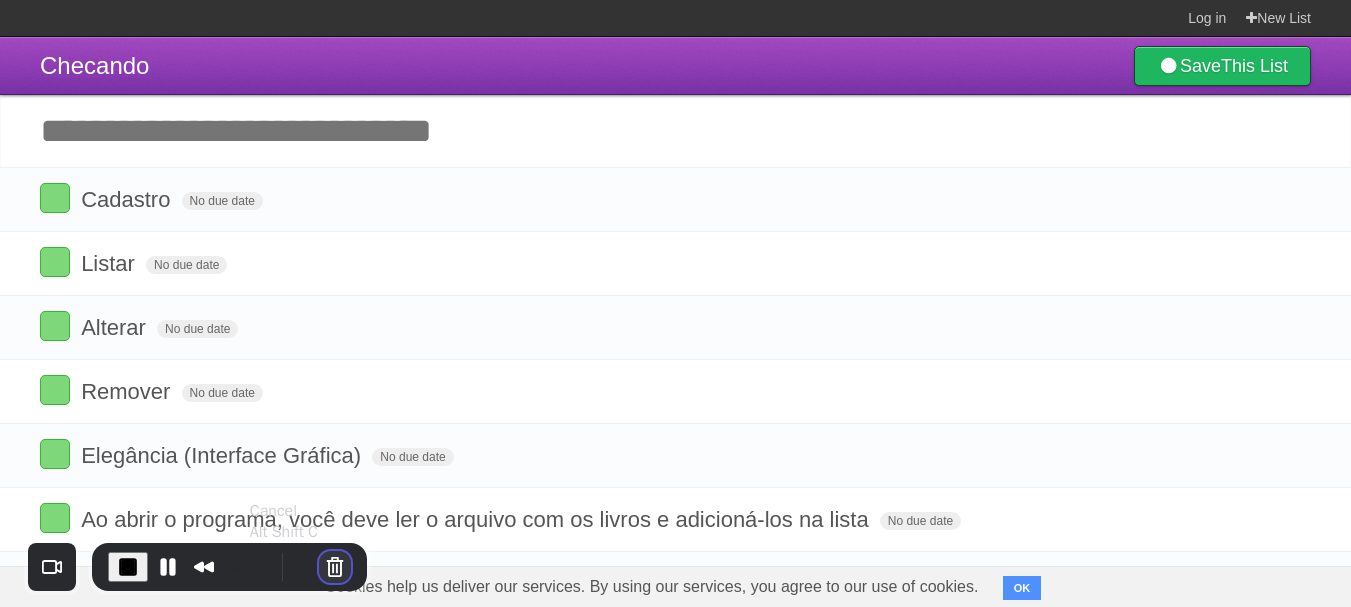 click at bounding box center (335, 567) 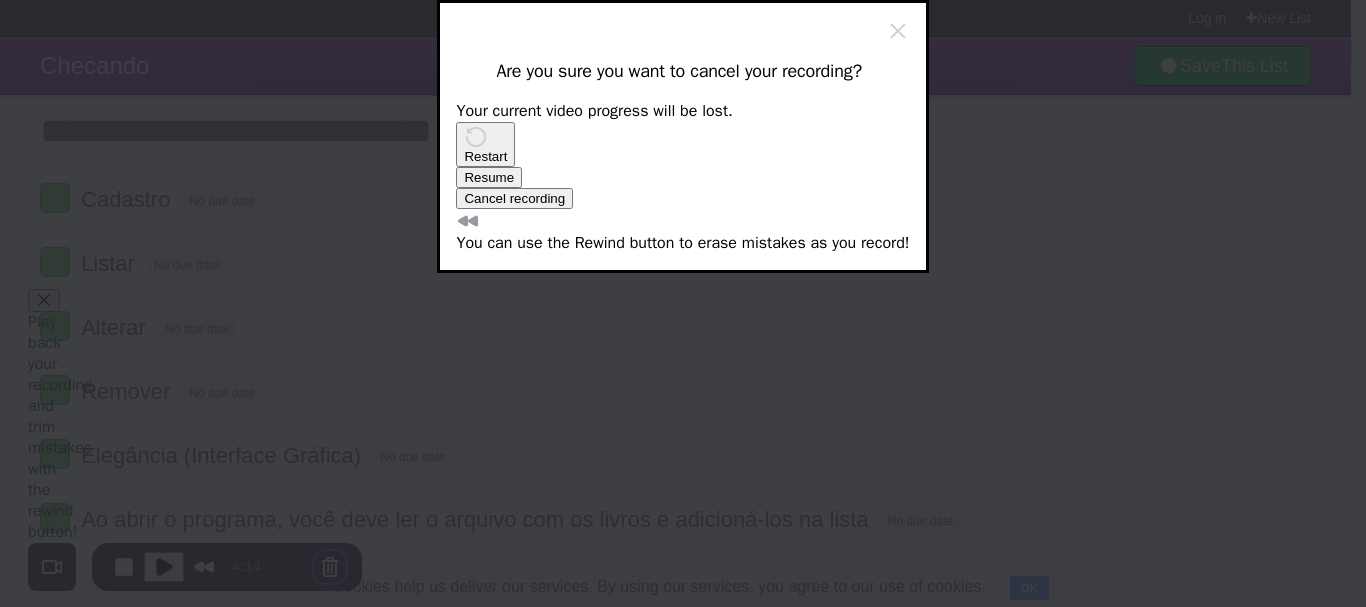 click on "Cancel recording" at bounding box center [514, 198] 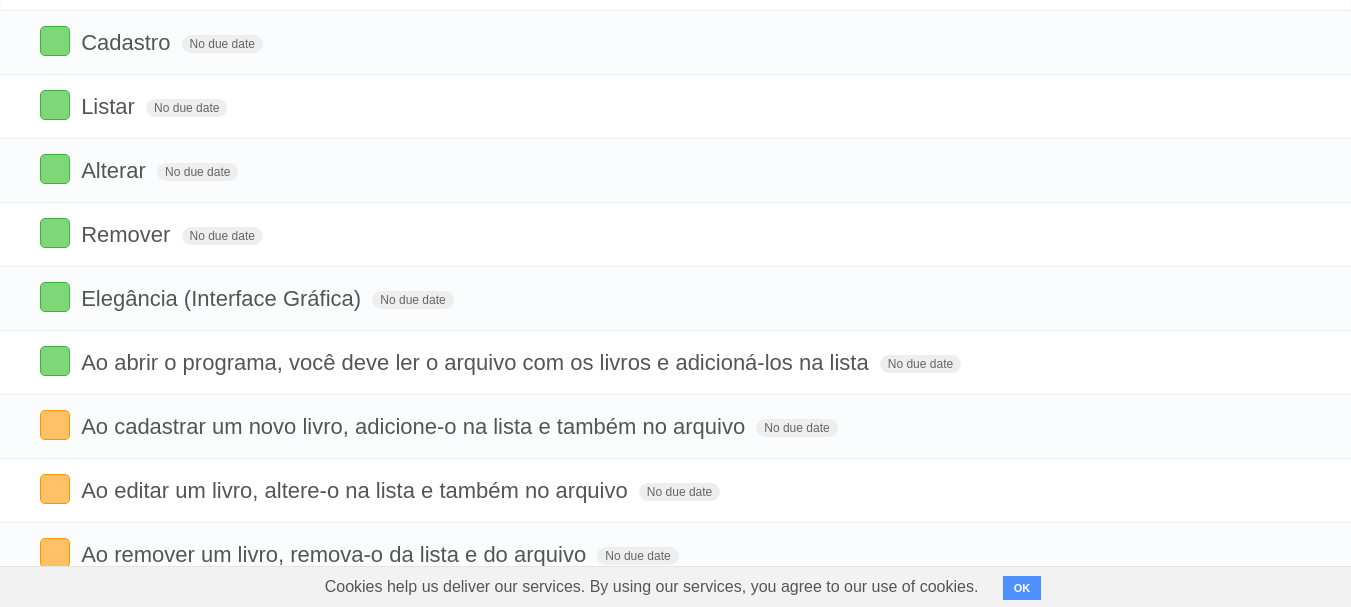 scroll, scrollTop: 397, scrollLeft: 0, axis: vertical 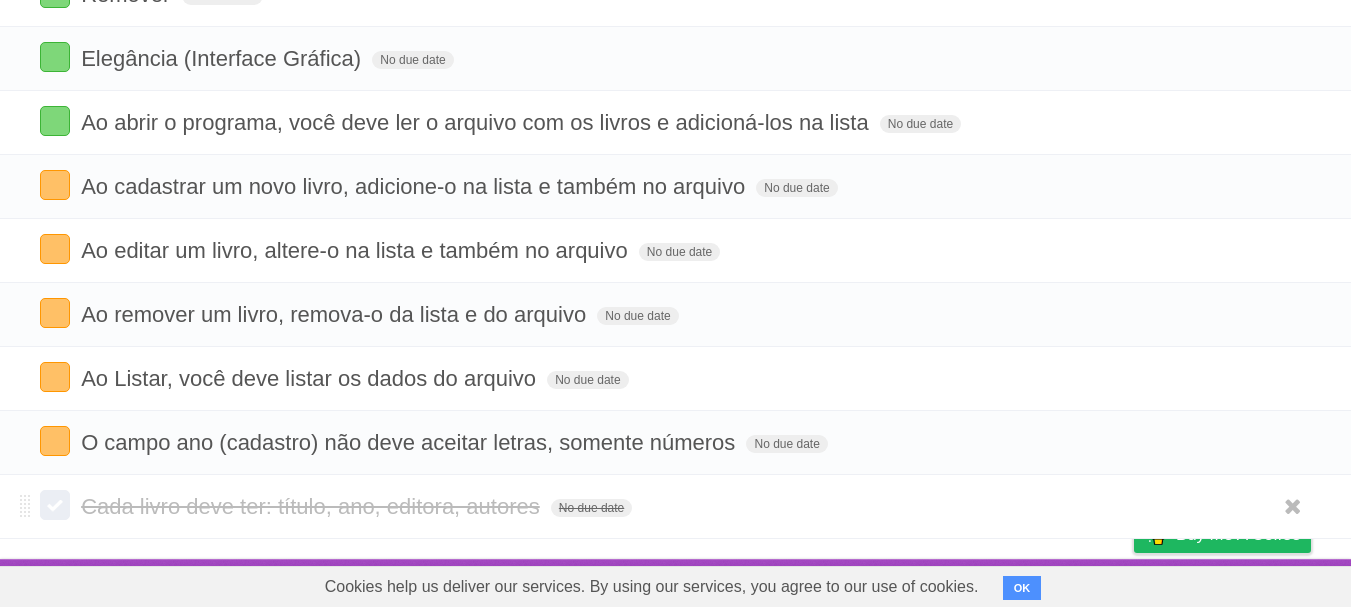 click at bounding box center (55, 505) 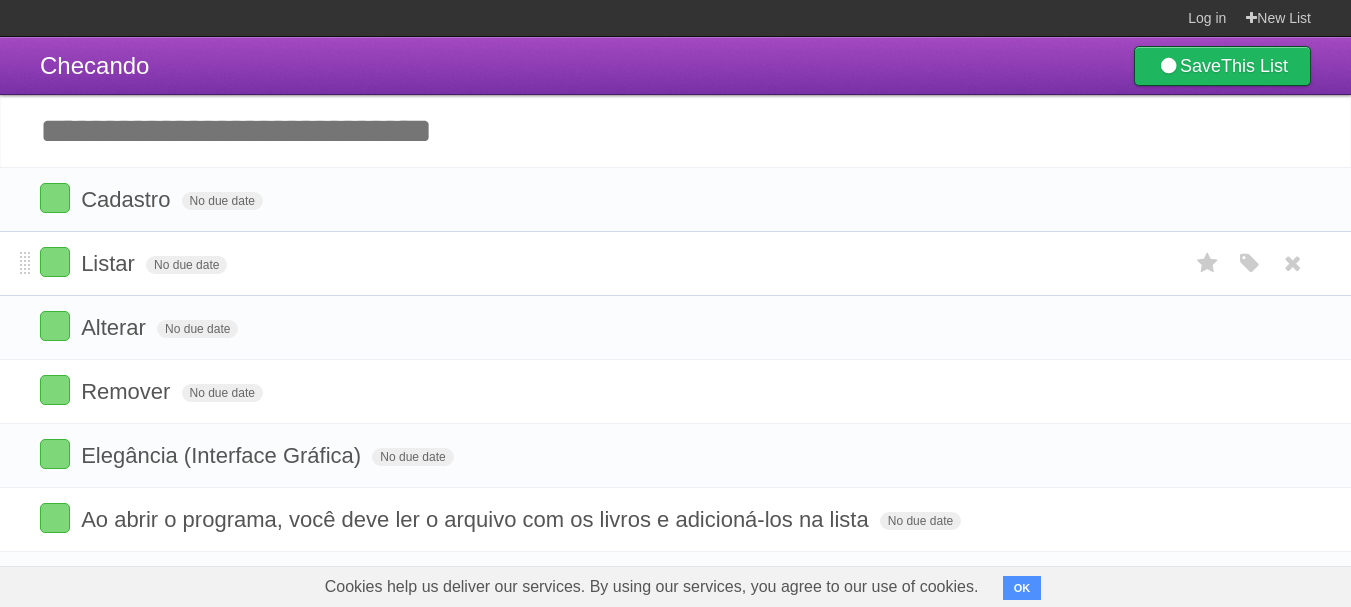 scroll, scrollTop: 397, scrollLeft: 0, axis: vertical 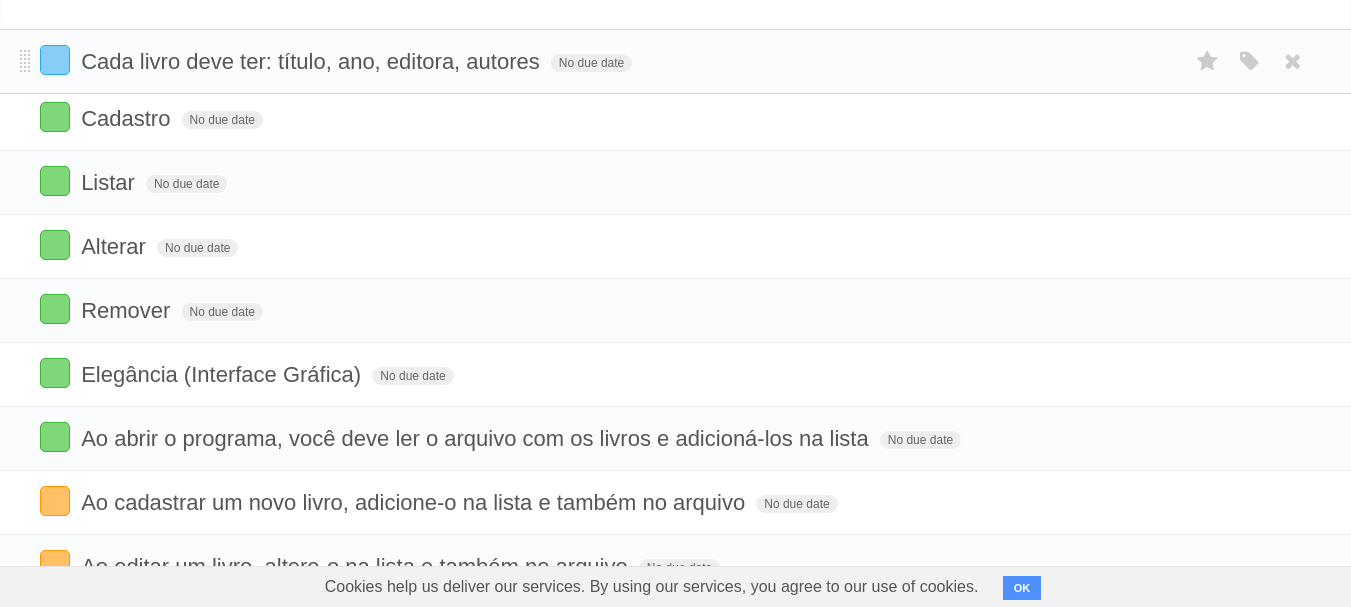 drag, startPoint x: 27, startPoint y: 507, endPoint x: 12, endPoint y: 62, distance: 445.25275 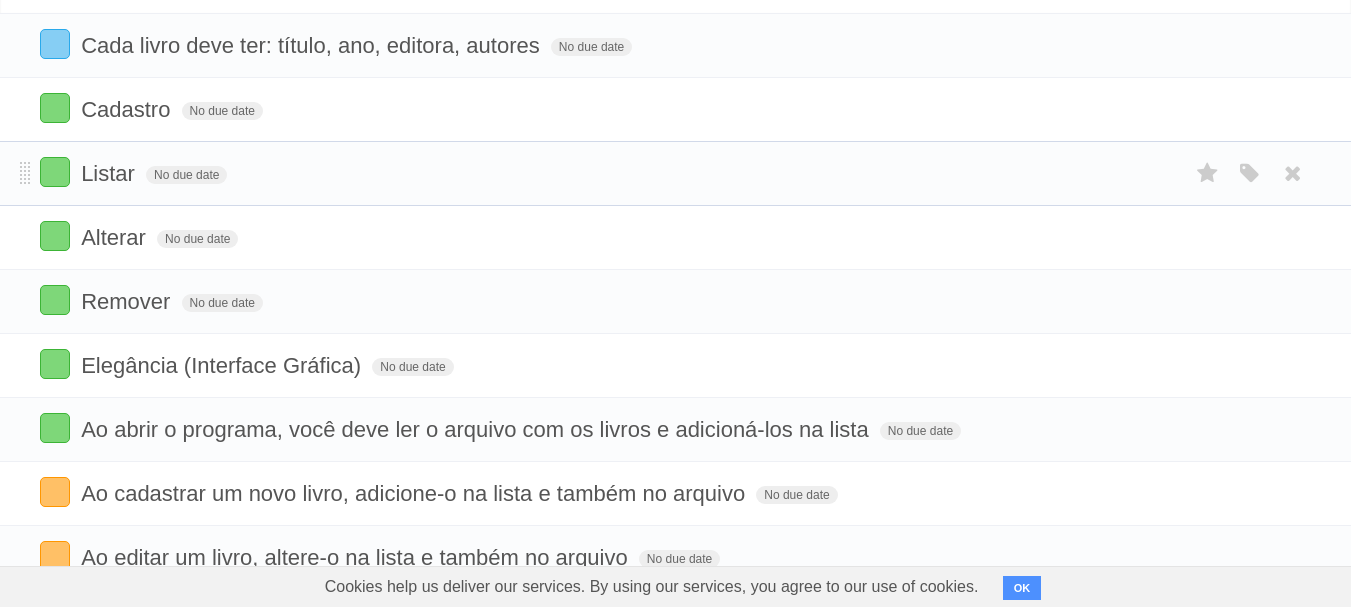 scroll, scrollTop: 200, scrollLeft: 0, axis: vertical 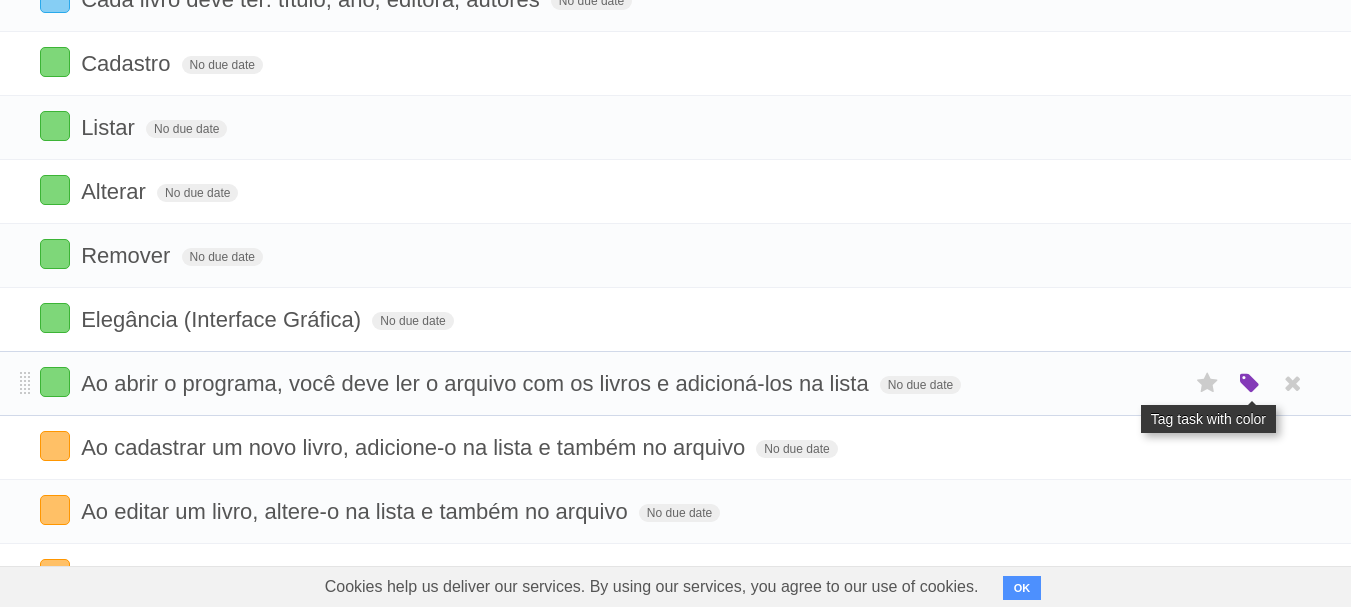 click at bounding box center [1250, 384] 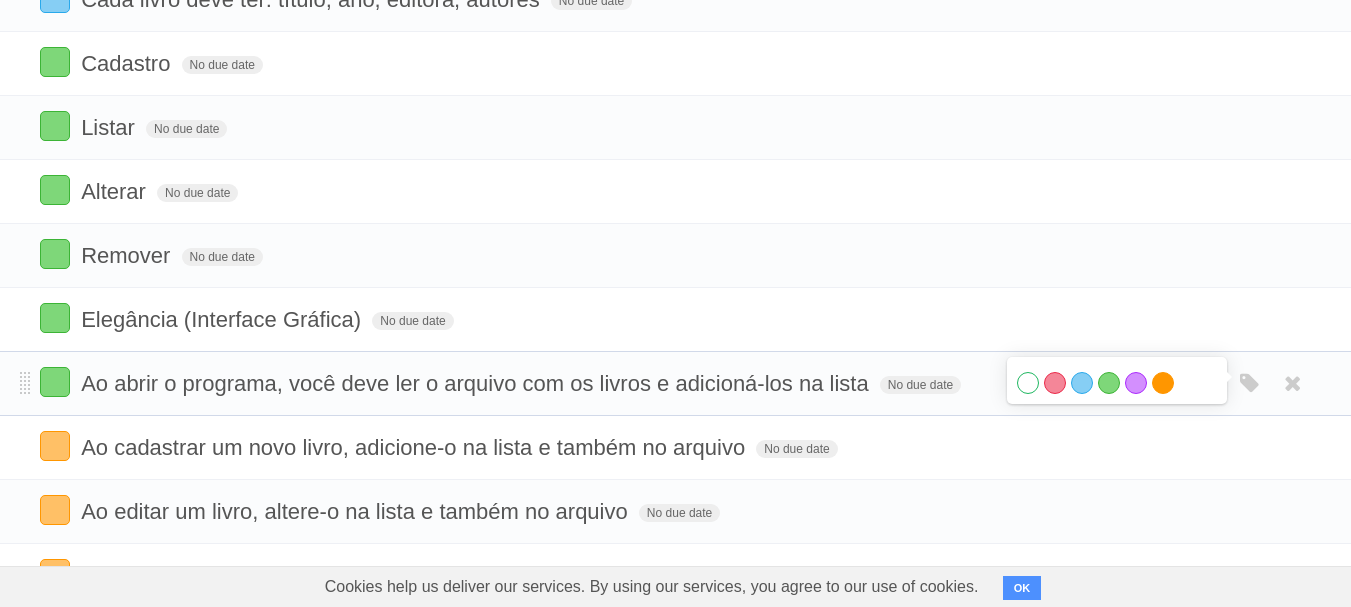 click on "Orange" at bounding box center [1163, 383] 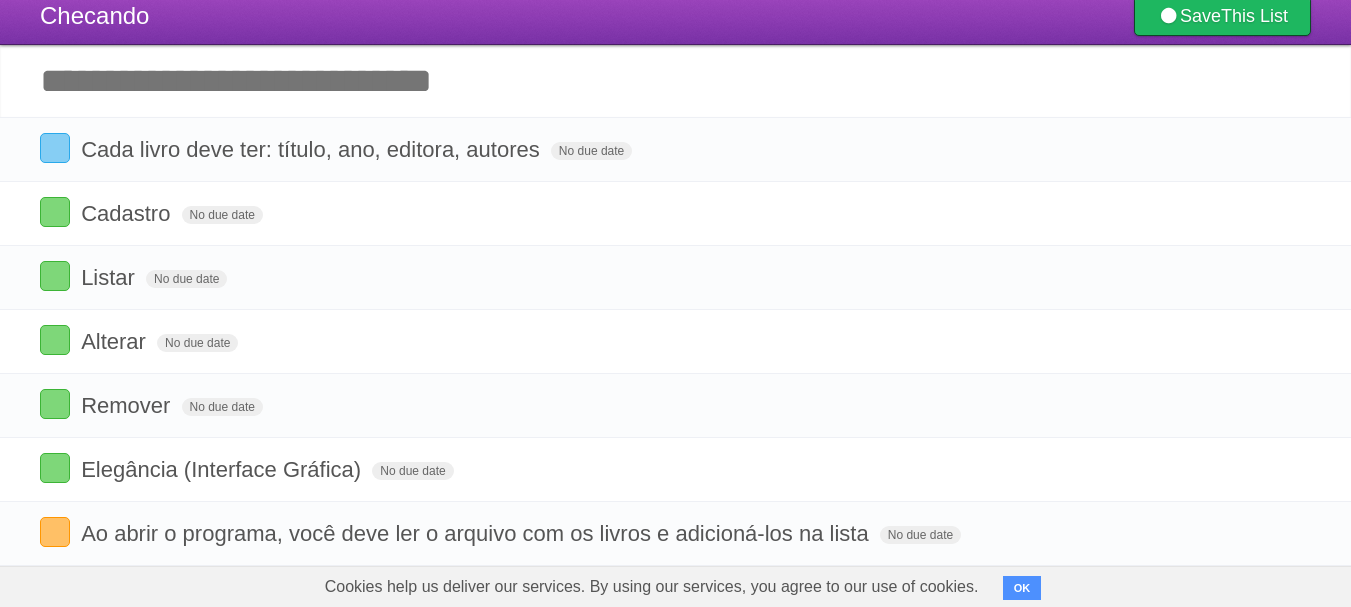 scroll, scrollTop: 0, scrollLeft: 0, axis: both 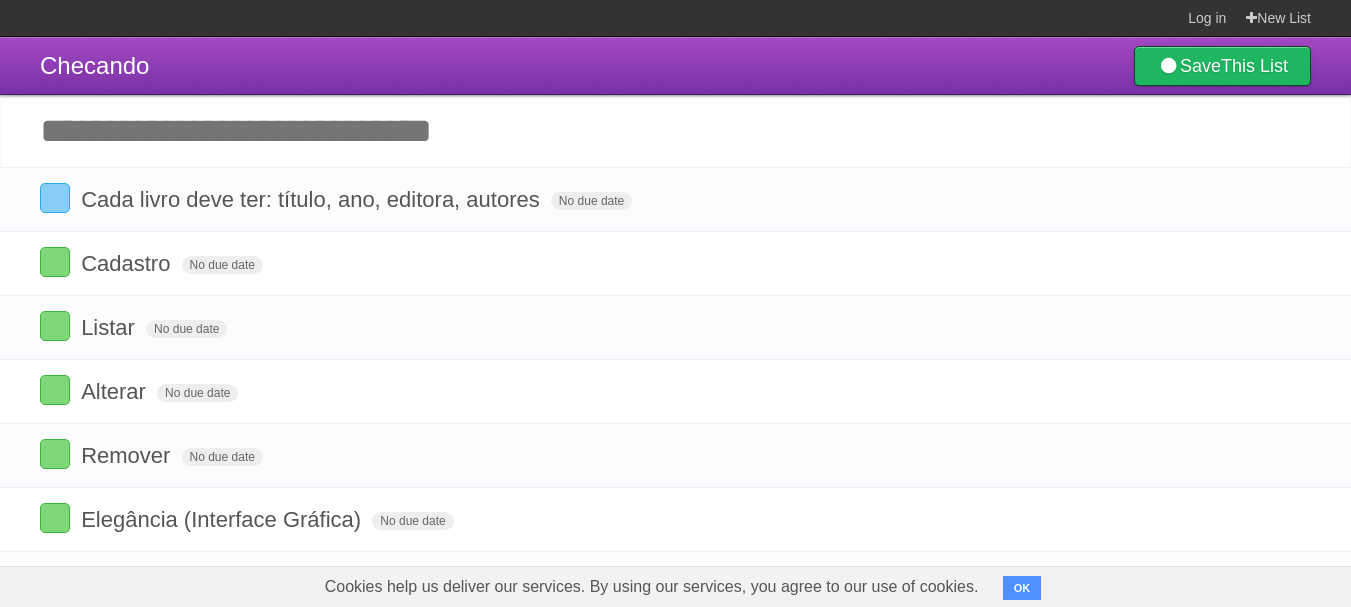 click on "Checando
Save  This List" at bounding box center (675, 66) 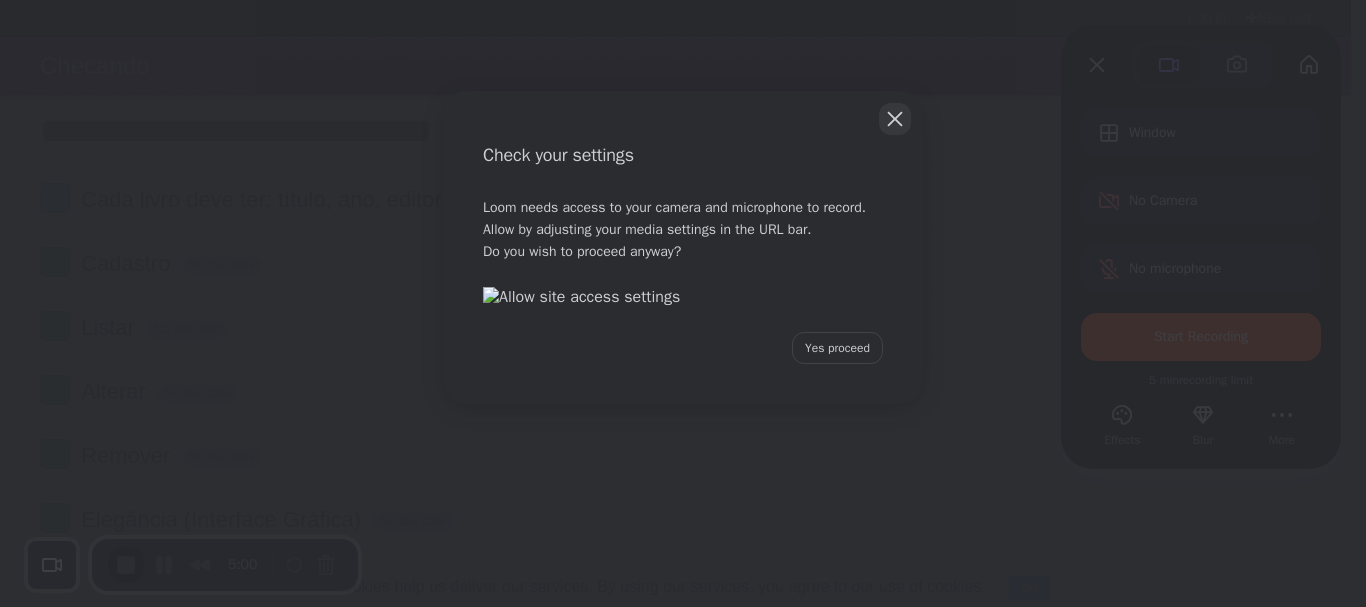 click at bounding box center (895, 119) 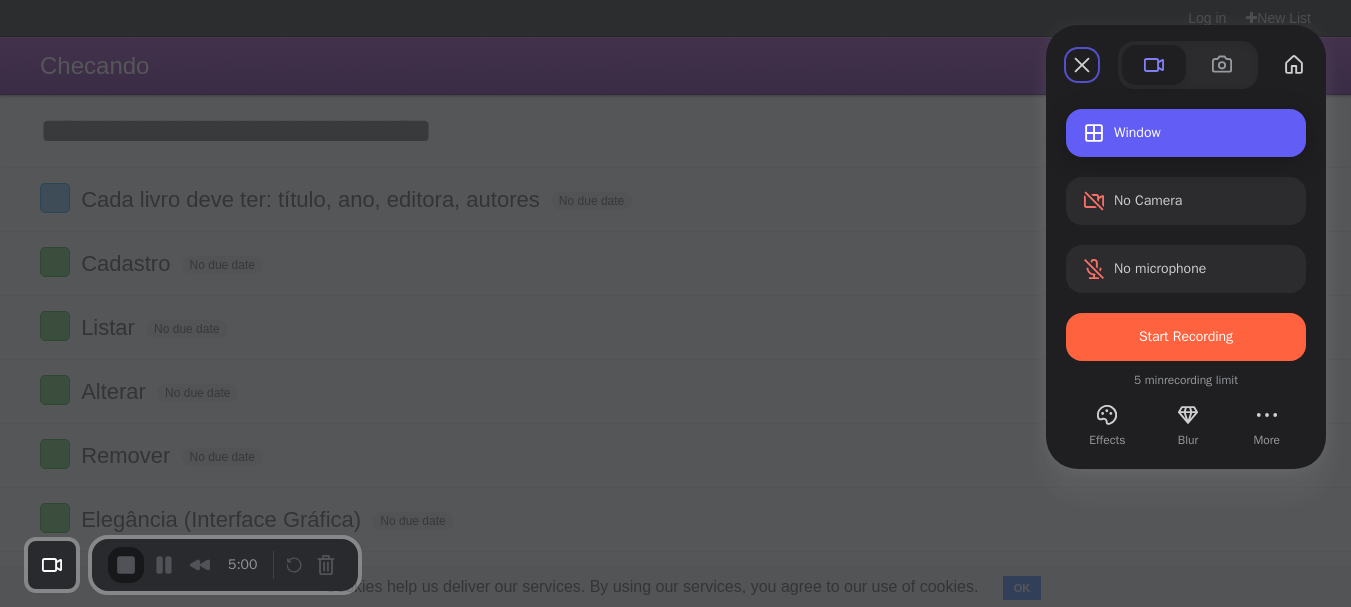click on "Window" at bounding box center [1186, 133] 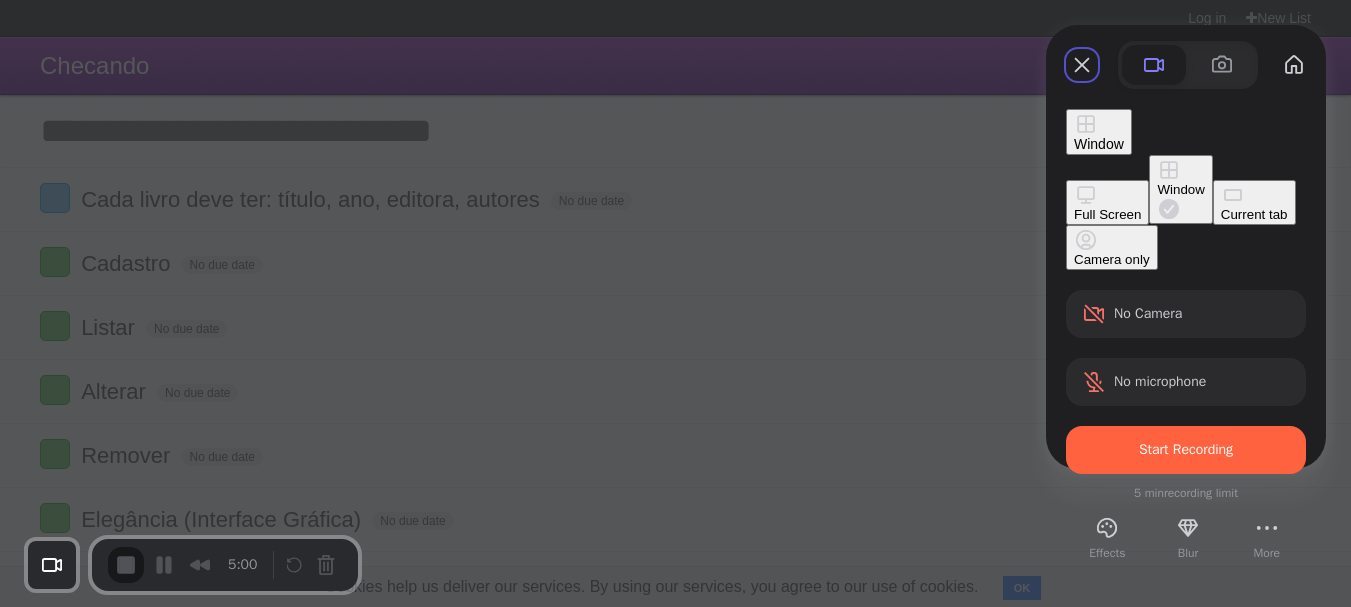 click on "Full Screen" at bounding box center [1107, 202] 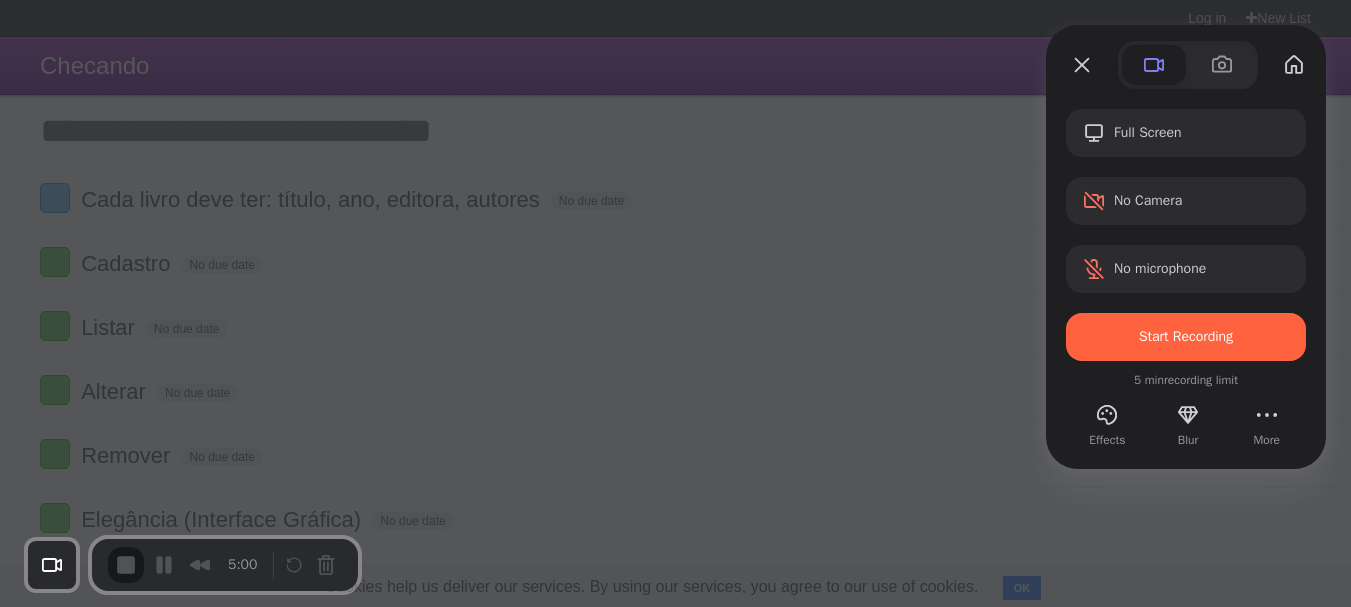 click at bounding box center (1186, 366) 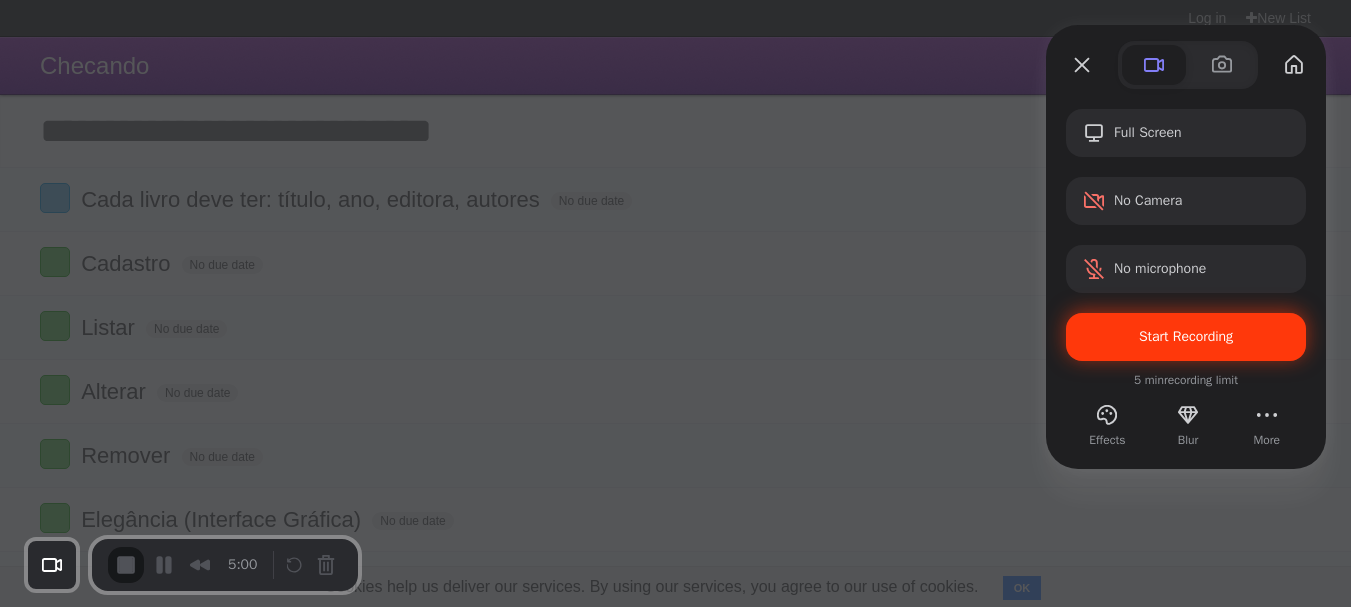 click on "Start Recording" at bounding box center (1186, 337) 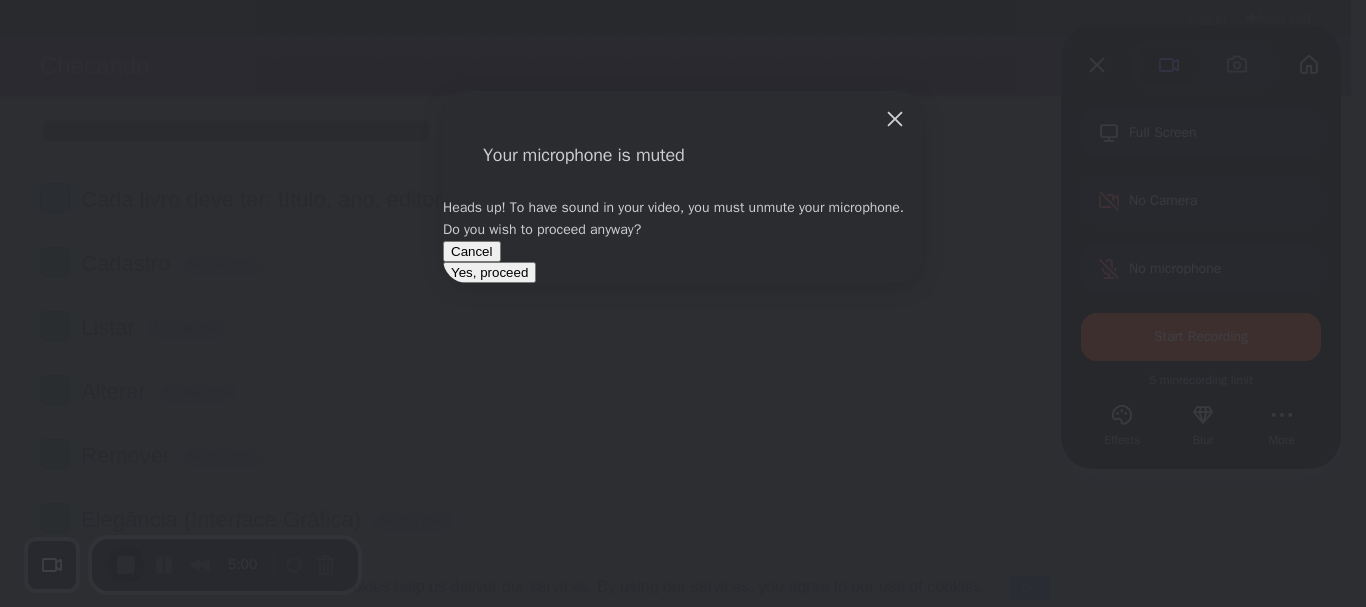 click on "Yes, proceed" at bounding box center [489, 272] 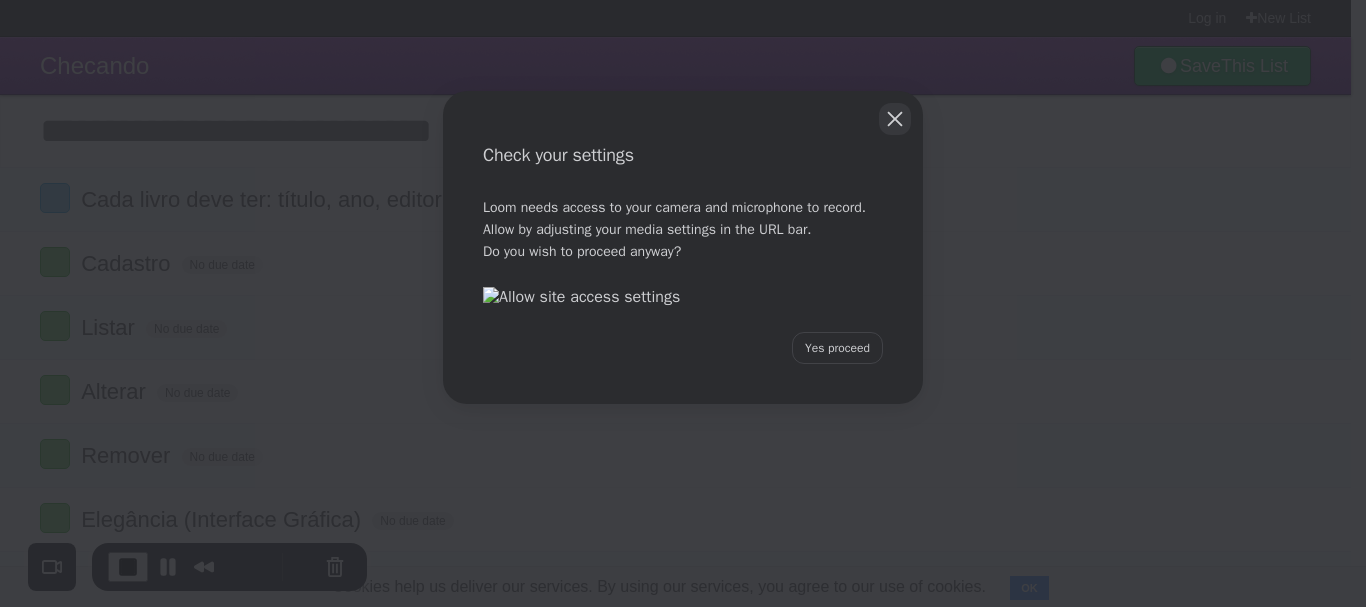 drag, startPoint x: 884, startPoint y: 120, endPoint x: 186, endPoint y: 239, distance: 708.07135 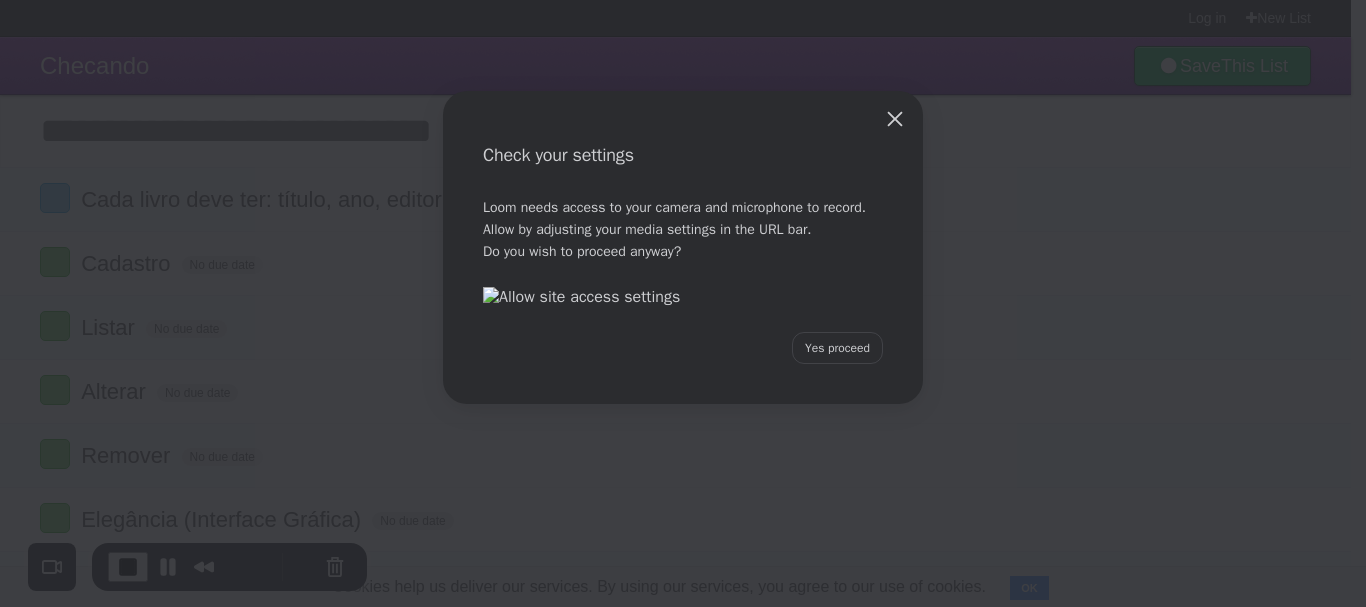 click at bounding box center (895, 119) 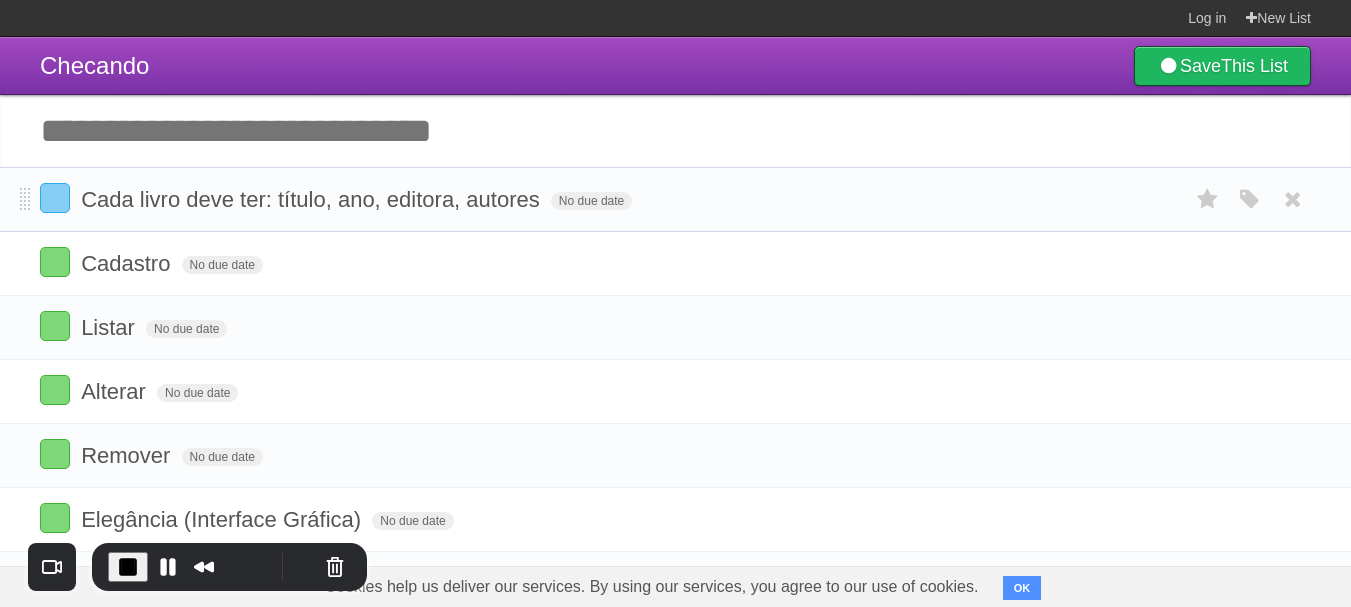 drag, startPoint x: 84, startPoint y: 194, endPoint x: 538, endPoint y: 186, distance: 454.07047 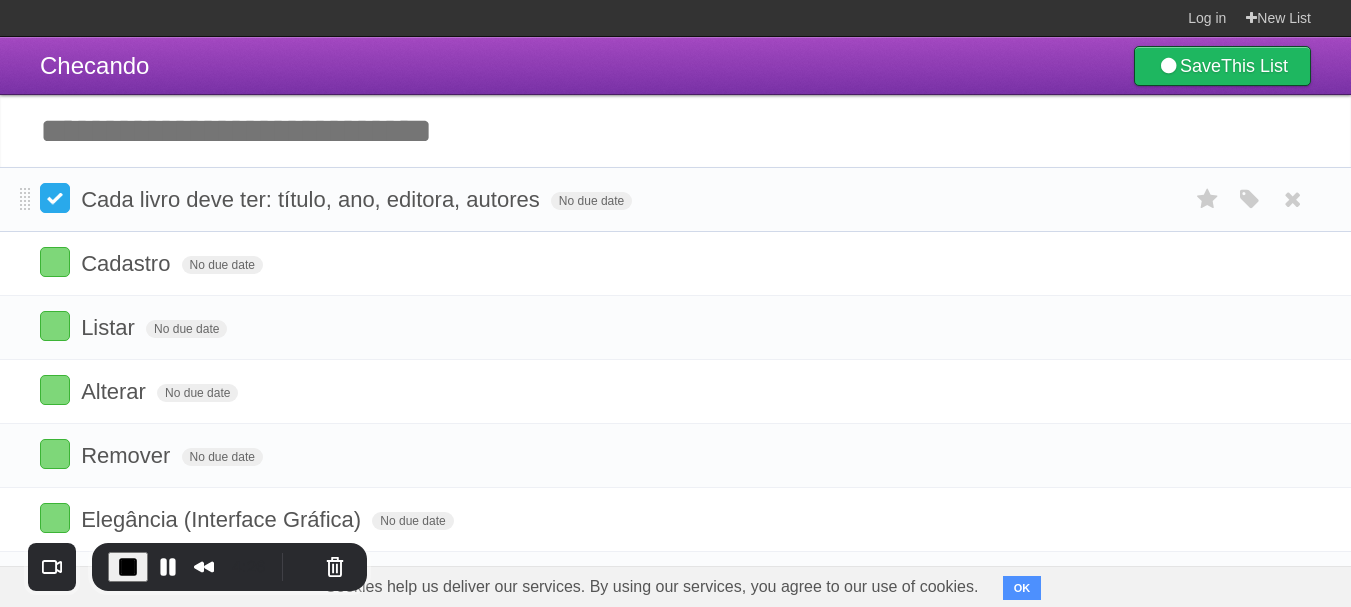 click at bounding box center [55, 198] 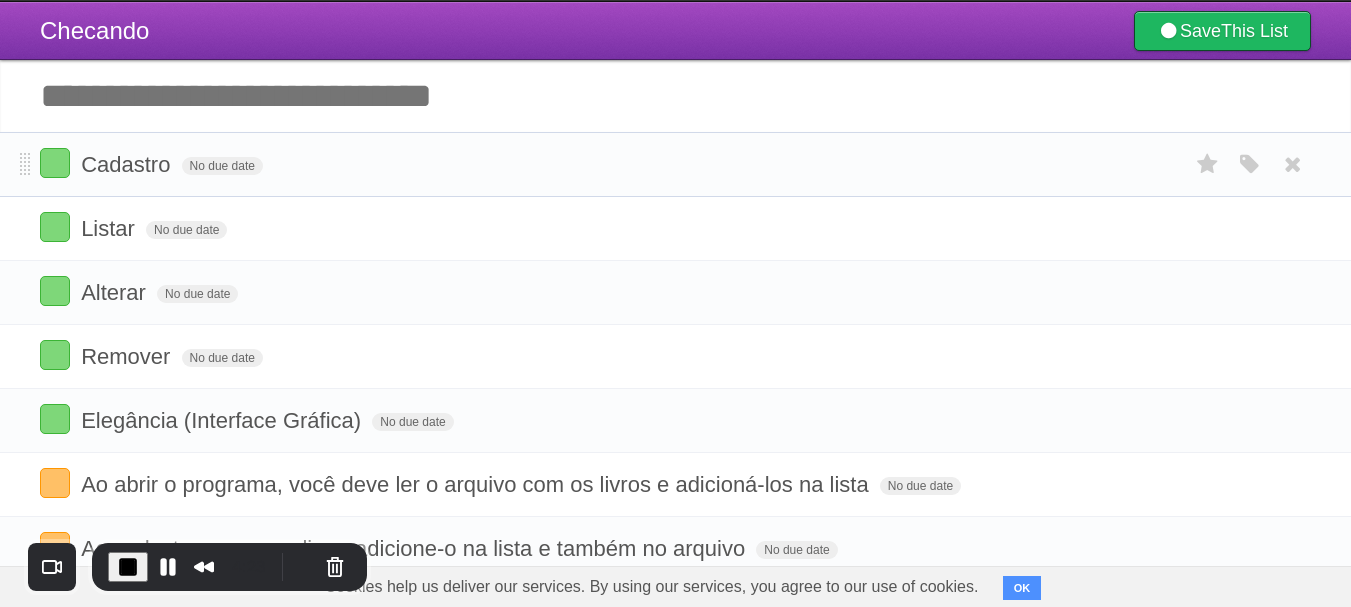 scroll, scrollTop: 0, scrollLeft: 0, axis: both 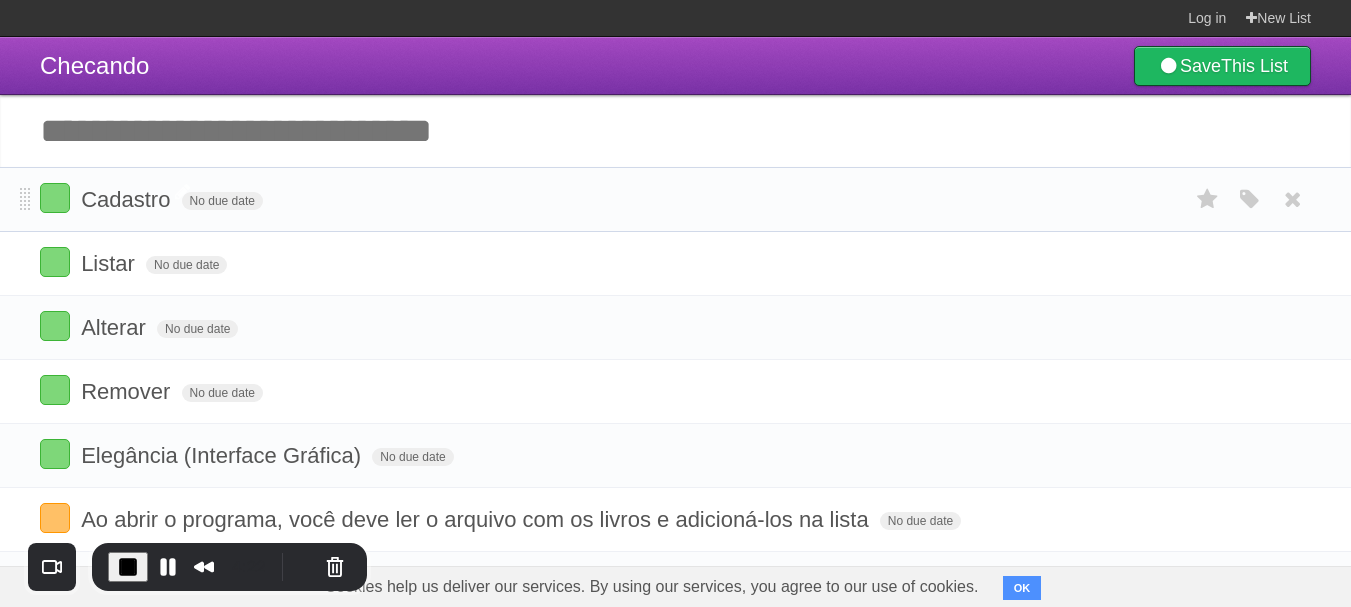 click on "Cadastro" at bounding box center (128, 199) 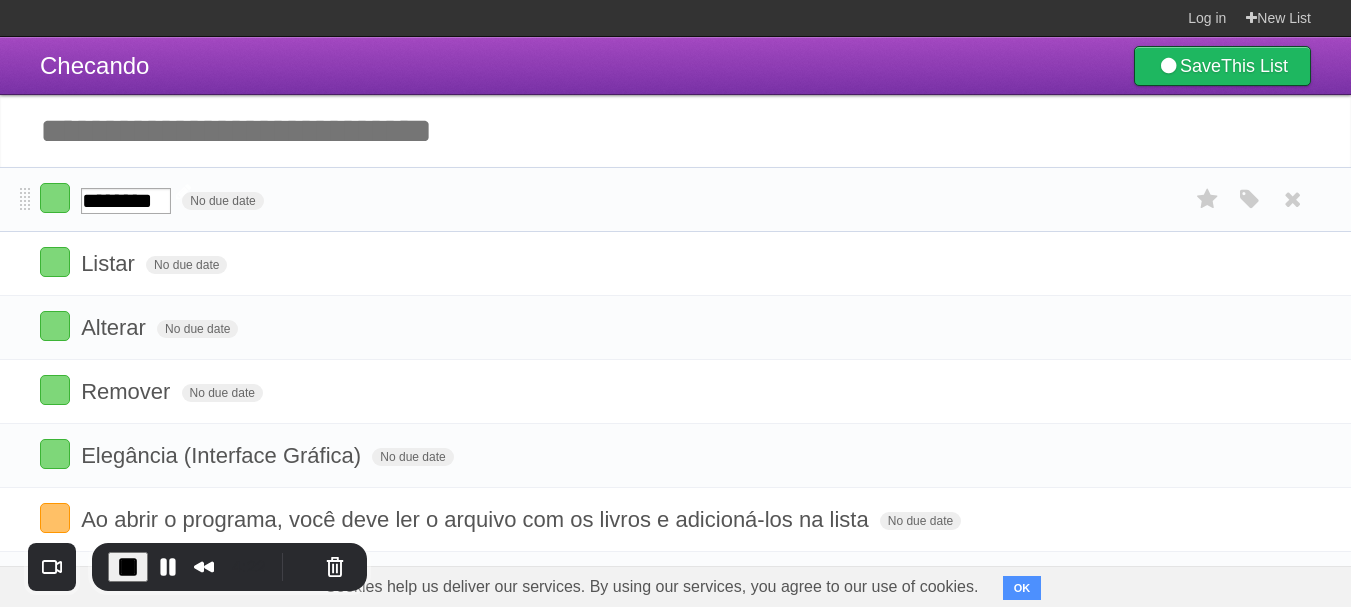 click on "********" at bounding box center (126, 201) 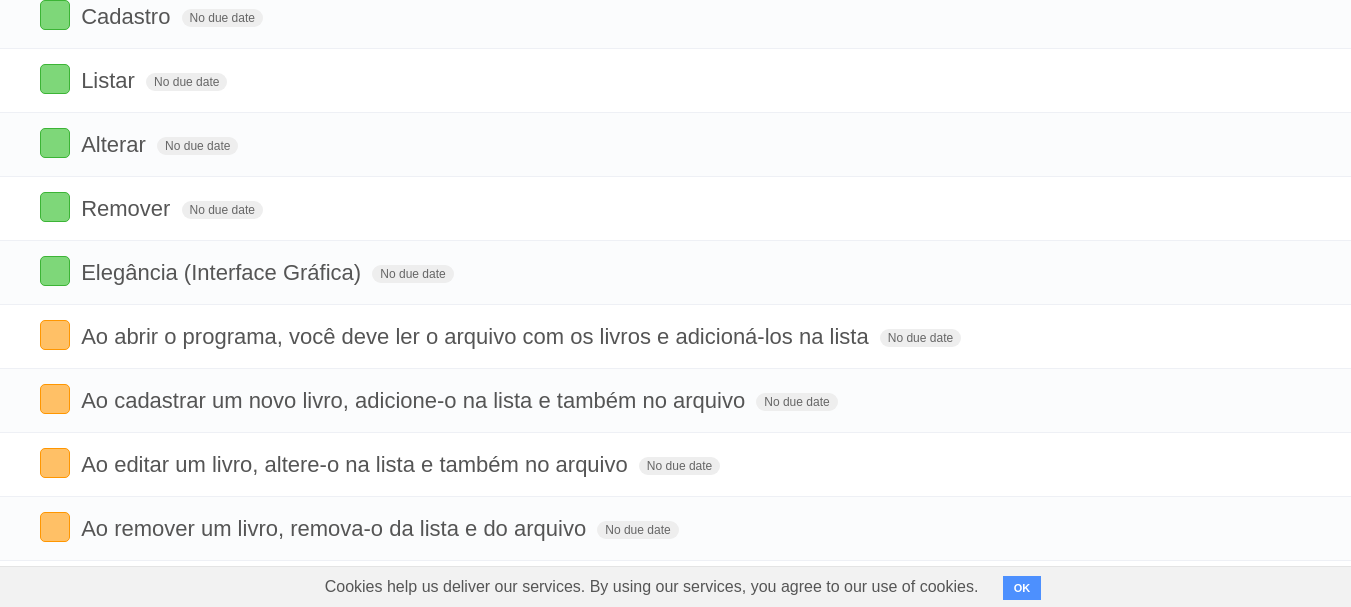 scroll, scrollTop: 397, scrollLeft: 0, axis: vertical 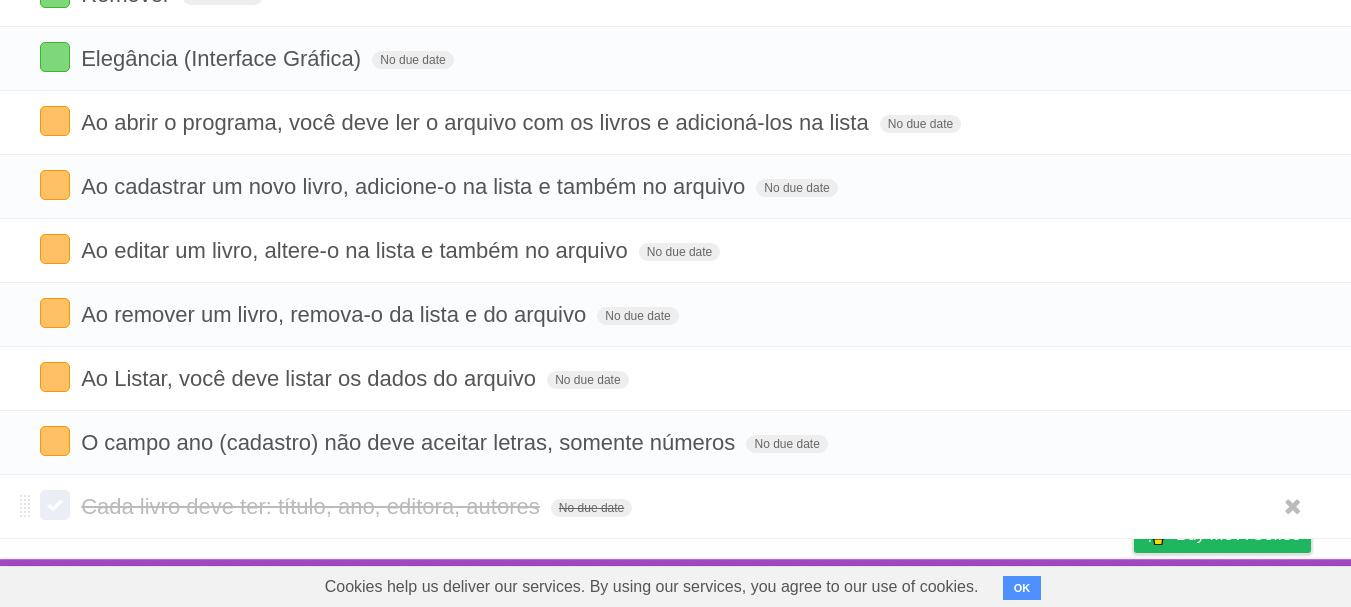 click at bounding box center (55, 505) 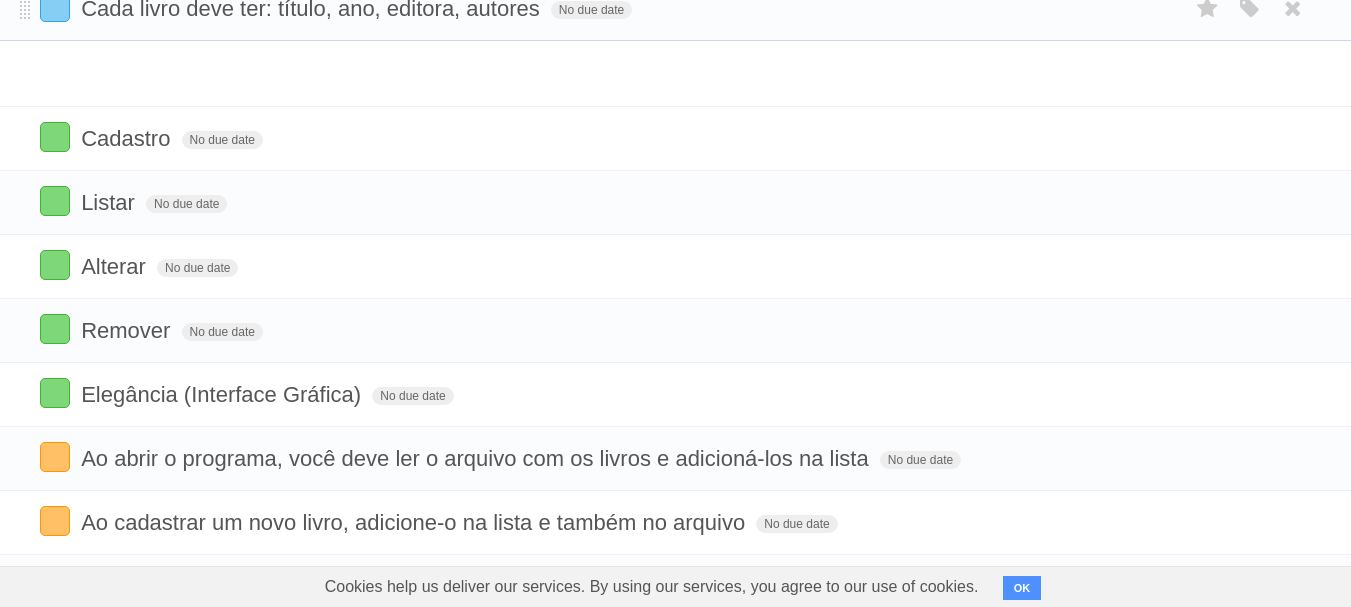scroll, scrollTop: 5, scrollLeft: 0, axis: vertical 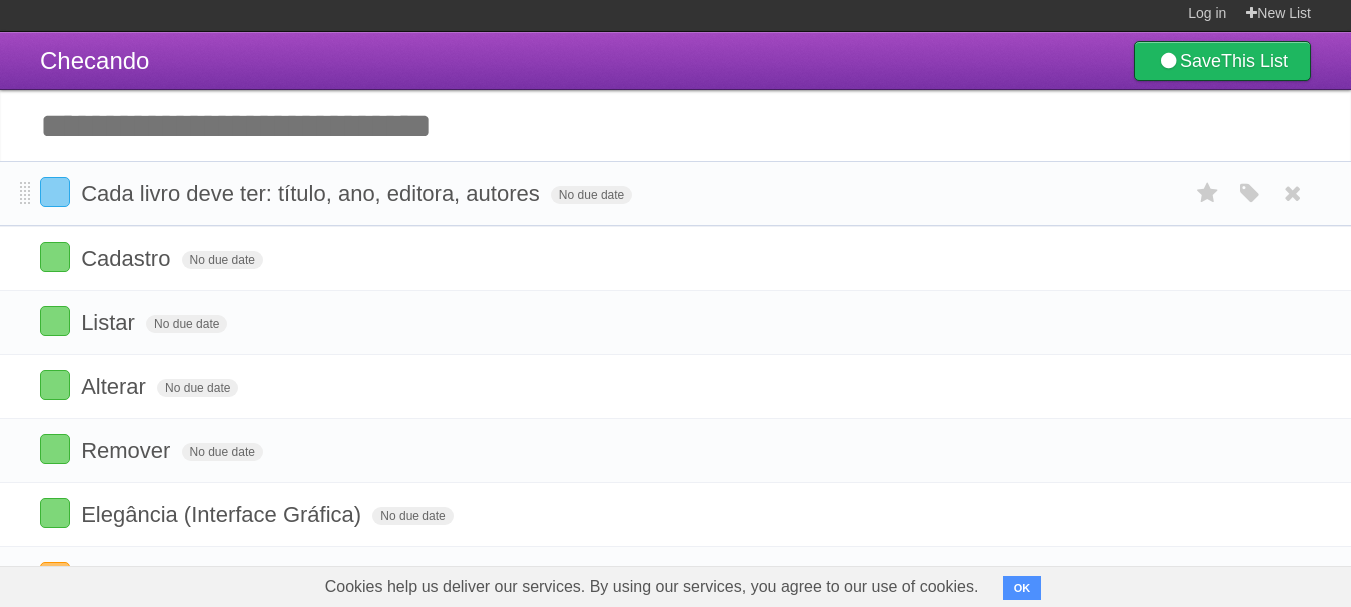 drag, startPoint x: 27, startPoint y: 516, endPoint x: 31, endPoint y: 203, distance: 313.02554 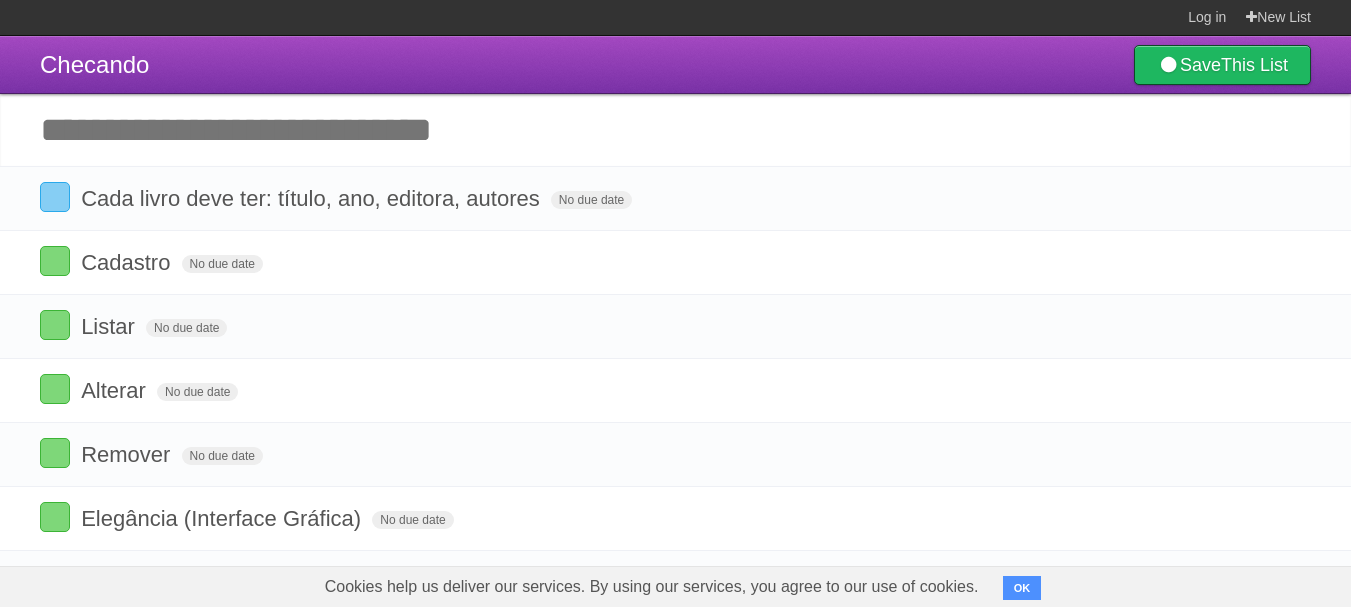scroll, scrollTop: 0, scrollLeft: 0, axis: both 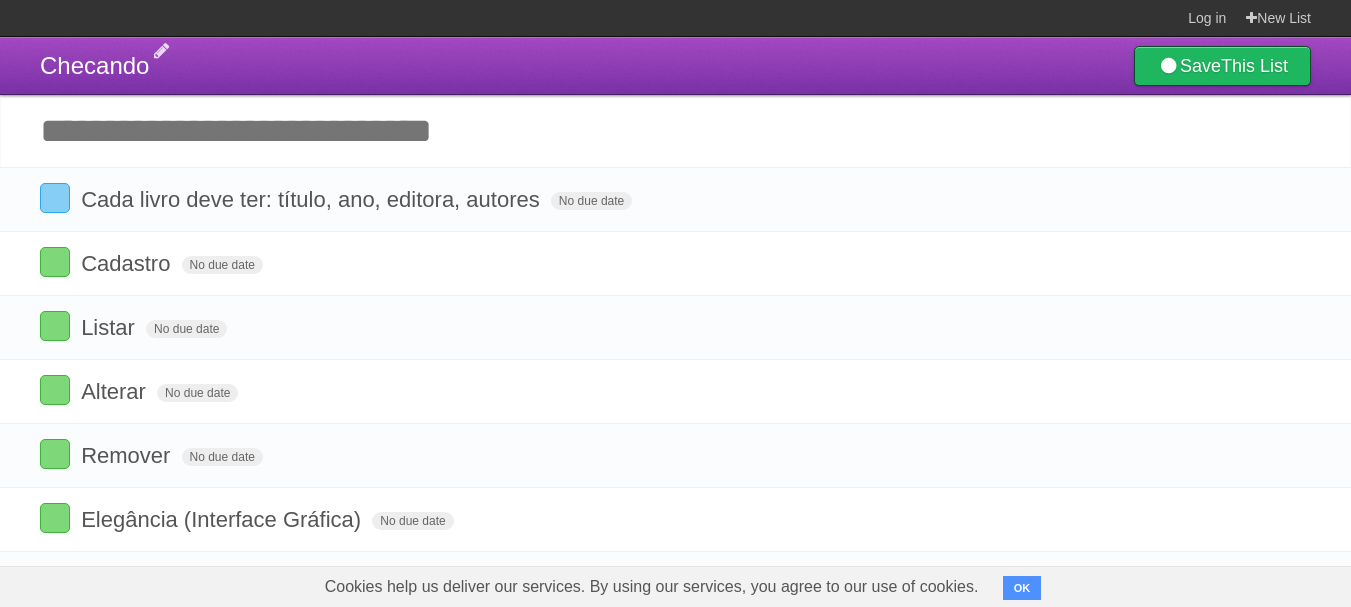 click on "Checando" at bounding box center [94, 65] 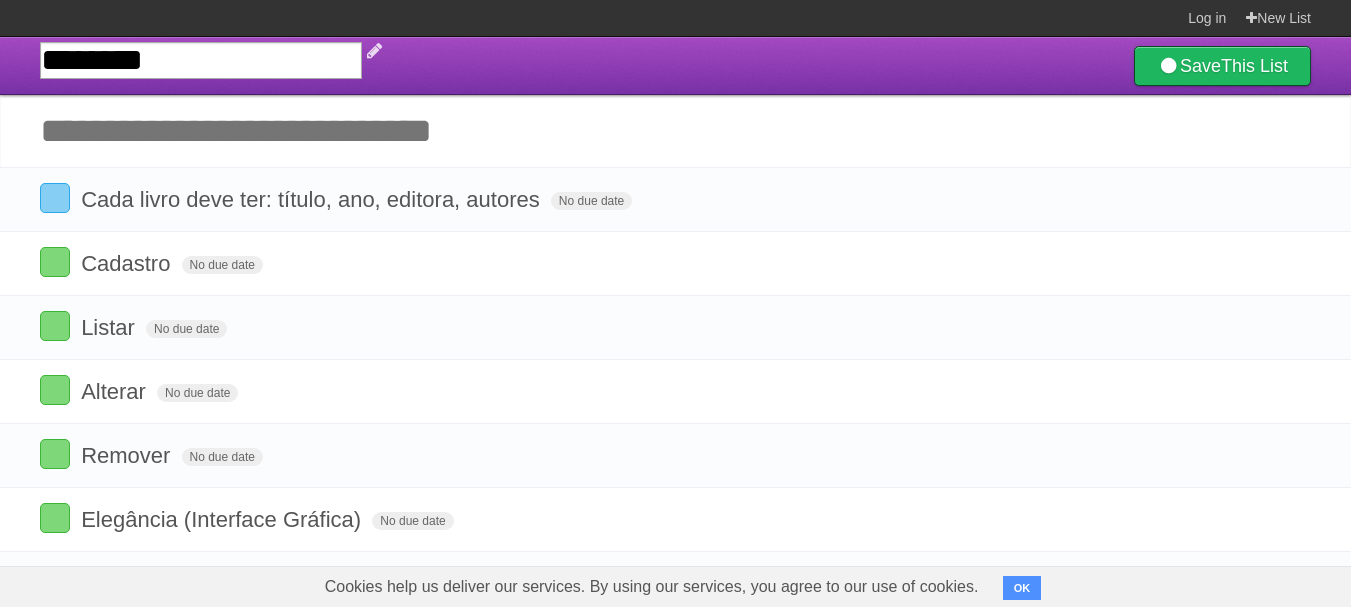 type on "*********" 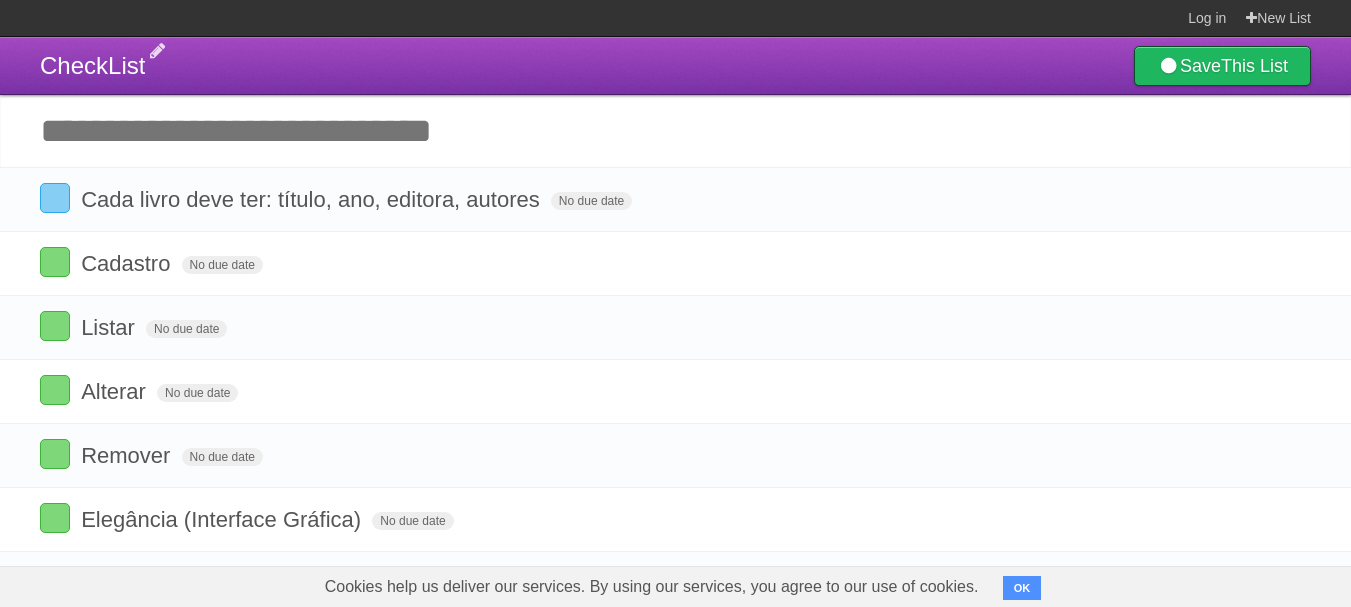 click on "CheckList" at bounding box center [92, 65] 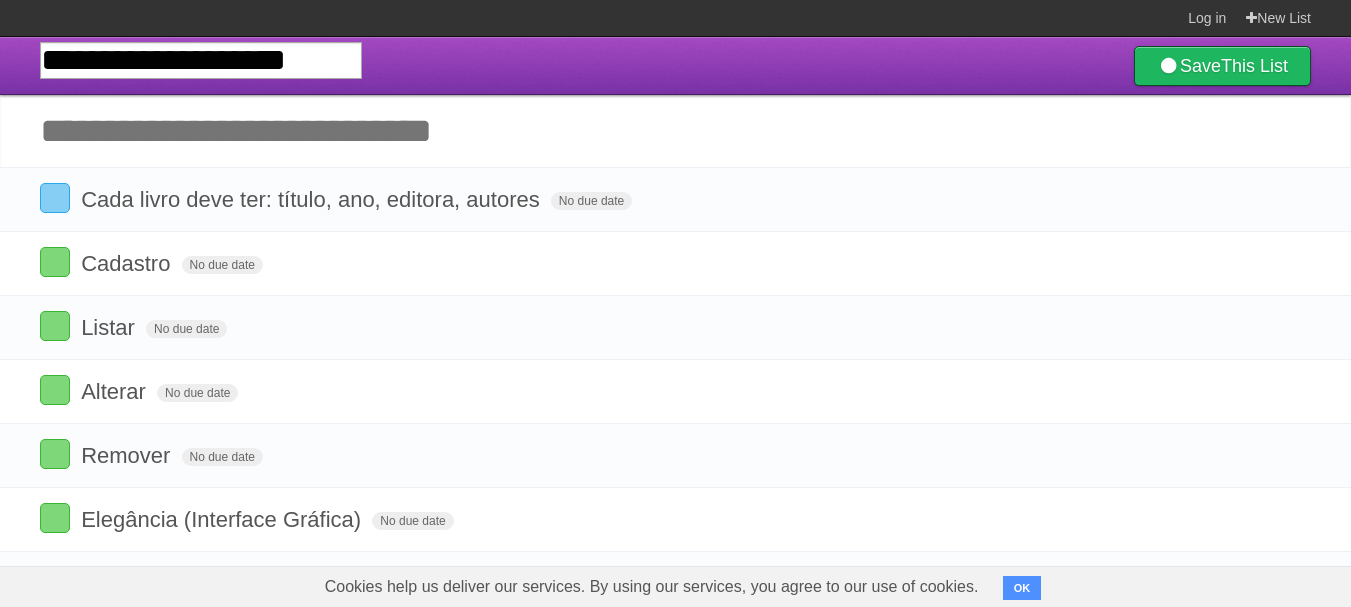type on "**********" 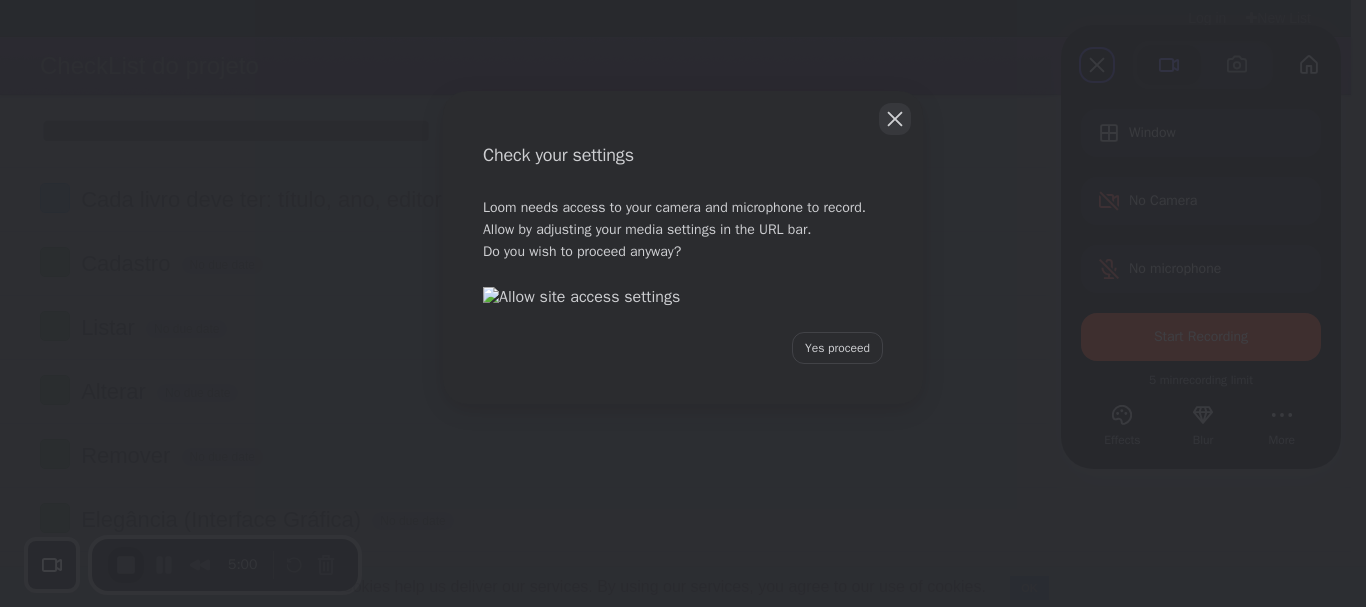 click at bounding box center [895, 119] 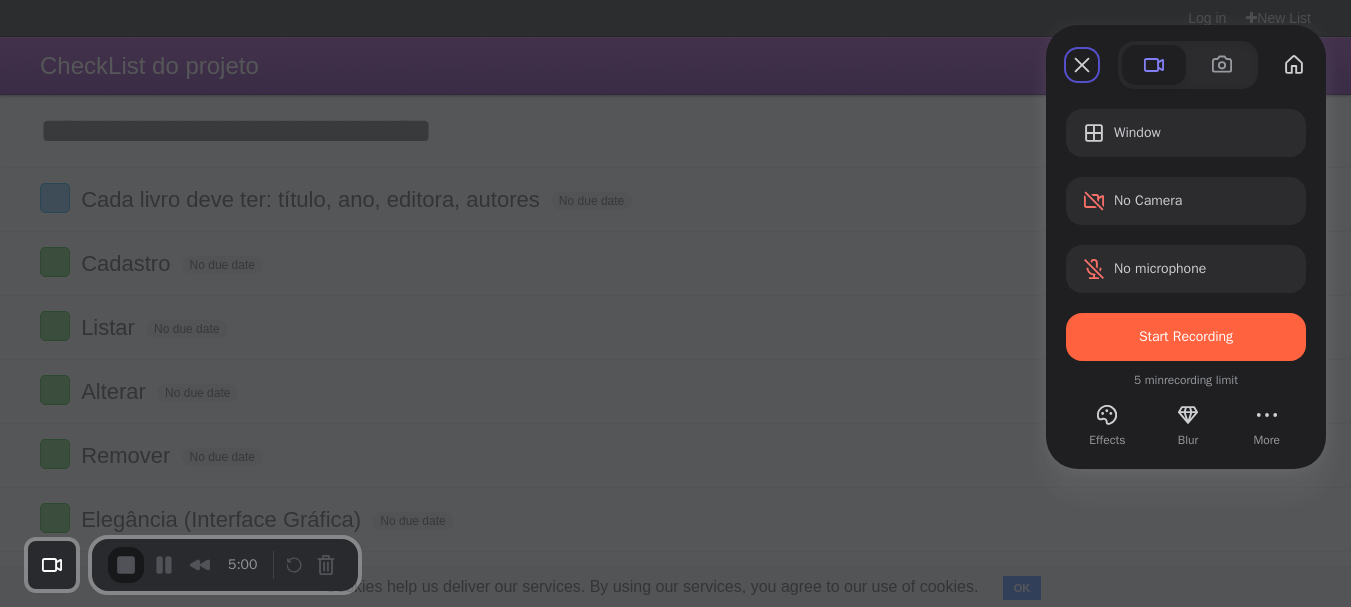click on "Start Recording" at bounding box center [1186, 337] 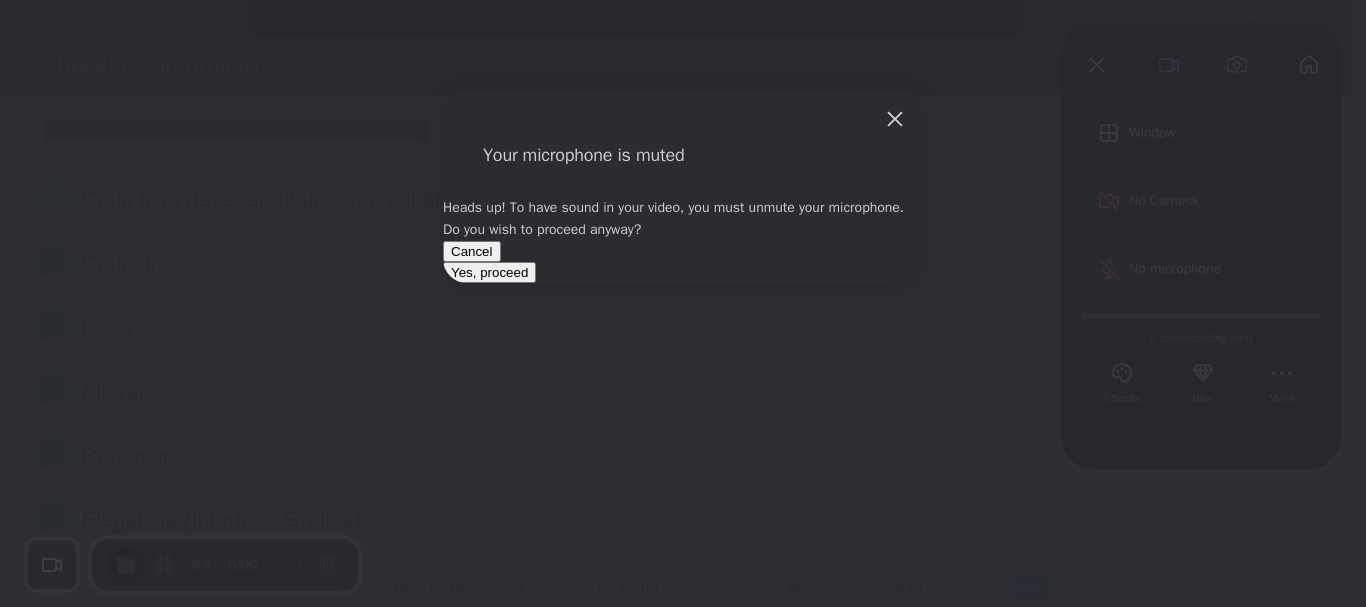 click on "Yes, proceed" at bounding box center (489, 272) 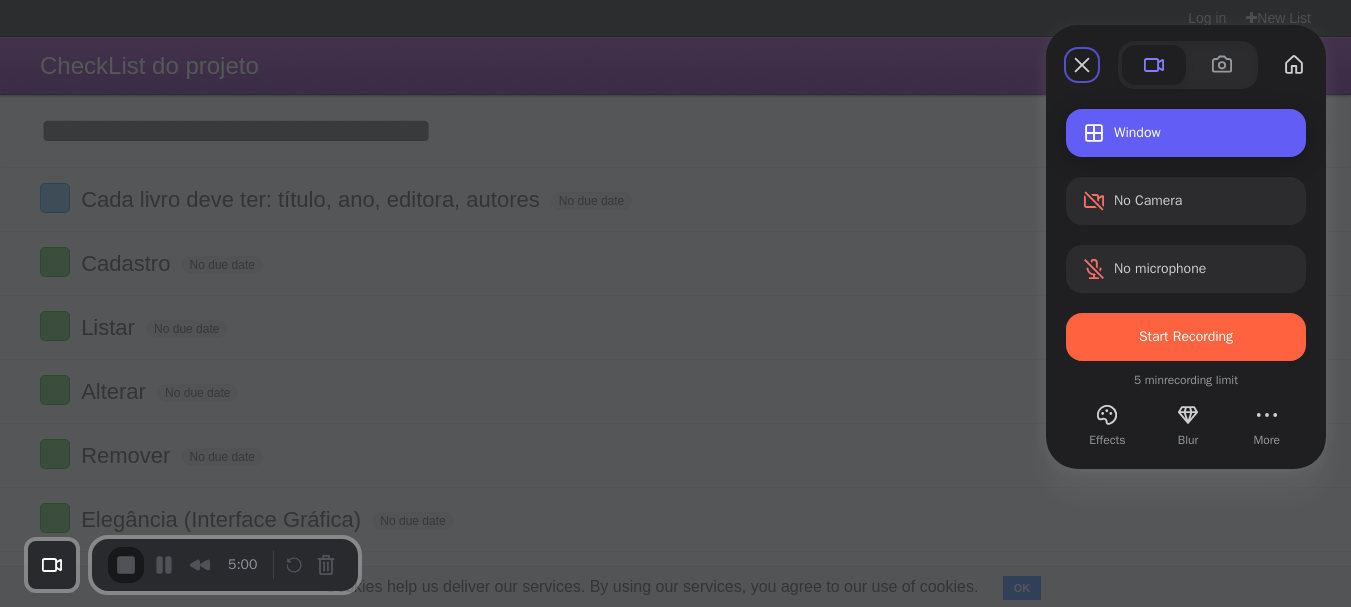 click on "Window" at bounding box center (1202, 133) 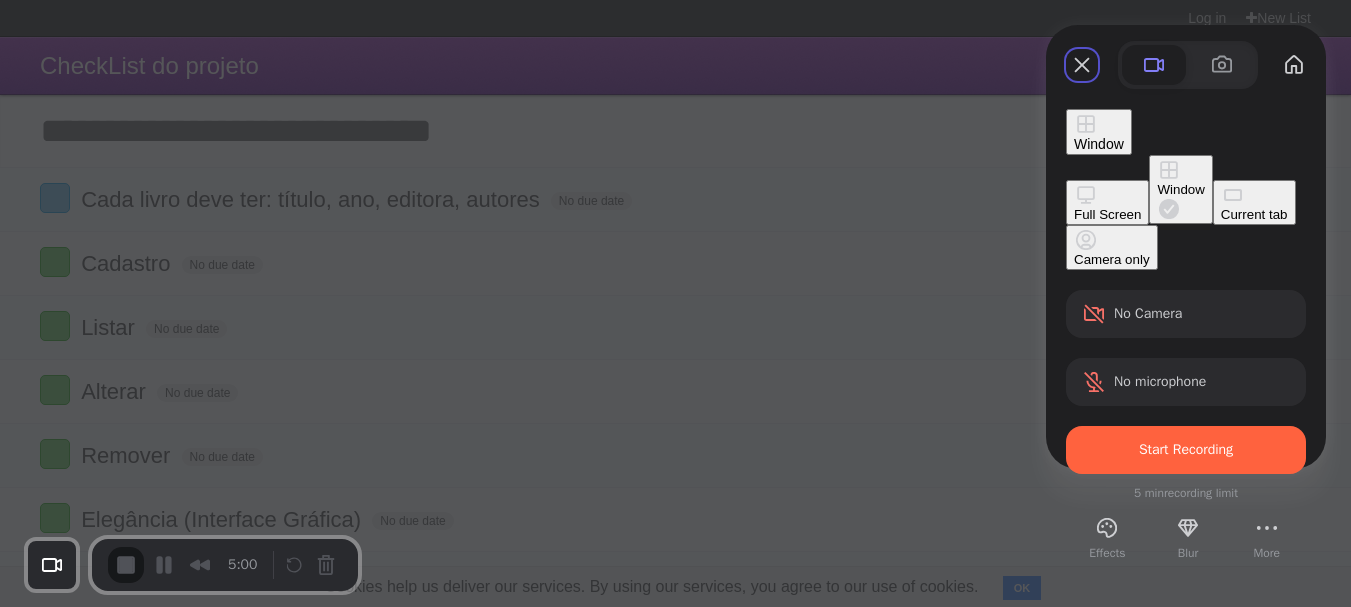click on "Full Screen" at bounding box center [1107, 214] 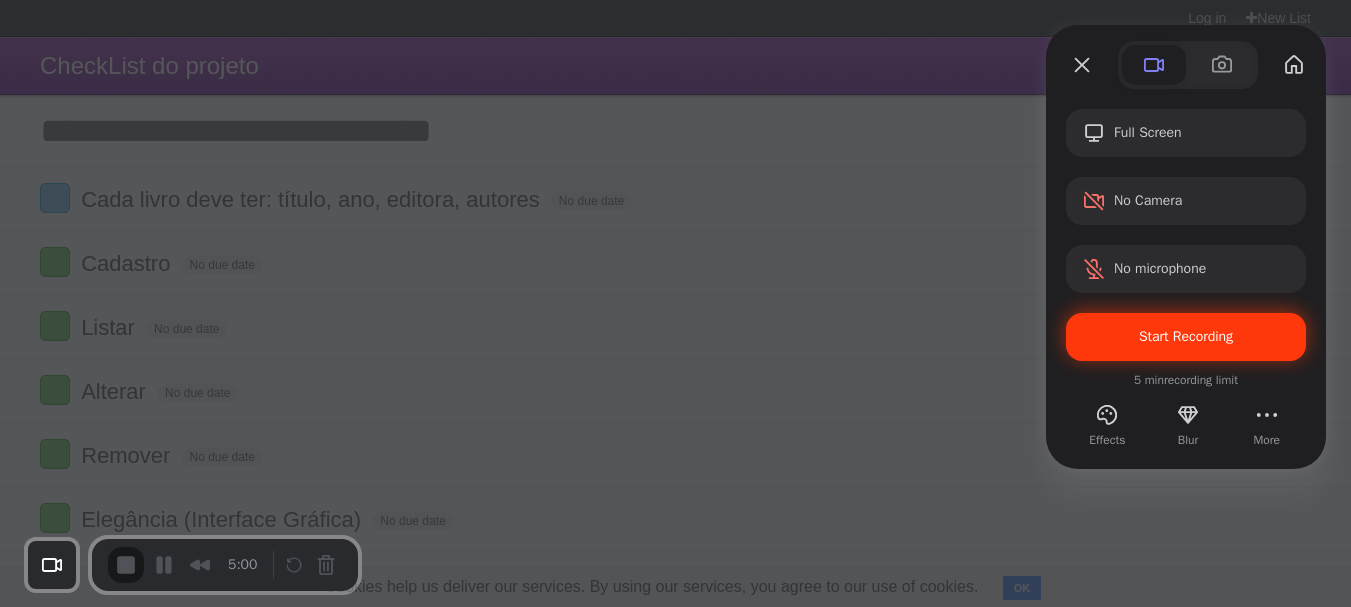 click on "Start Recording" at bounding box center [1186, 337] 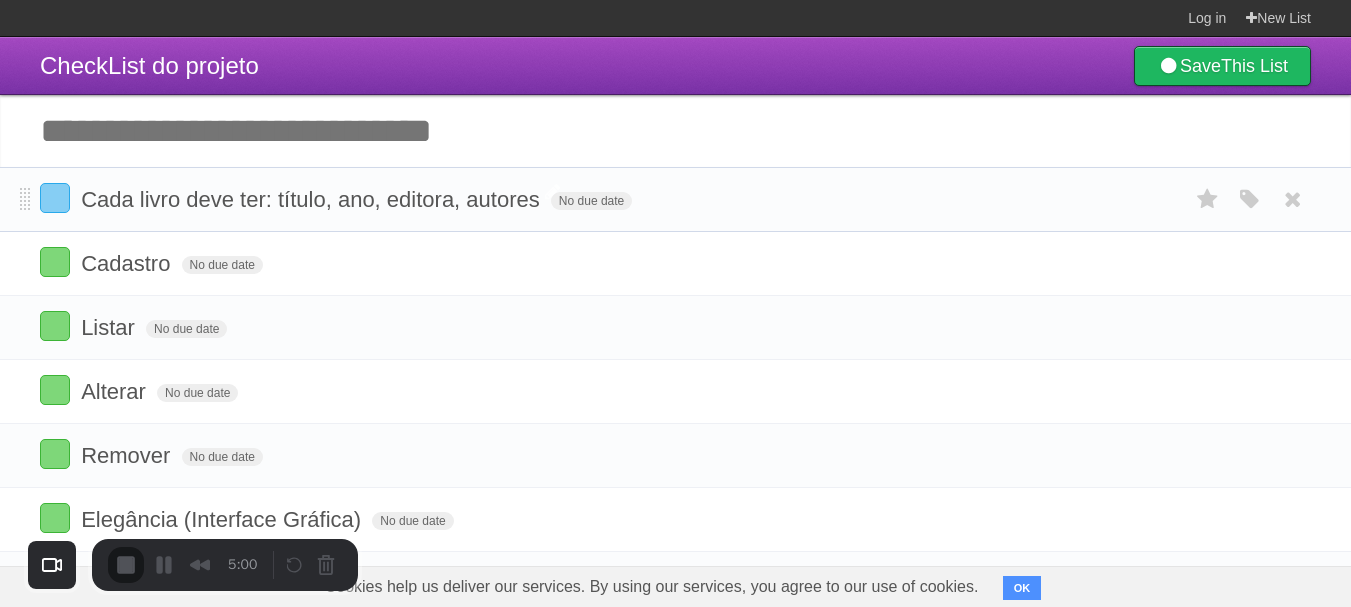 drag, startPoint x: 78, startPoint y: 199, endPoint x: 540, endPoint y: 198, distance: 462.00107 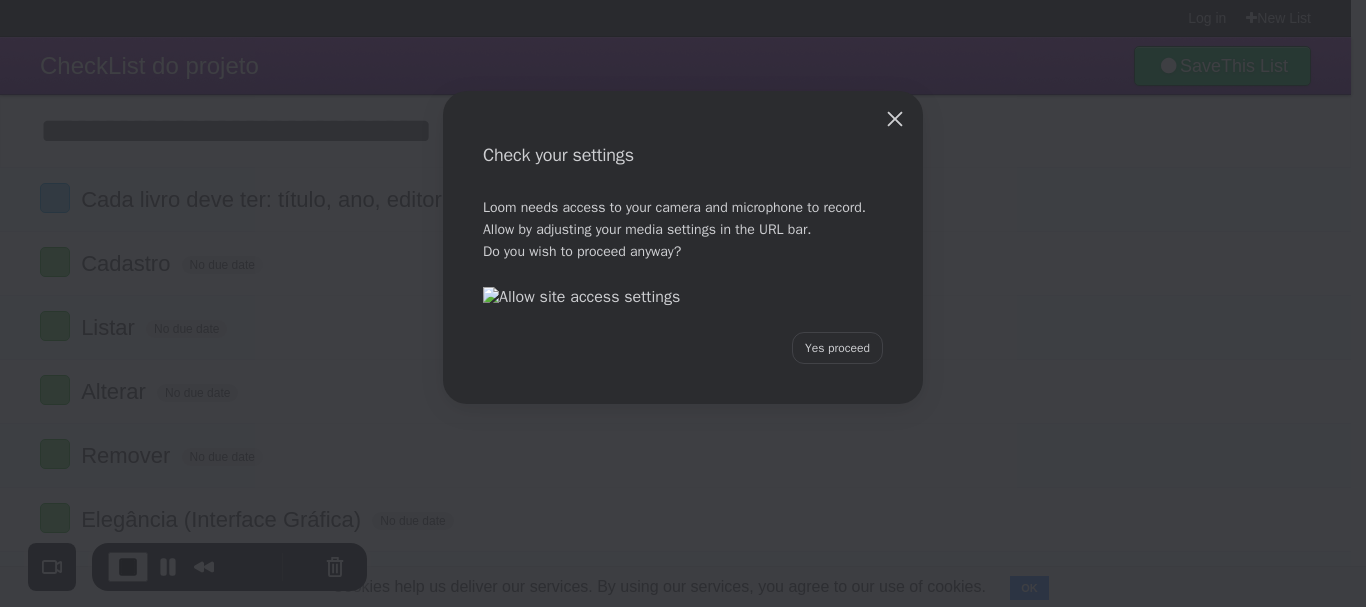 click on "Check your settings Loom needs access to your camera and microphone to record. Allow by adjusting your media settings in the URL bar. Do you wish to proceed anyway? Yes proceed" at bounding box center (683, 303) 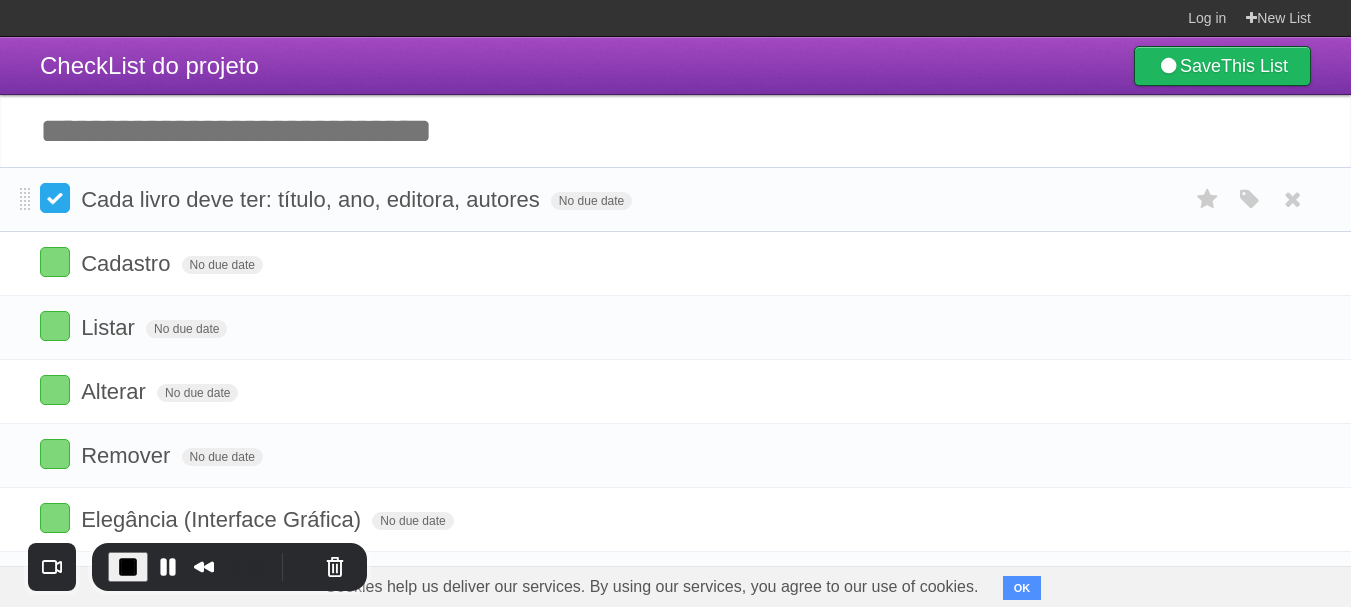 click at bounding box center (55, 198) 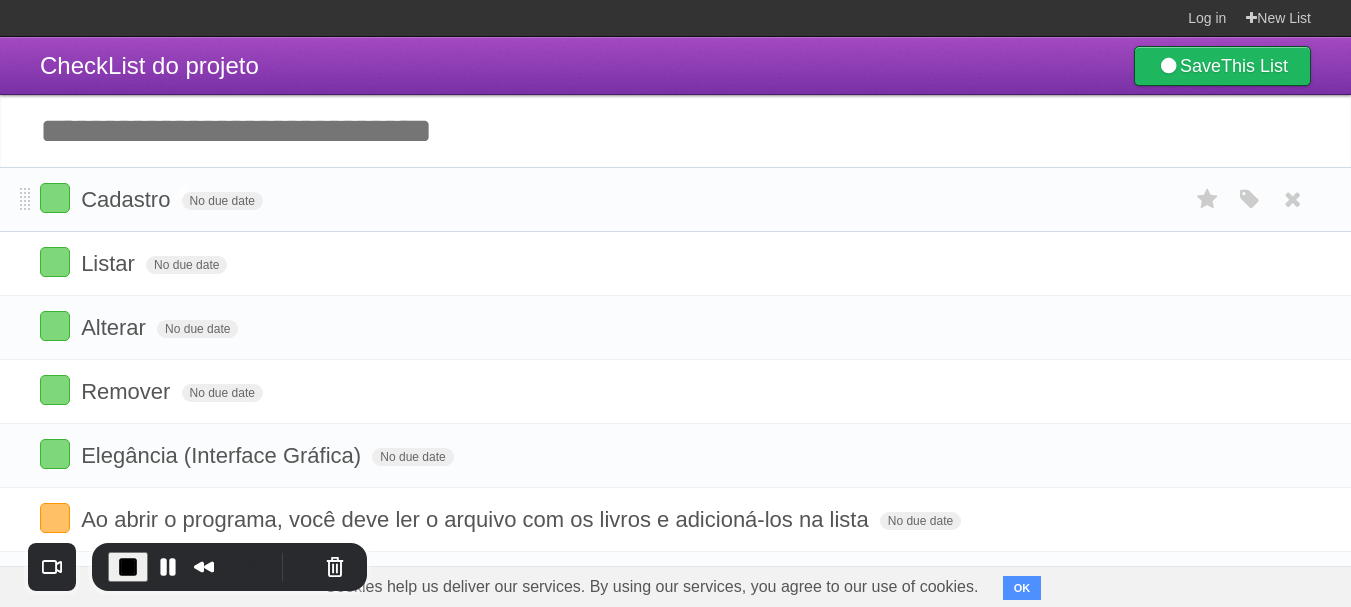 click on "Cadastro" at bounding box center (128, 199) 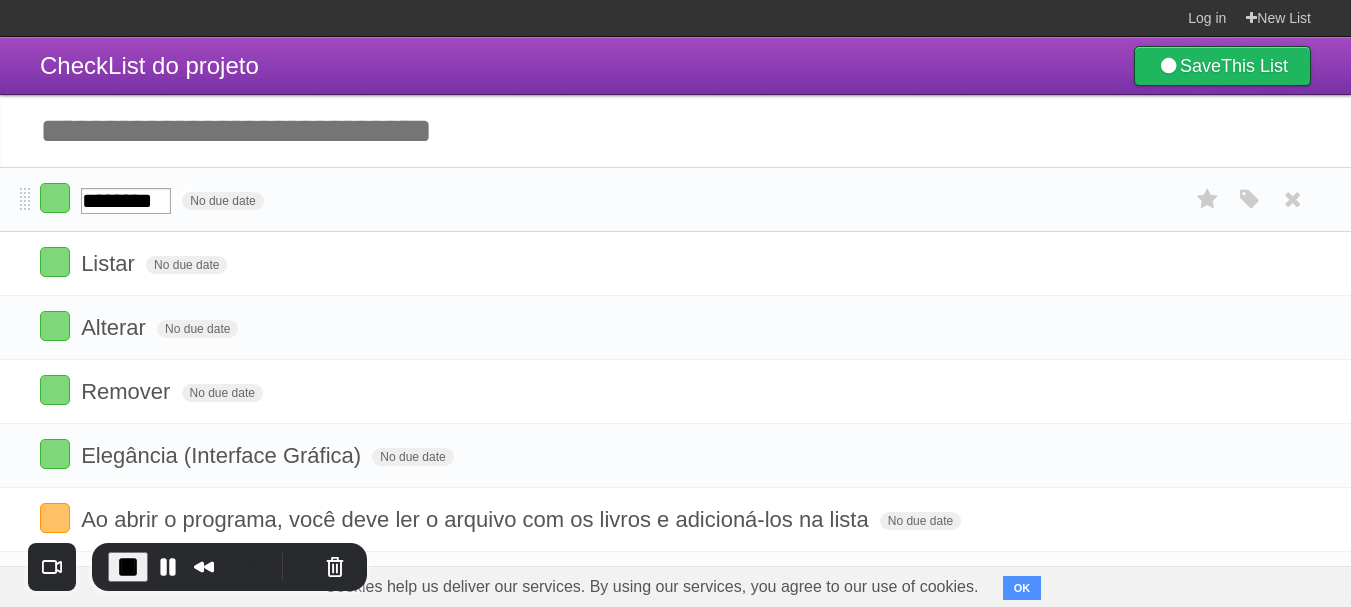 click on "********" at bounding box center [126, 201] 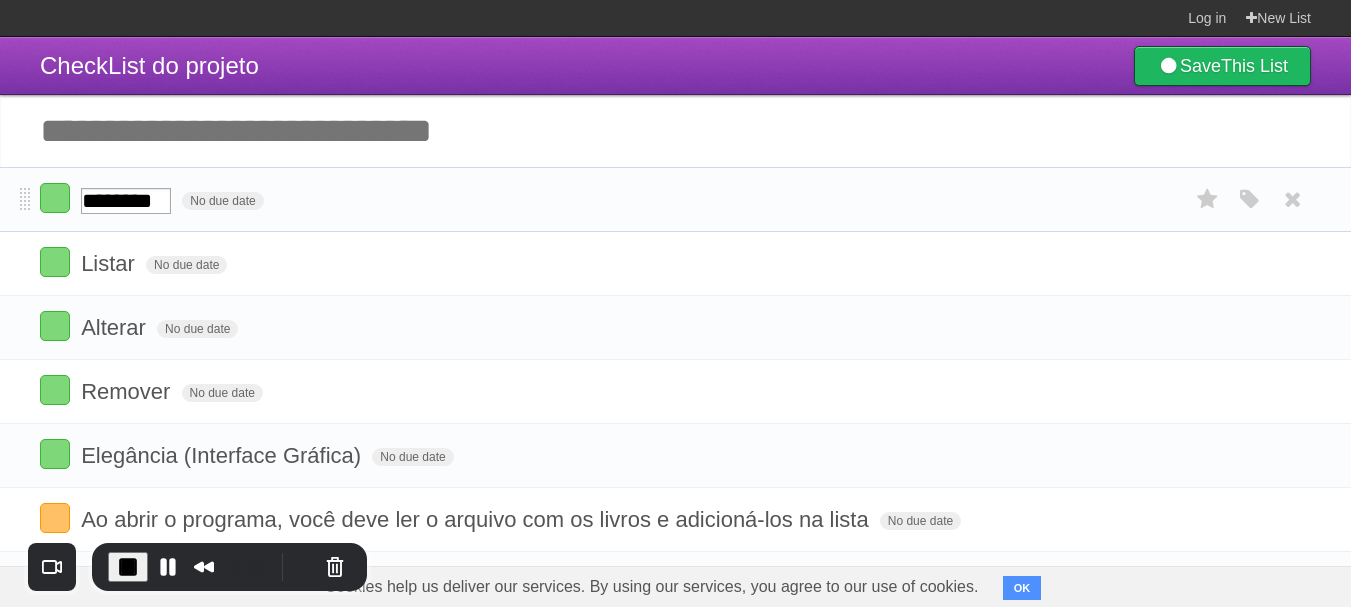 click on "********
No due date
White
Red
Blue
Green
Purple
Orange" at bounding box center [675, 199] 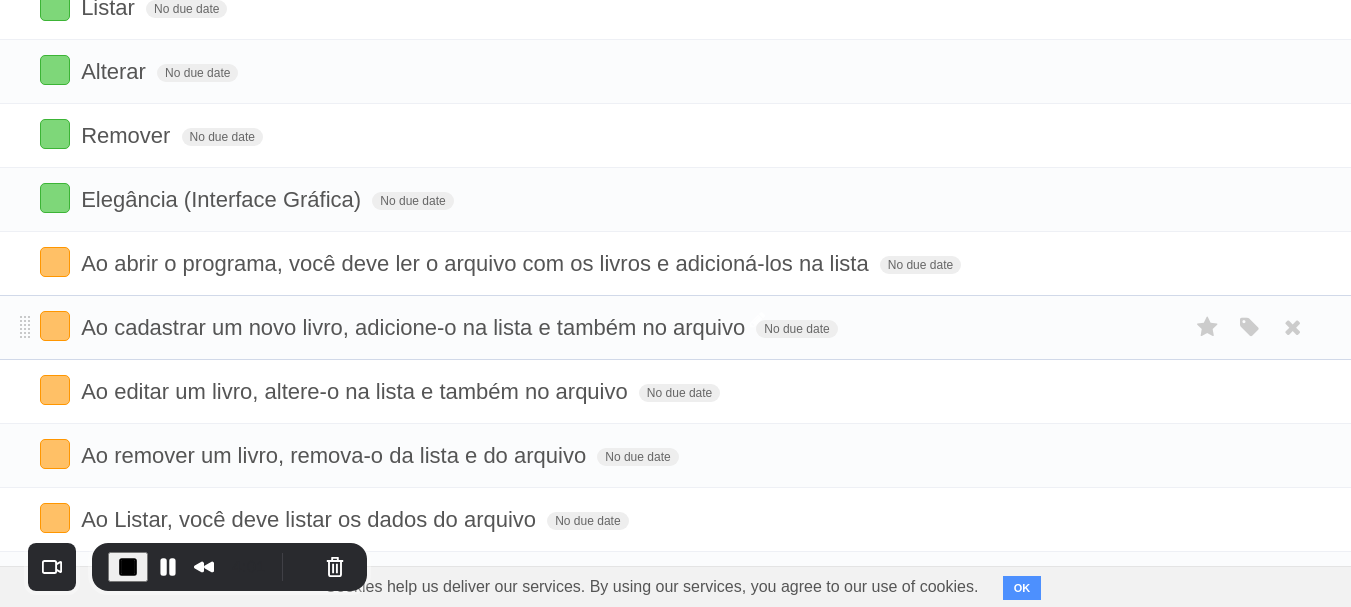 scroll, scrollTop: 397, scrollLeft: 0, axis: vertical 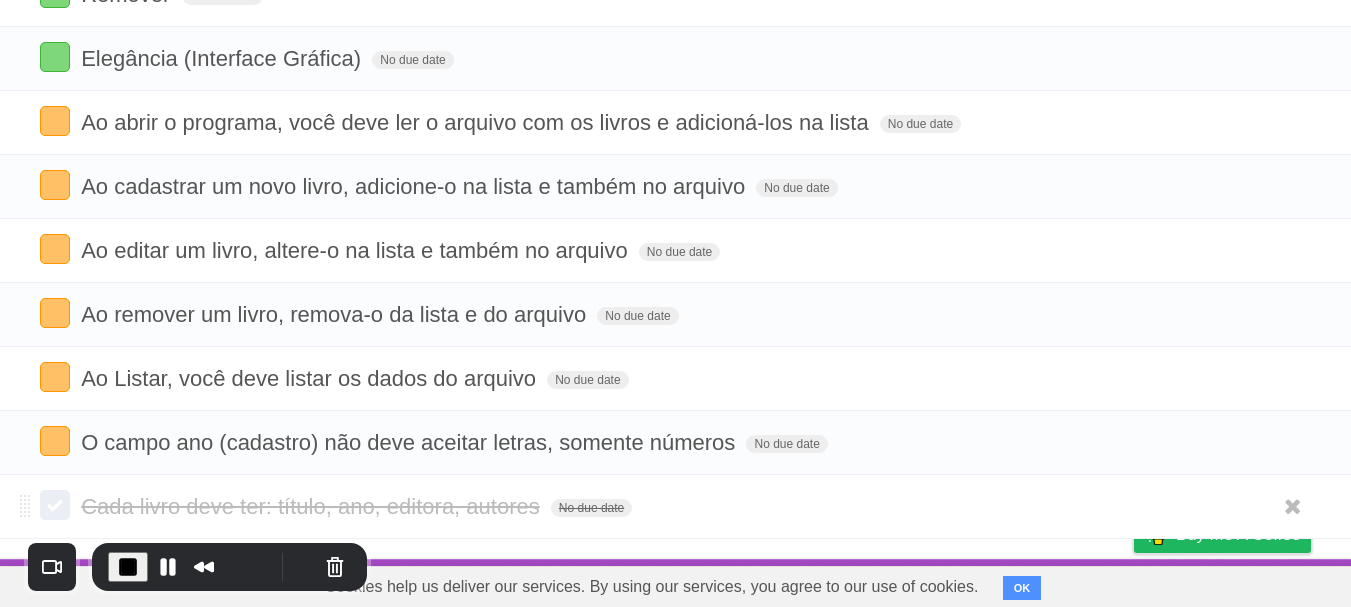 click on "Cada livro deve ter: título, ano, editora,  autores
No due date
White
Red
Blue
Green
Purple
Orange" at bounding box center (675, 507) 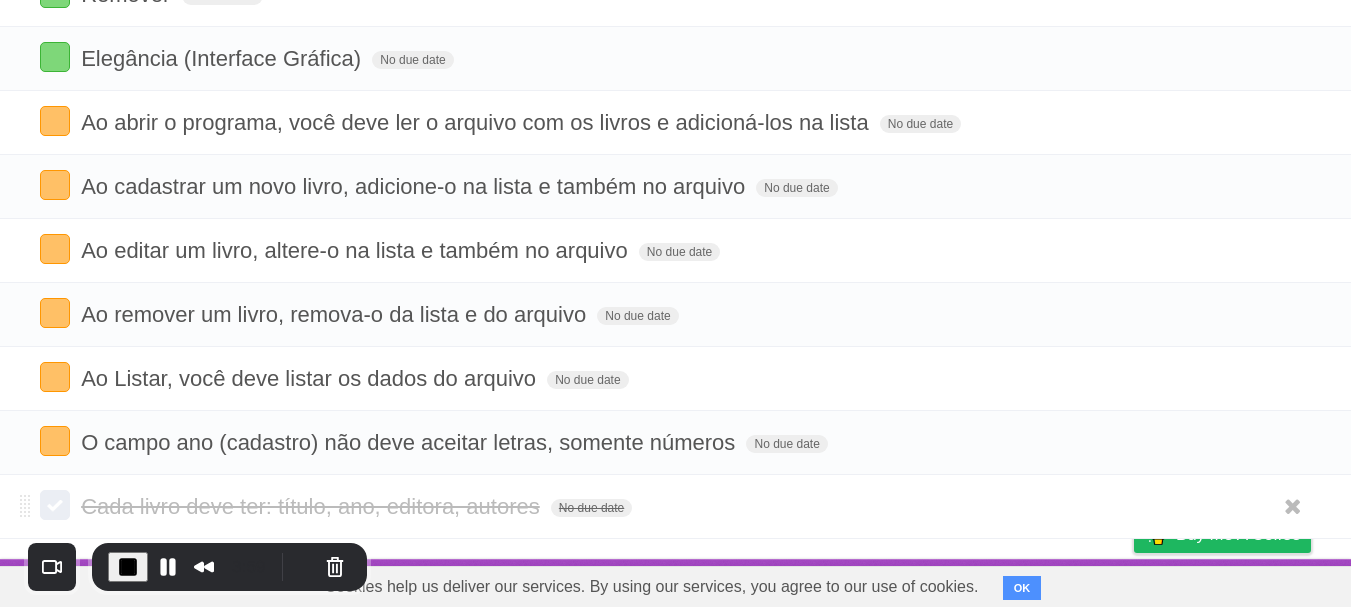 click at bounding box center (25, 507) 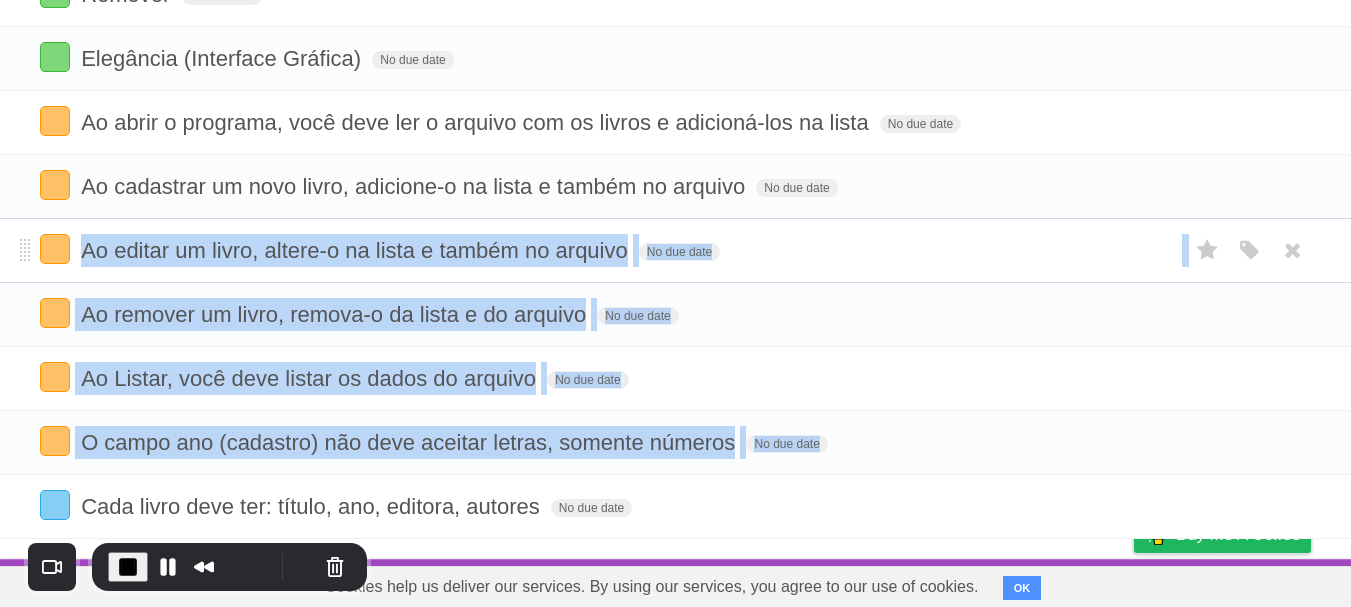 drag, startPoint x: 31, startPoint y: 506, endPoint x: 82, endPoint y: 223, distance: 287.5587 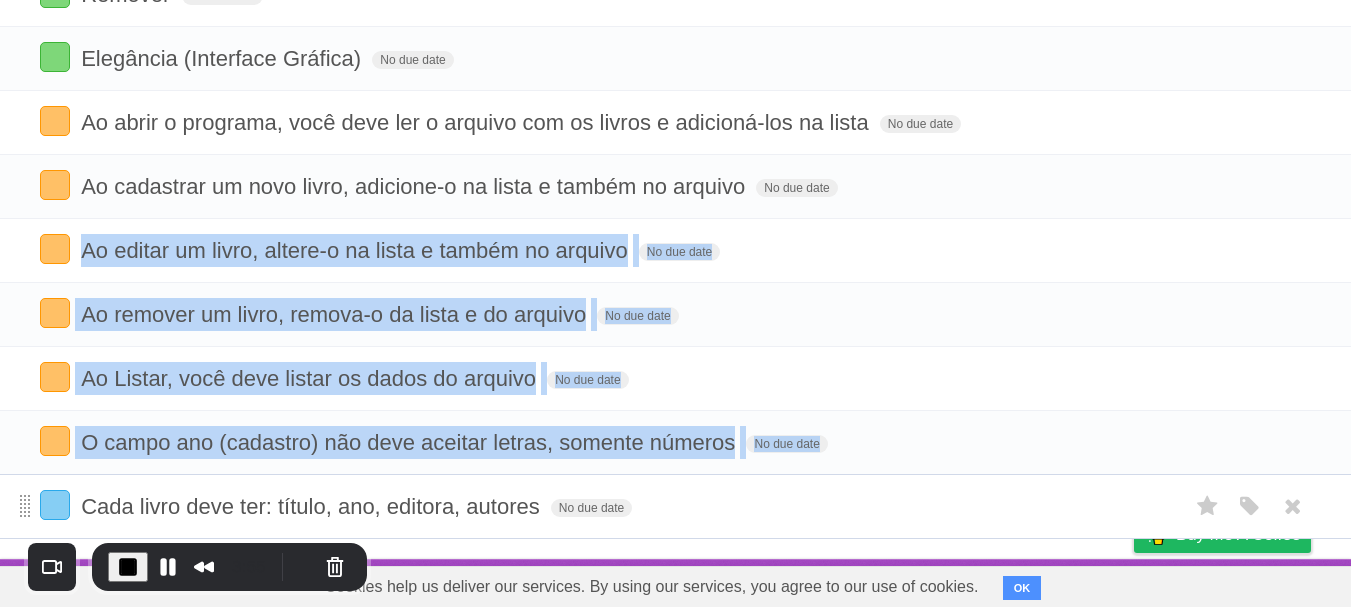 click at bounding box center (25, 507) 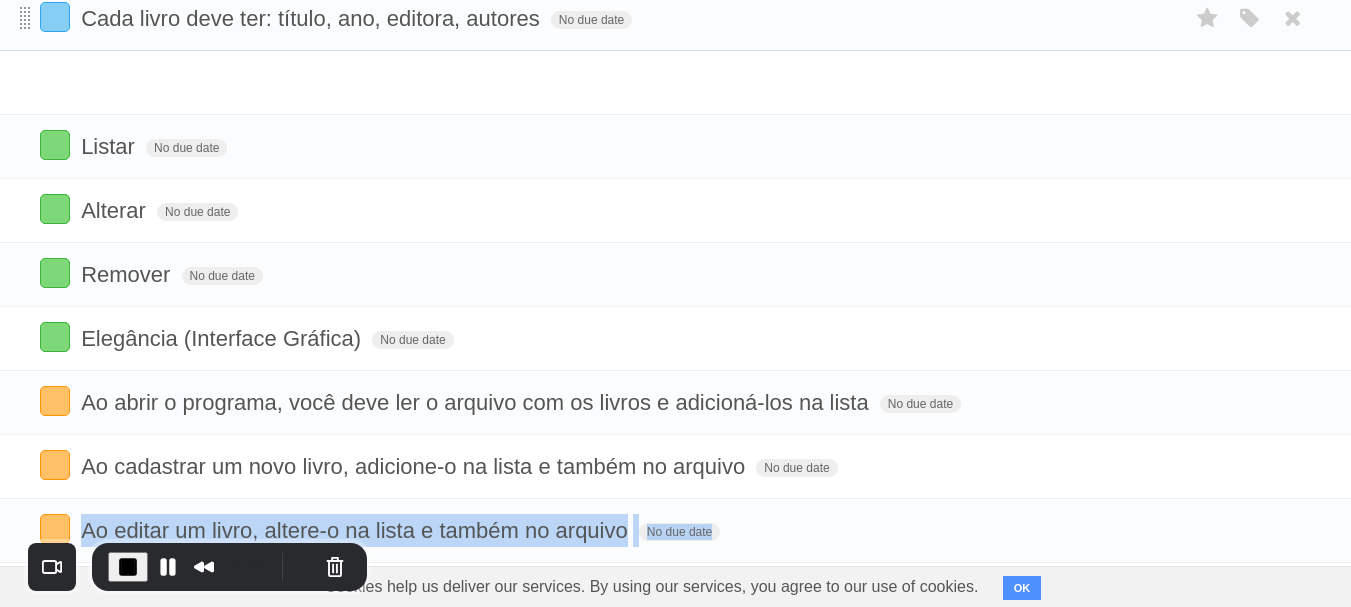 scroll, scrollTop: 141, scrollLeft: 0, axis: vertical 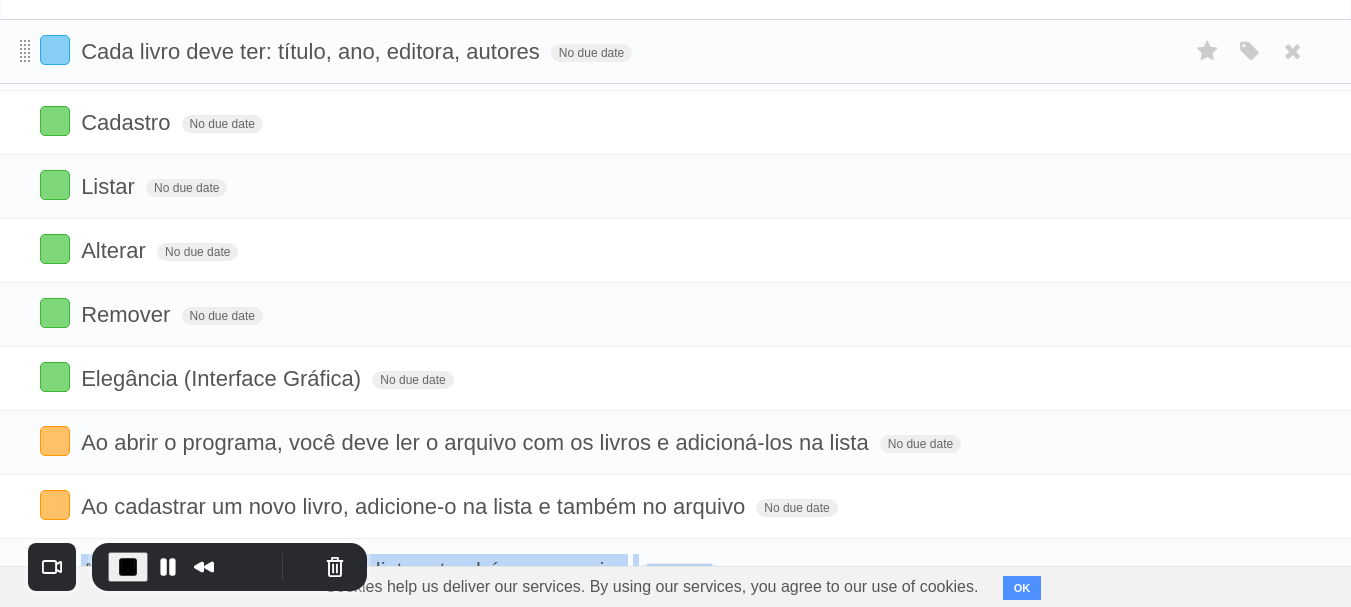 drag, startPoint x: 22, startPoint y: 509, endPoint x: 25, endPoint y: 54, distance: 455.0099 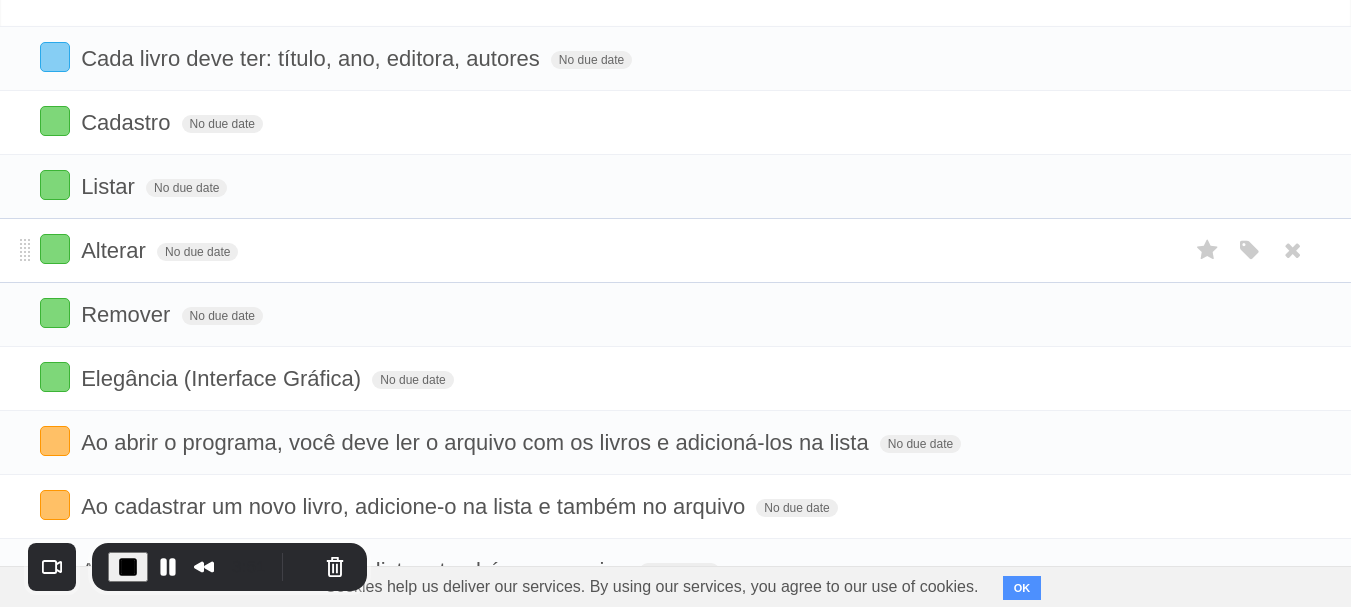 click on "Alterar
No due date
White
Red
Blue
Green
Purple
Orange" at bounding box center [675, 250] 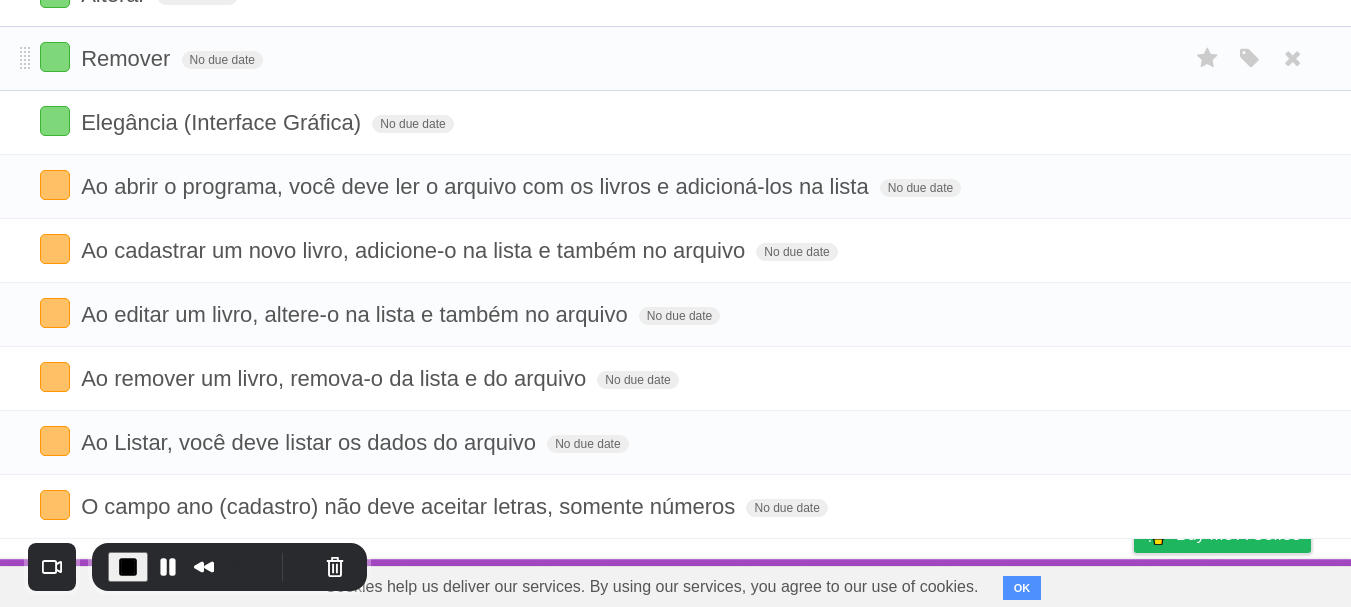 scroll, scrollTop: 0, scrollLeft: 0, axis: both 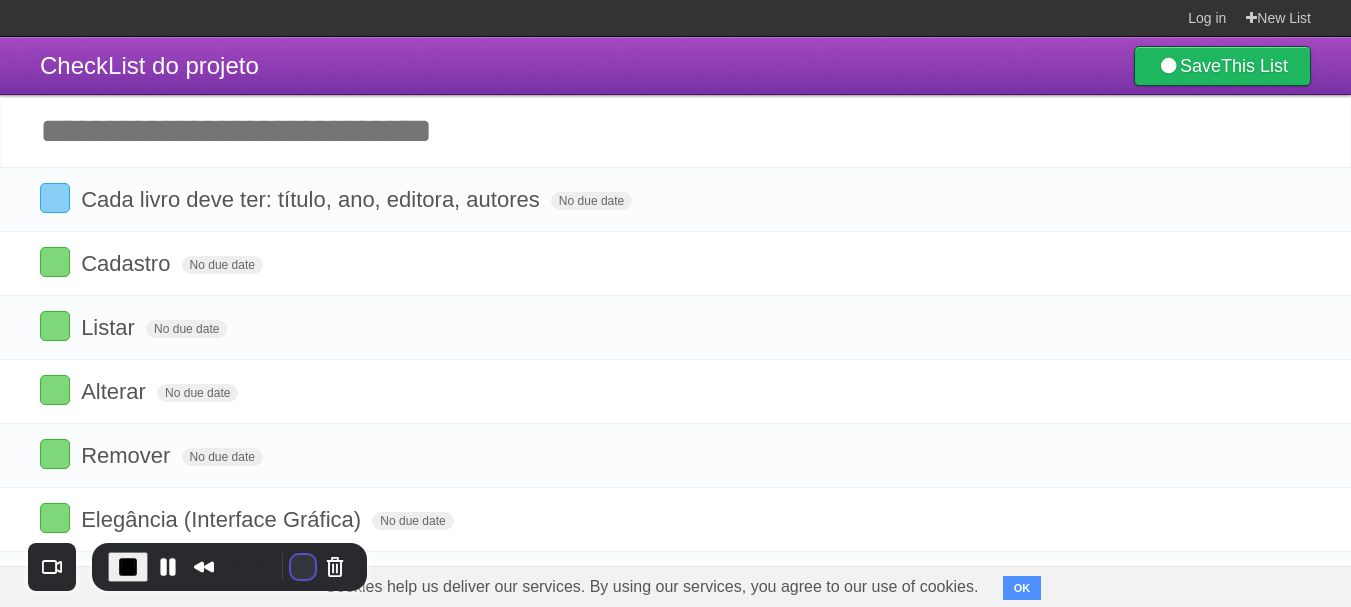 click at bounding box center [303, 567] 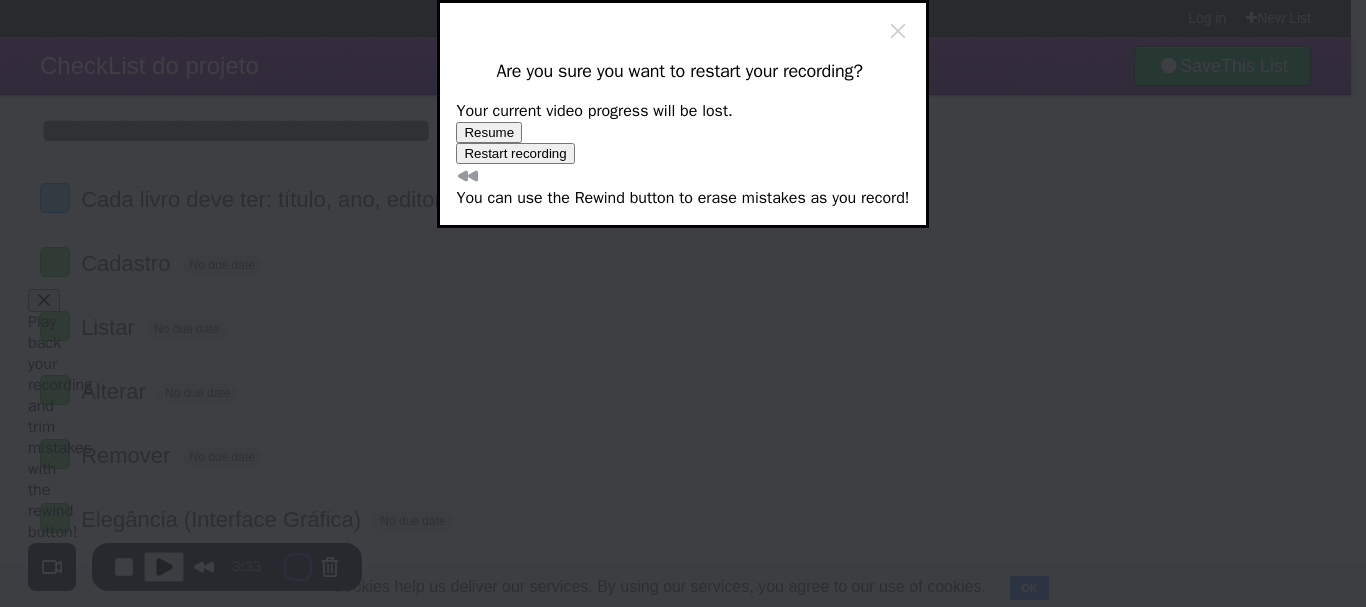 click on "Restart recording" at bounding box center [515, 153] 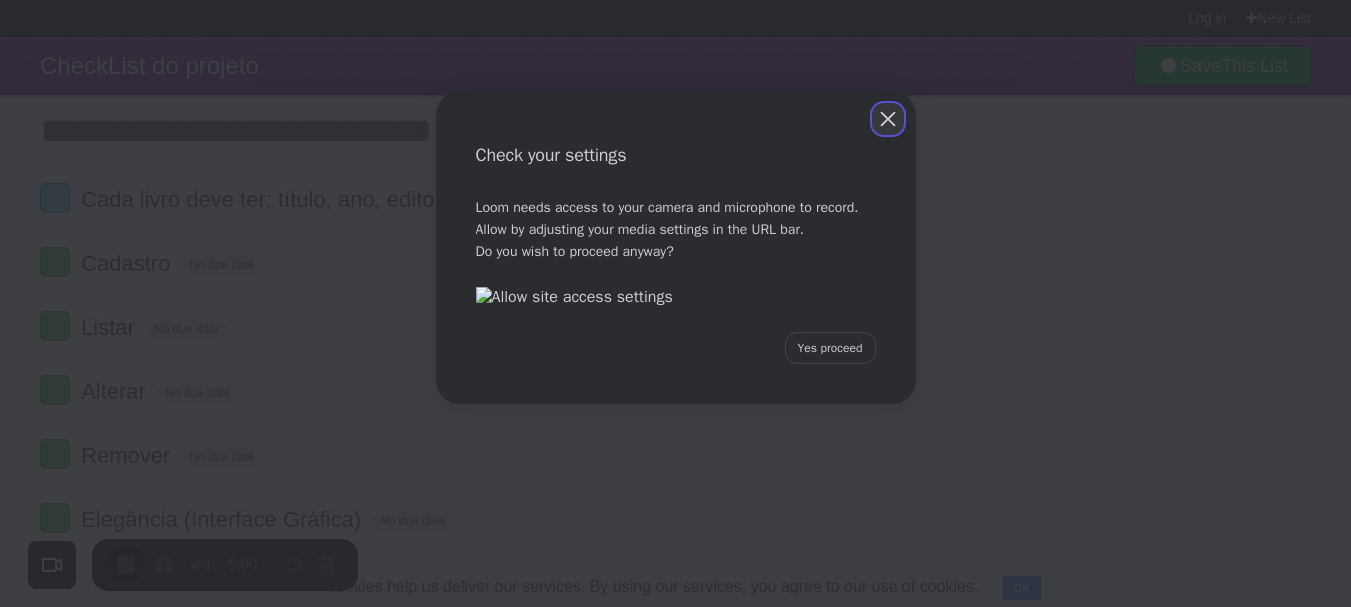 click at bounding box center (888, 119) 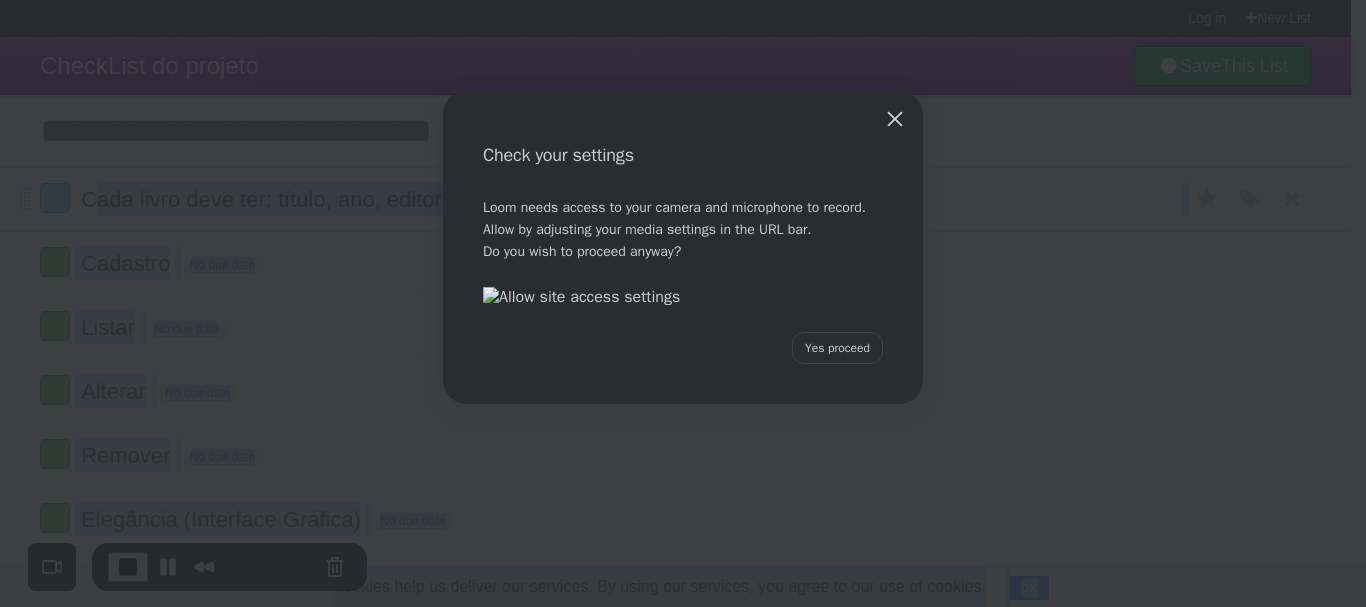 drag, startPoint x: 83, startPoint y: 195, endPoint x: 531, endPoint y: 193, distance: 448.00446 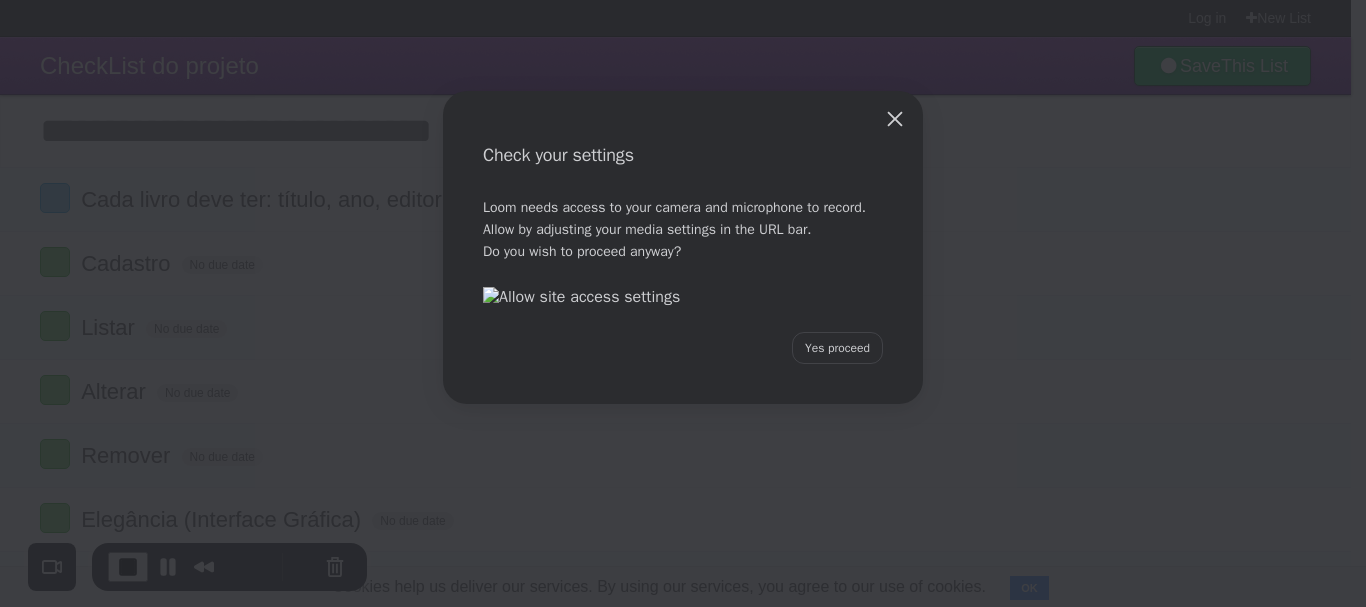 click on "Check your settings" at bounding box center (683, 144) 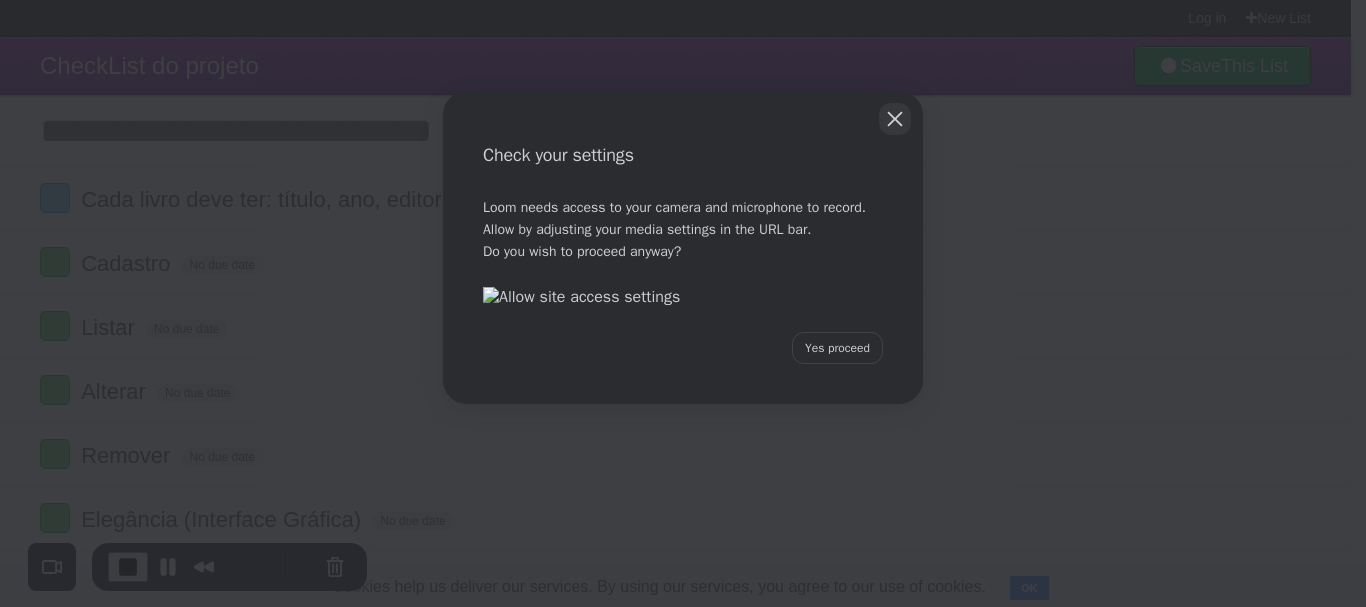 click at bounding box center [895, 119] 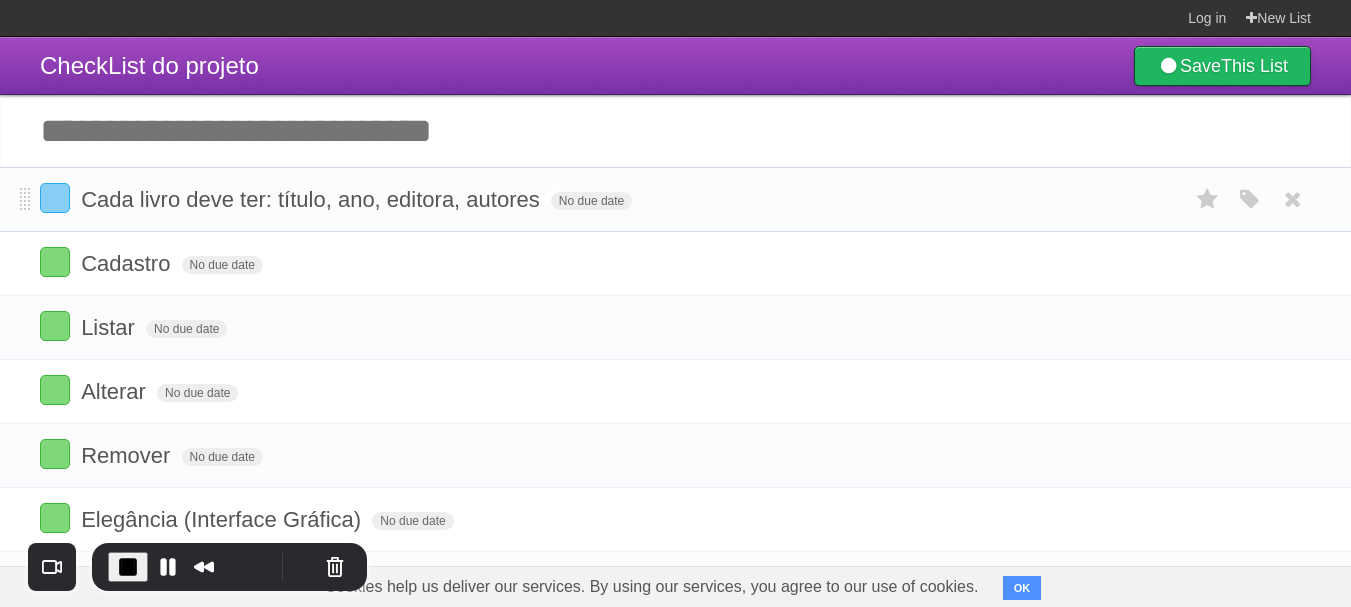 drag, startPoint x: 79, startPoint y: 201, endPoint x: 538, endPoint y: 188, distance: 459.18405 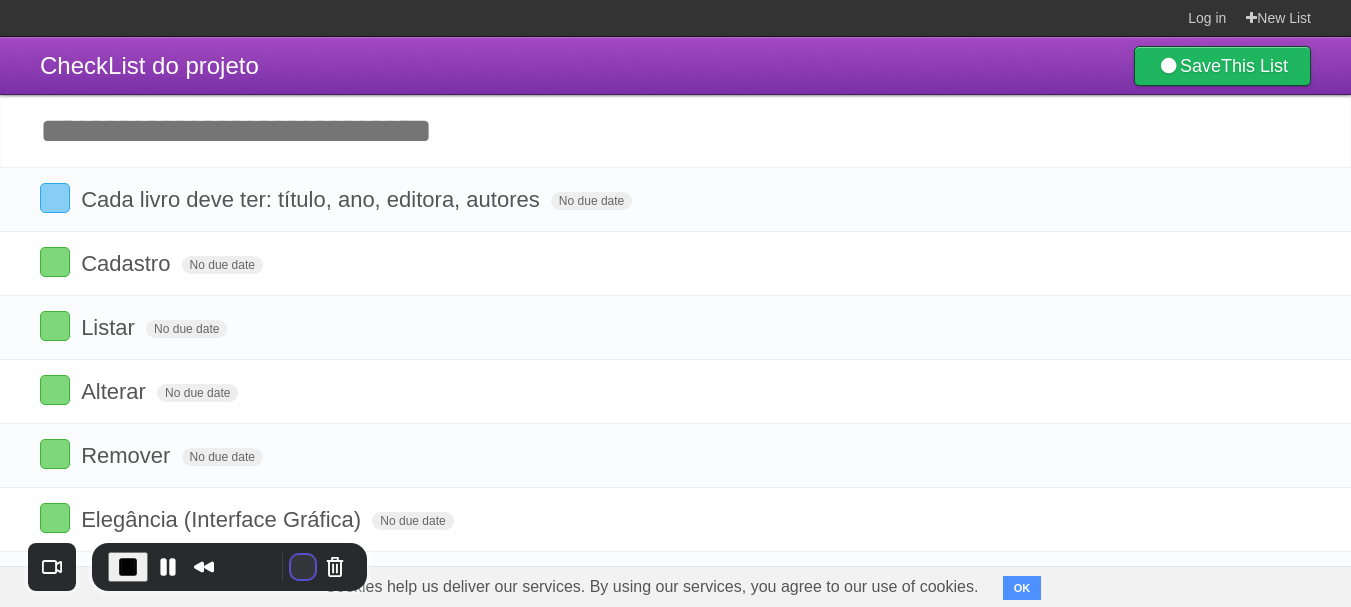 click at bounding box center [303, 567] 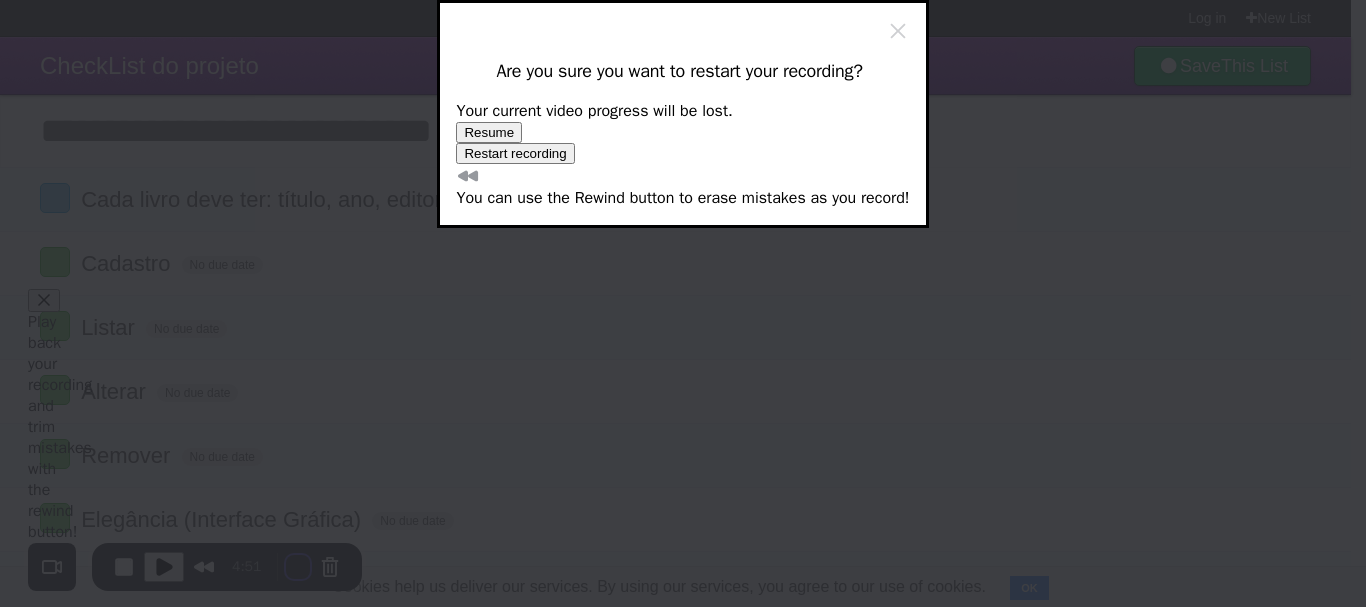 click on "Restart recording" at bounding box center (515, 153) 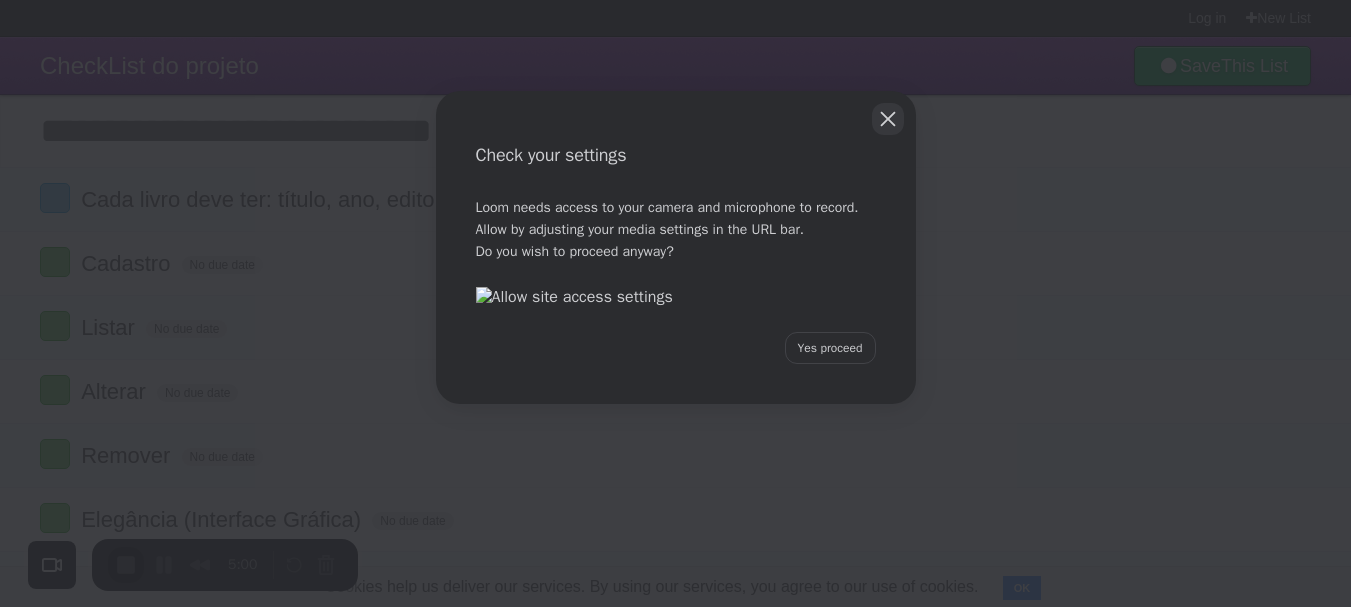 click at bounding box center [888, 119] 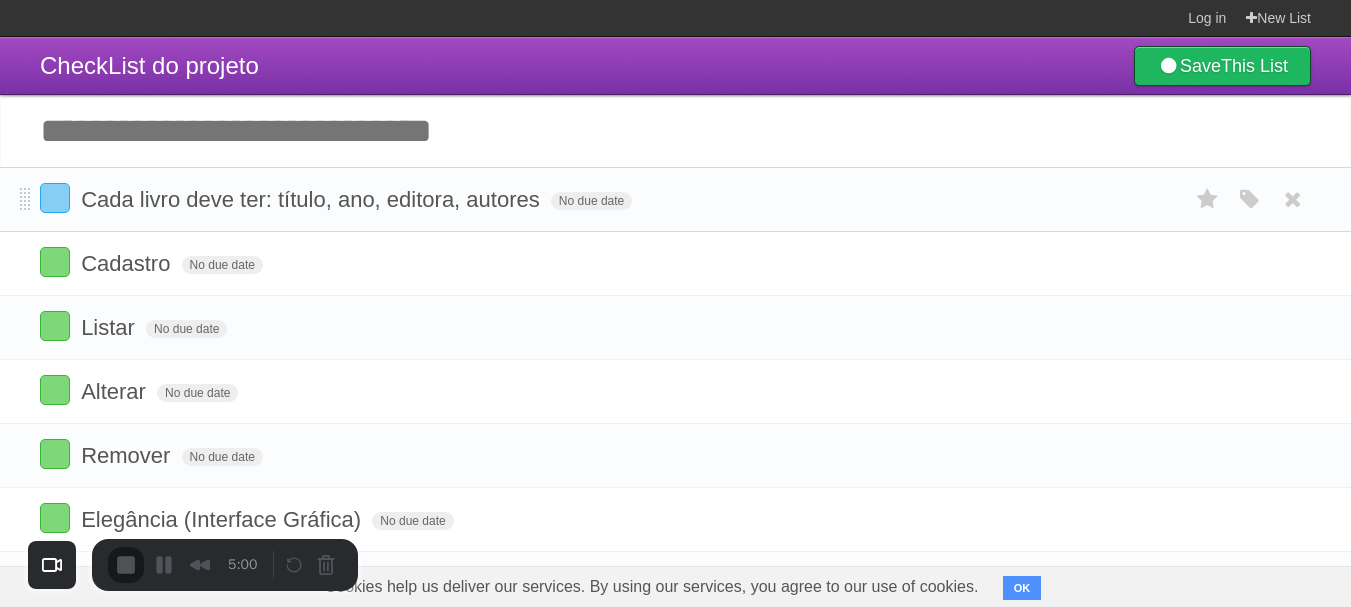 drag, startPoint x: 82, startPoint y: 199, endPoint x: 542, endPoint y: 183, distance: 460.27817 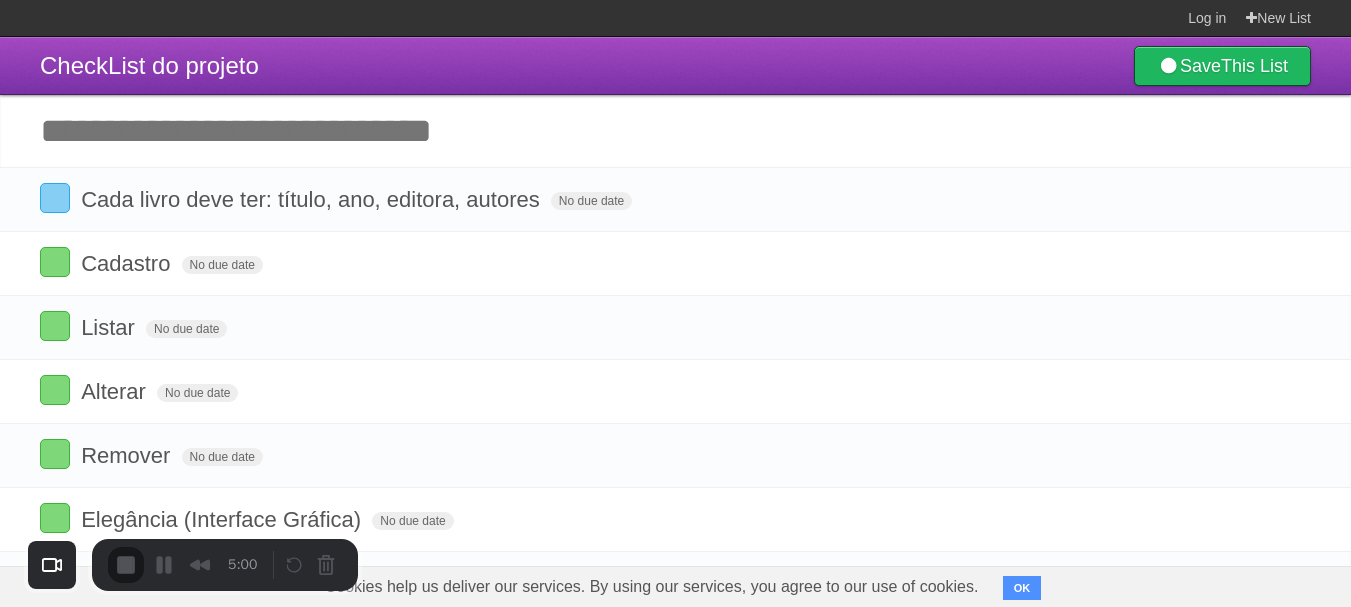 click on "Add another task" at bounding box center [675, 131] 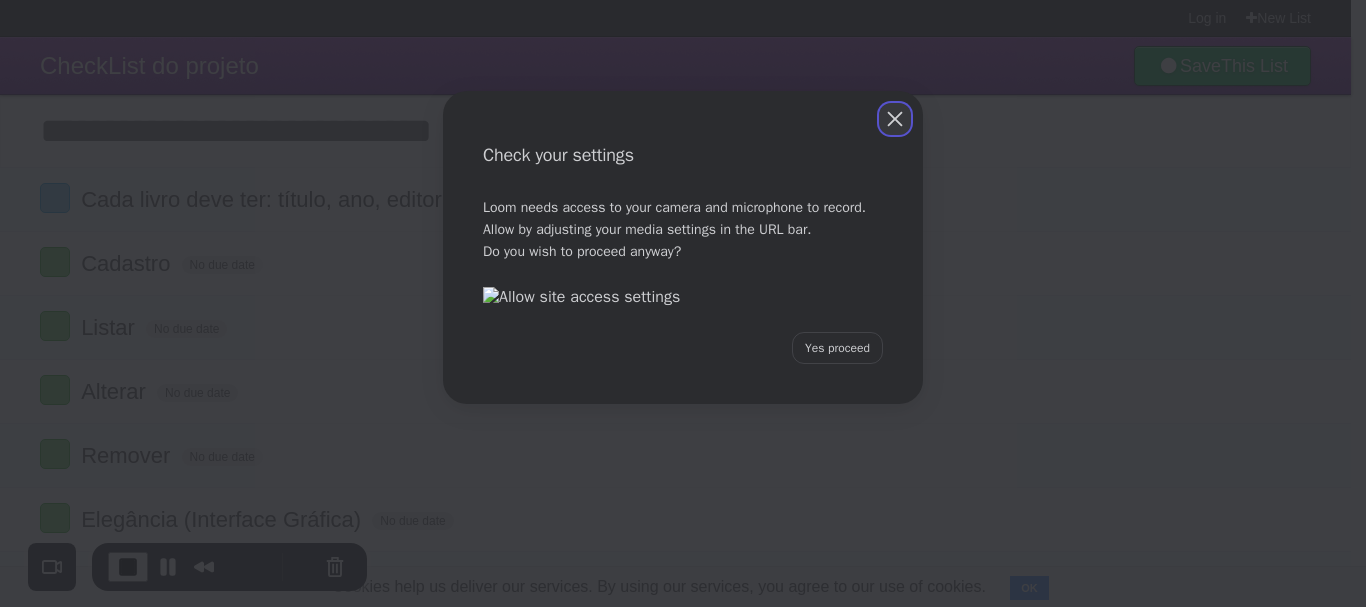 click at bounding box center (895, 119) 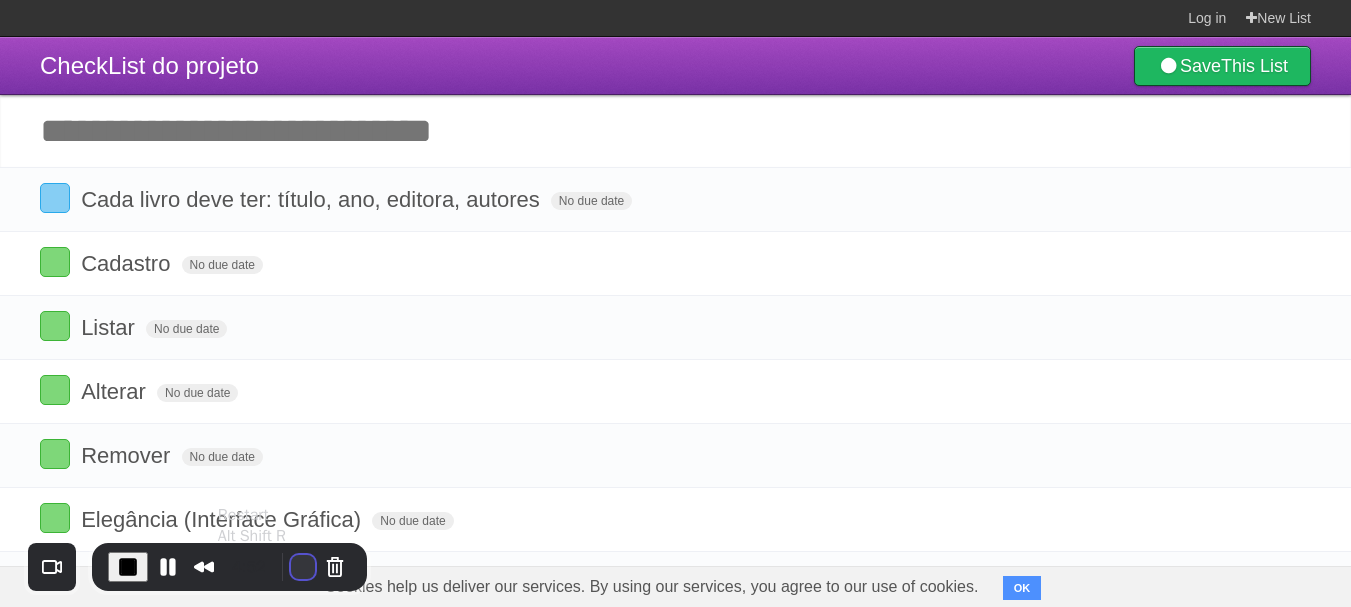 click at bounding box center (303, 567) 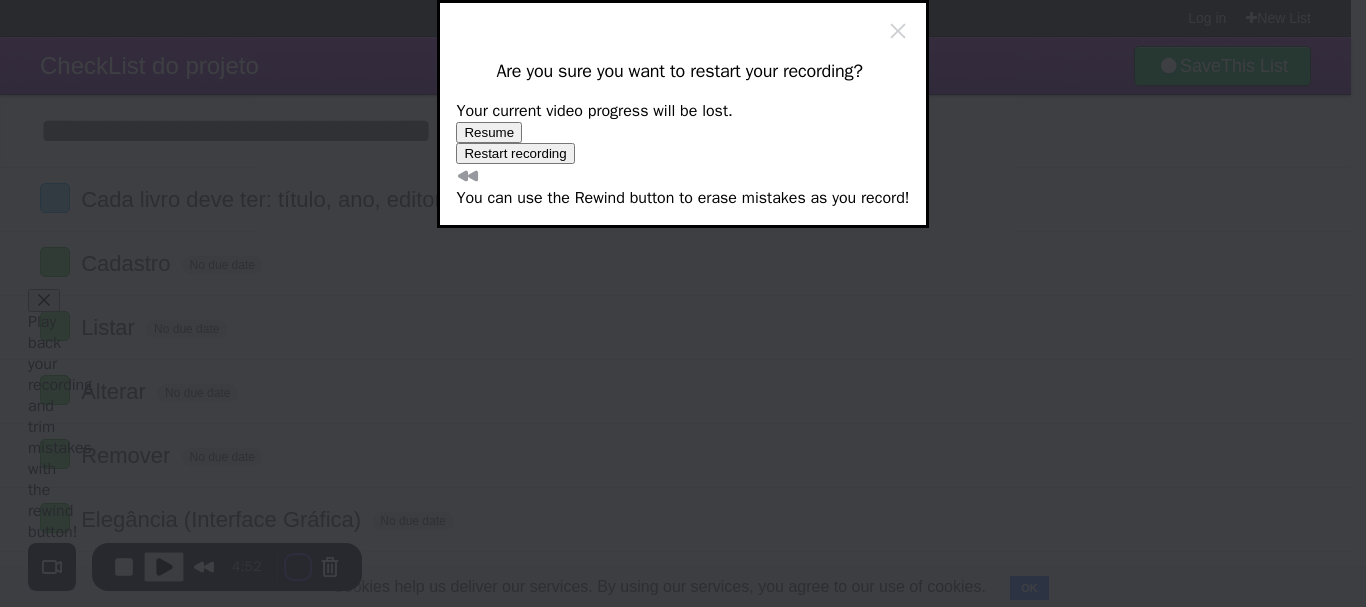 click on "Restart recording" at bounding box center (515, 153) 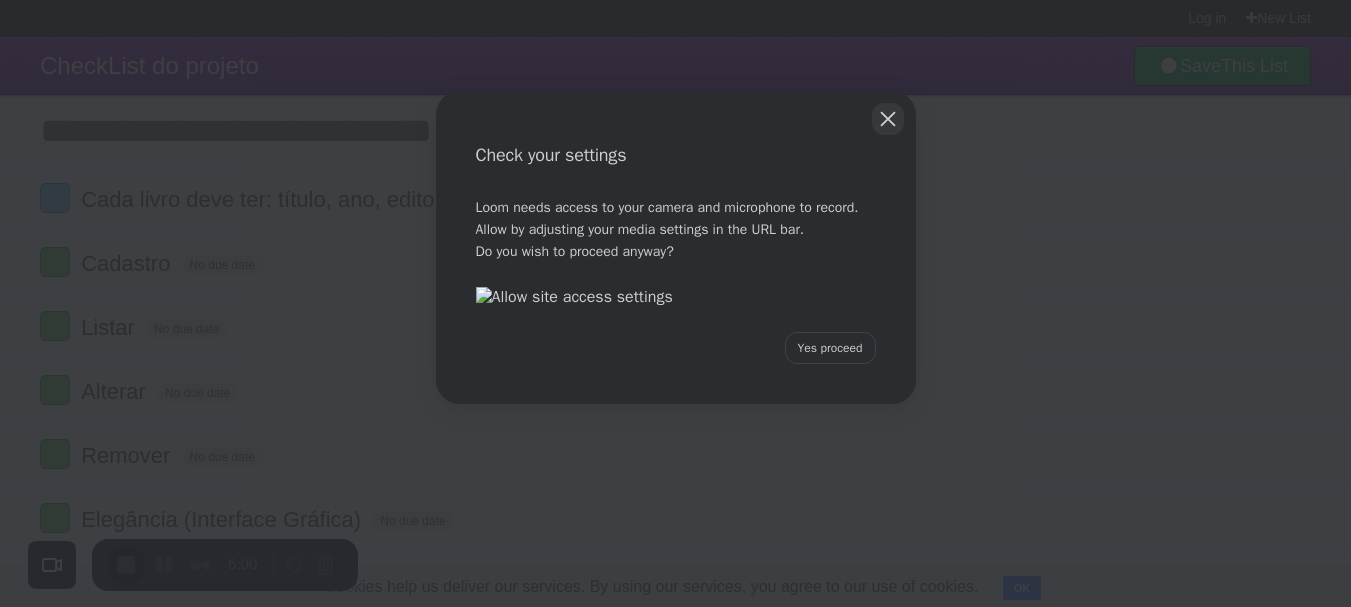 click on "Check your settings" at bounding box center [676, 144] 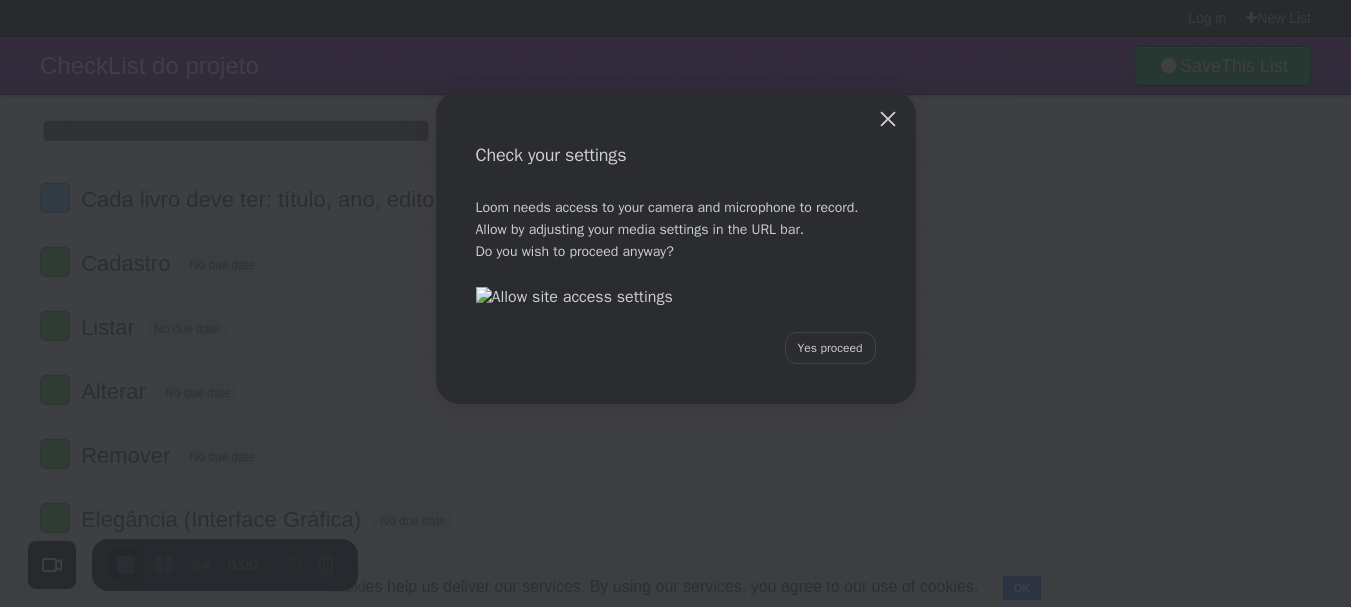 drag, startPoint x: 879, startPoint y: 113, endPoint x: 859, endPoint y: 118, distance: 20.615528 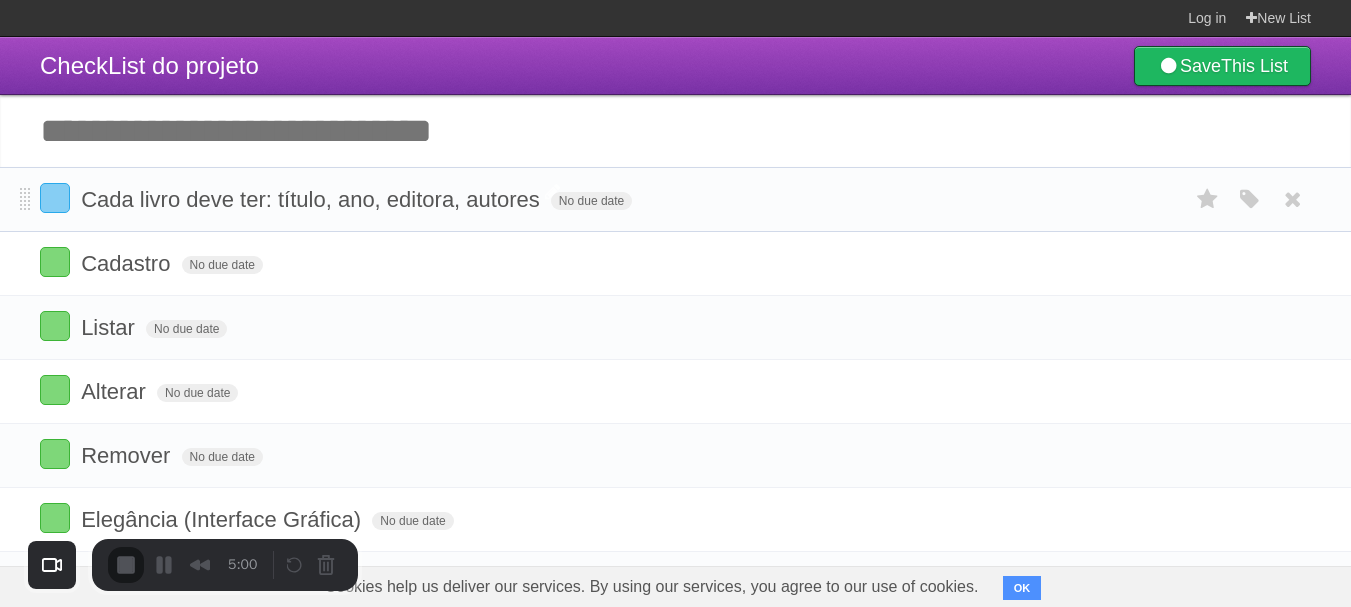 drag, startPoint x: 81, startPoint y: 199, endPoint x: 535, endPoint y: 198, distance: 454.0011 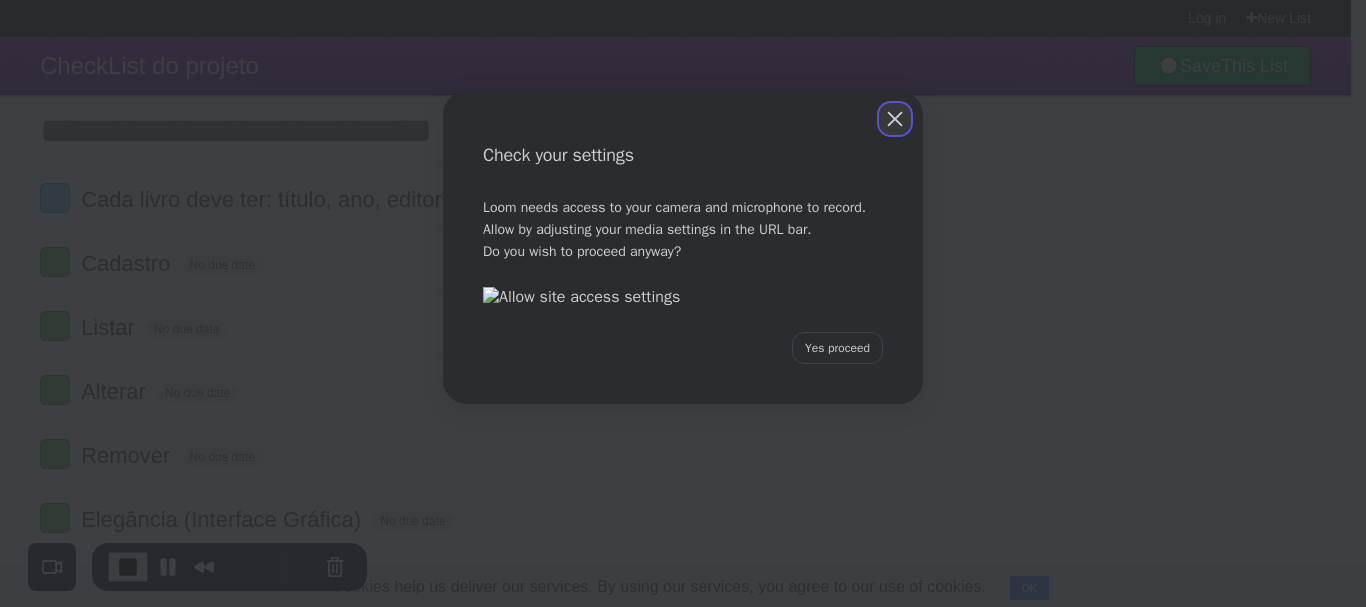 click at bounding box center (895, 119) 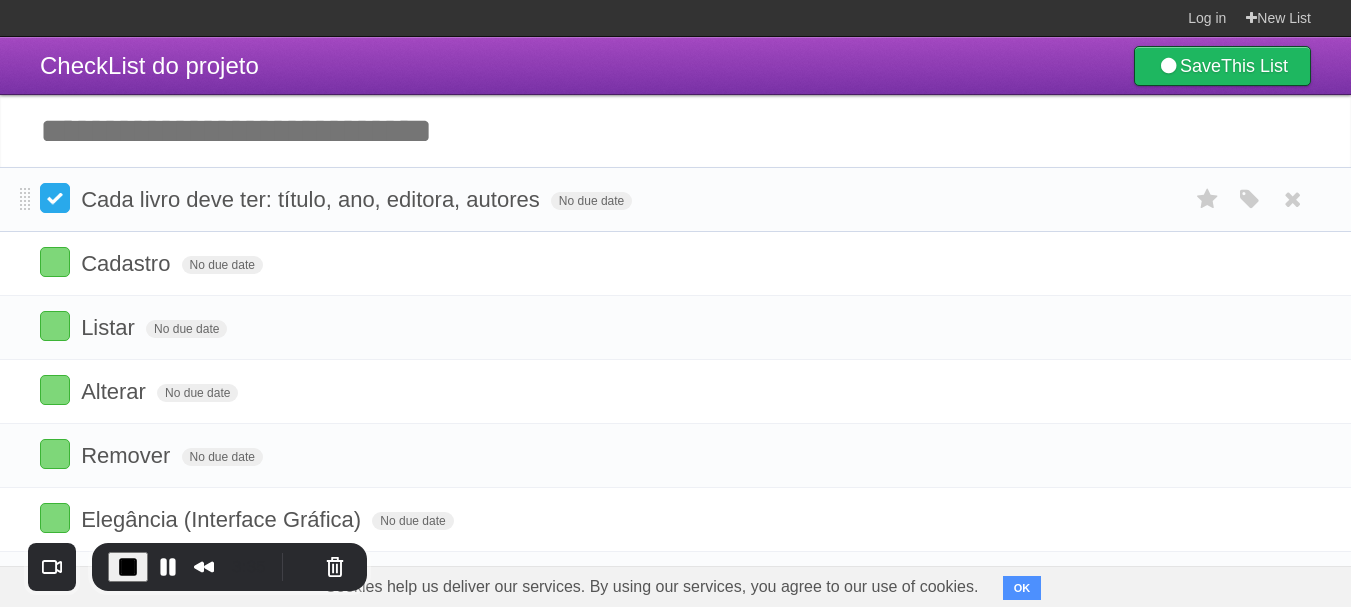 click at bounding box center (55, 198) 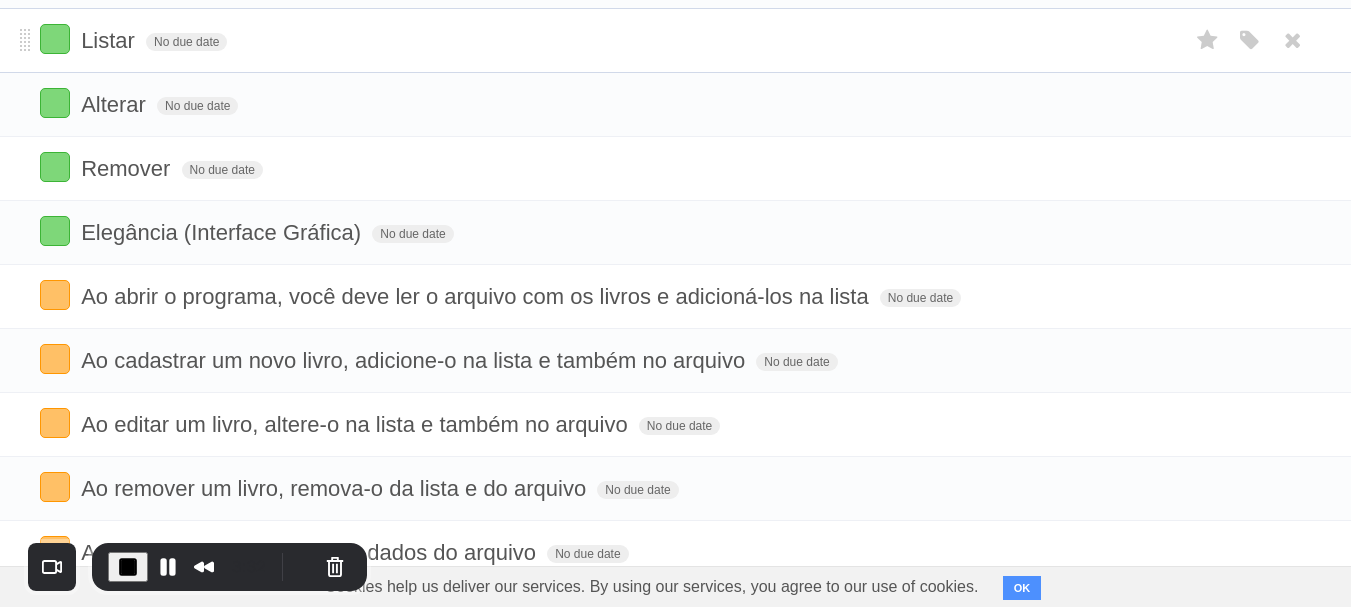 scroll, scrollTop: 397, scrollLeft: 0, axis: vertical 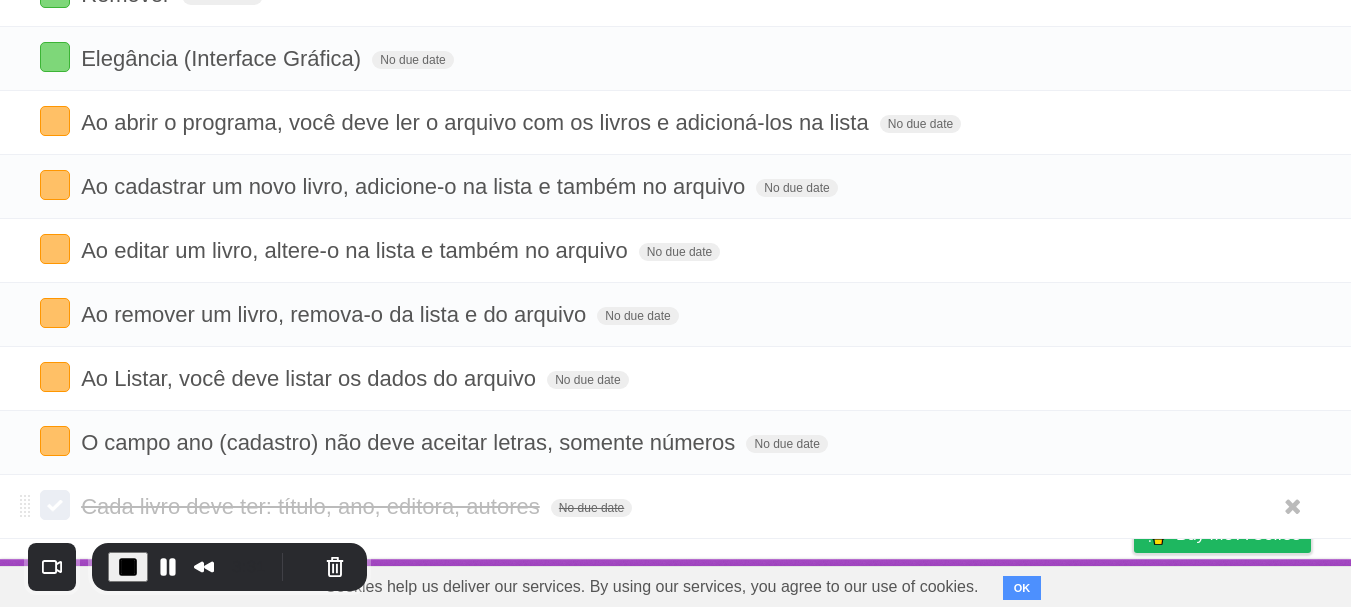 click at bounding box center (55, 505) 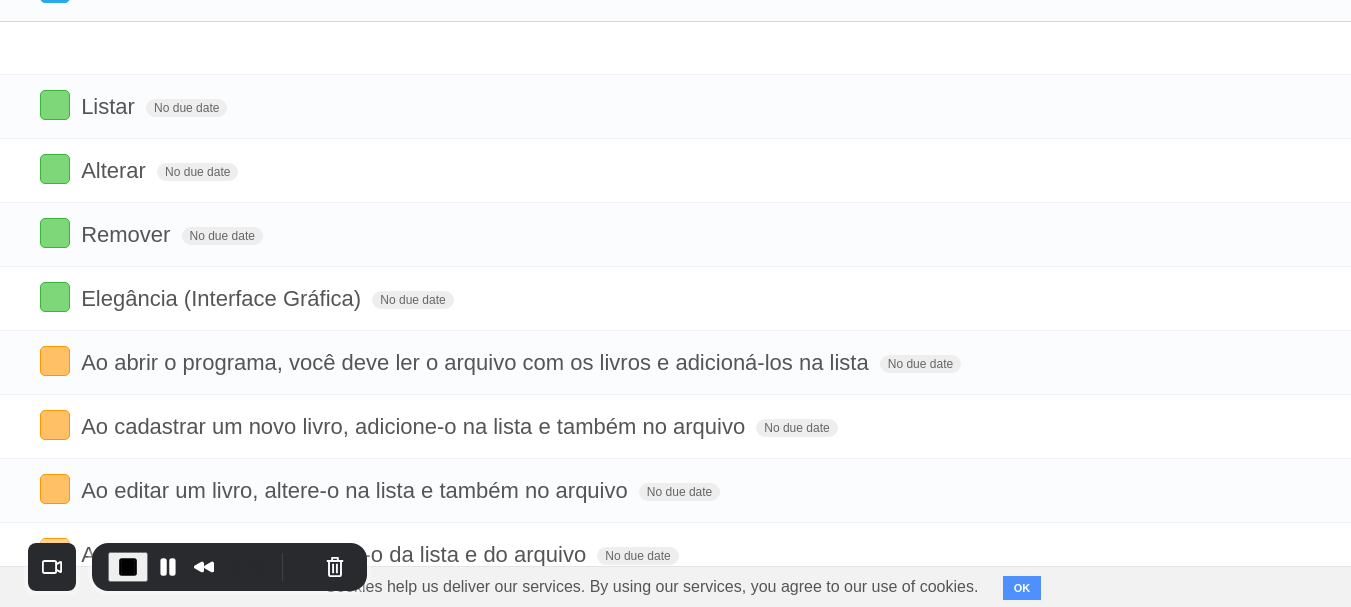 scroll, scrollTop: 121, scrollLeft: 0, axis: vertical 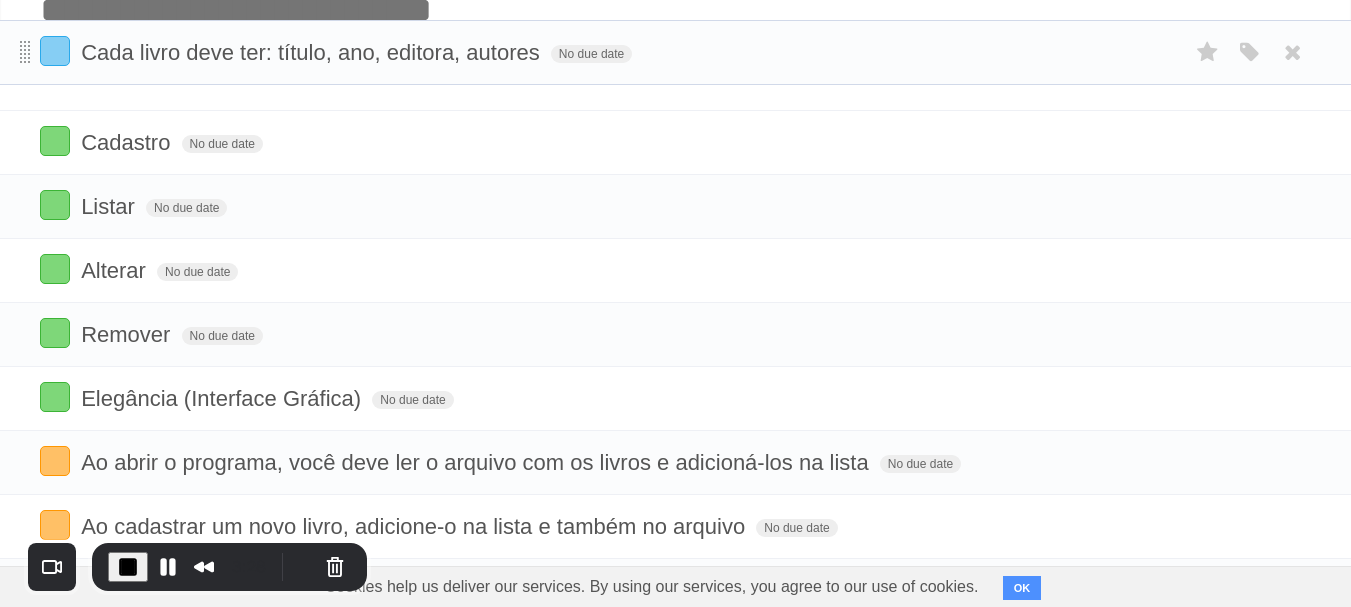 drag, startPoint x: 24, startPoint y: 511, endPoint x: 30, endPoint y: 59, distance: 452.03983 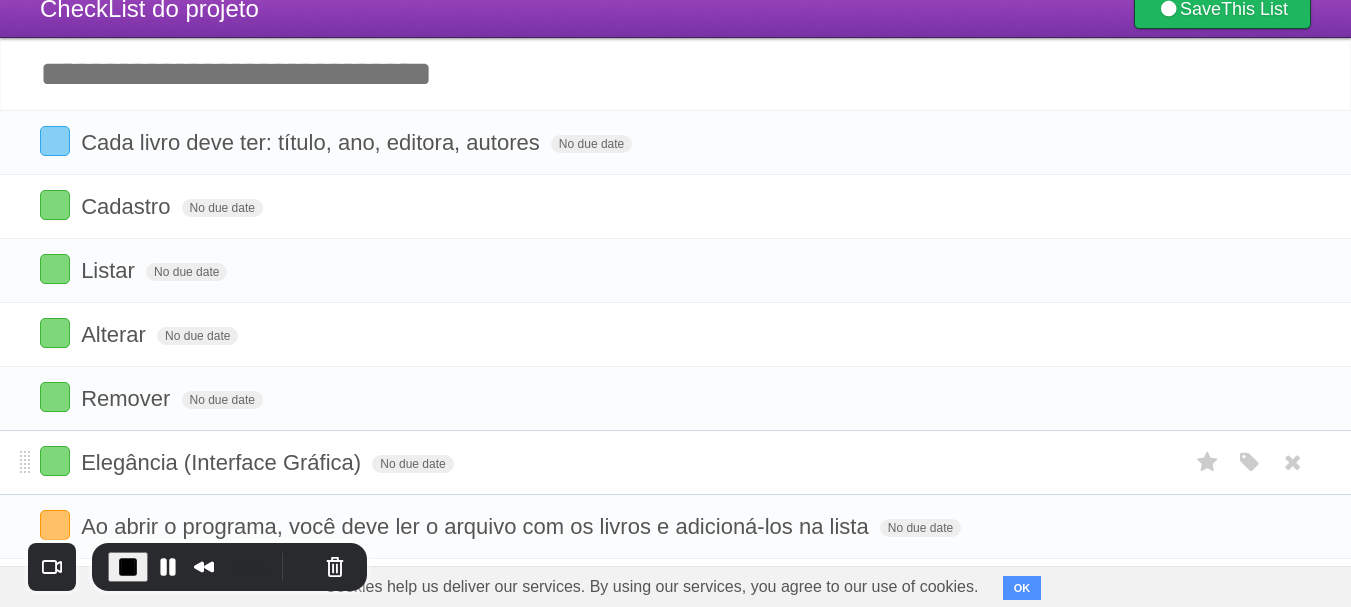 scroll, scrollTop: 0, scrollLeft: 0, axis: both 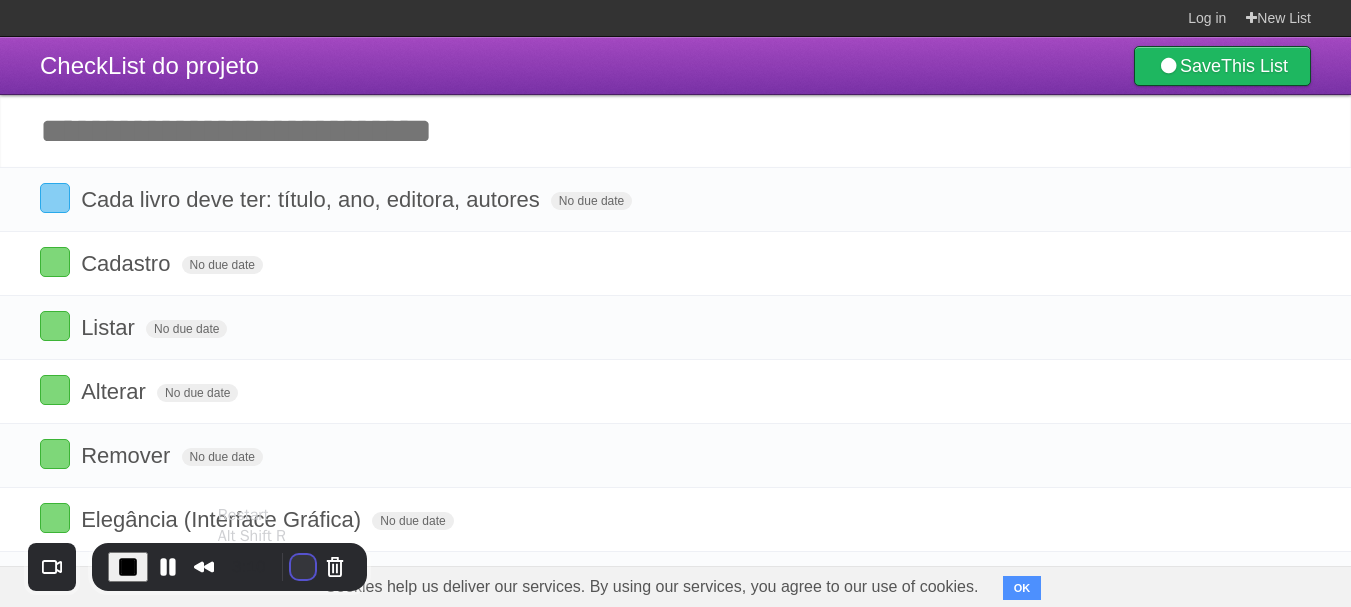 click at bounding box center (303, 567) 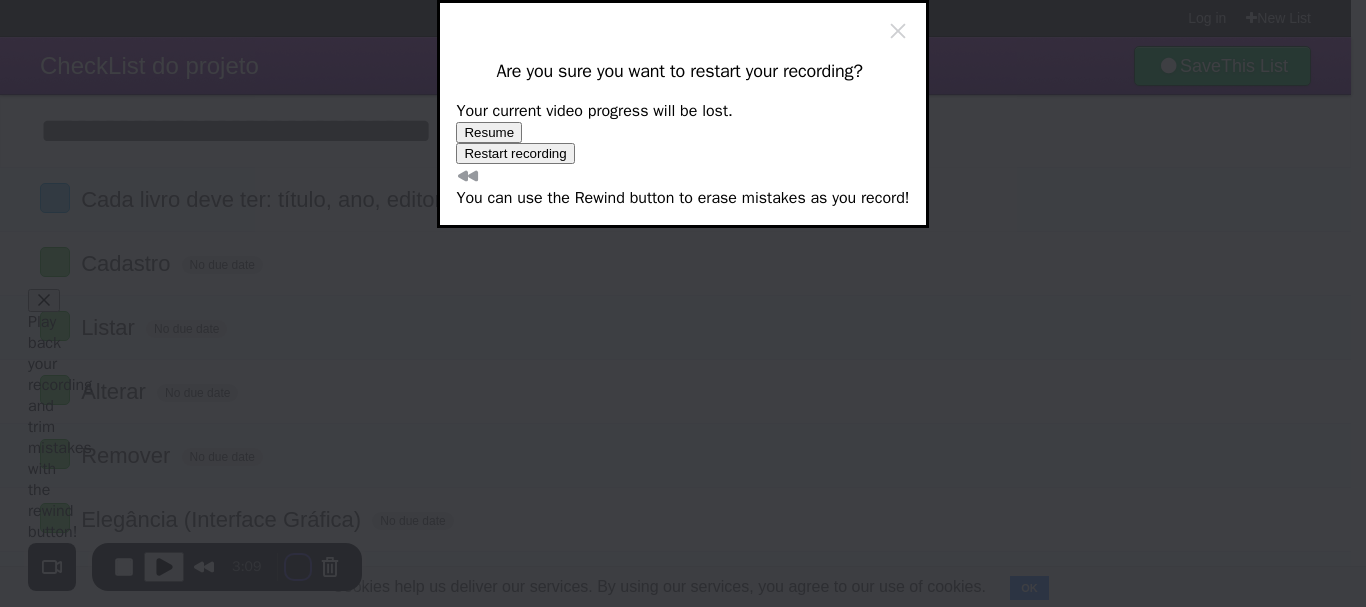 click on "Restart recording" at bounding box center (515, 153) 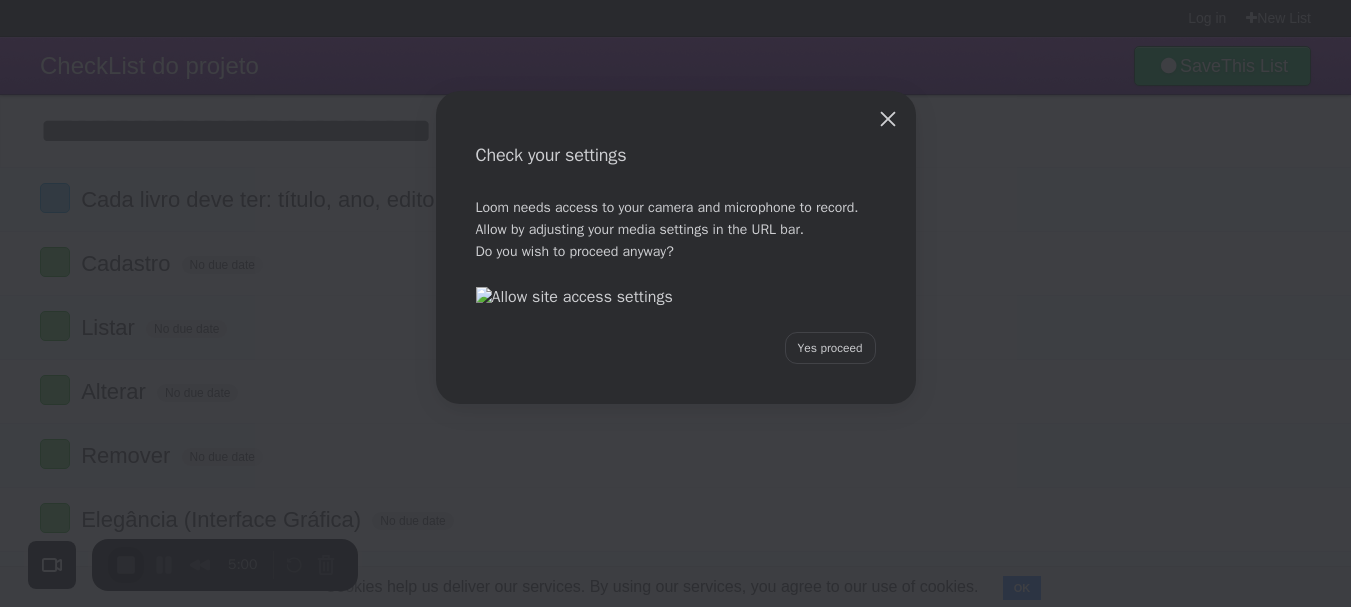 click on "Check your settings Loom needs access to your camera and microphone to record. Allow by adjusting your media settings in the URL bar. Do you wish to proceed anyway? Yes proceed" at bounding box center [675, 303] 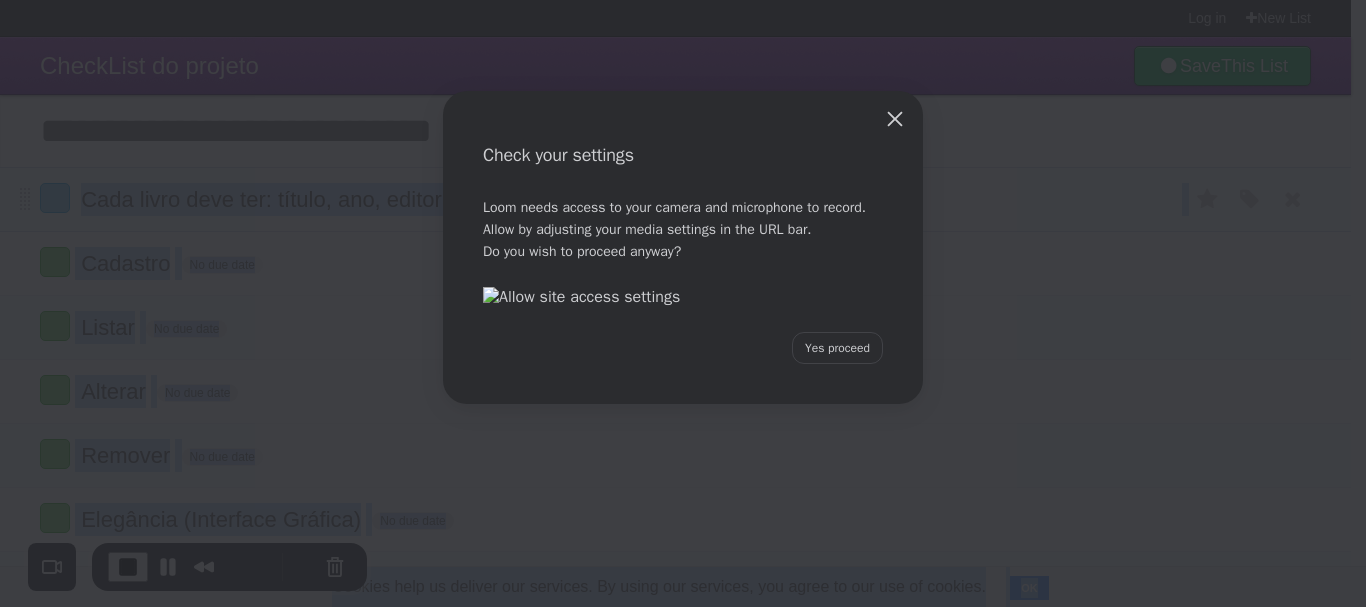 drag, startPoint x: 81, startPoint y: 194, endPoint x: 539, endPoint y: 195, distance: 458.0011 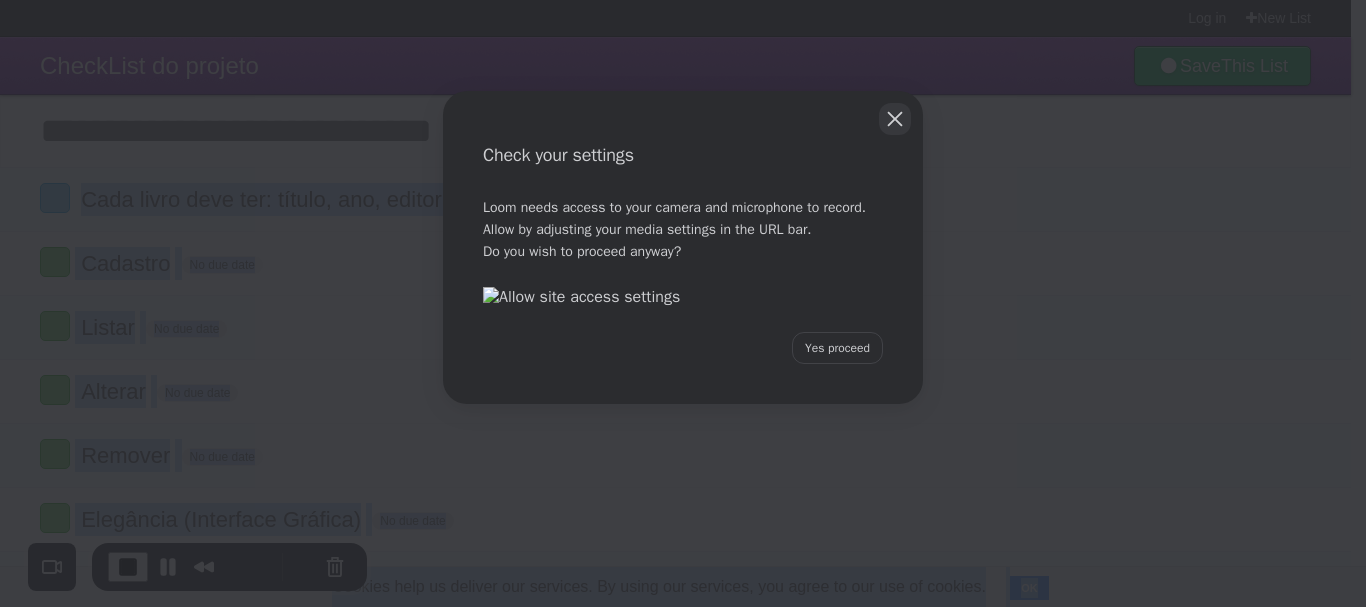 click at bounding box center [895, 119] 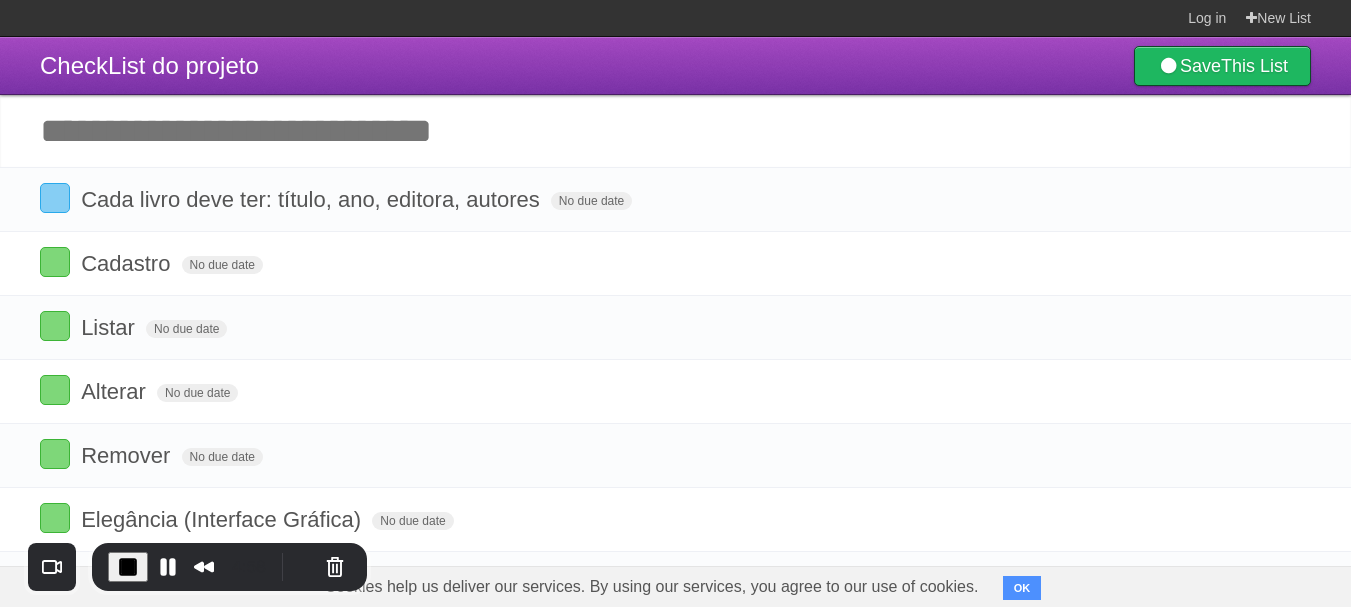 click on "Add another task" at bounding box center [675, 131] 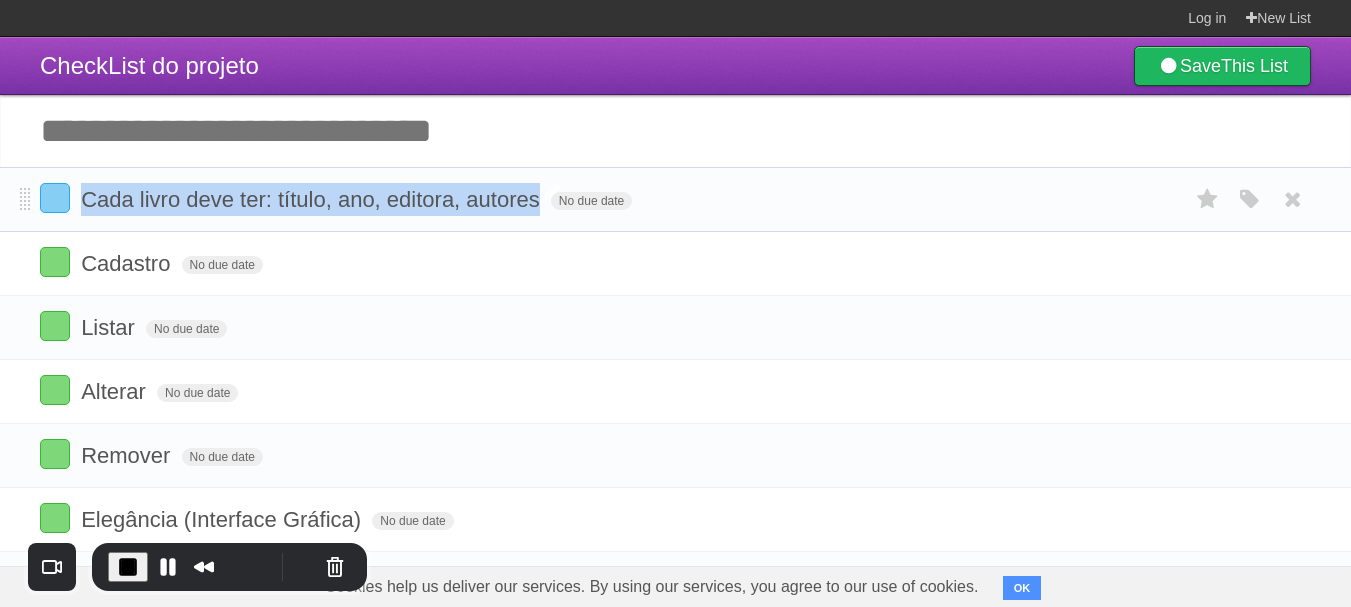 drag, startPoint x: 80, startPoint y: 201, endPoint x: 535, endPoint y: 204, distance: 455.0099 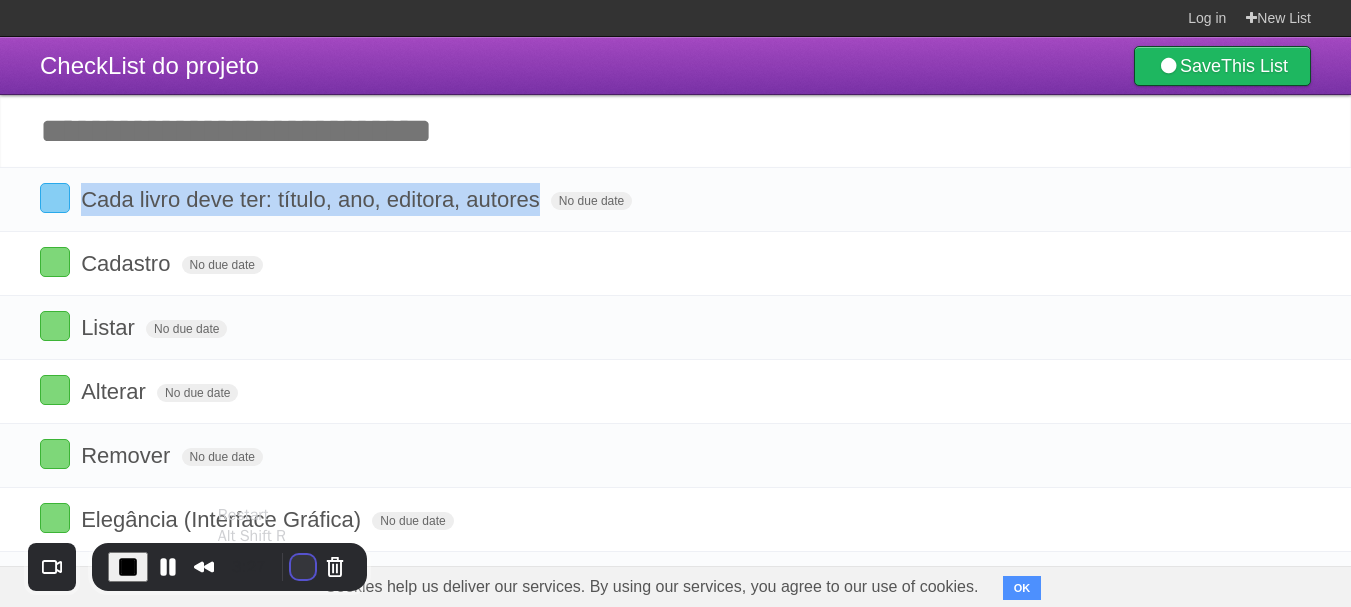 click at bounding box center [303, 567] 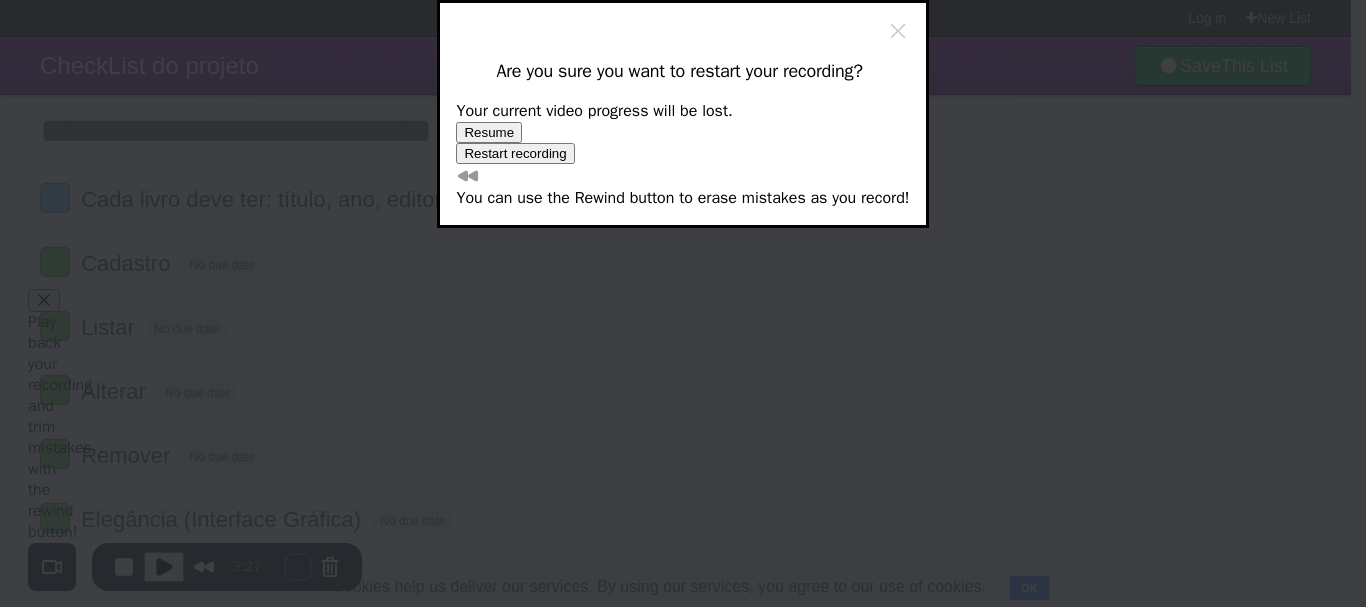 click on "Restart recording" at bounding box center [515, 153] 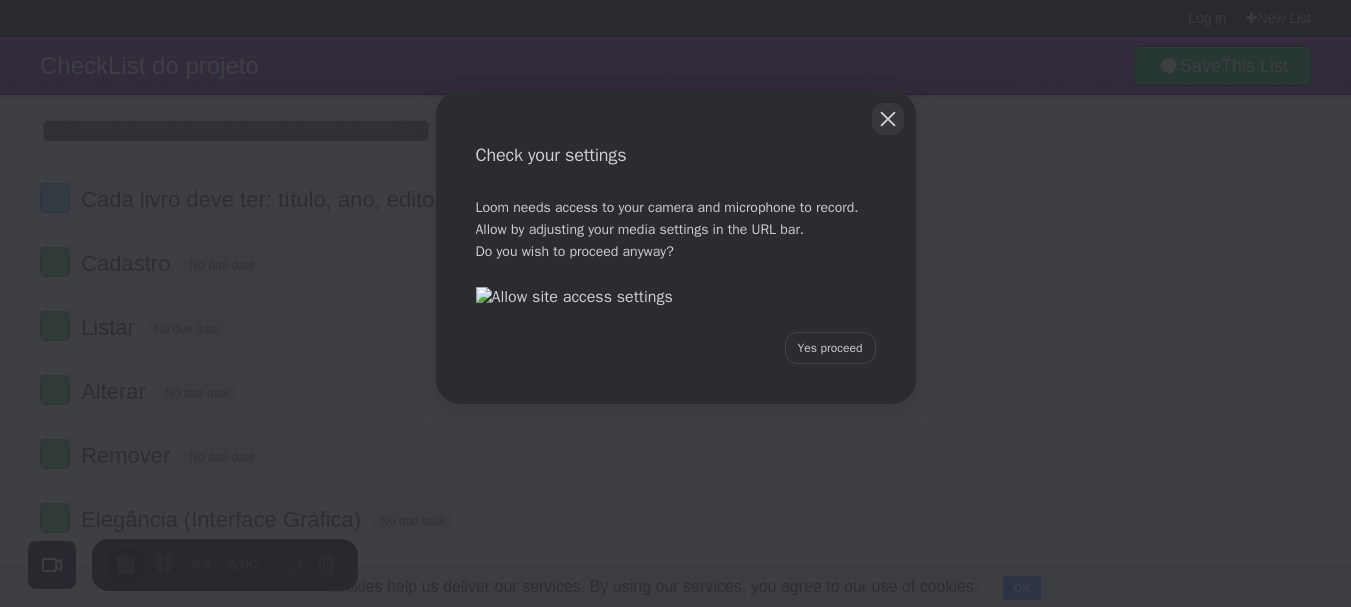click at bounding box center [888, 119] 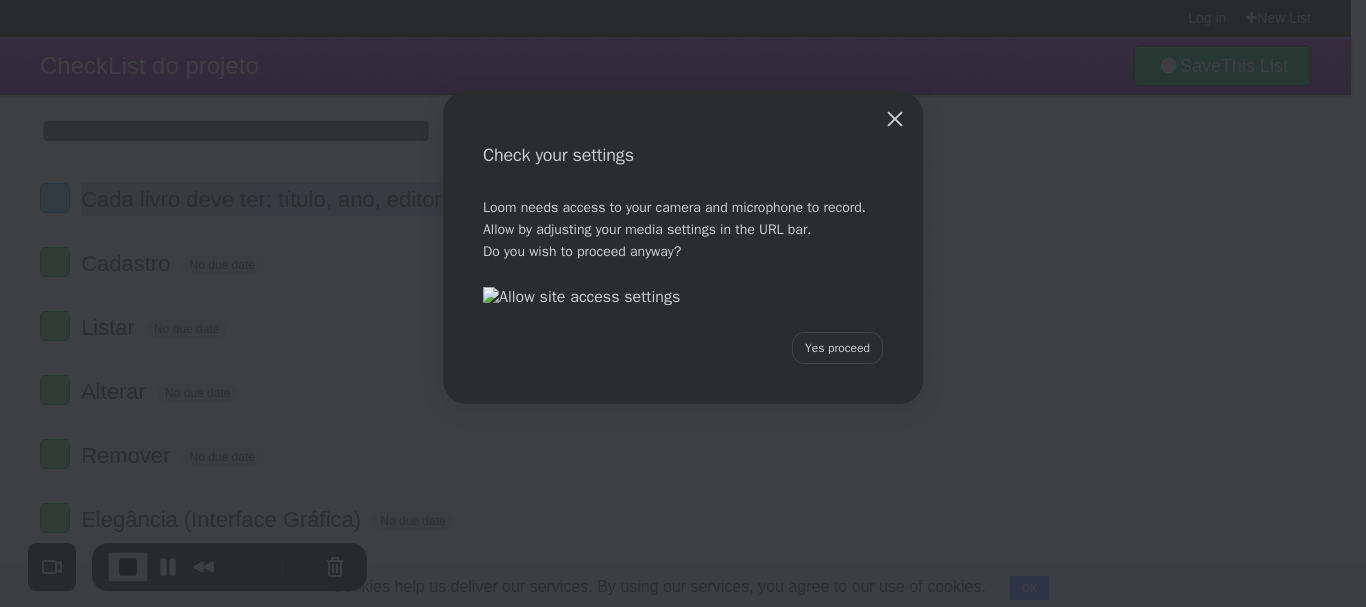 drag, startPoint x: 82, startPoint y: 203, endPoint x: 535, endPoint y: 202, distance: 453.0011 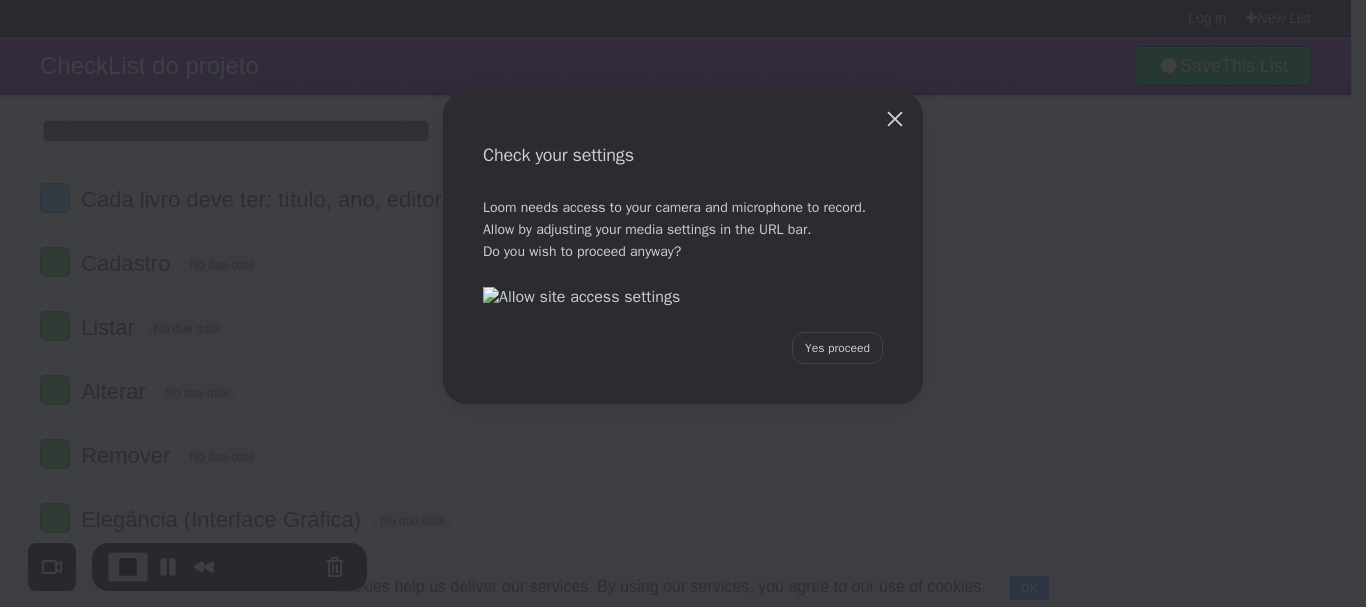 click on "Check your settings" at bounding box center (683, 156) 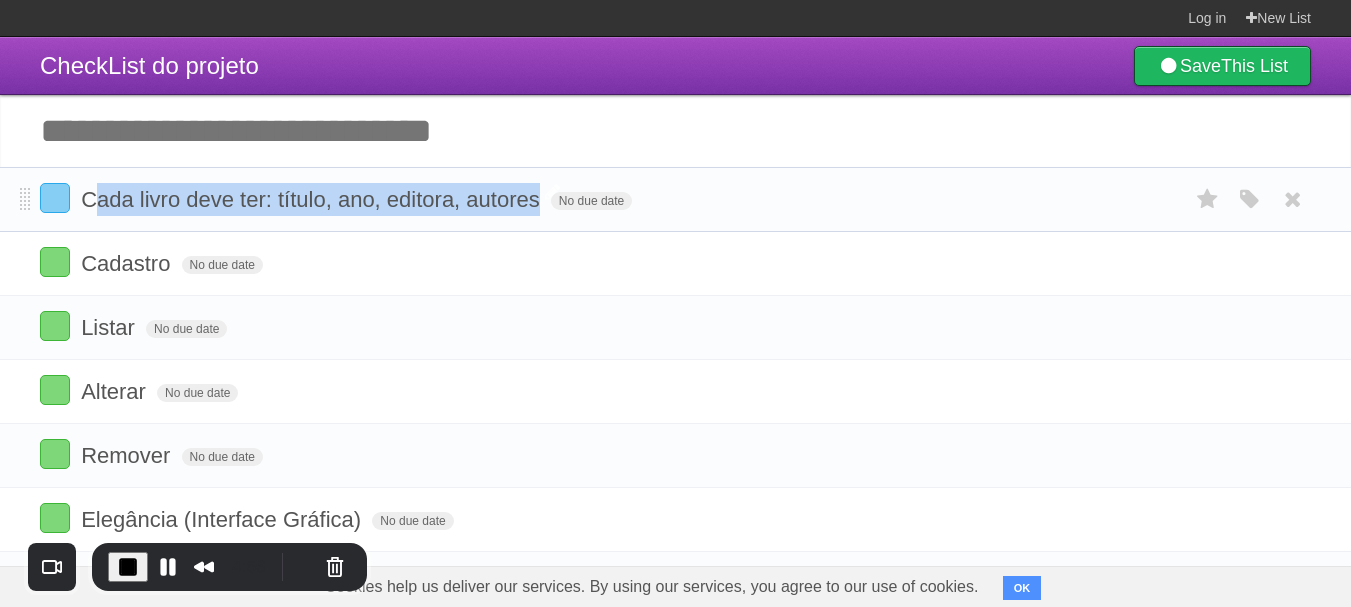 drag, startPoint x: 93, startPoint y: 198, endPoint x: 550, endPoint y: 195, distance: 457.00986 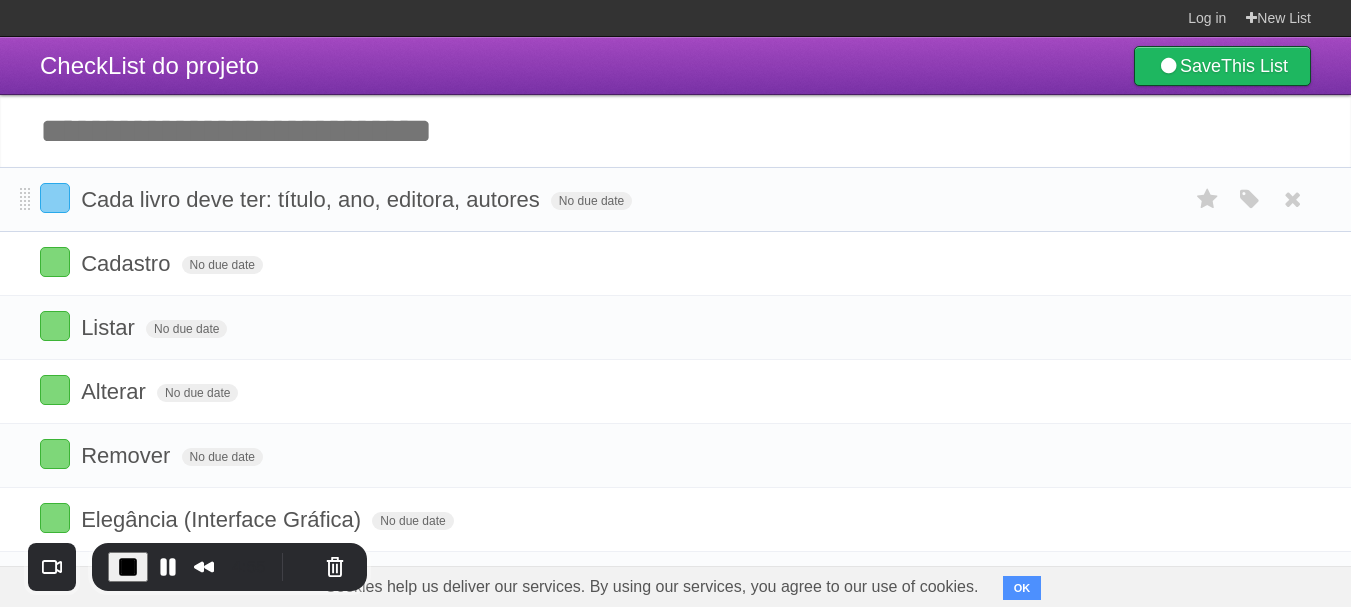 click on "Cada livro deve ter: título, ano, editora,  autores
No due date
White
Red
Blue
Green
Purple
Orange" at bounding box center (675, 199) 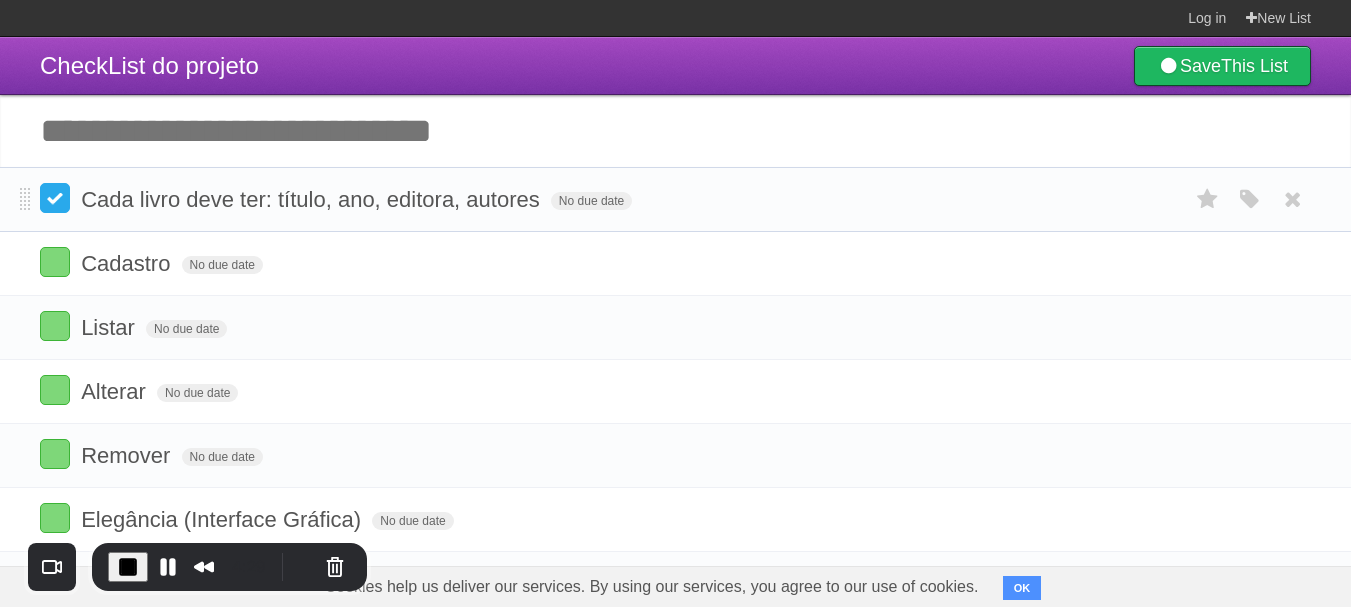 click at bounding box center (55, 198) 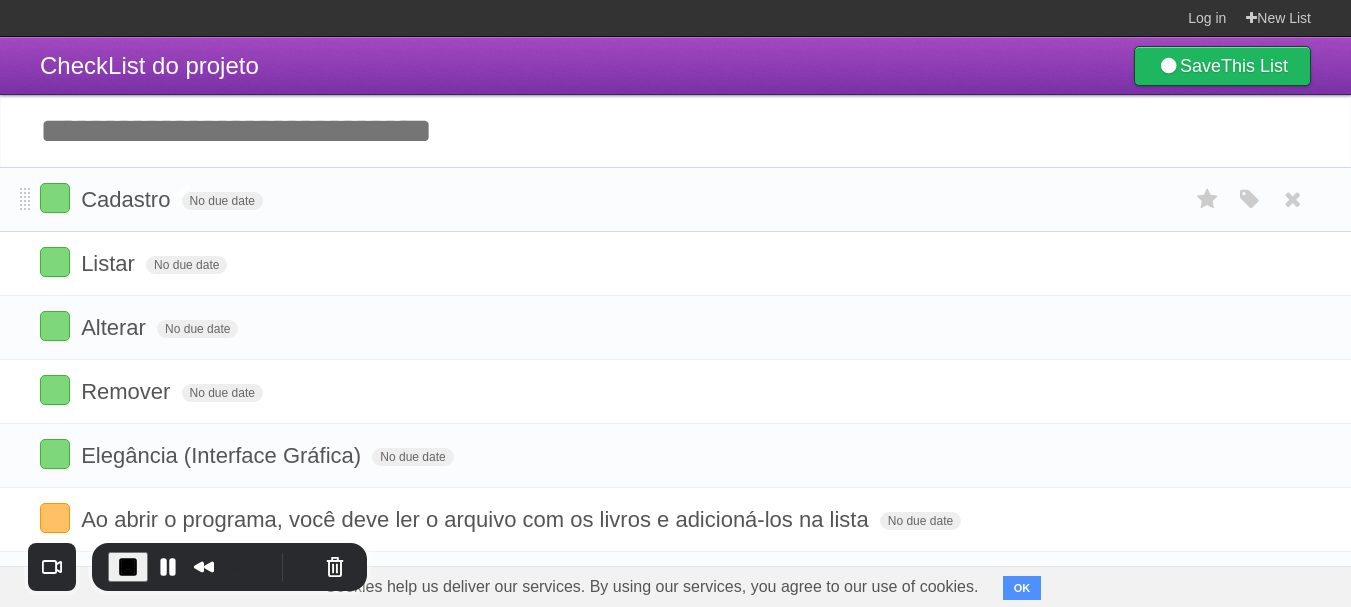 click on "Cadastro" at bounding box center [128, 199] 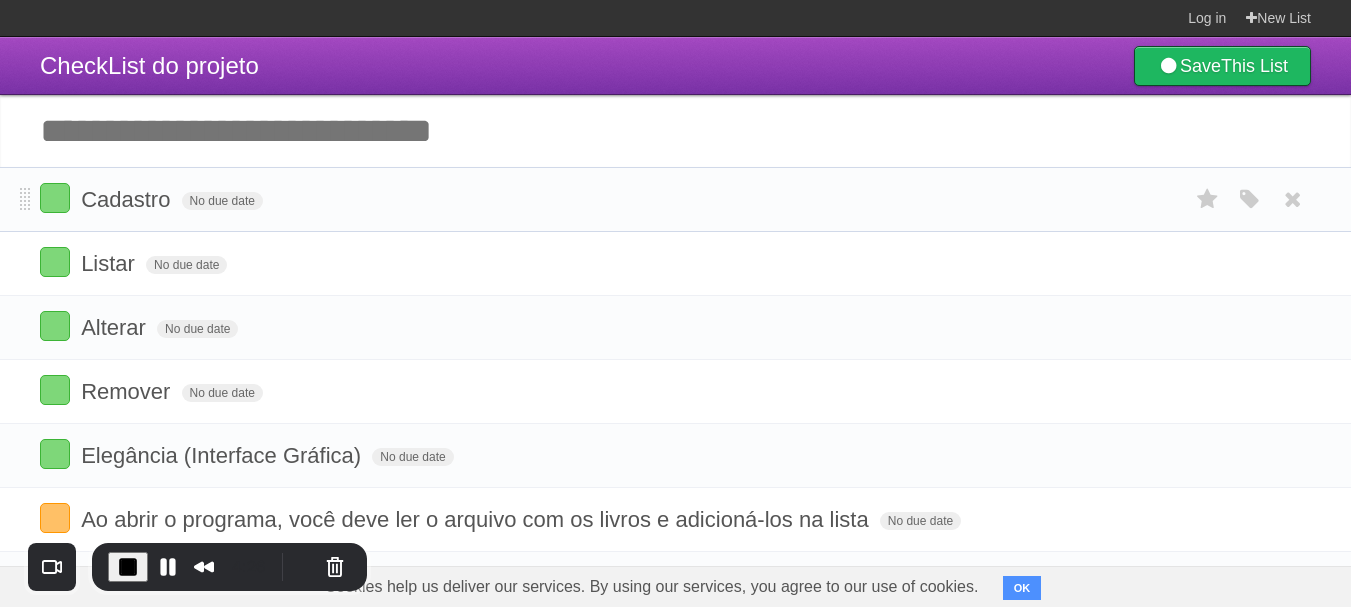 click on "Cadastro
No due date
White
Red
Blue
Green
Purple
Orange" at bounding box center [675, 199] 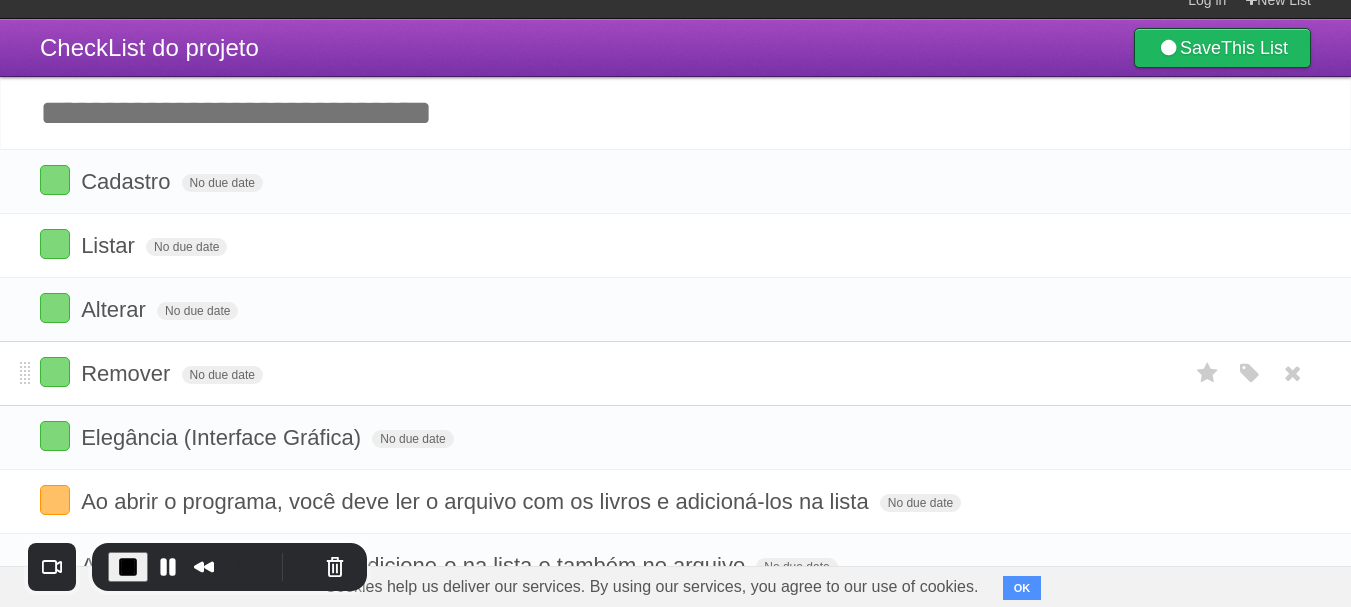 scroll, scrollTop: 397, scrollLeft: 0, axis: vertical 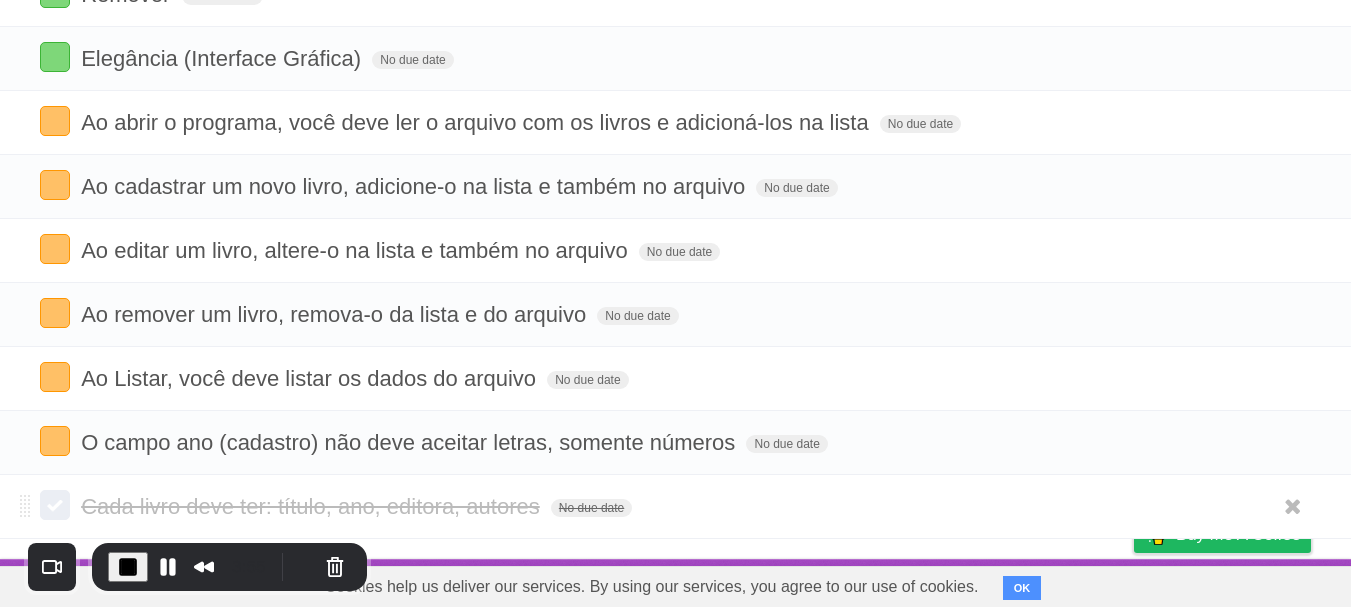 click at bounding box center [55, 505] 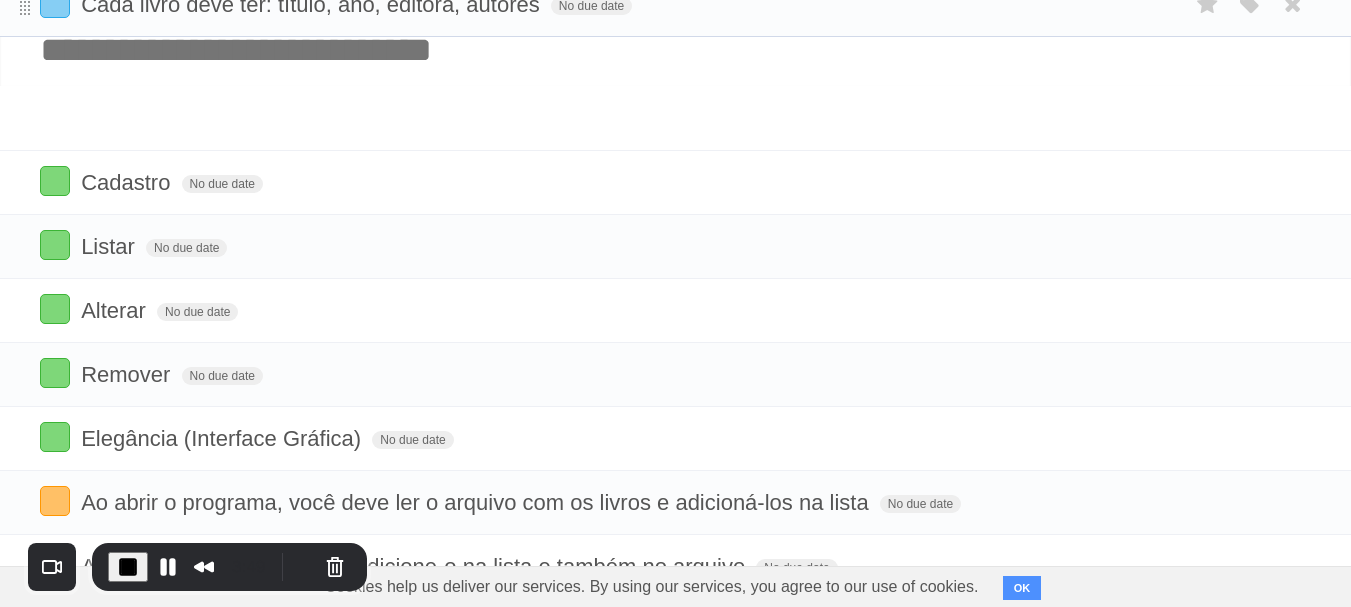 scroll, scrollTop: 1, scrollLeft: 0, axis: vertical 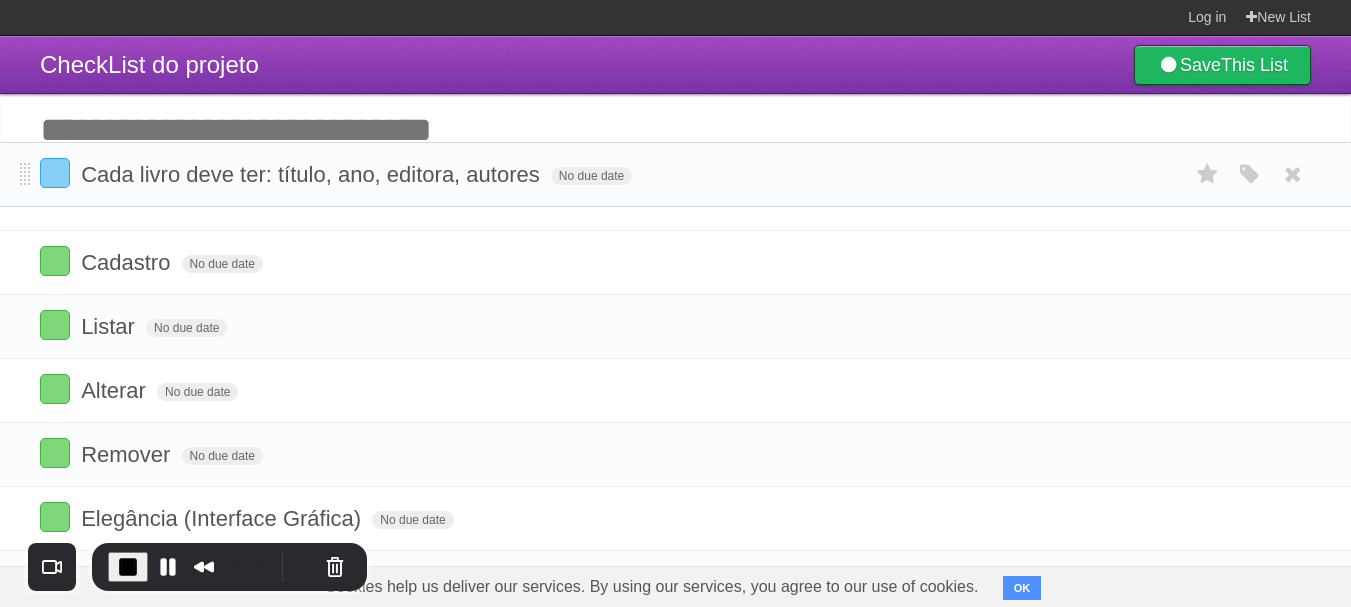 drag, startPoint x: 20, startPoint y: 508, endPoint x: 6, endPoint y: 181, distance: 327.29956 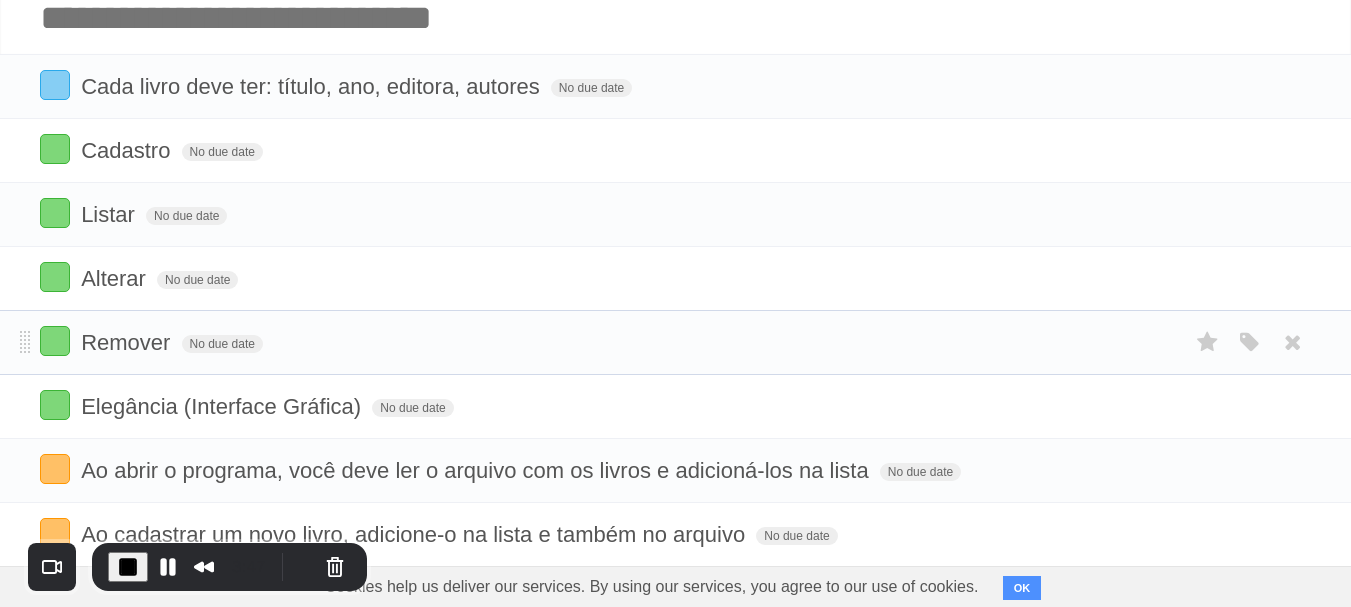 scroll, scrollTop: 0, scrollLeft: 0, axis: both 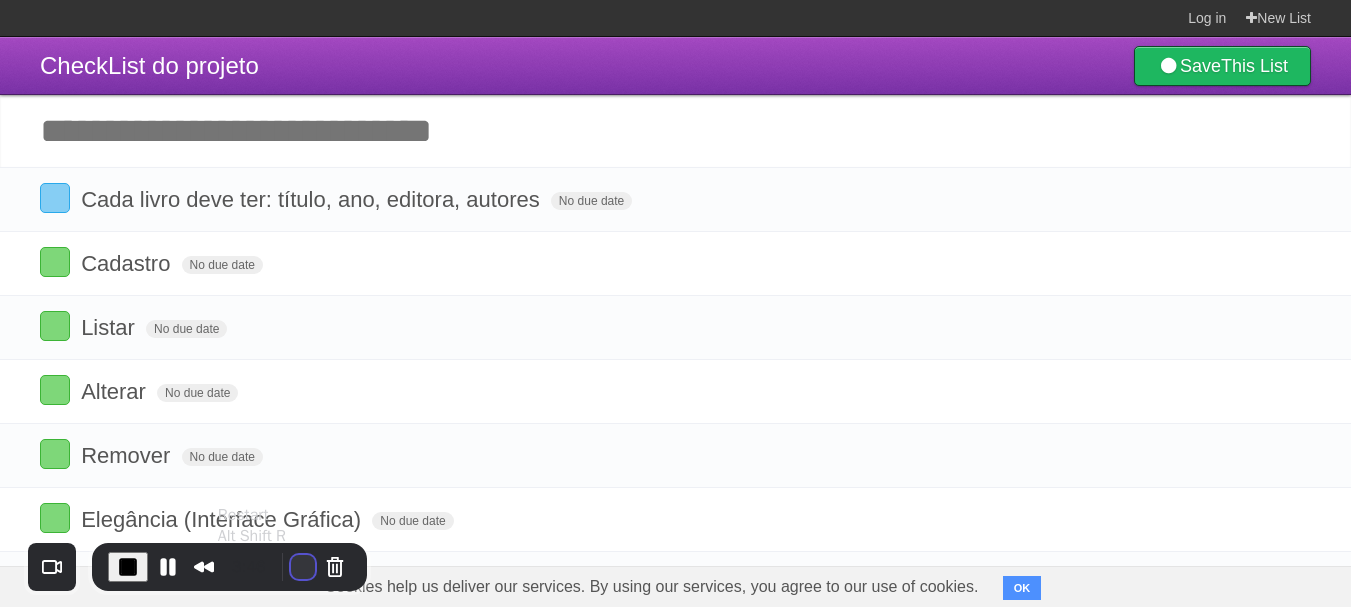 click at bounding box center (303, 567) 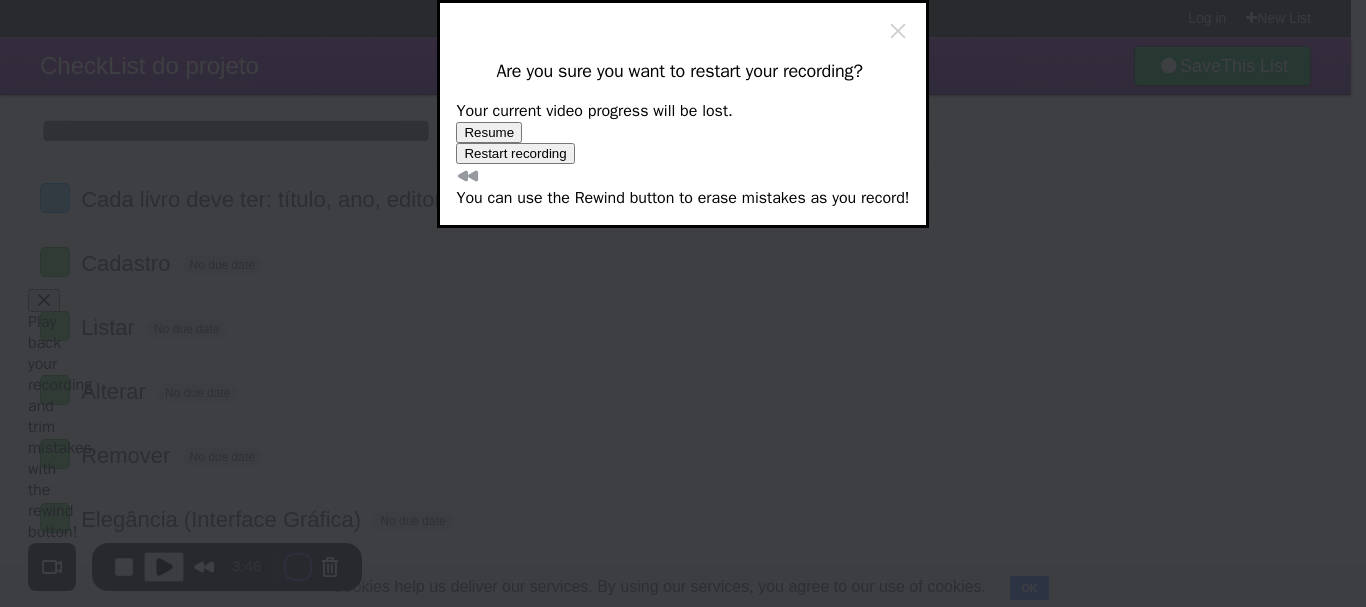 click on "Restart recording" at bounding box center (515, 153) 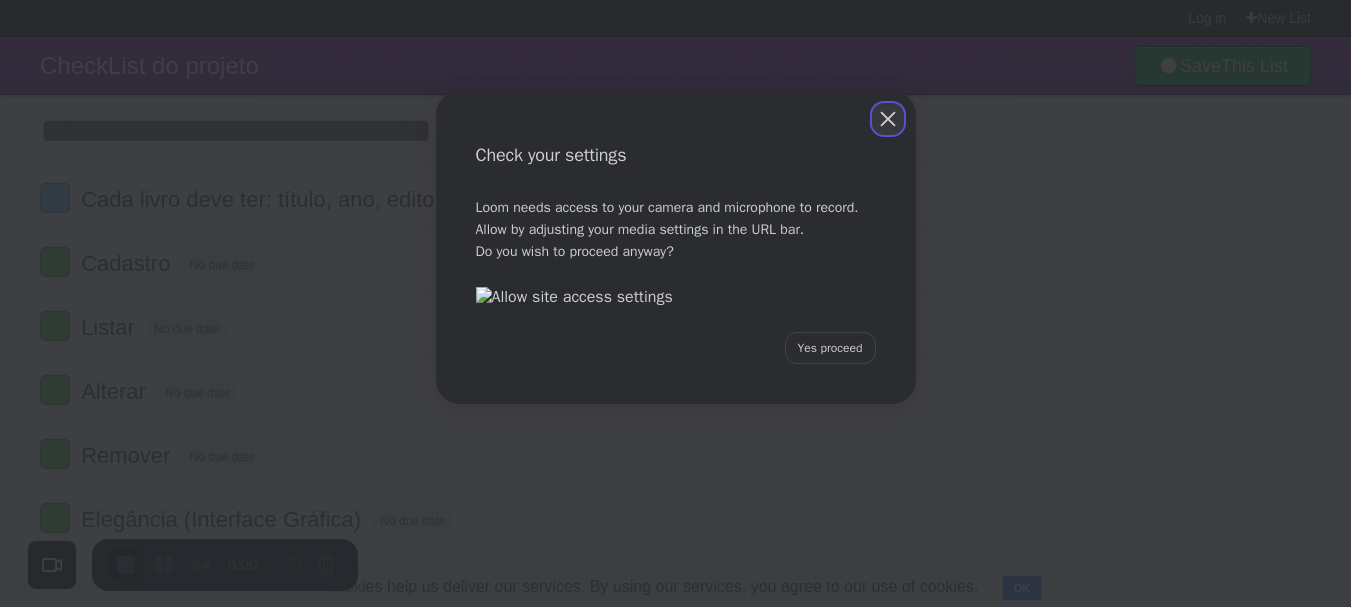 click at bounding box center (888, 119) 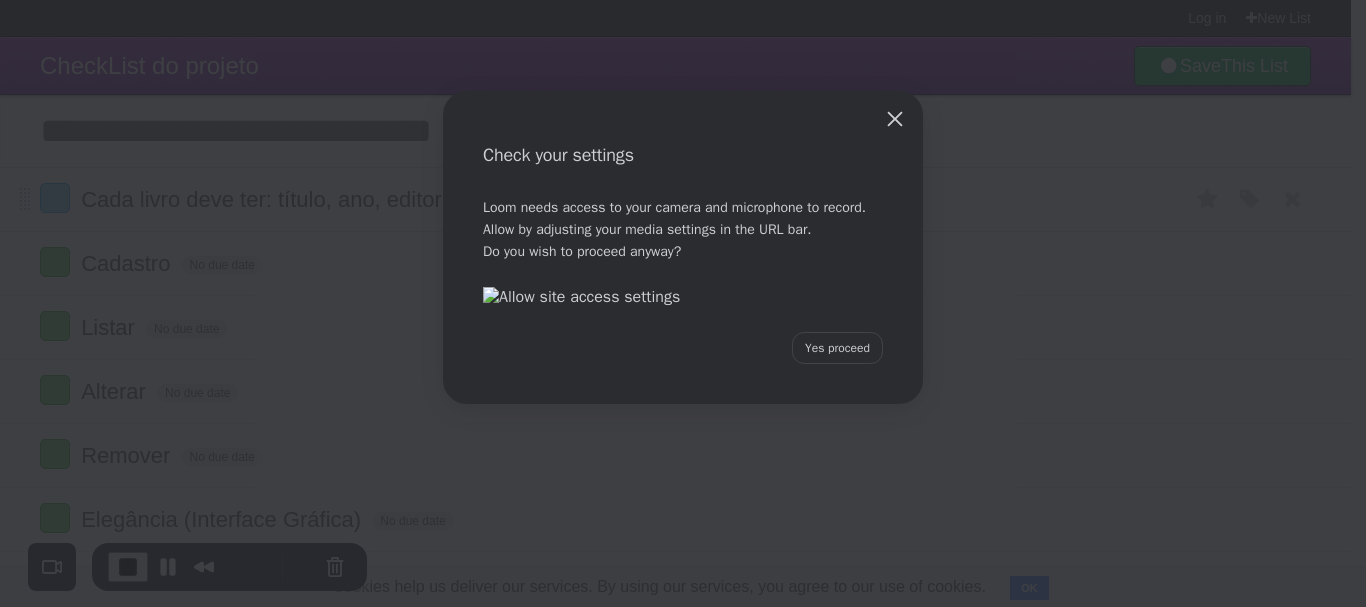 click on "Check your settings Loom needs access to your camera and microphone to record. Allow by adjusting your media settings in the URL bar. Do you wish to proceed anyway? Yes proceed" at bounding box center [683, 303] 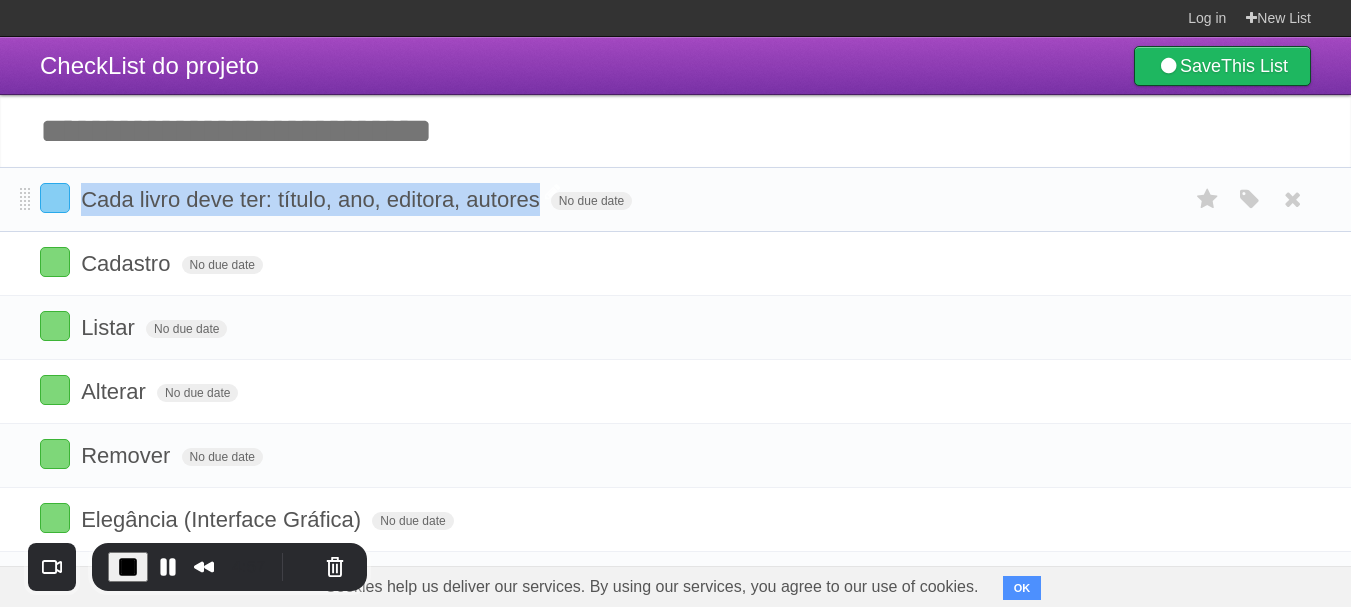 drag, startPoint x: 74, startPoint y: 193, endPoint x: 535, endPoint y: 202, distance: 461.08783 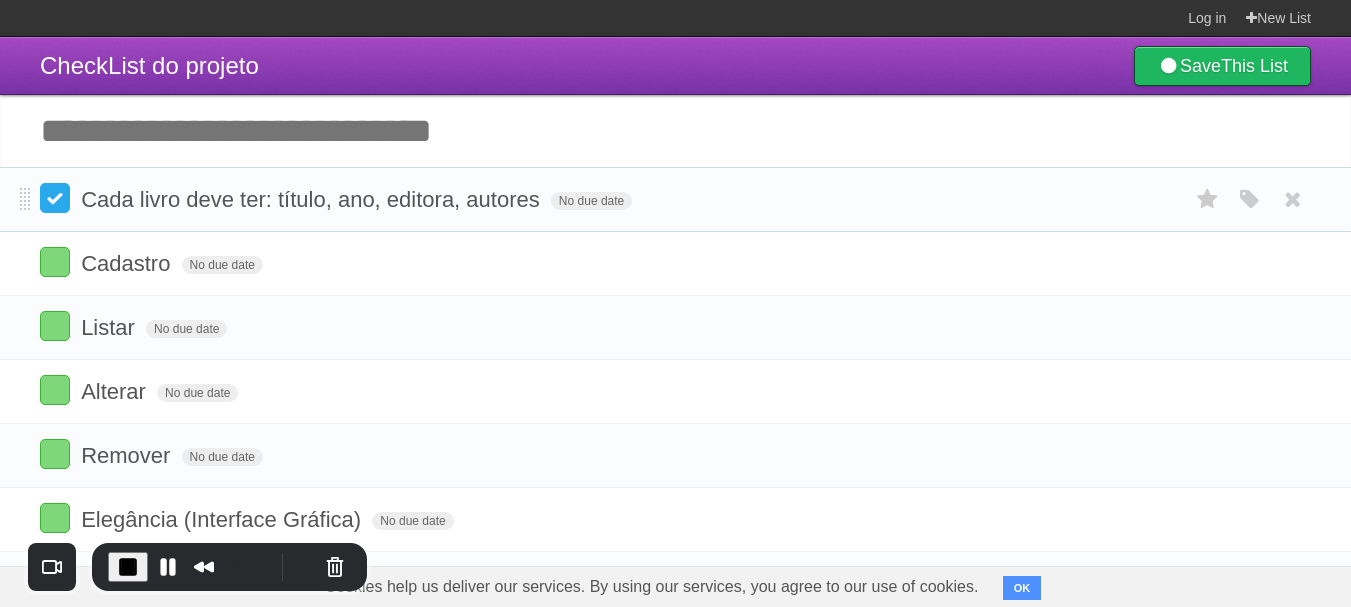 click at bounding box center (55, 198) 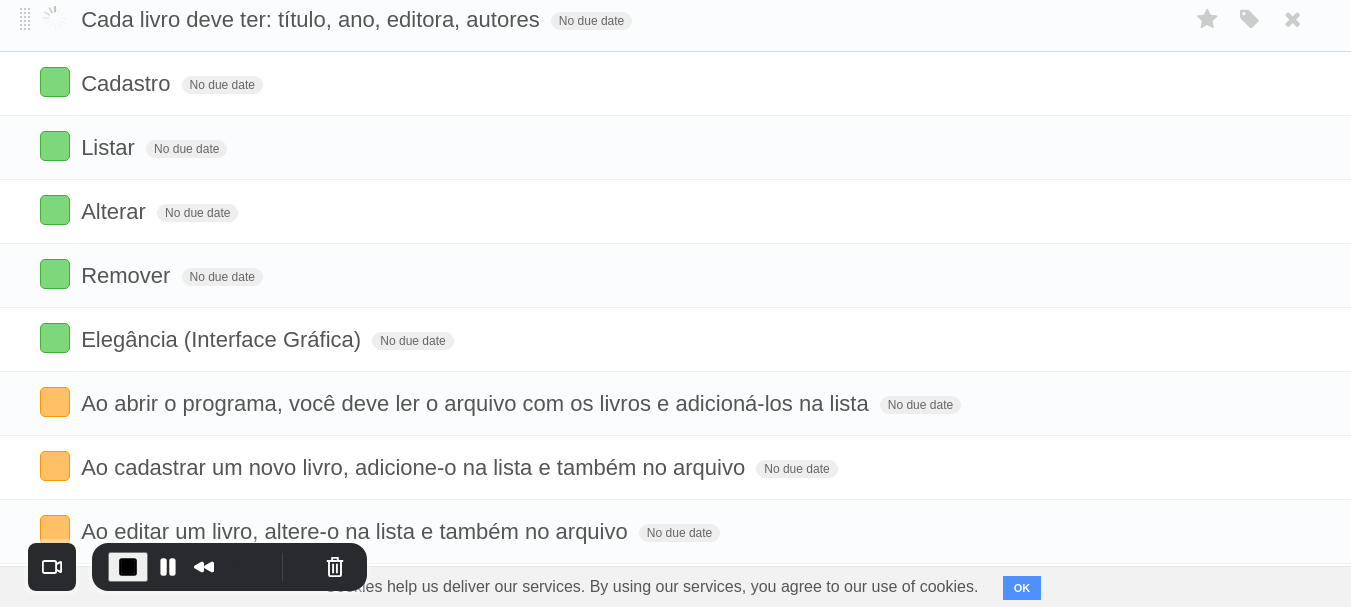 scroll, scrollTop: 397, scrollLeft: 0, axis: vertical 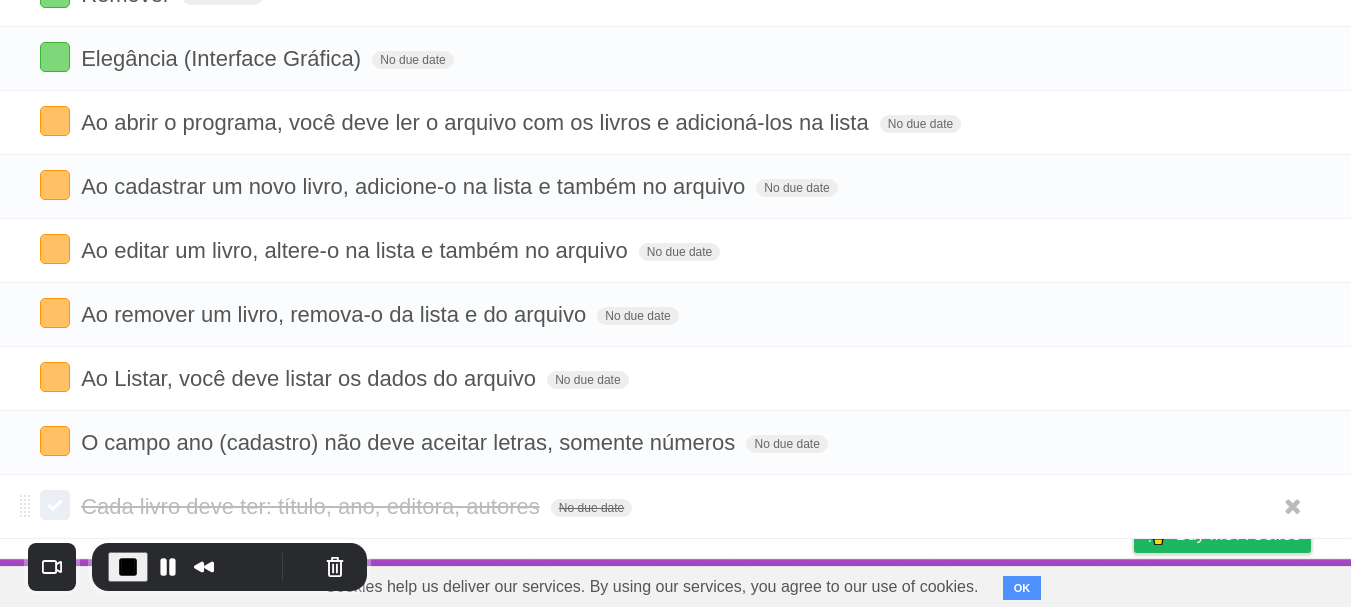 click at bounding box center [55, 505] 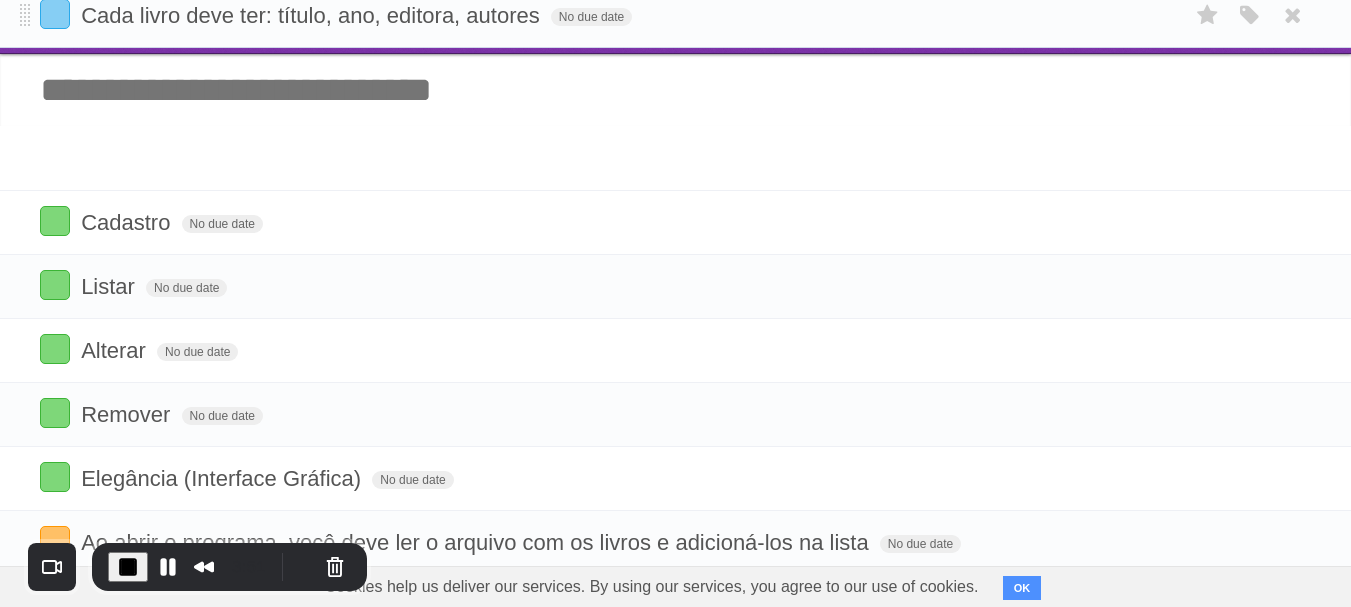 scroll, scrollTop: 0, scrollLeft: 0, axis: both 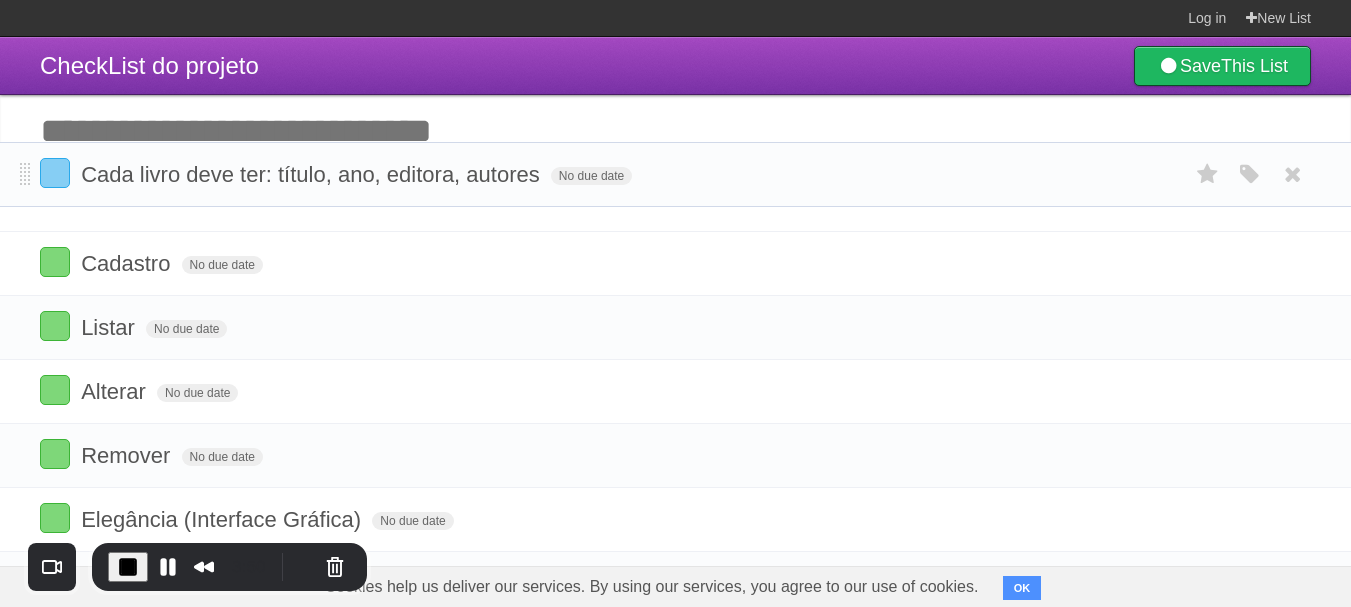 drag, startPoint x: 23, startPoint y: 510, endPoint x: 10, endPoint y: 178, distance: 332.25443 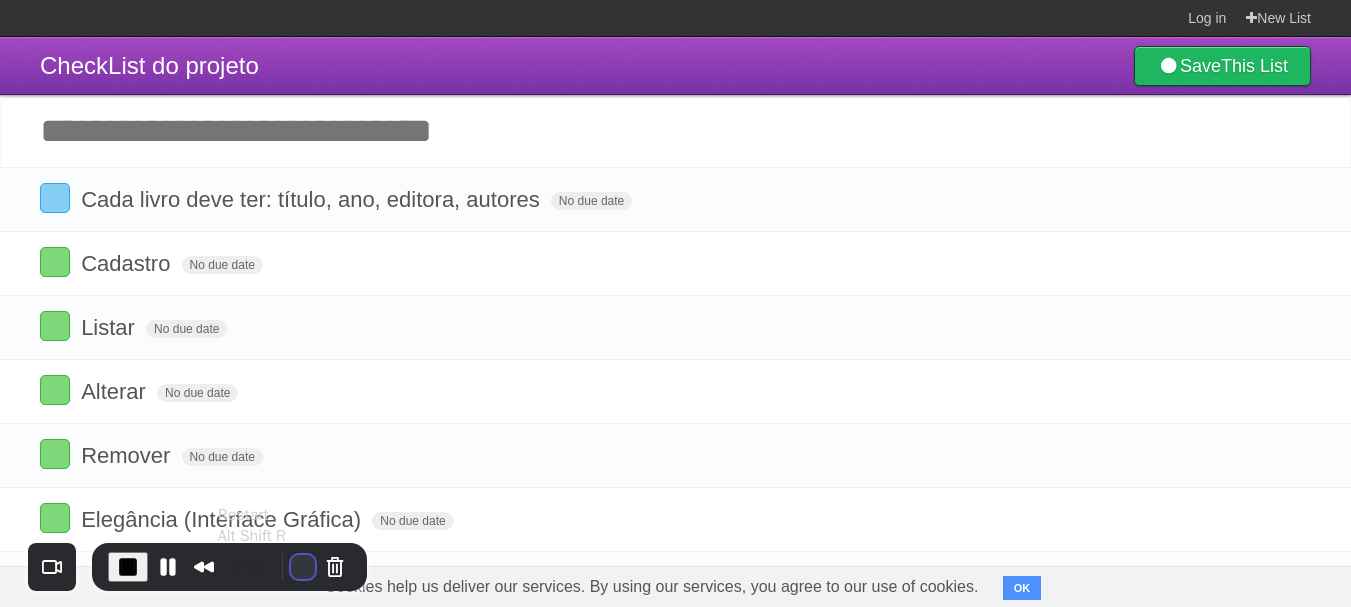 click at bounding box center [303, 567] 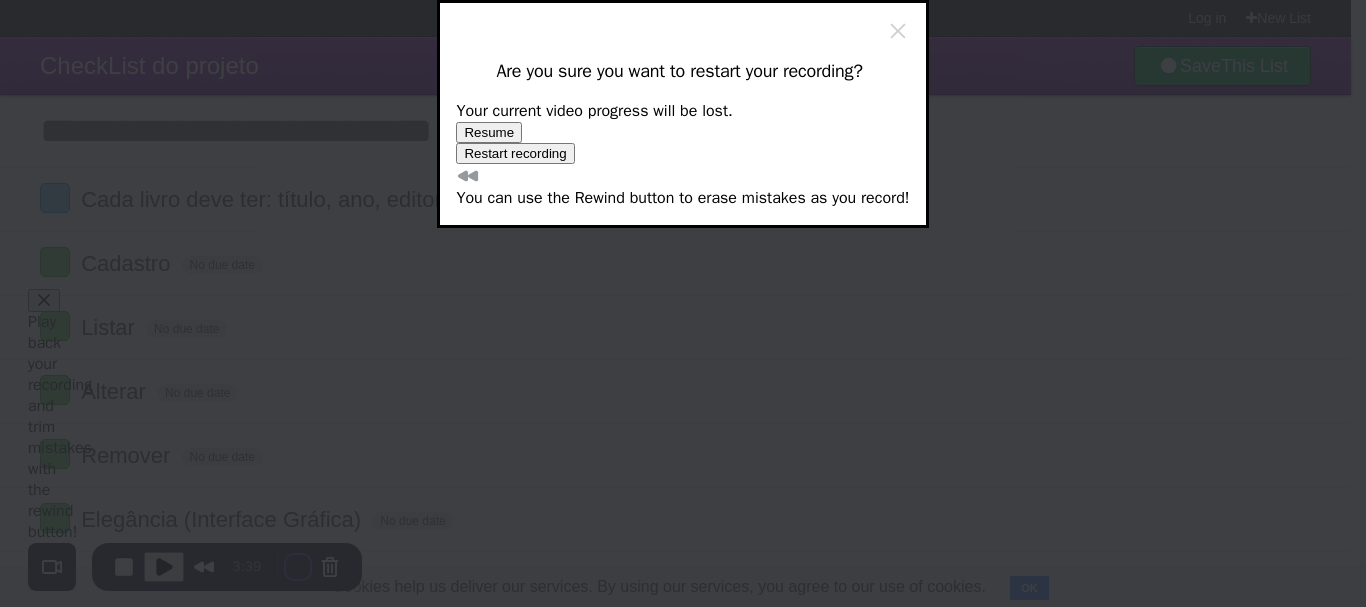 click on "Restart recording" at bounding box center [515, 153] 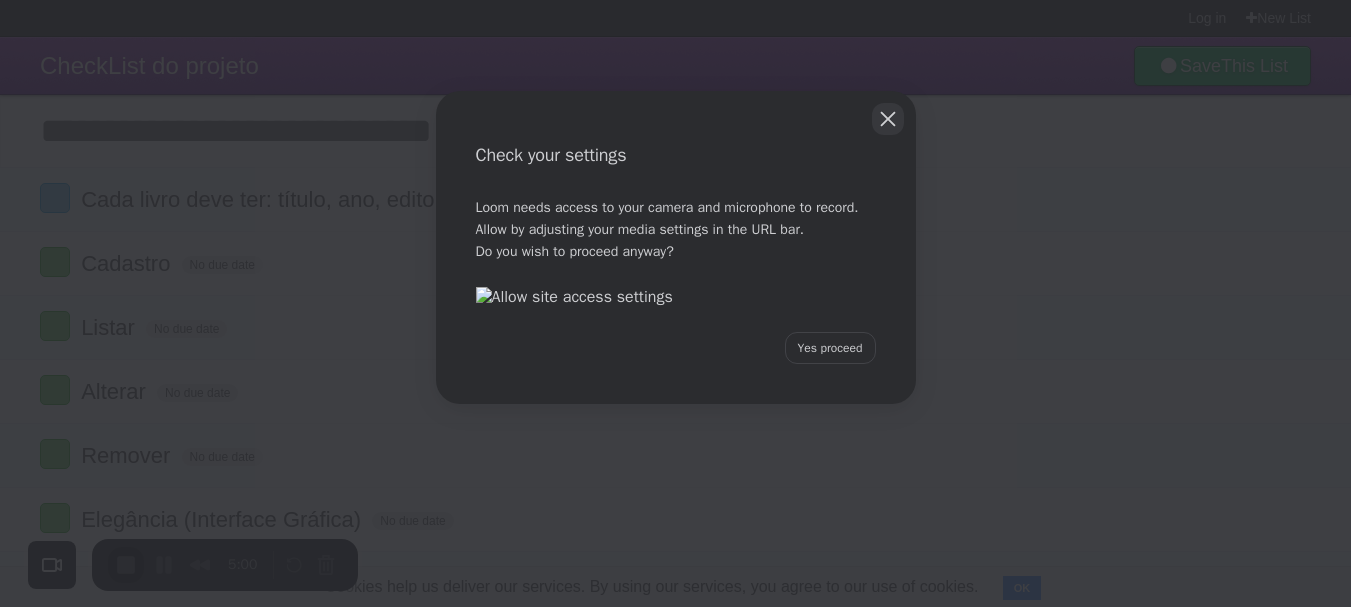 click at bounding box center [888, 119] 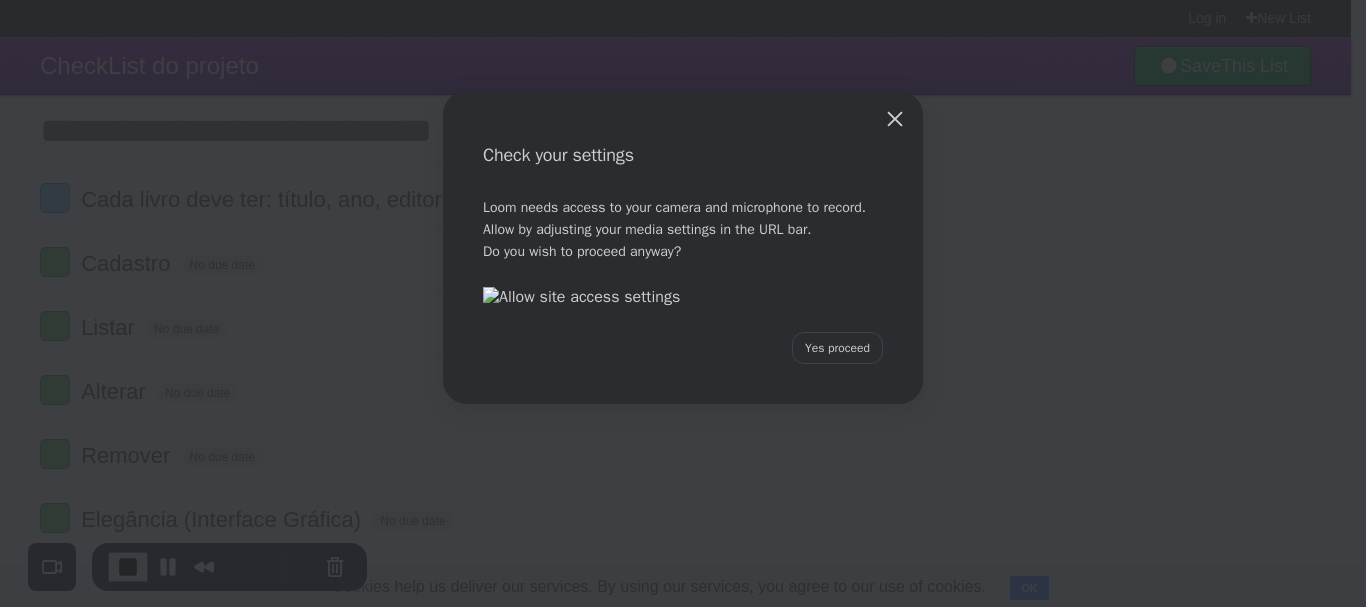 click on "Check your settings Loom needs access to your camera and microphone to record. Allow by adjusting your media settings in the URL bar. Do you wish to proceed anyway? Yes proceed" at bounding box center (683, 303) 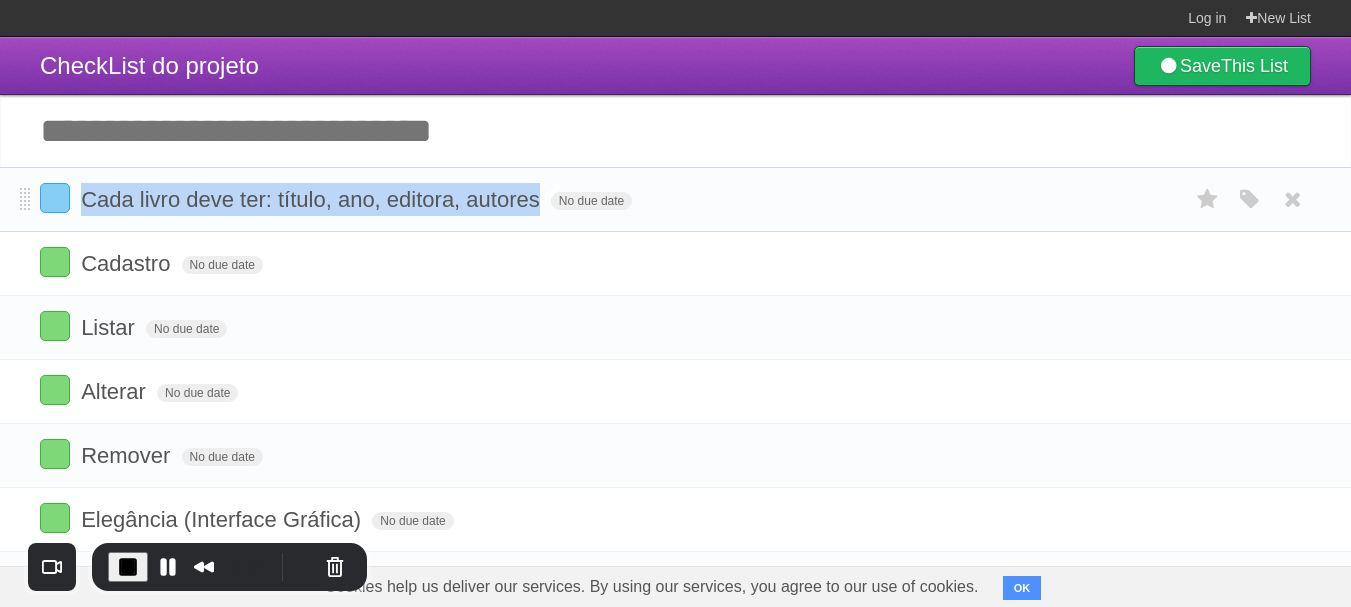 drag, startPoint x: 83, startPoint y: 195, endPoint x: 539, endPoint y: 198, distance: 456.00986 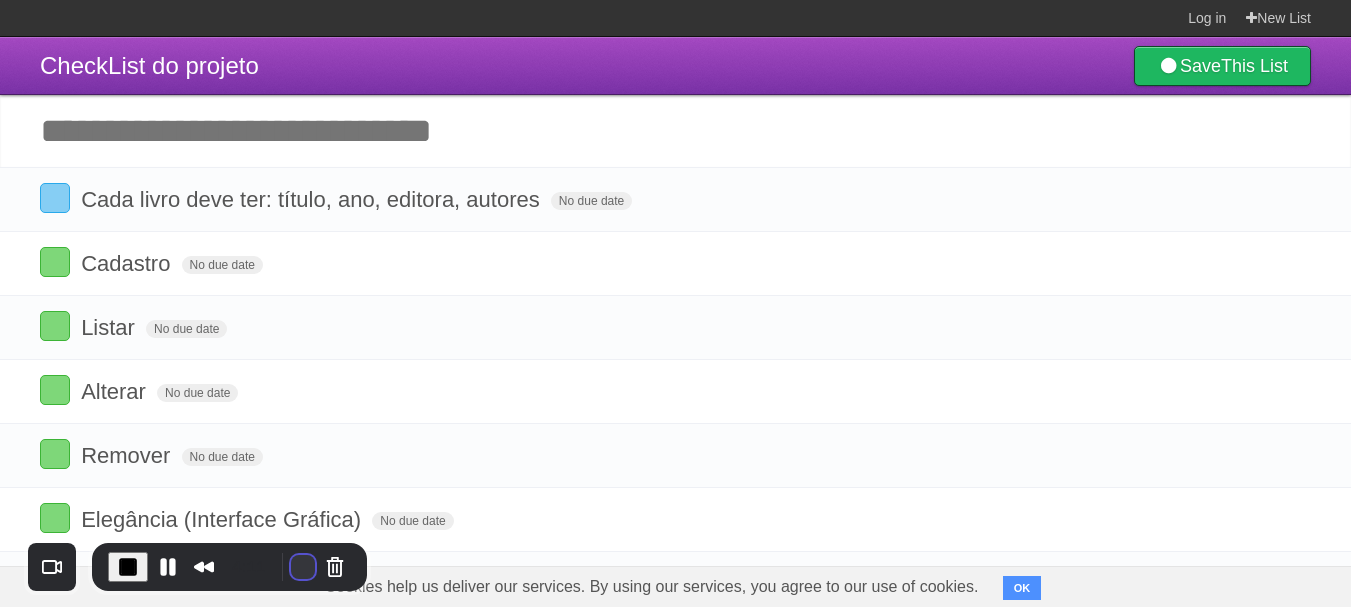 click at bounding box center [303, 567] 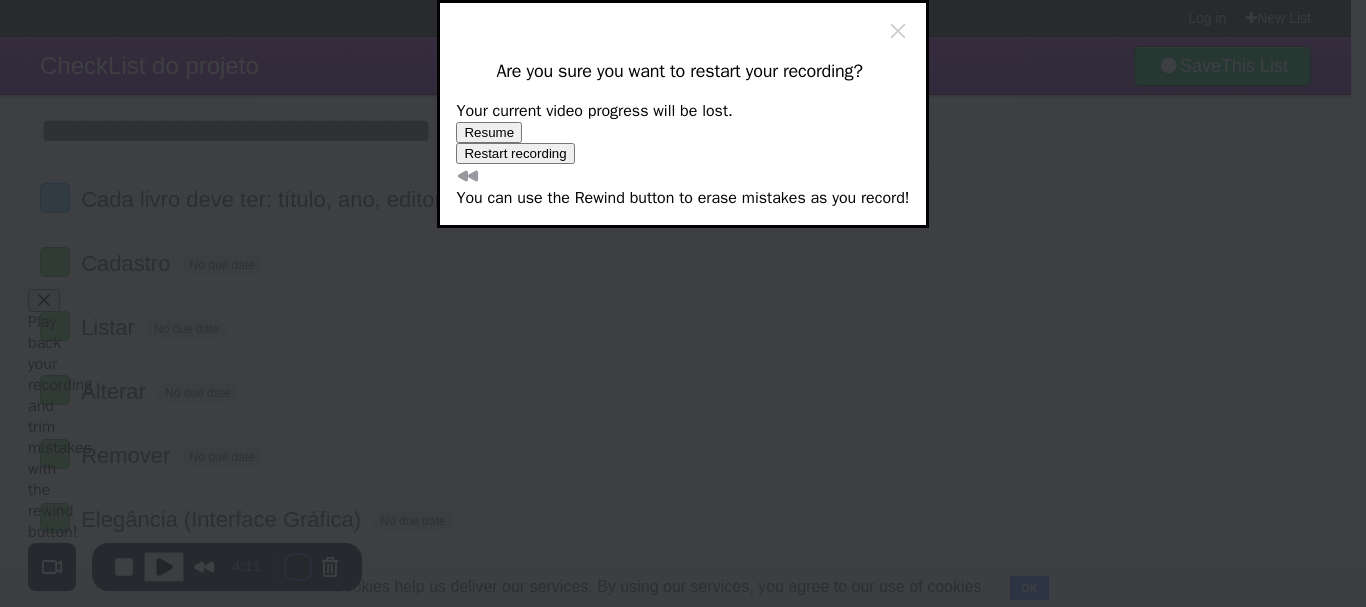 click on "Restart recording" at bounding box center [515, 153] 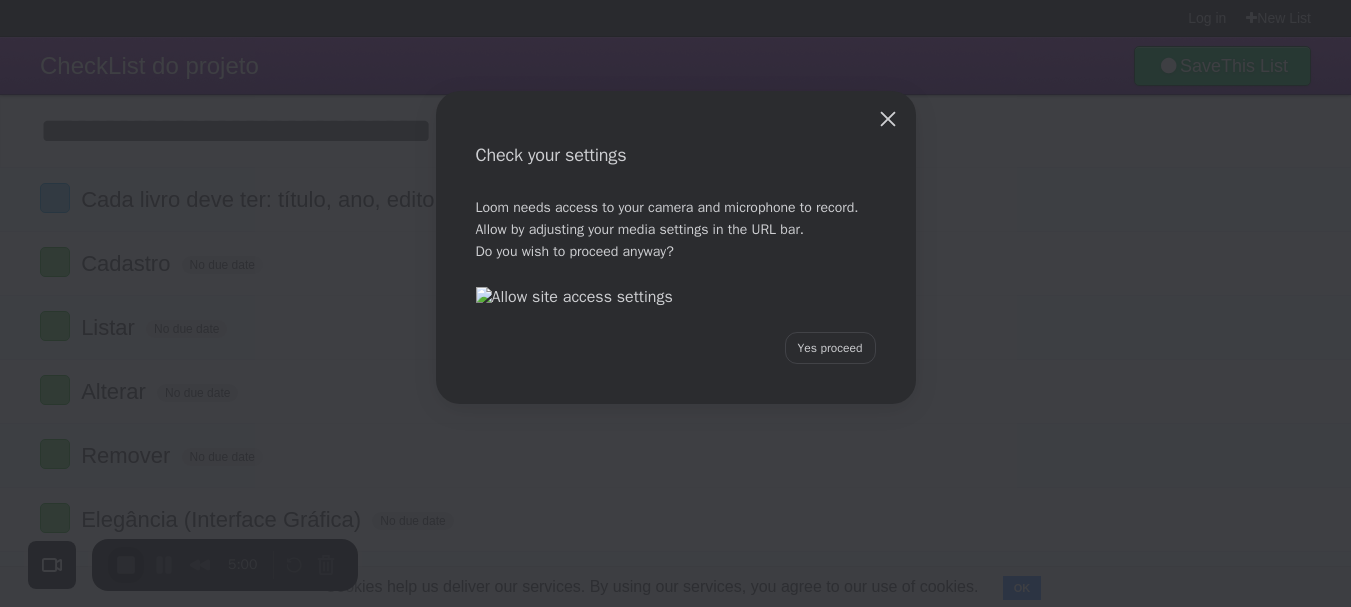 click on "Check your settings" at bounding box center [676, 144] 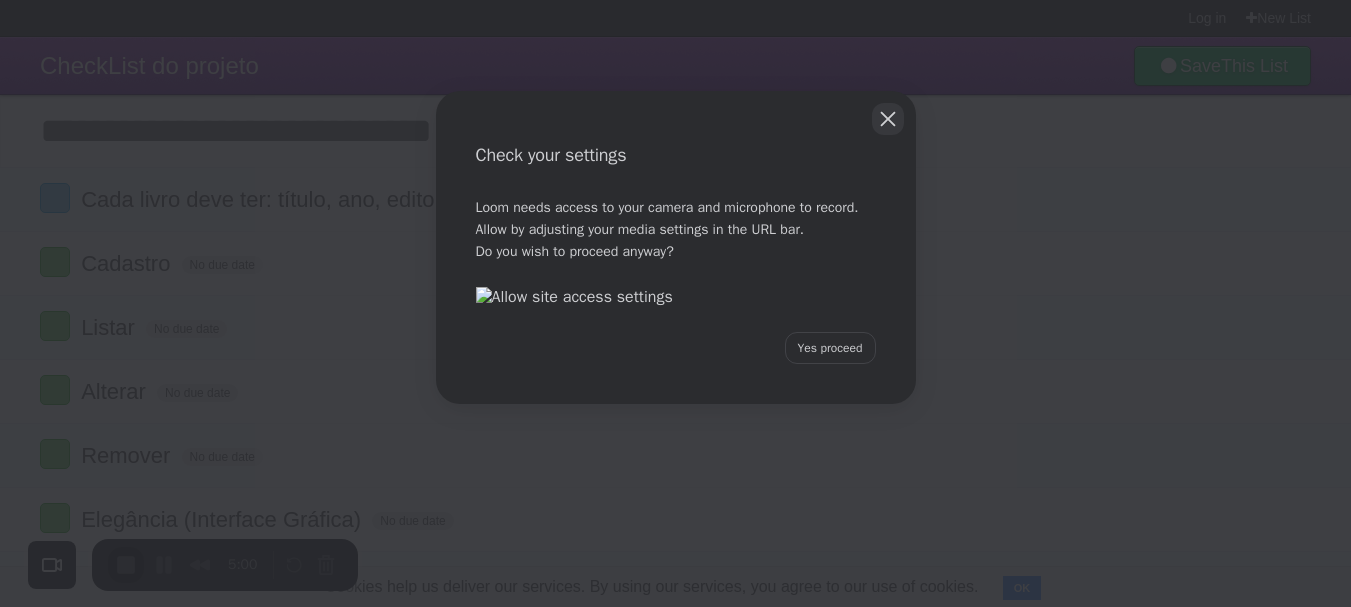 click at bounding box center (888, 119) 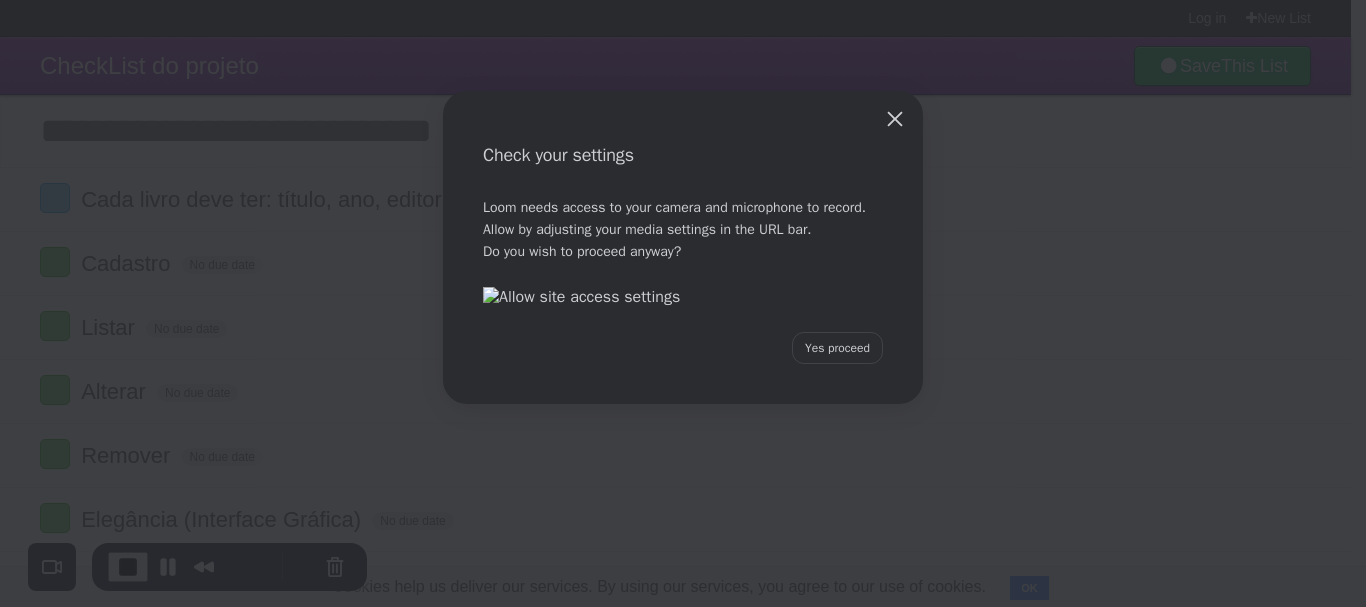 click on "Check your settings Loom needs access to your camera and microphone to record. Allow by adjusting your media settings in the URL bar. Do you wish to proceed anyway? Yes proceed" at bounding box center [683, 303] 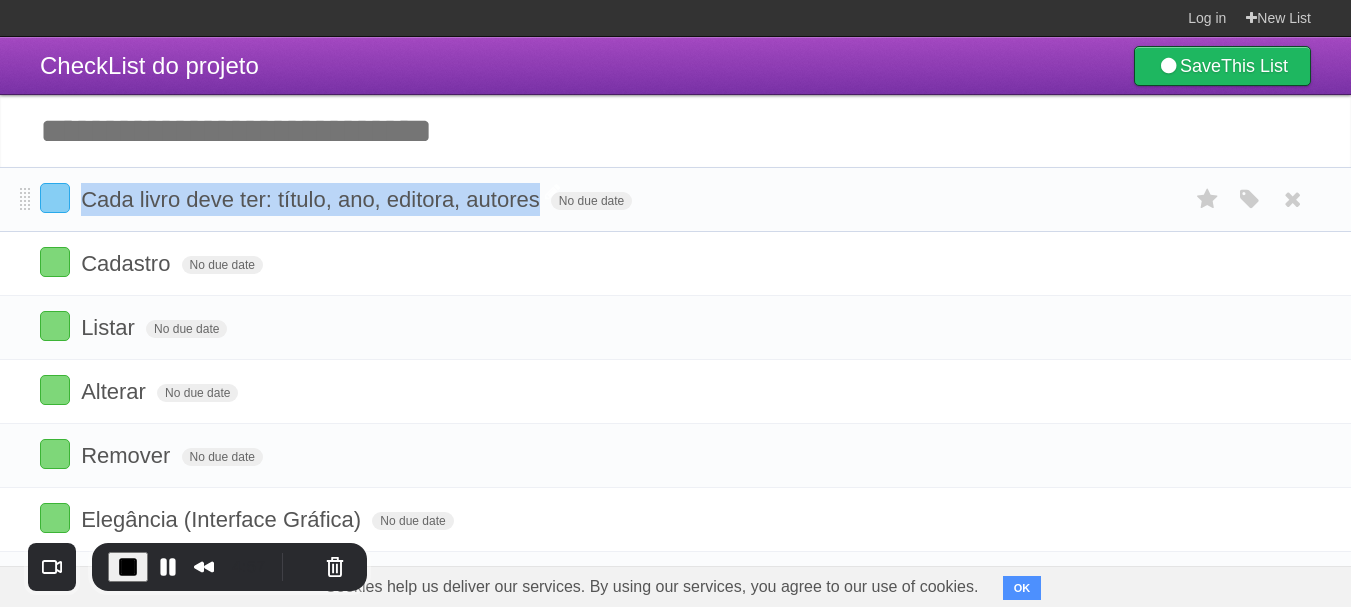 drag, startPoint x: 84, startPoint y: 204, endPoint x: 544, endPoint y: 202, distance: 460.00433 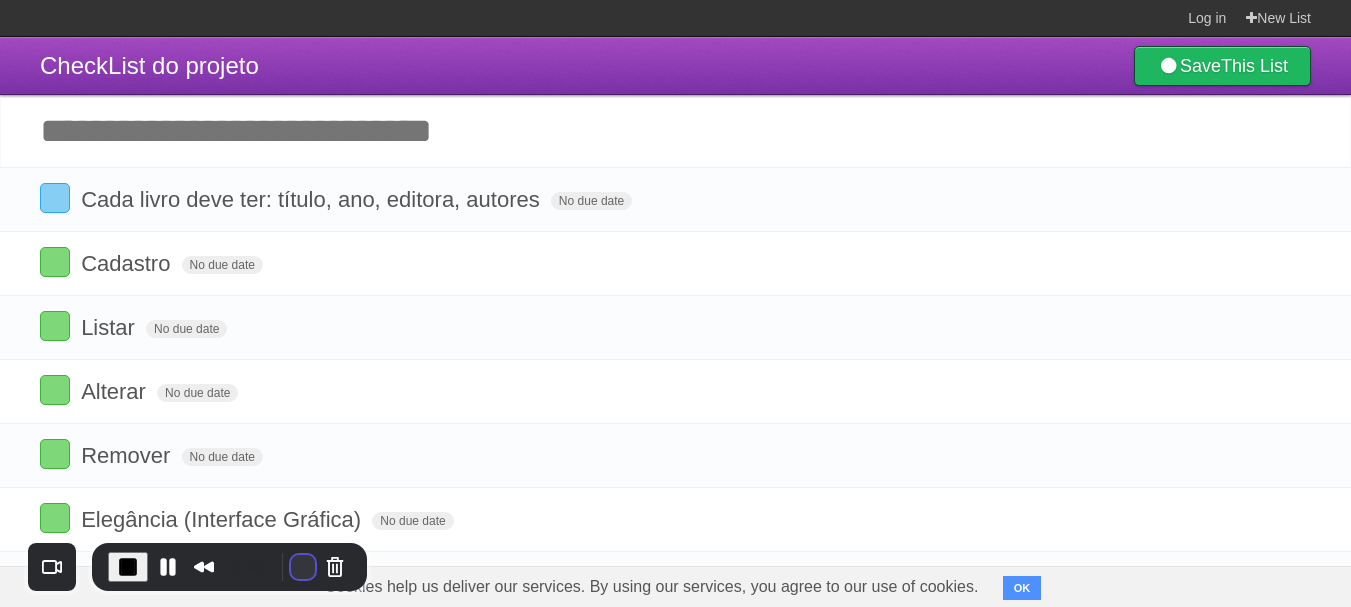 click at bounding box center [303, 567] 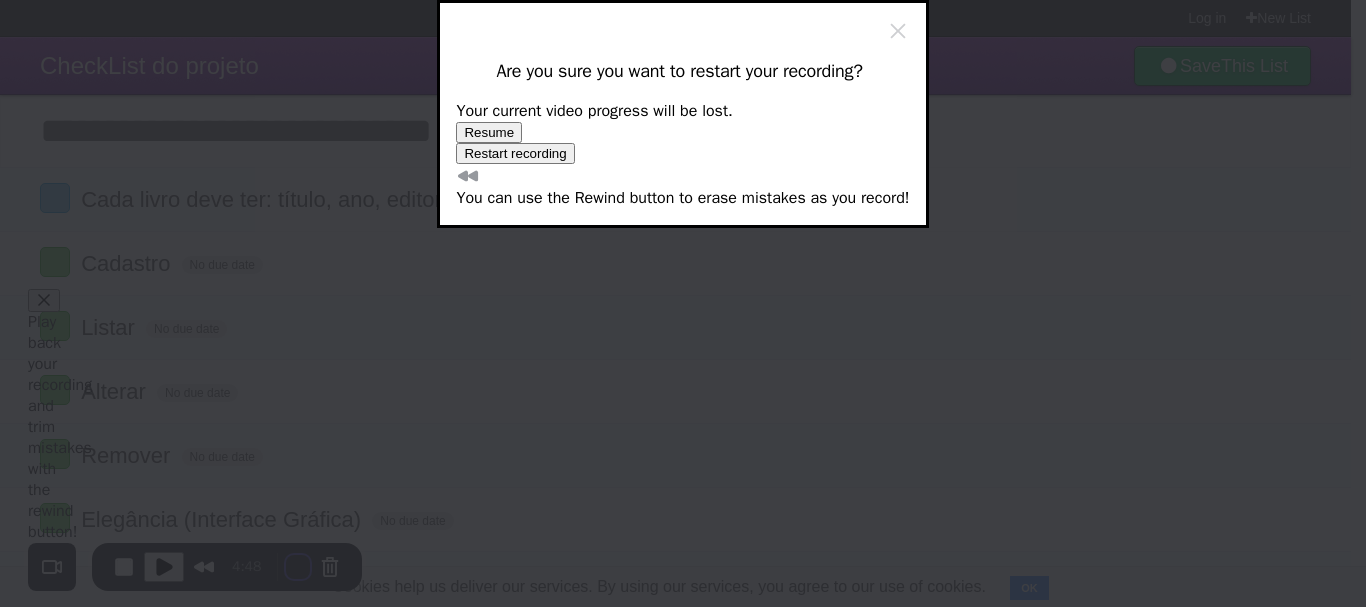 click on "Restart recording" at bounding box center (515, 153) 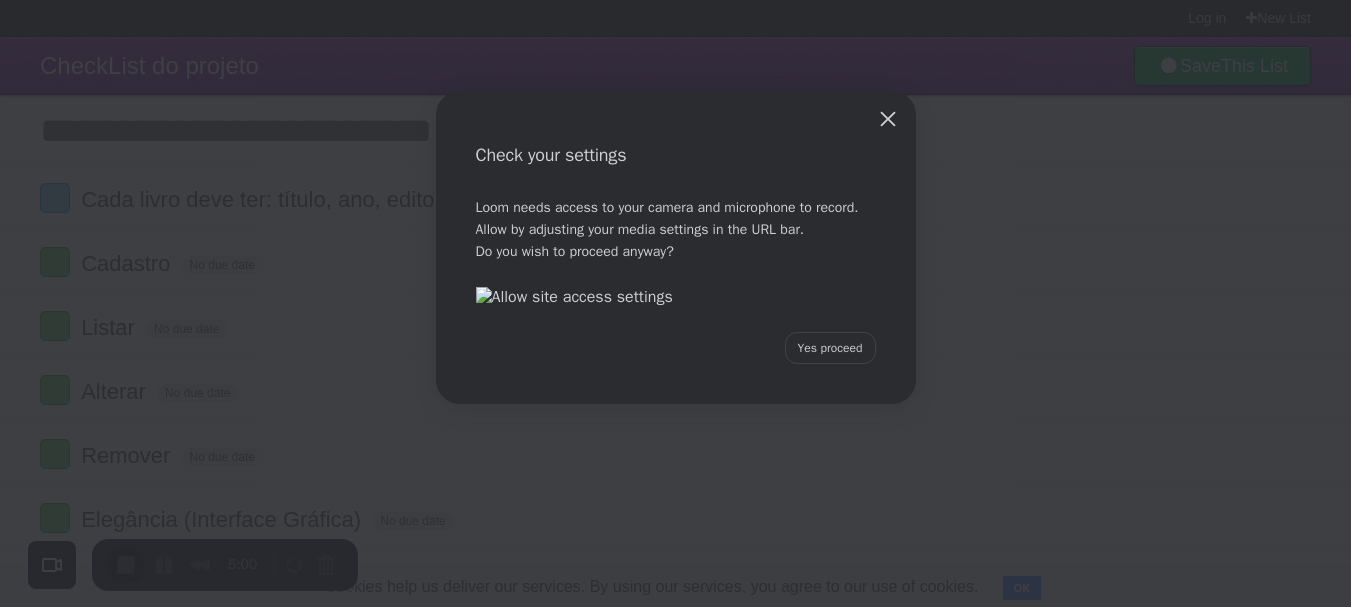 click at bounding box center [888, 119] 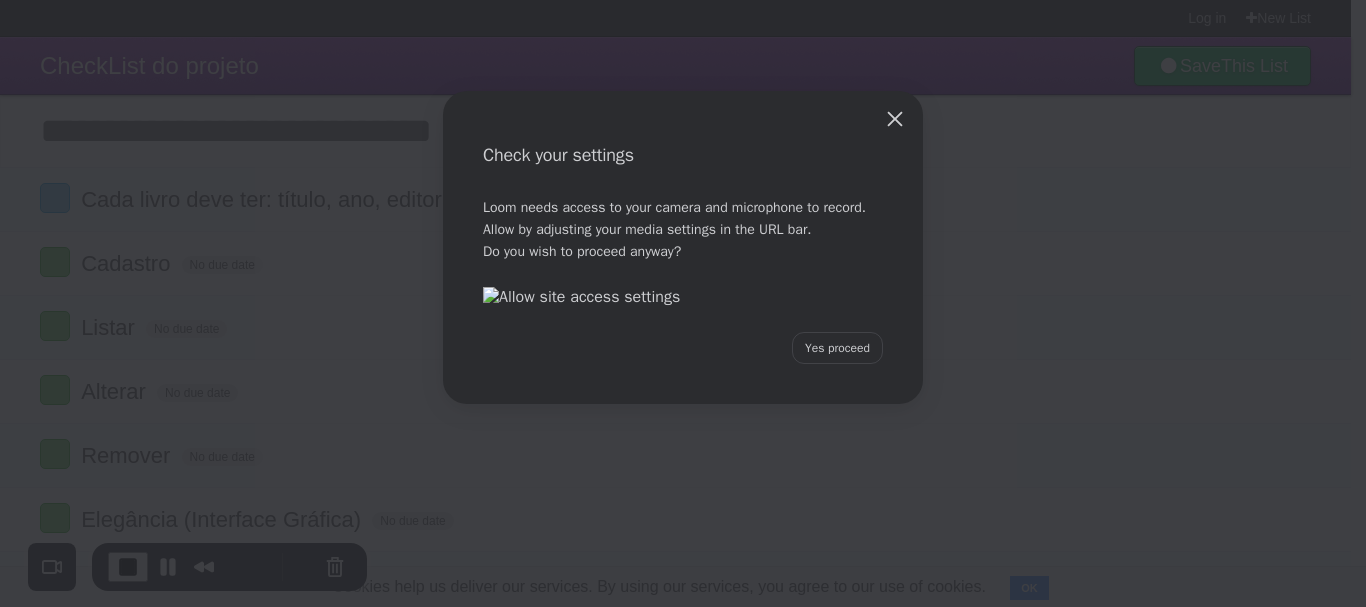 click on "Check your settings Loom needs access to your camera and microphone to record. Allow by adjusting your media settings in the URL bar. Do you wish to proceed anyway? Yes proceed" at bounding box center [683, 303] 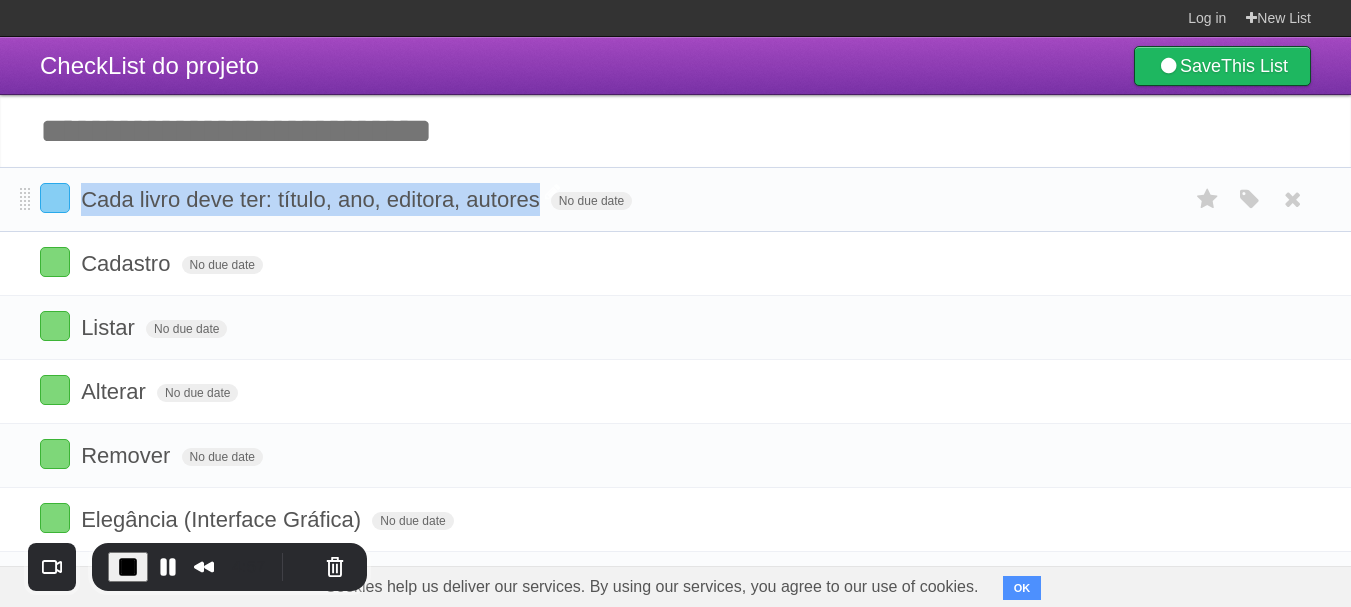 drag, startPoint x: 83, startPoint y: 194, endPoint x: 539, endPoint y: 187, distance: 456.0537 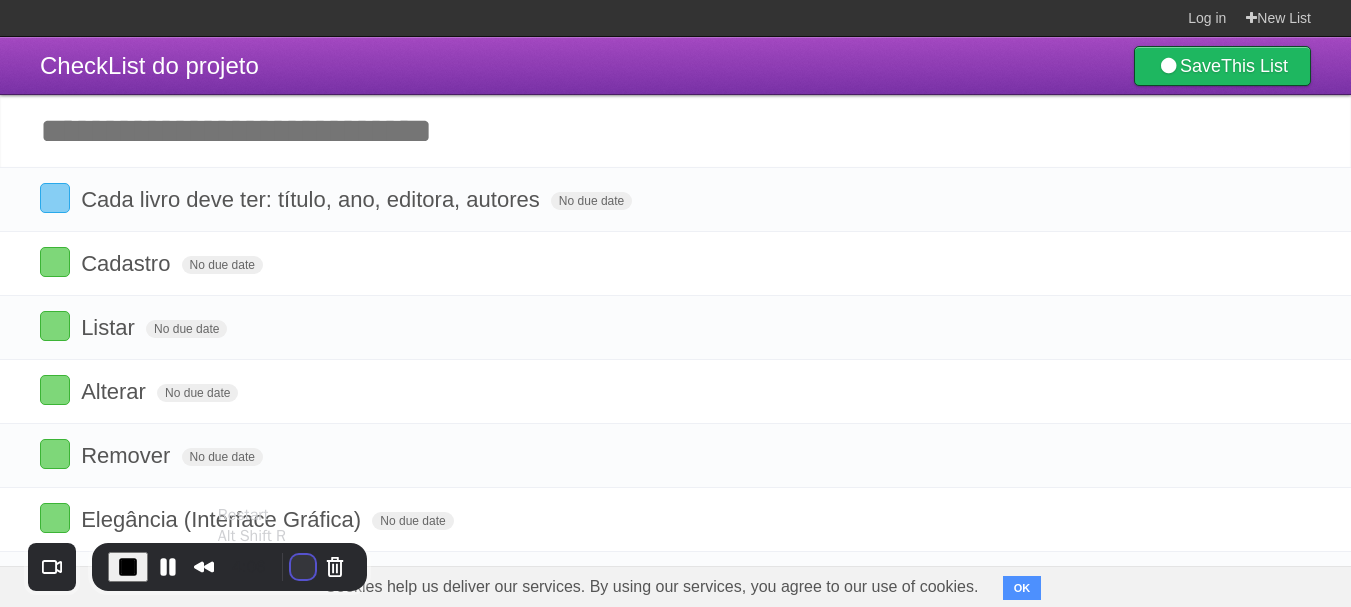 click at bounding box center [303, 567] 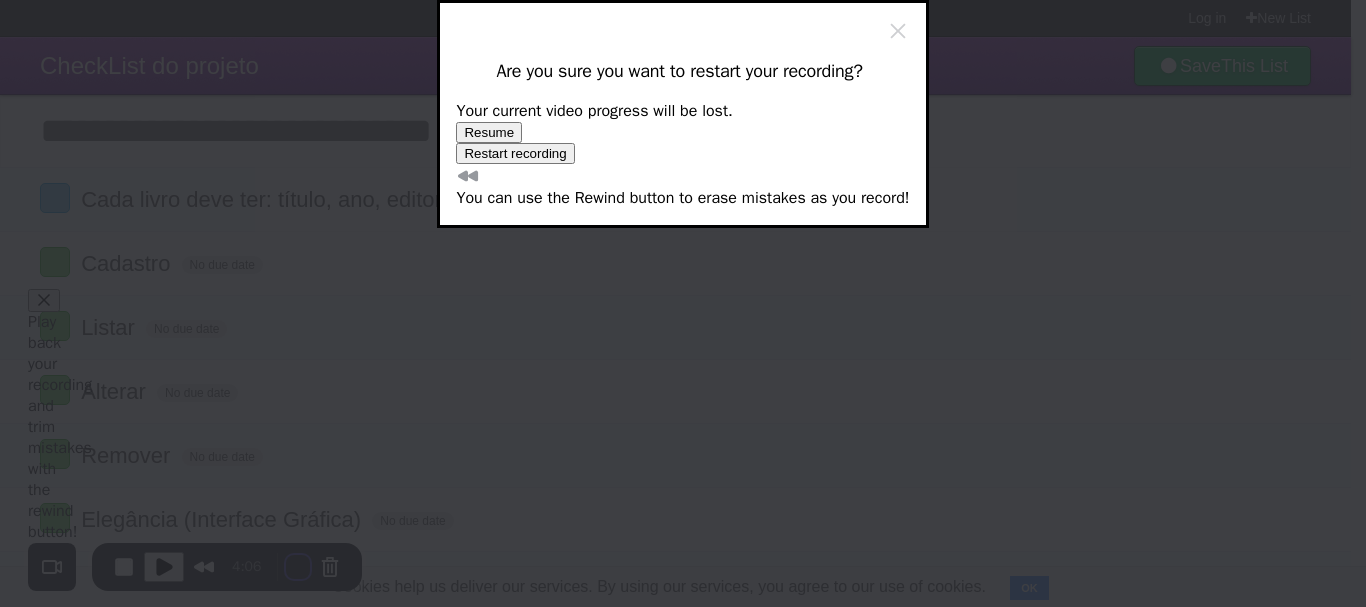 click on "Restart recording" at bounding box center [515, 153] 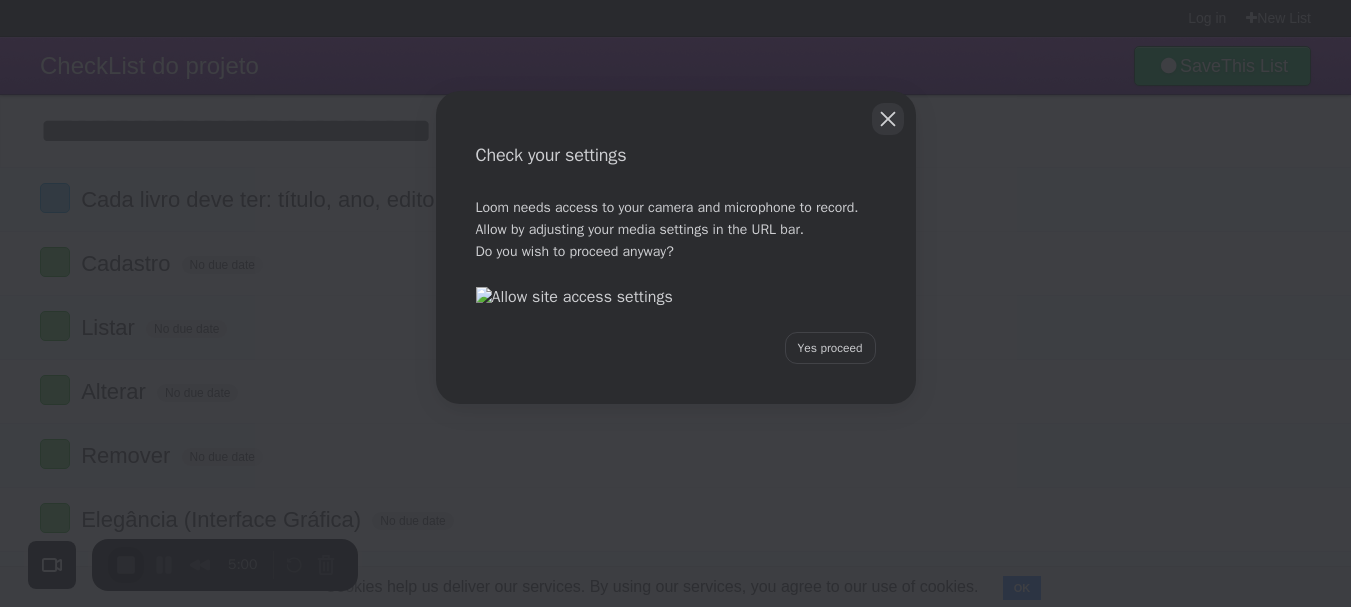 click at bounding box center (888, 119) 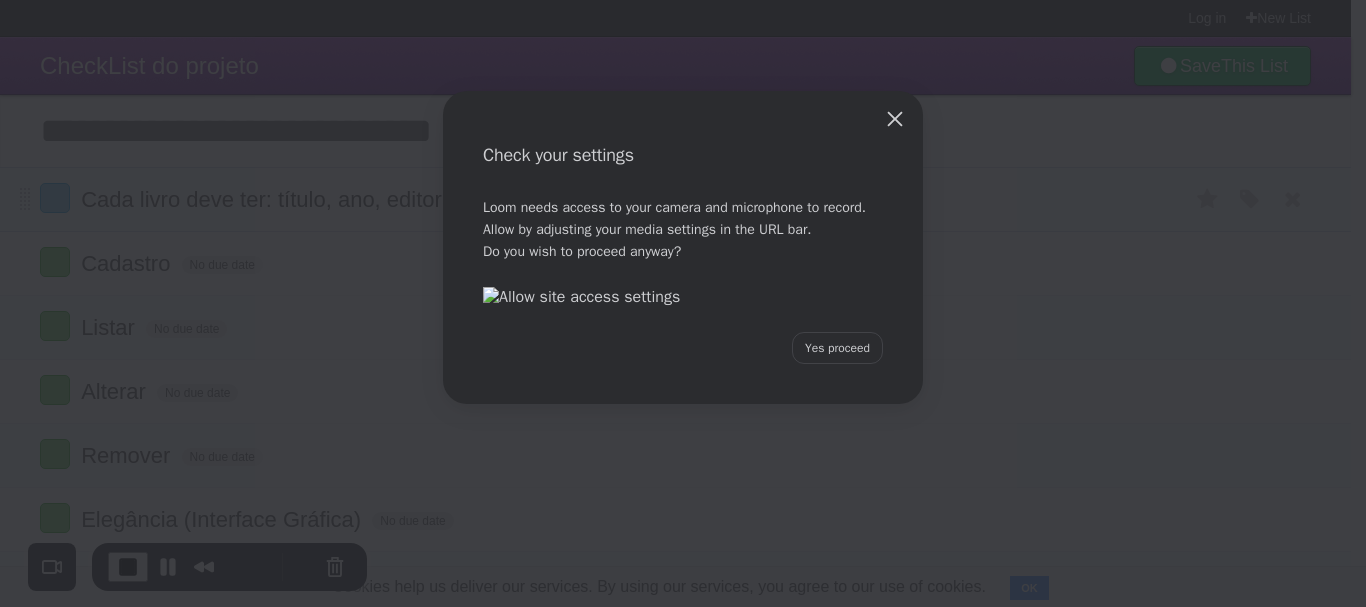 click on "Check your settings Loom needs access to your camera and microphone to record. Allow by adjusting your media settings in the URL bar. Do you wish to proceed anyway? Yes proceed" at bounding box center (683, 303) 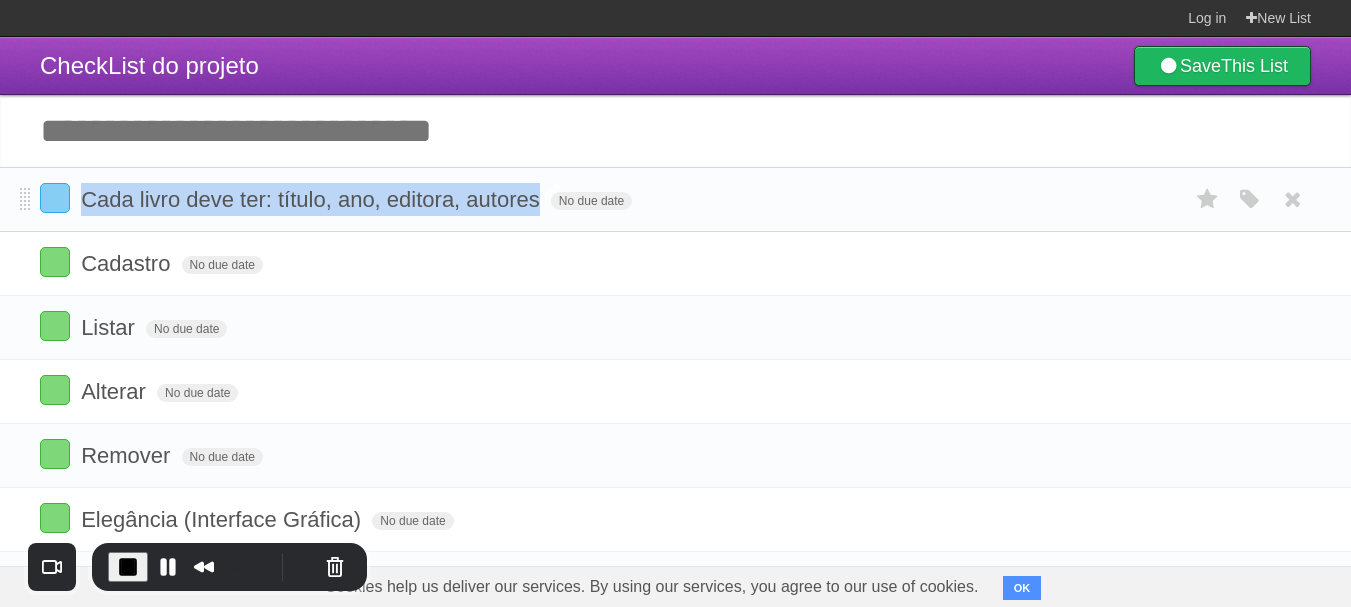 drag, startPoint x: 81, startPoint y: 195, endPoint x: 543, endPoint y: 202, distance: 462.05304 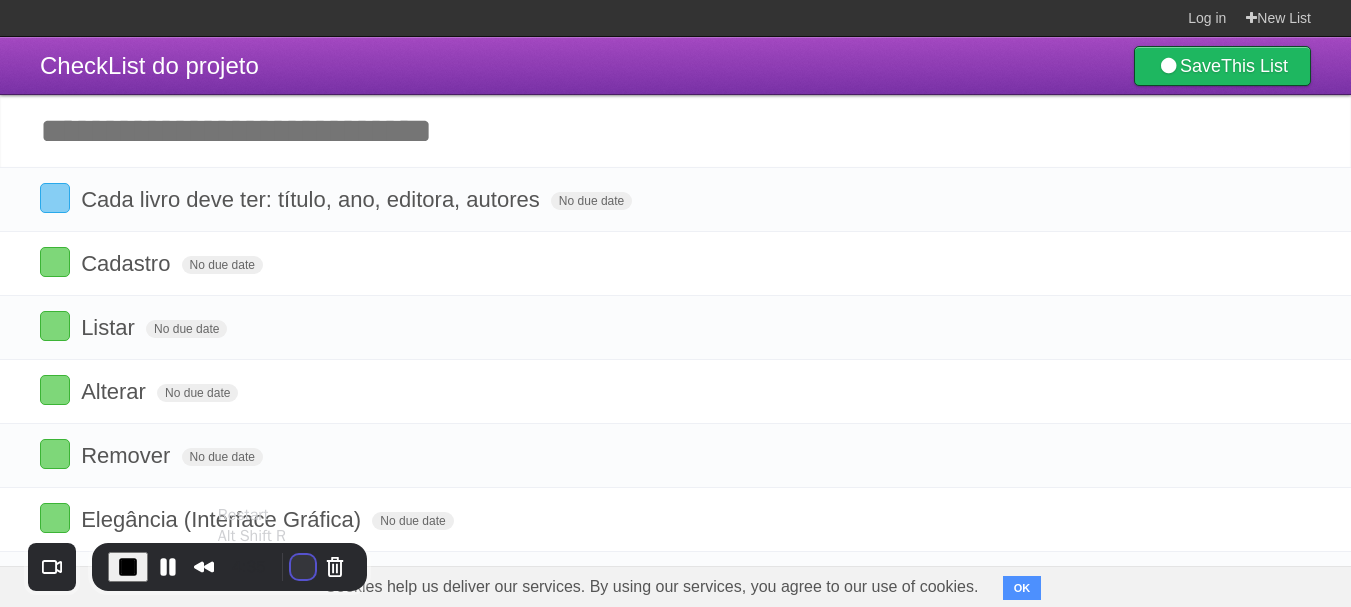 click at bounding box center (303, 567) 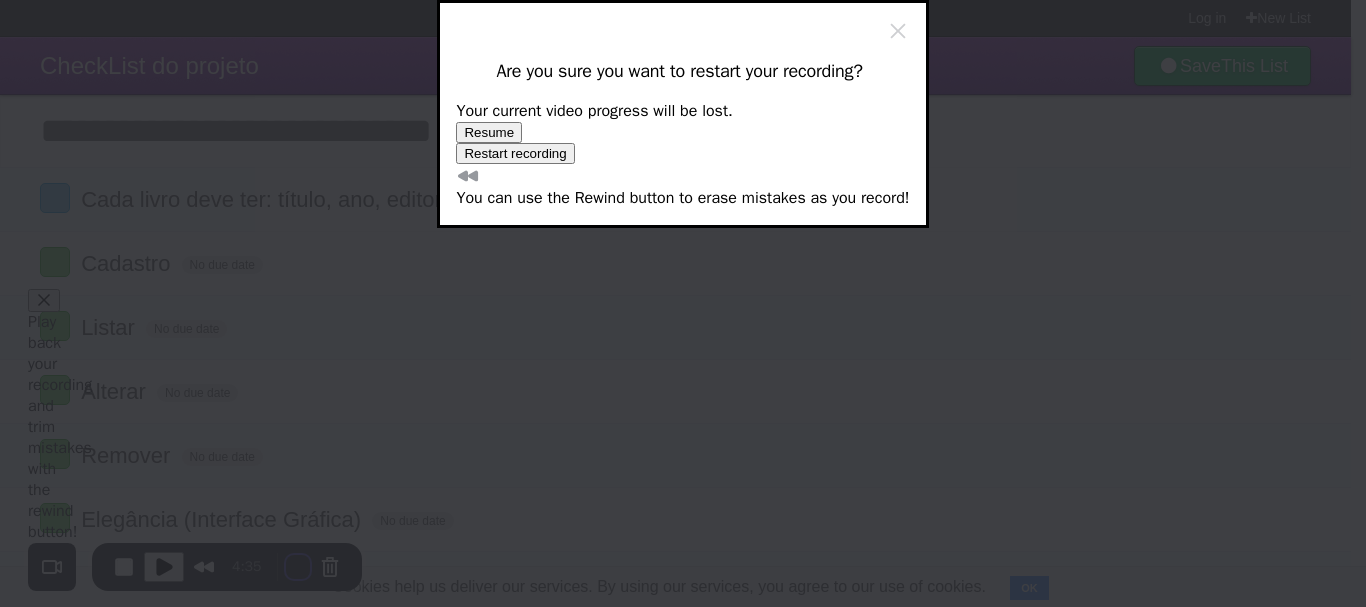click on "Resume Restart recording" at bounding box center [682, 143] 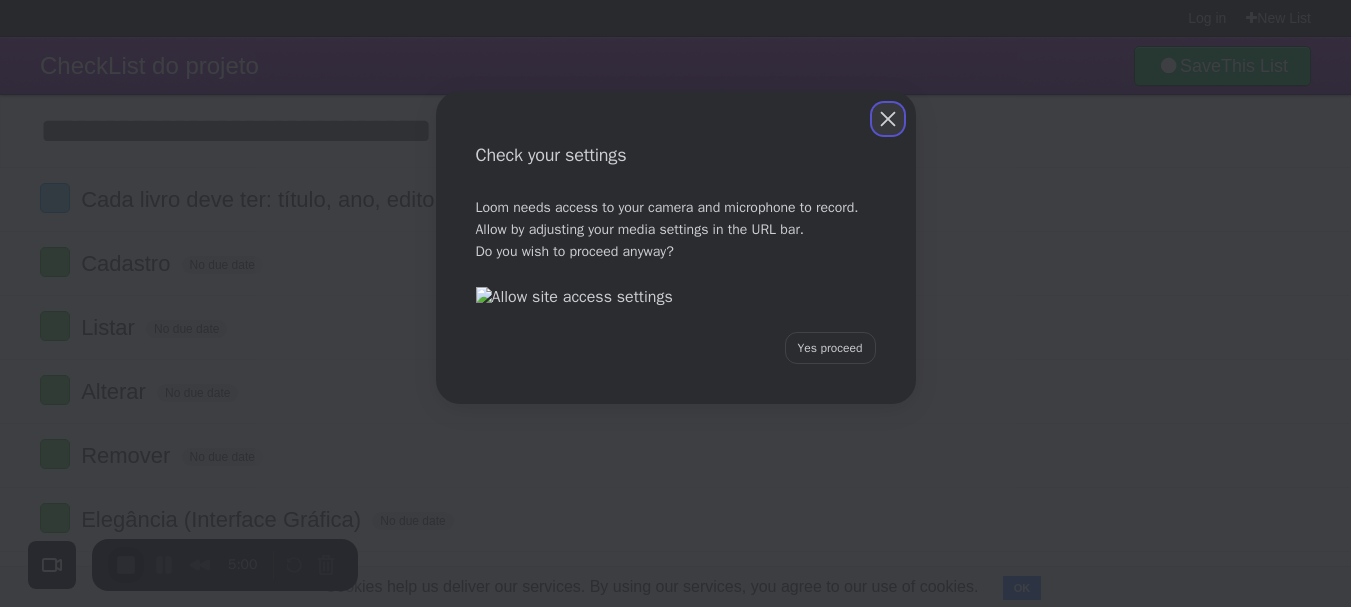 click at bounding box center [888, 119] 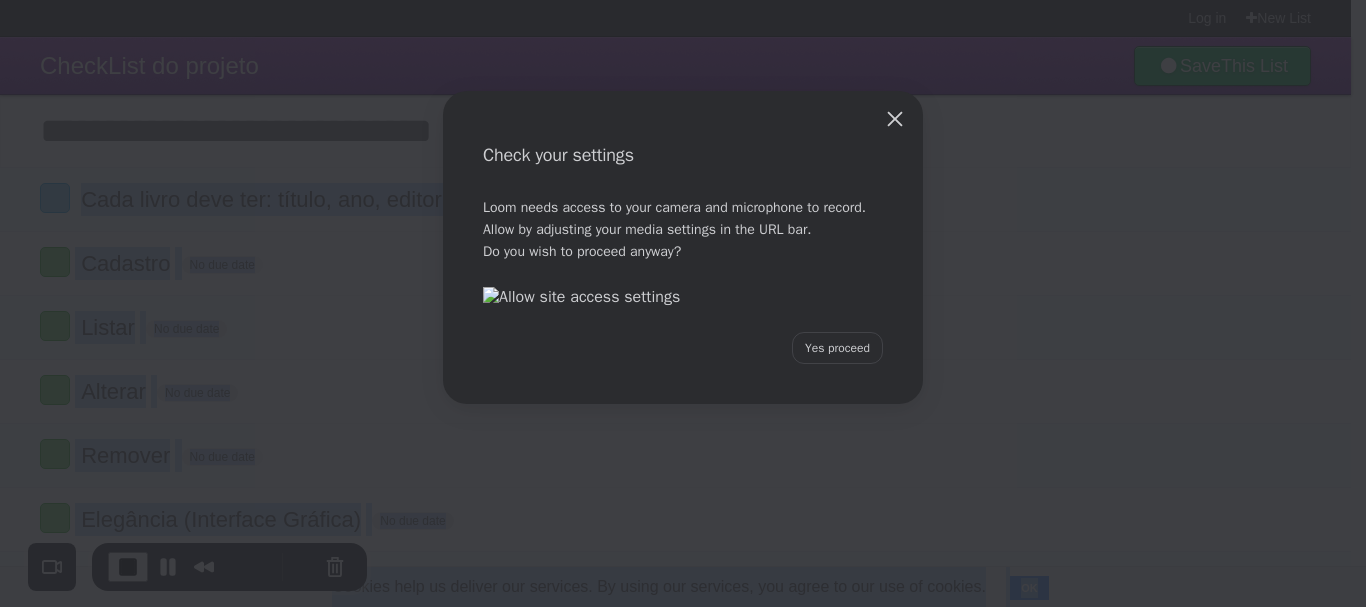 drag, startPoint x: 82, startPoint y: 197, endPoint x: 552, endPoint y: 201, distance: 470.01703 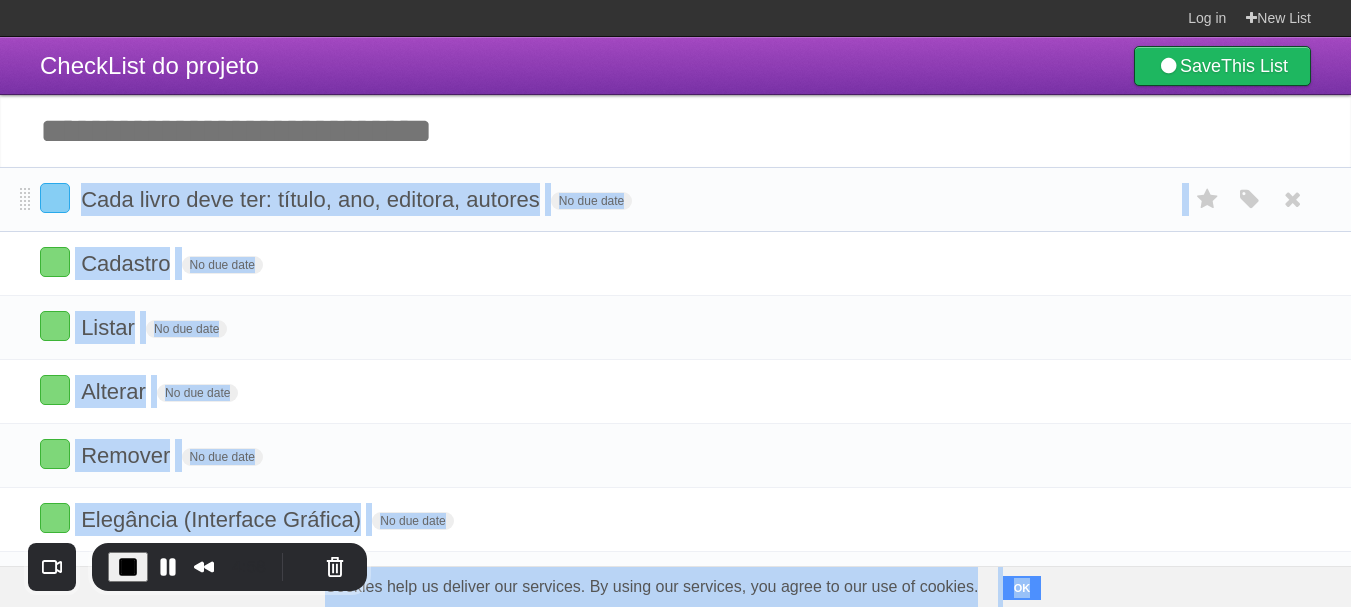click on "Cada livro deve ter: título, ano, editora,  autores
No due date
White
Red
Blue
Green
Purple
Orange" at bounding box center (675, 199) 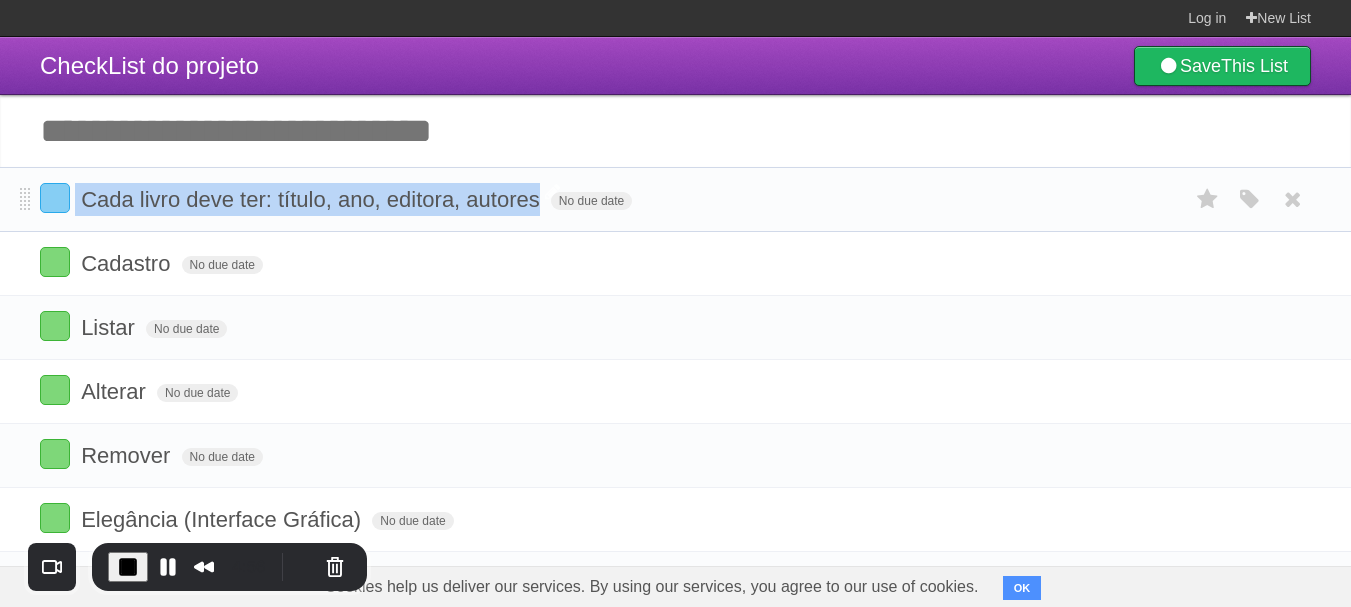 drag, startPoint x: 72, startPoint y: 200, endPoint x: 536, endPoint y: 197, distance: 464.0097 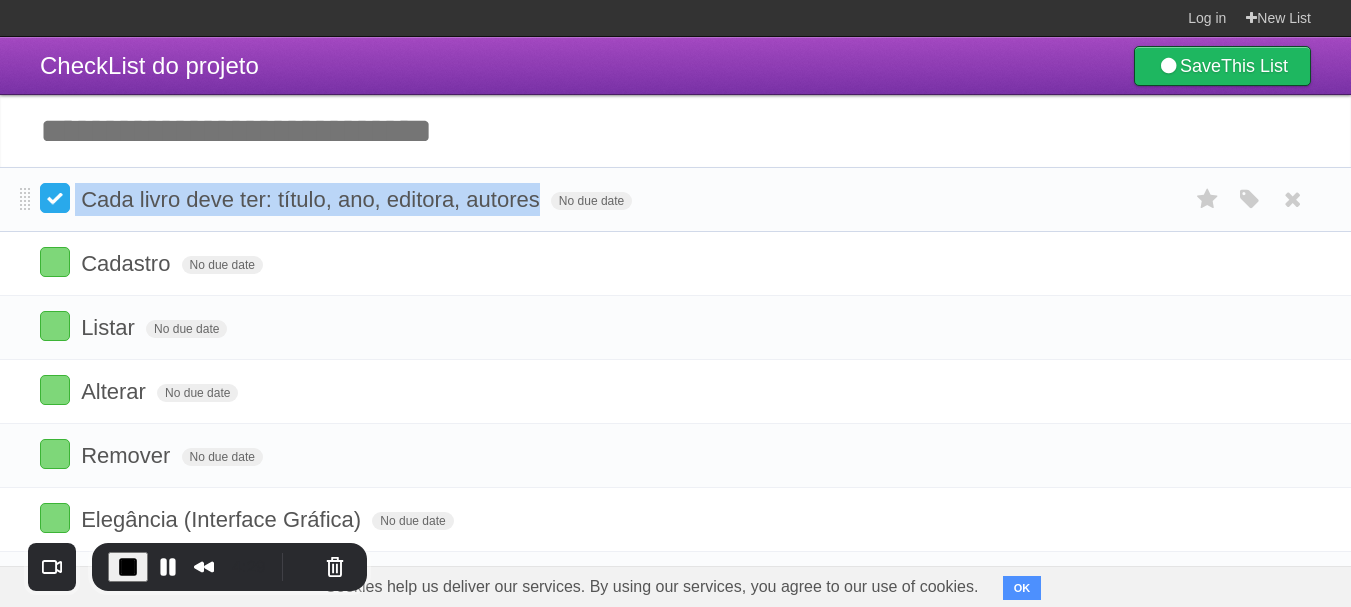 click at bounding box center (55, 198) 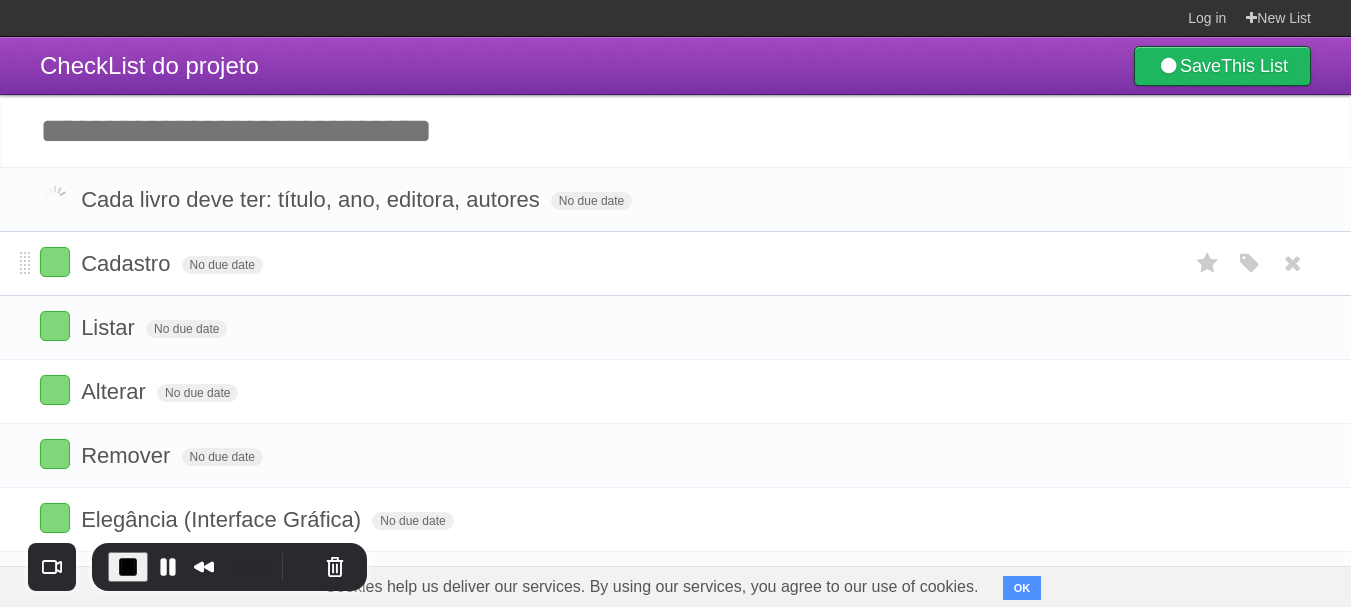 click on "Cadastro" at bounding box center (128, 263) 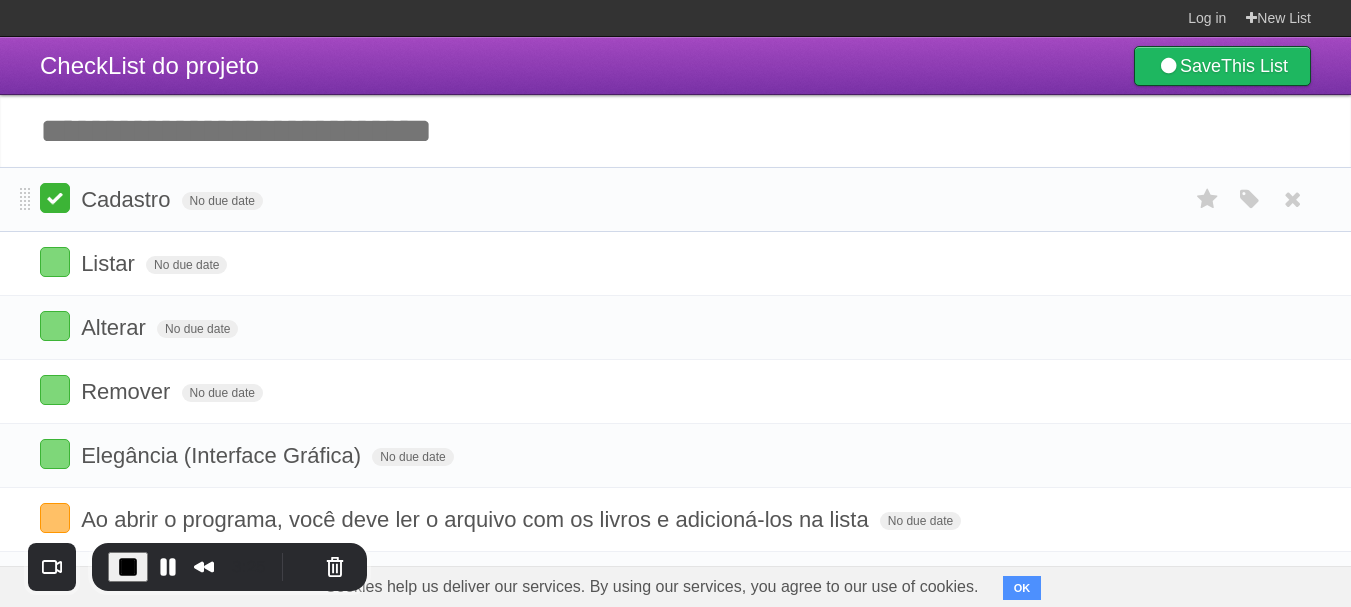 click at bounding box center (55, 198) 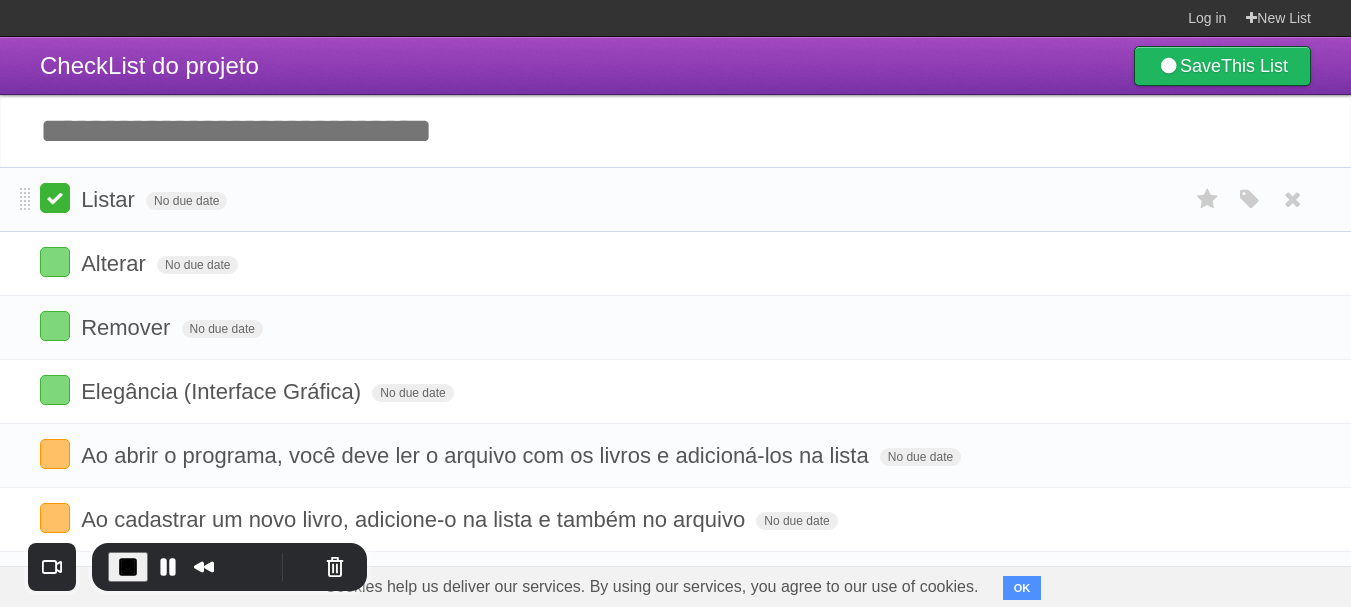 drag, startPoint x: 44, startPoint y: 196, endPoint x: 43, endPoint y: 207, distance: 11.045361 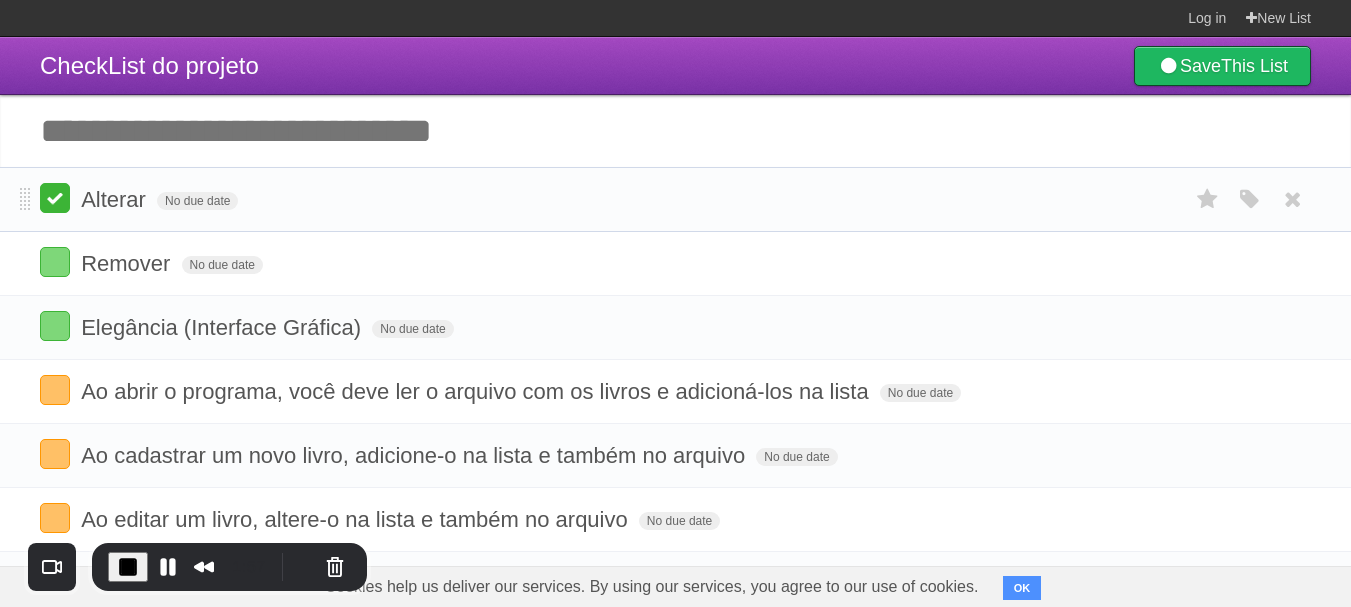 click at bounding box center (55, 198) 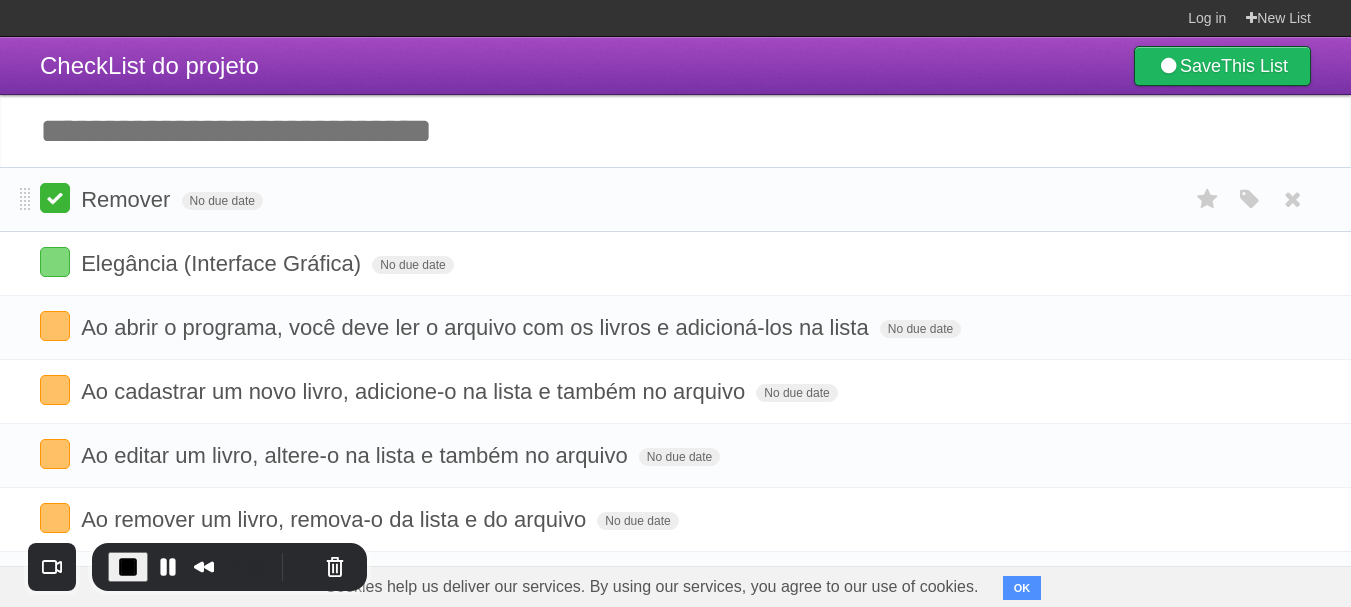 click at bounding box center [55, 198] 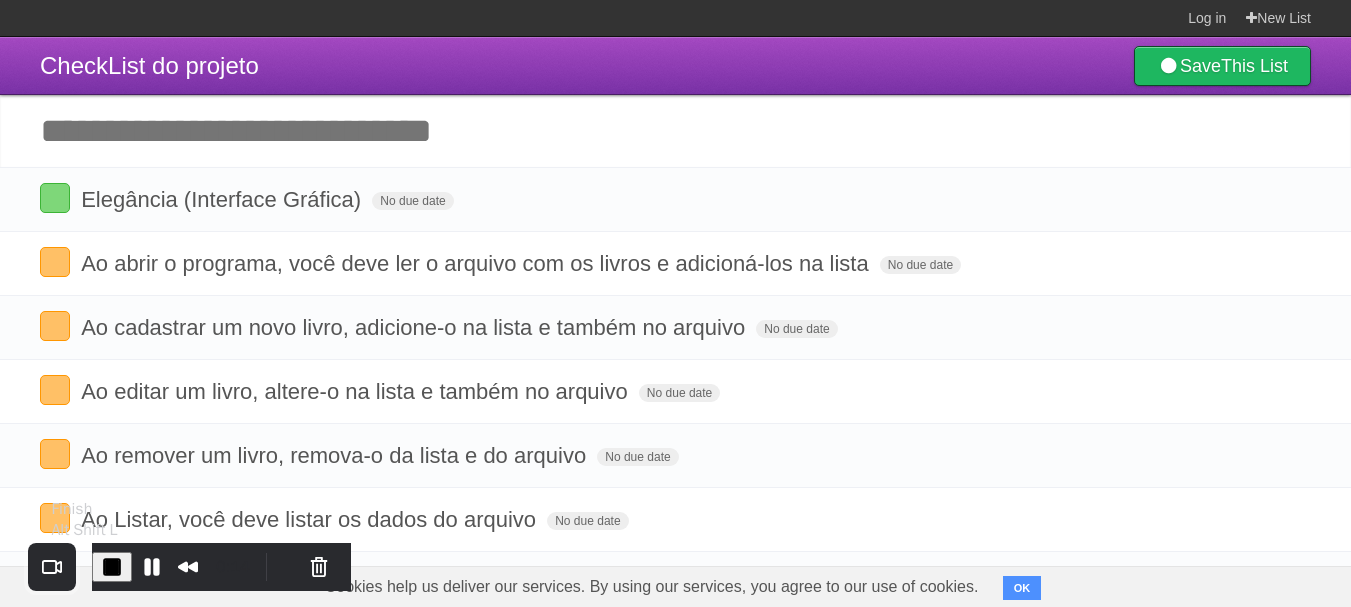 click at bounding box center (112, 567) 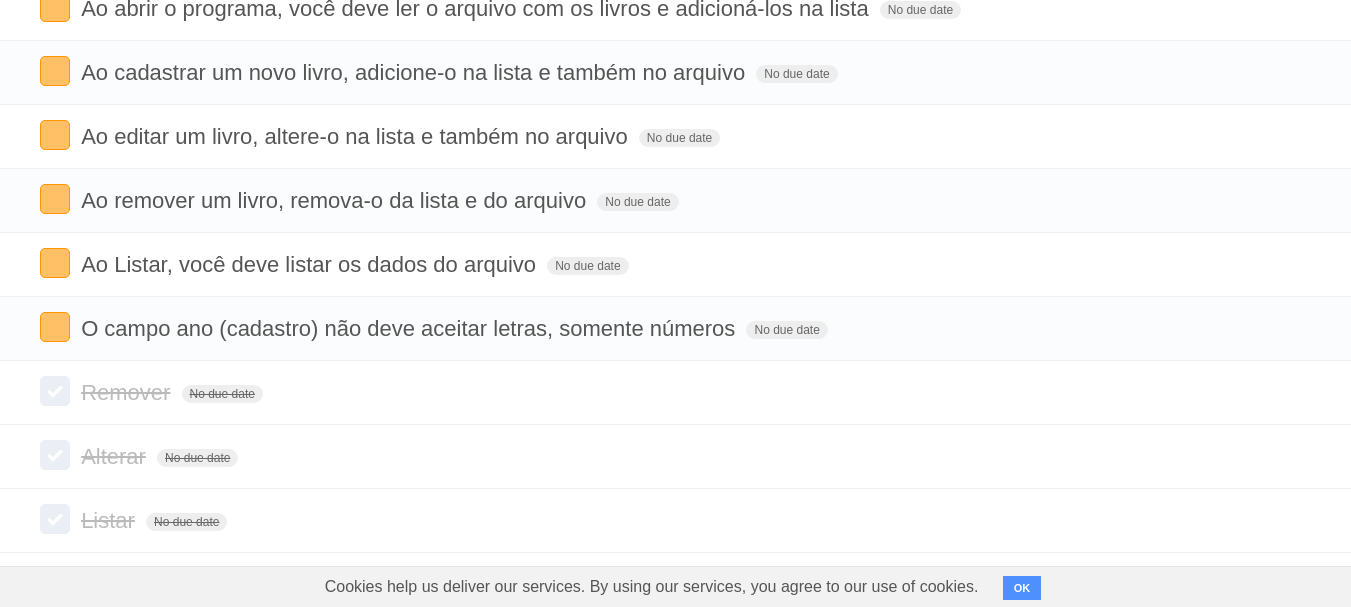 scroll, scrollTop: 397, scrollLeft: 0, axis: vertical 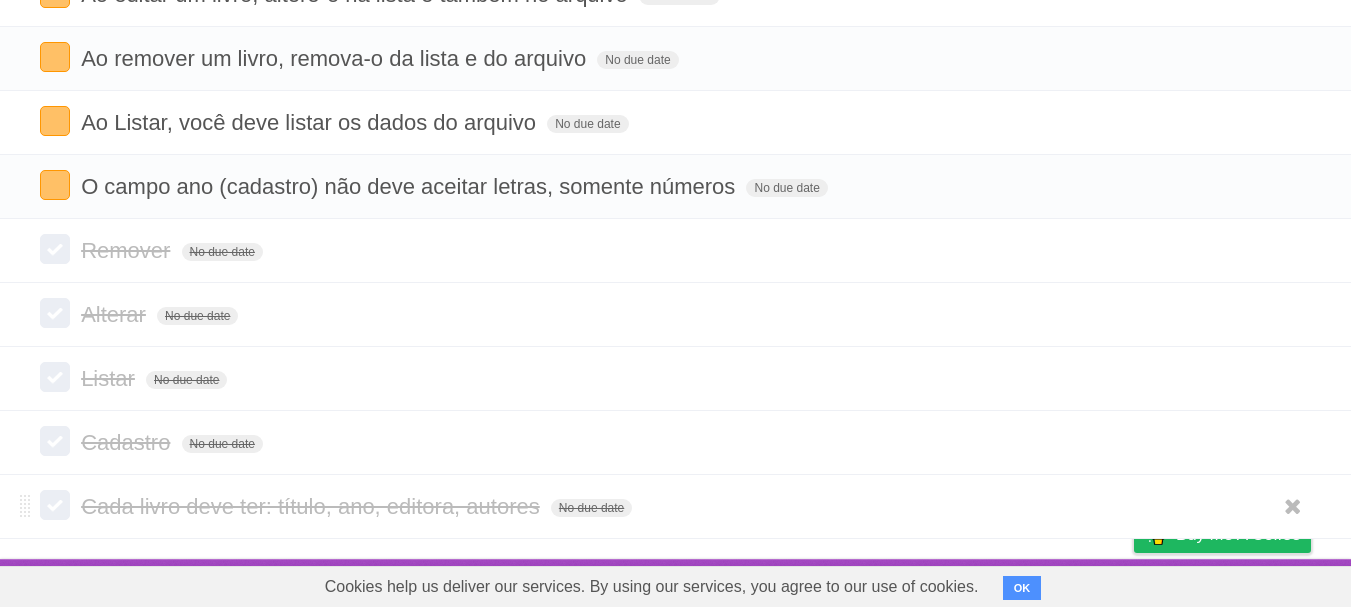 click on "Cada livro deve ter: título, ano, editora,  autores
No due date
White
Red
Blue
Green
Purple
Orange" at bounding box center (675, 506) 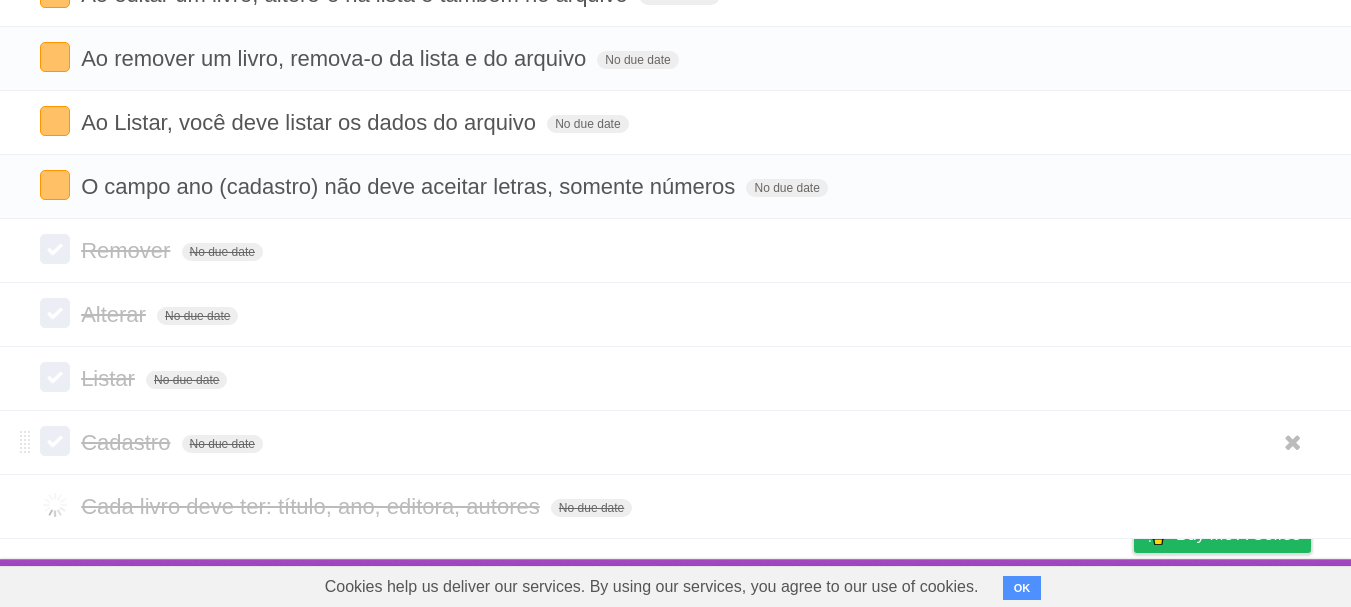 click at bounding box center [55, 441] 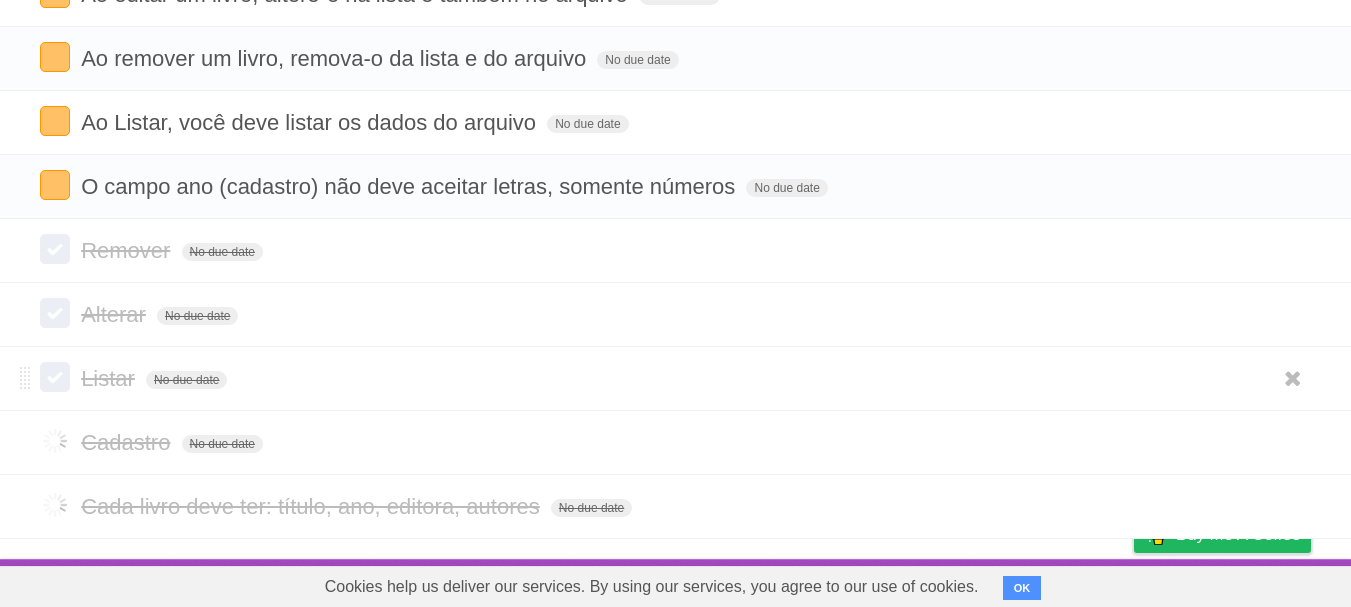 click at bounding box center [55, 377] 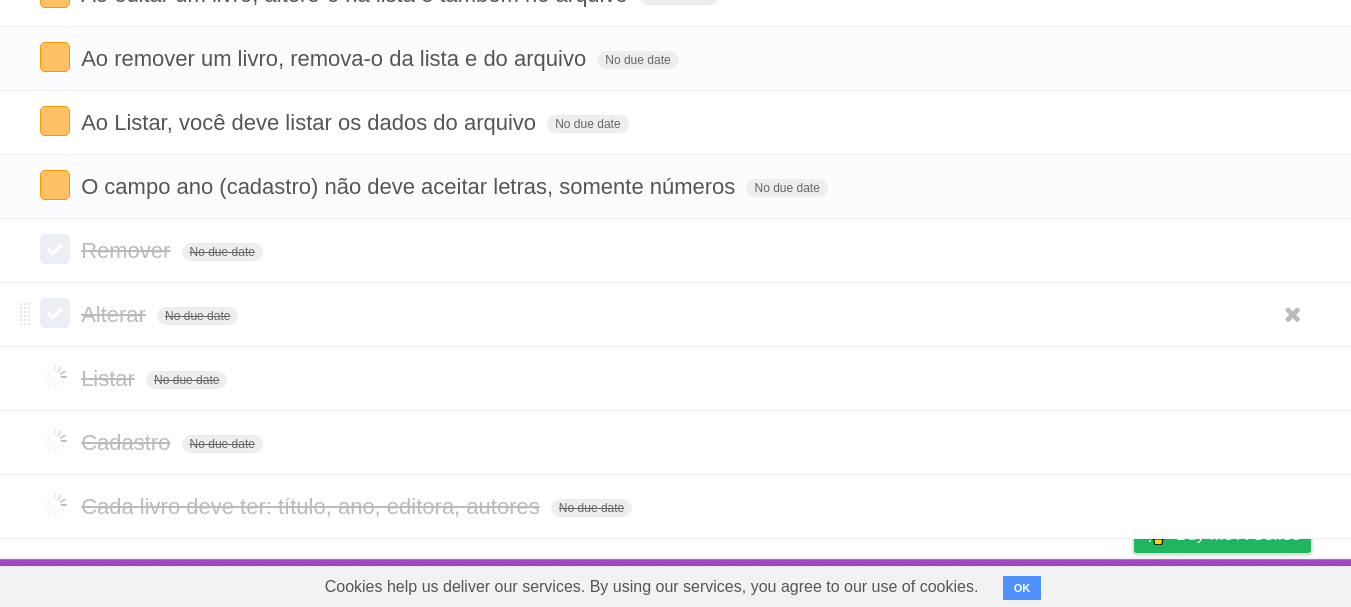 click on "Remover
No due date
White
Red
Blue
Green
Purple
Orange
Alterar
No due date
White
Red
Blue
Green
Purple
Orange
Listar
No due date
White
Red
Blue
Green
Purple
Orange
Cadastro
No due date
White
Red
Blue
Green
Purple
Orange
Cada livro deve ter: título, ano, editora,  autores
No due date
White
Red
Blue
Green
Purple
Orange" at bounding box center (675, 379) 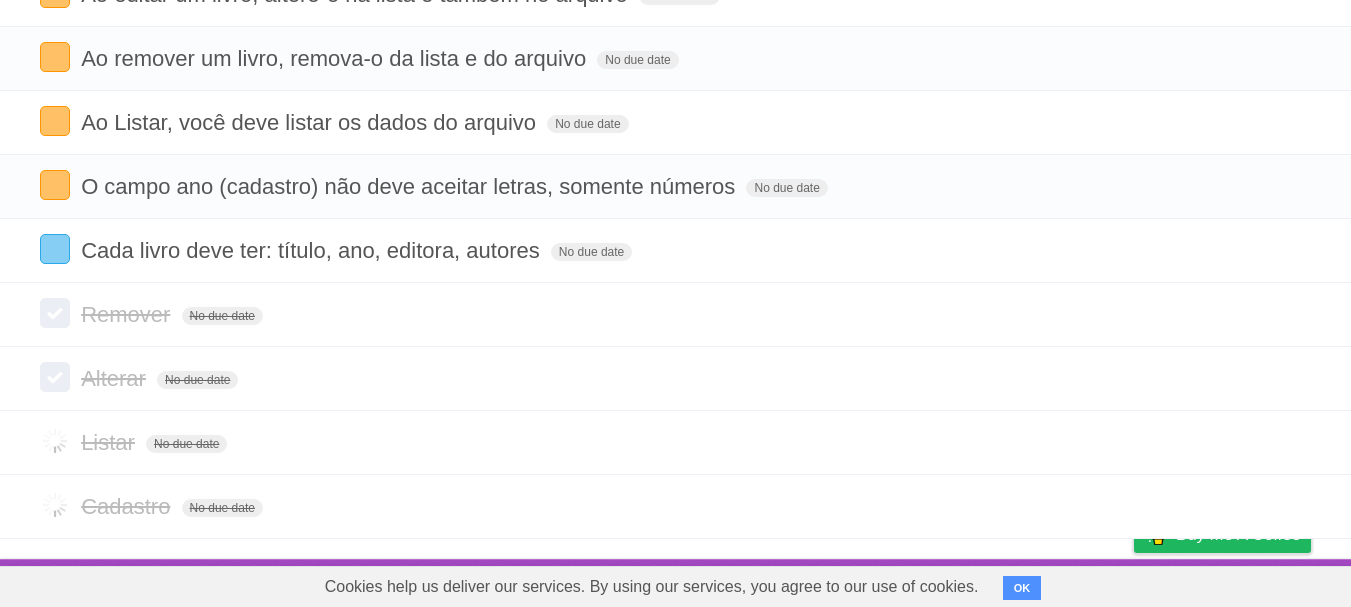 click at bounding box center [55, 249] 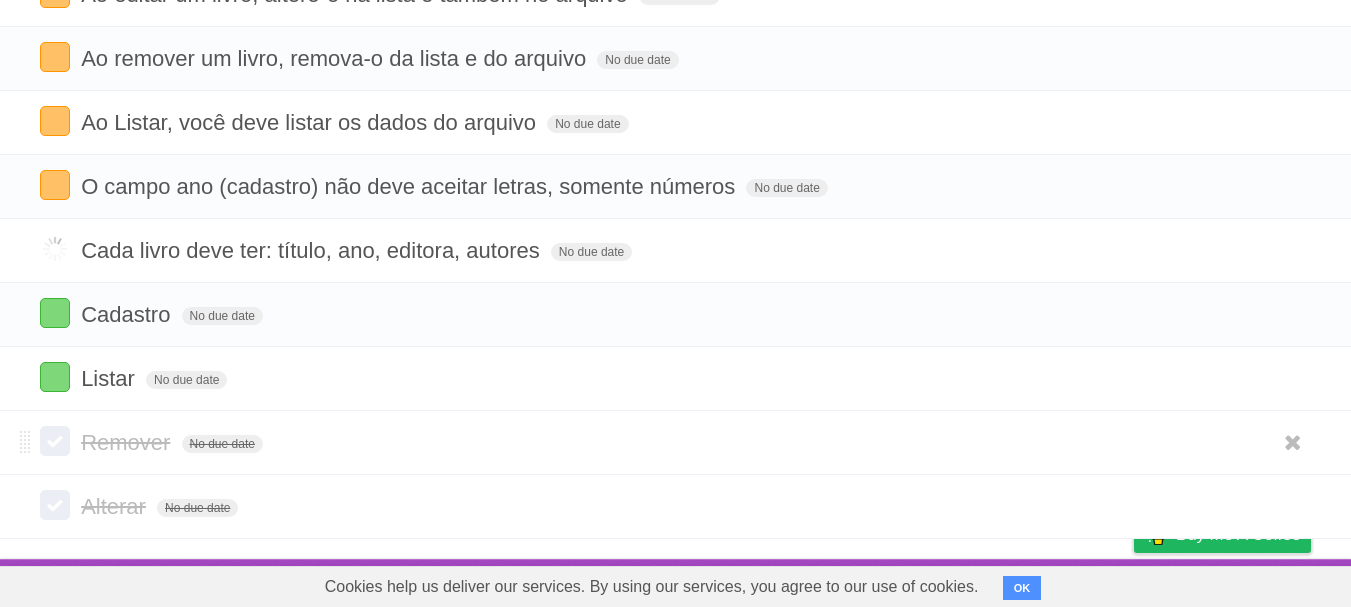 click on "Remover
No due date
White
Red
Blue
Green
Purple
Orange" at bounding box center (675, 442) 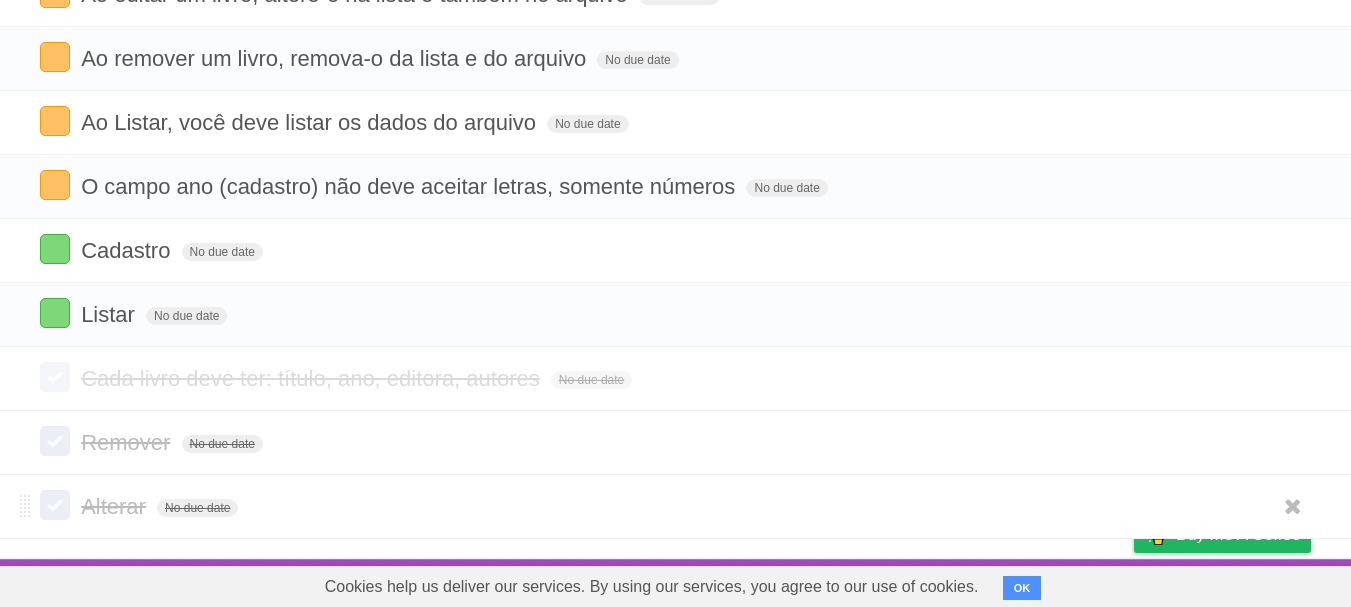 click at bounding box center (55, 505) 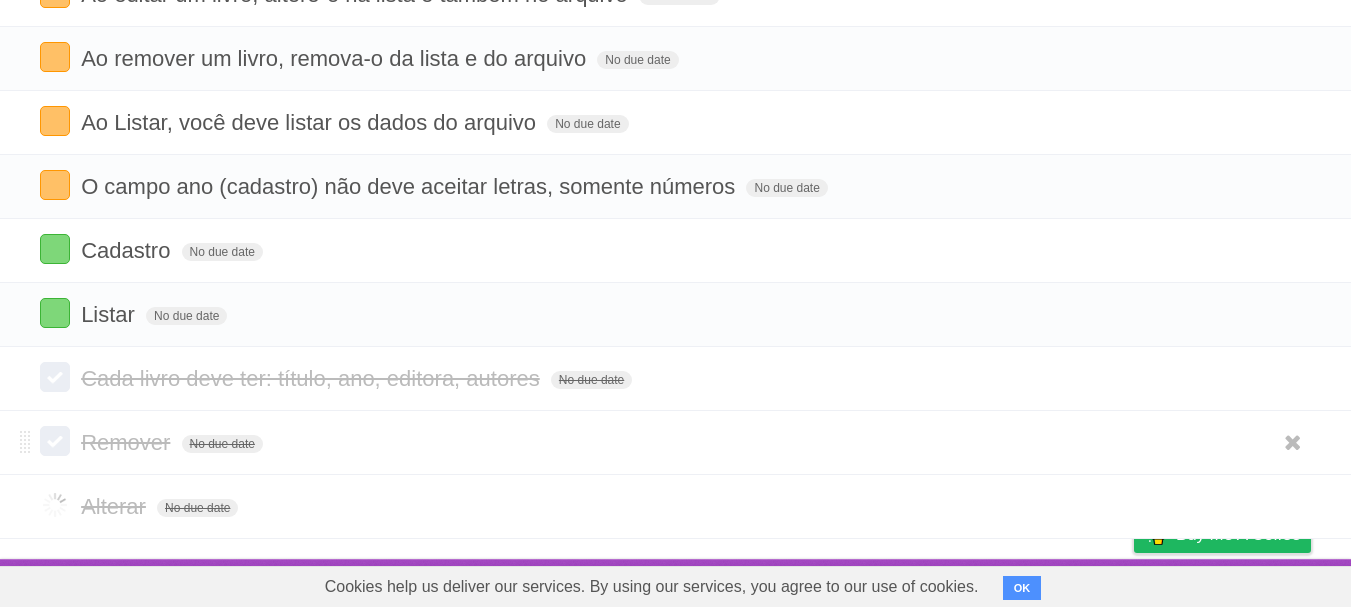 click at bounding box center (55, 441) 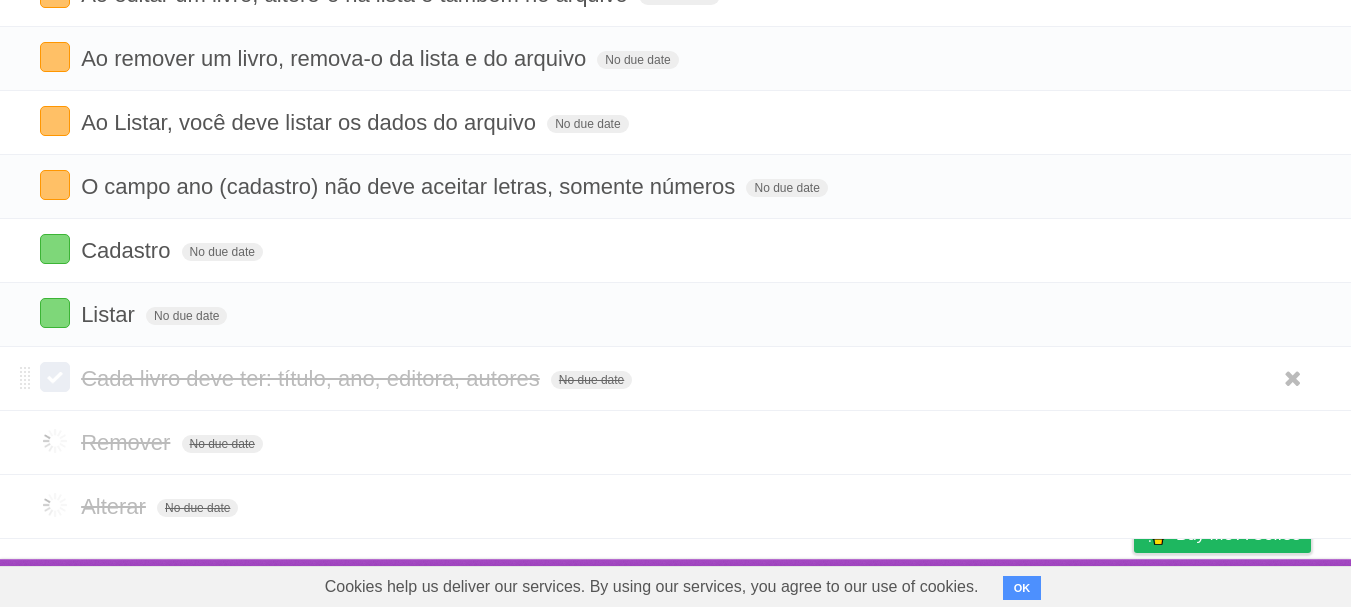 click at bounding box center (55, 377) 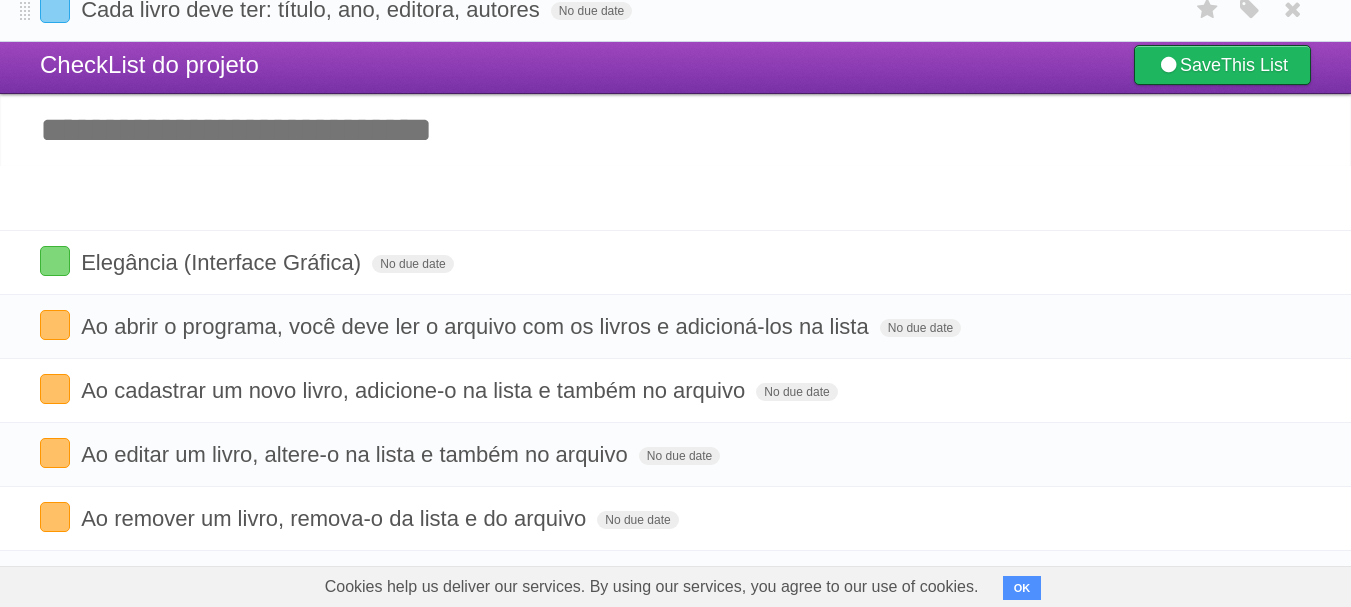 scroll, scrollTop: 0, scrollLeft: 0, axis: both 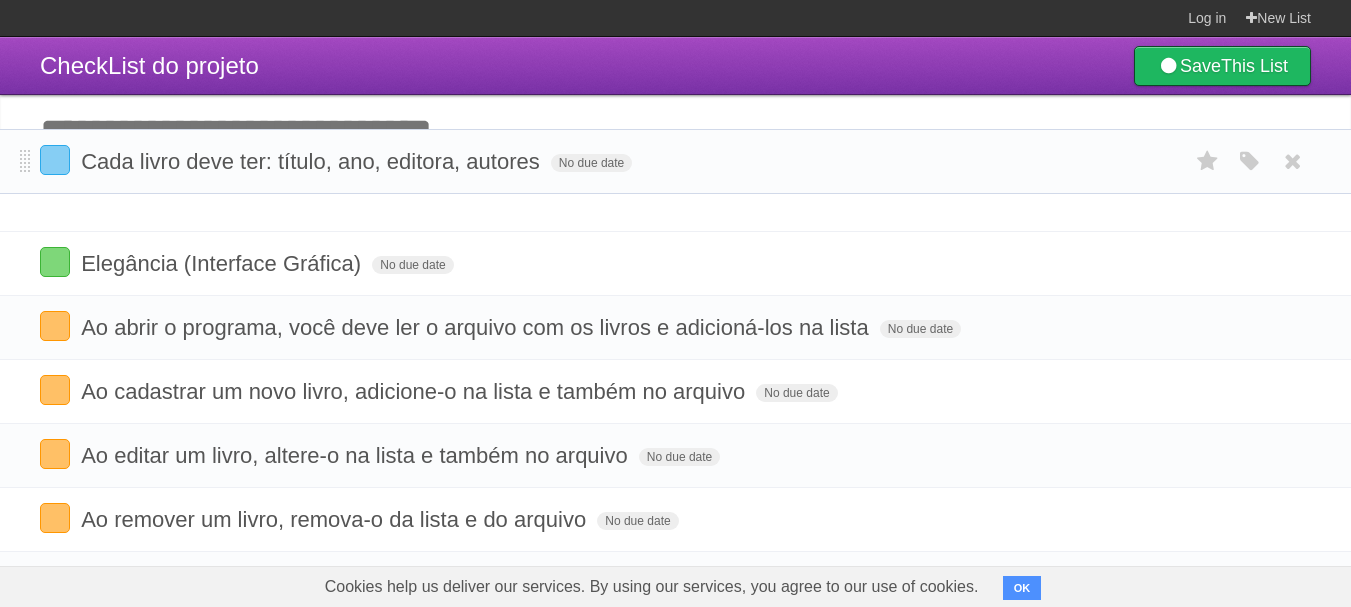 drag, startPoint x: 24, startPoint y: 511, endPoint x: 8, endPoint y: 172, distance: 339.37738 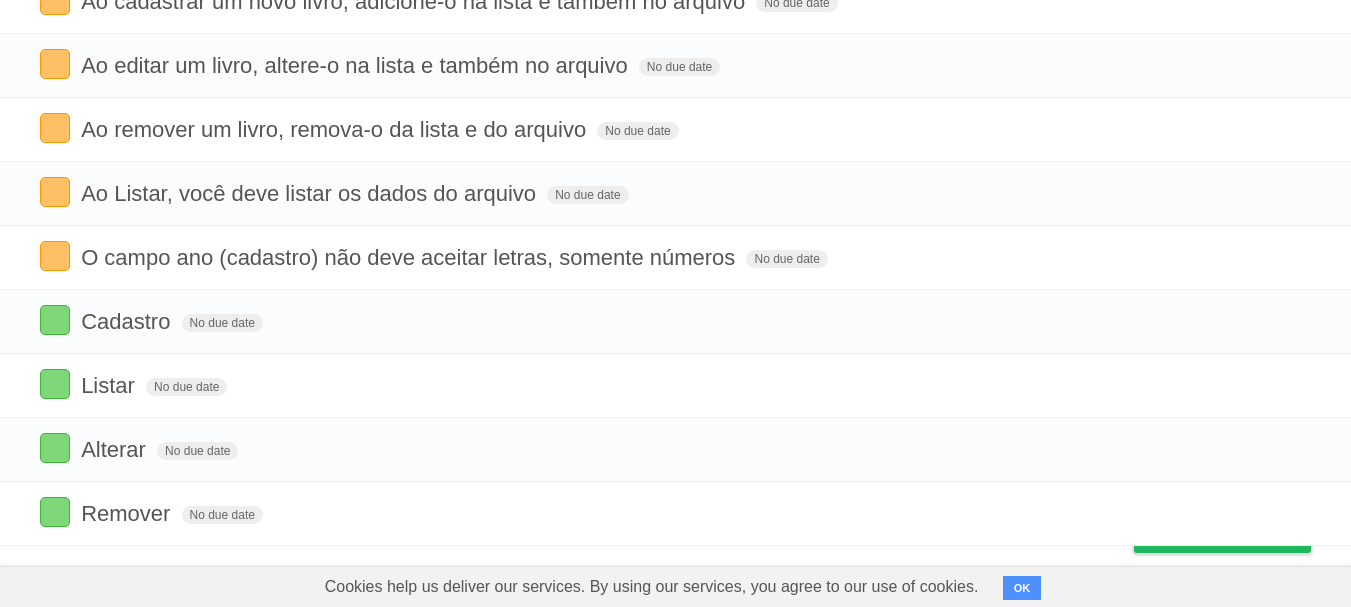 scroll, scrollTop: 397, scrollLeft: 0, axis: vertical 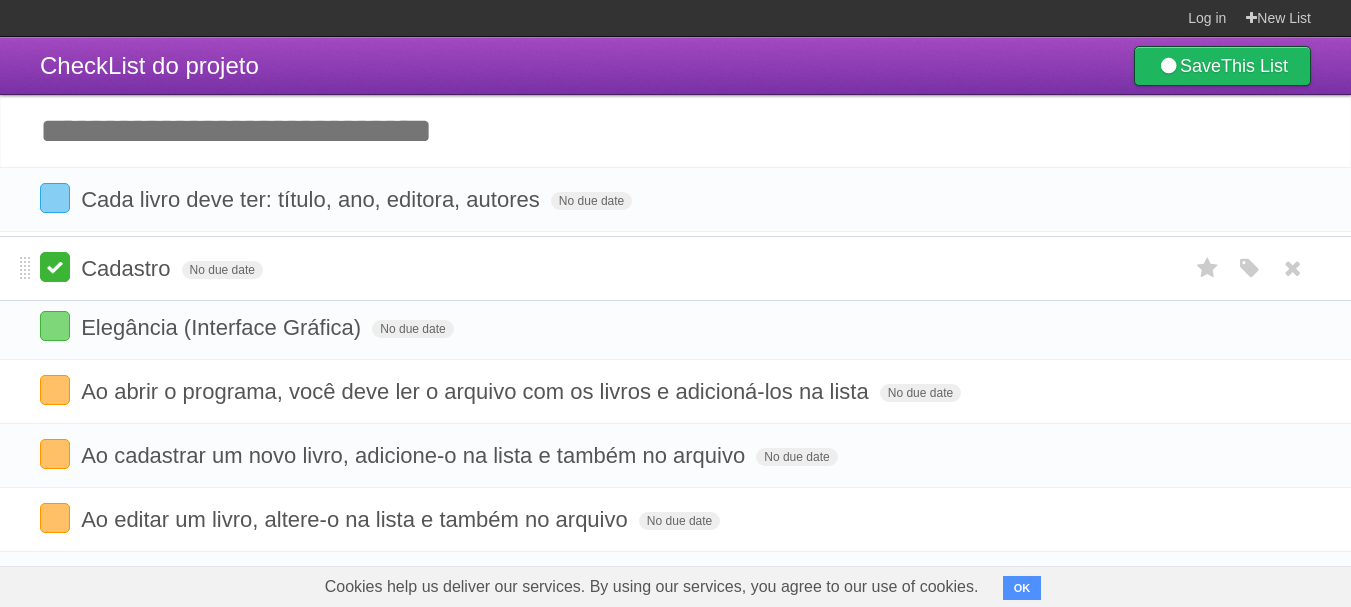 drag, startPoint x: 23, startPoint y: 316, endPoint x: 46, endPoint y: 271, distance: 50.537113 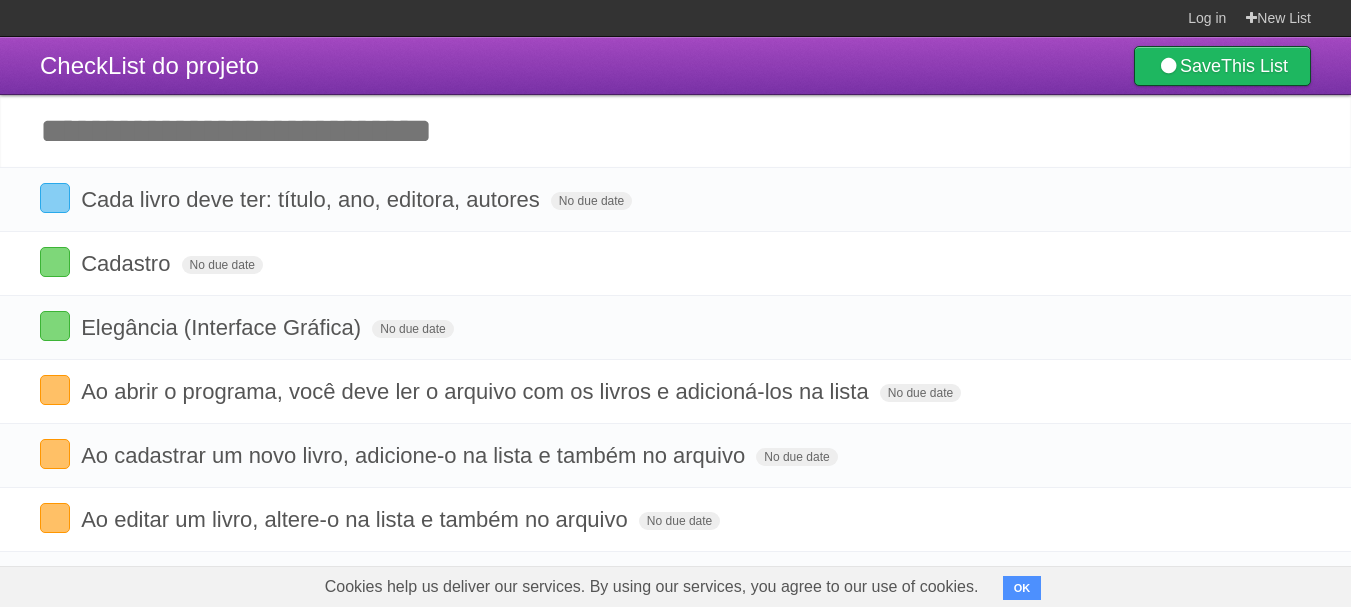 scroll, scrollTop: 397, scrollLeft: 0, axis: vertical 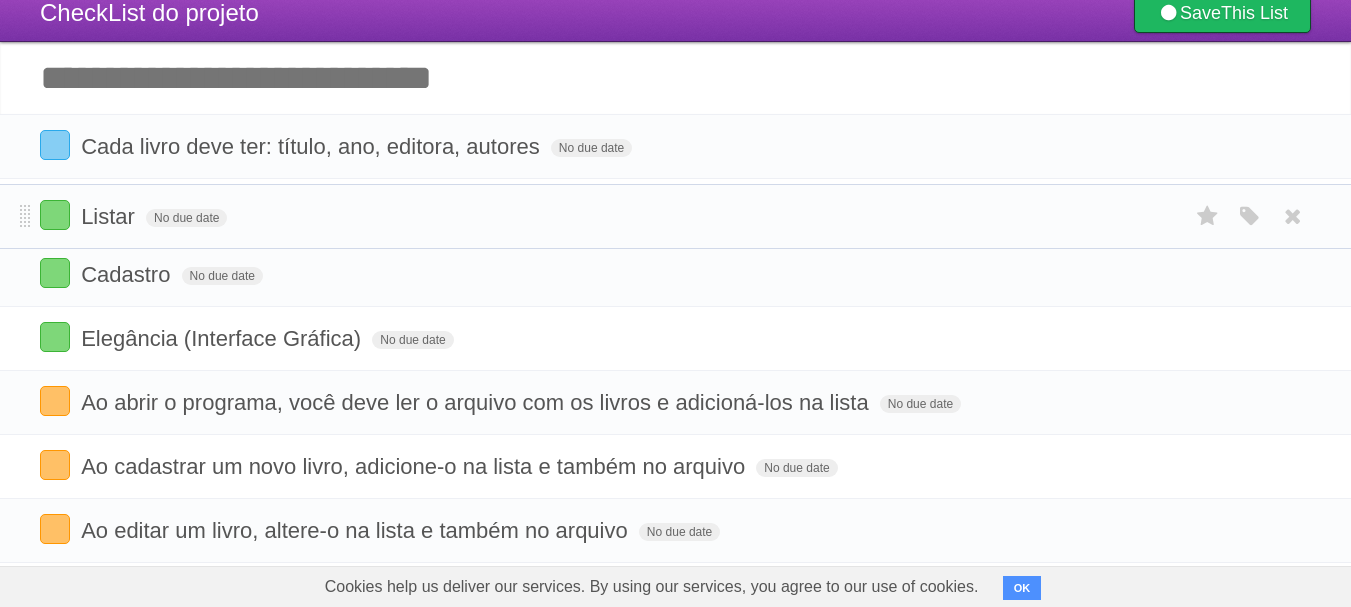 drag, startPoint x: 24, startPoint y: 381, endPoint x: 15, endPoint y: 219, distance: 162.2498 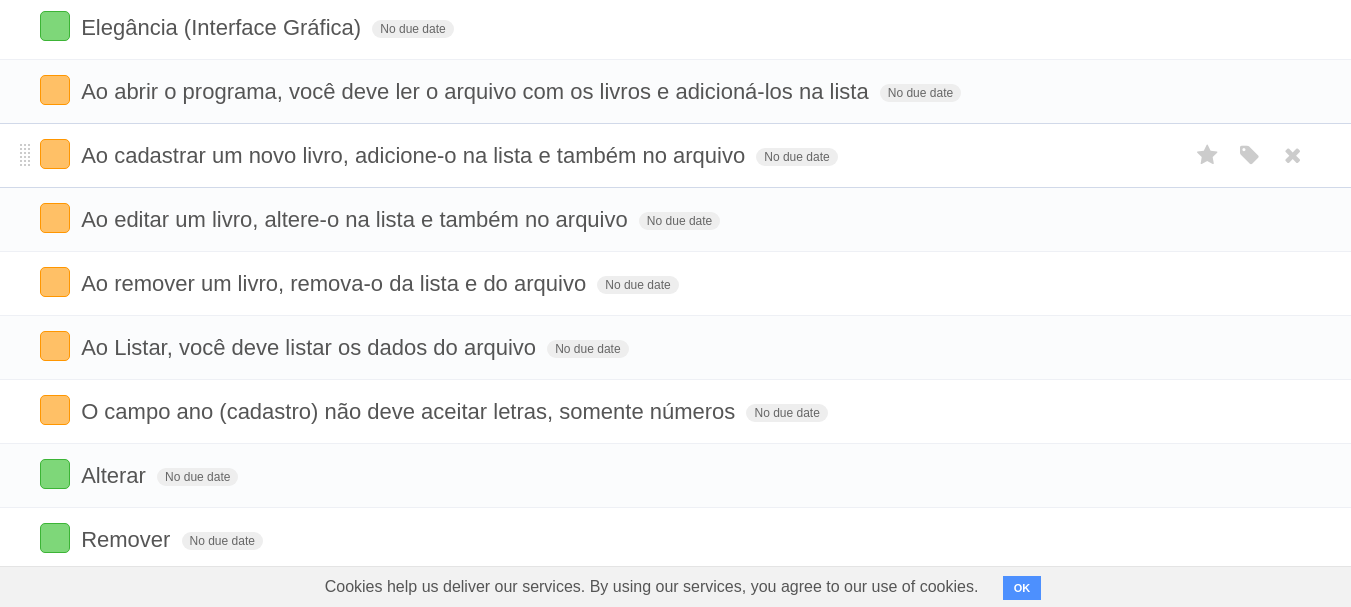 scroll, scrollTop: 397, scrollLeft: 0, axis: vertical 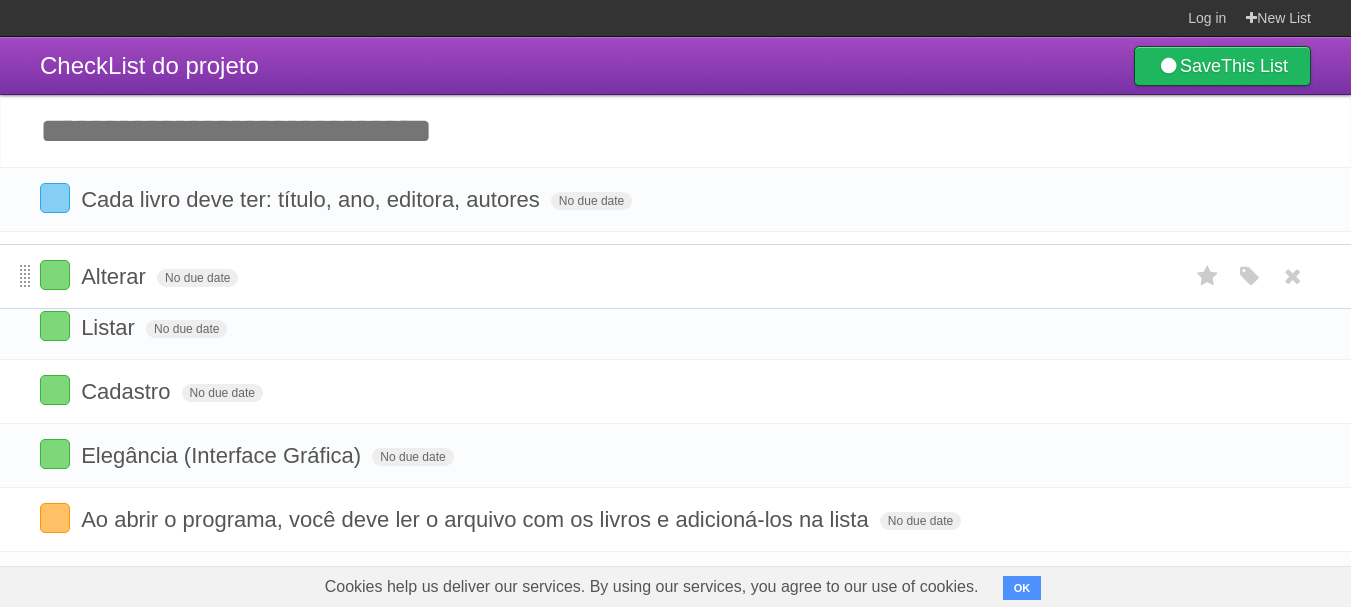 drag, startPoint x: 22, startPoint y: 446, endPoint x: 23, endPoint y: 280, distance: 166.003 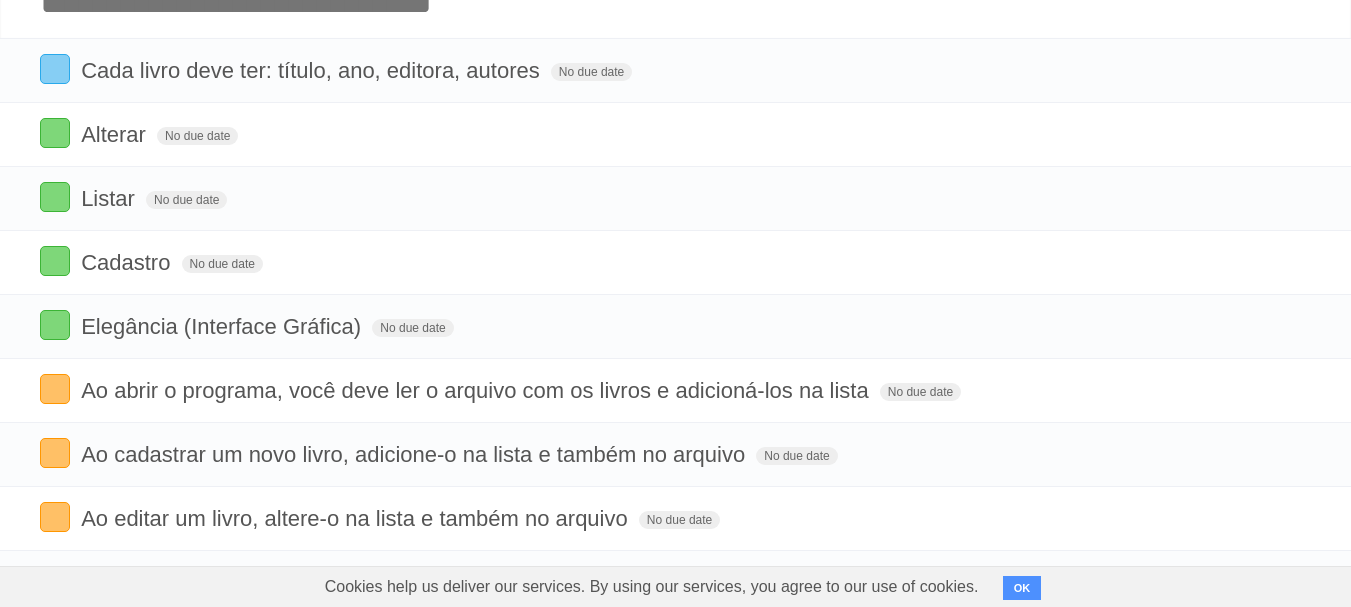 scroll, scrollTop: 397, scrollLeft: 0, axis: vertical 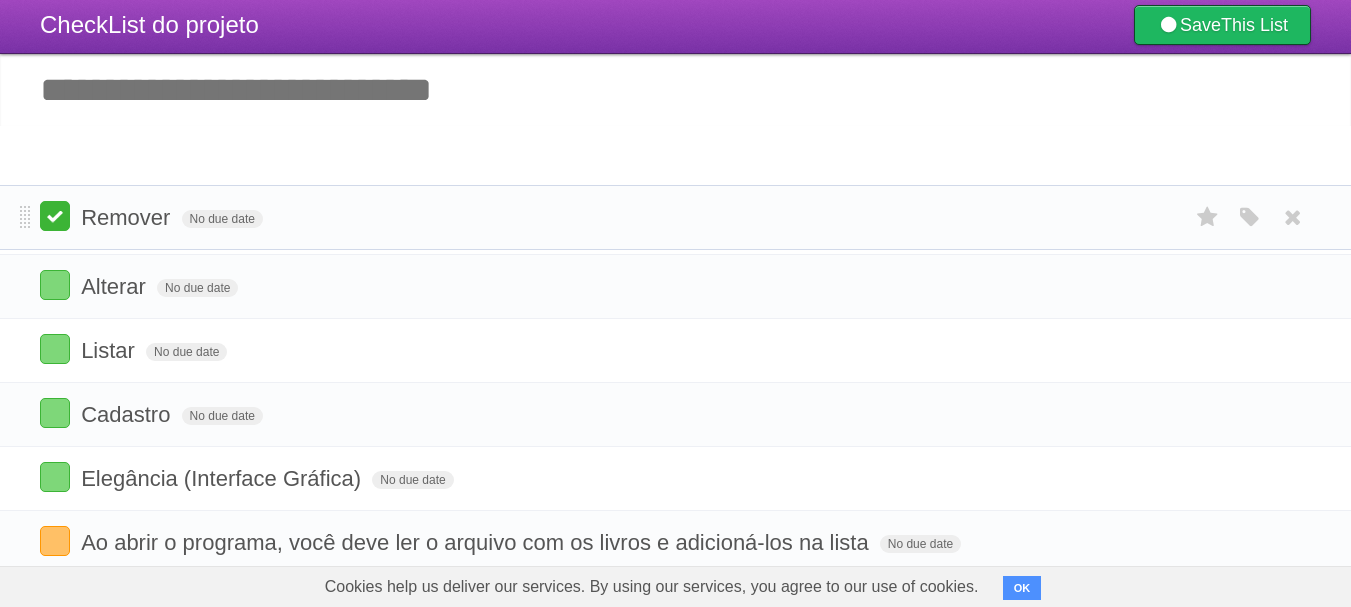 drag, startPoint x: 25, startPoint y: 497, endPoint x: 44, endPoint y: 218, distance: 279.6462 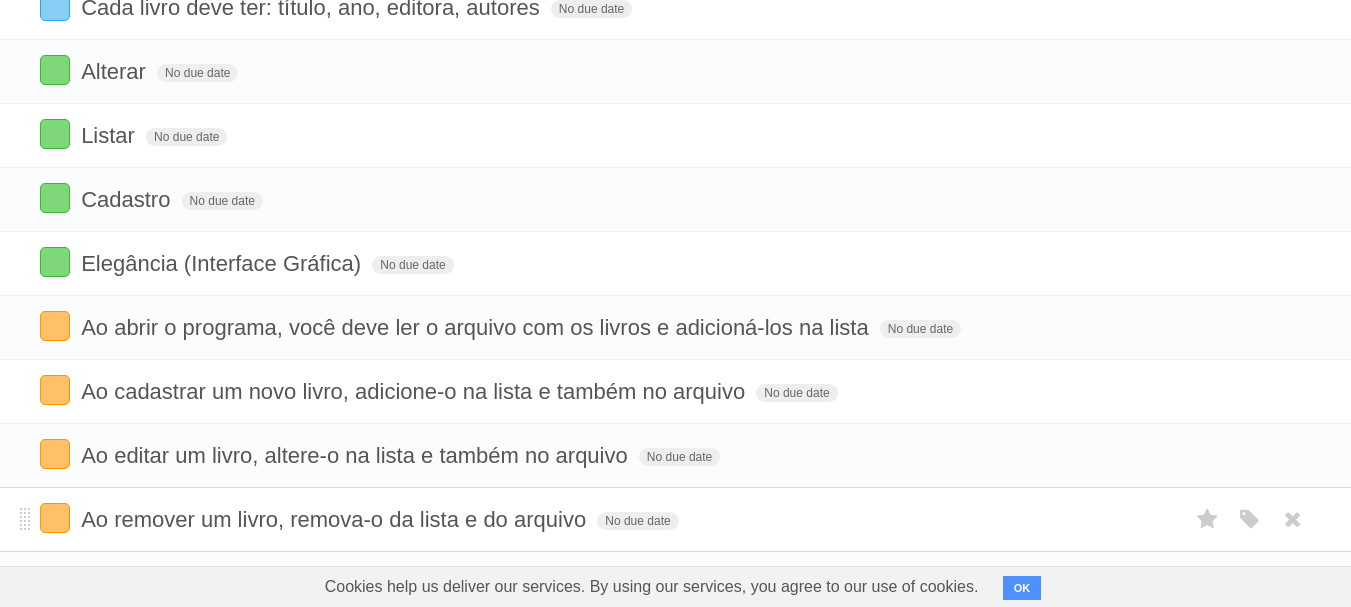 scroll, scrollTop: 0, scrollLeft: 0, axis: both 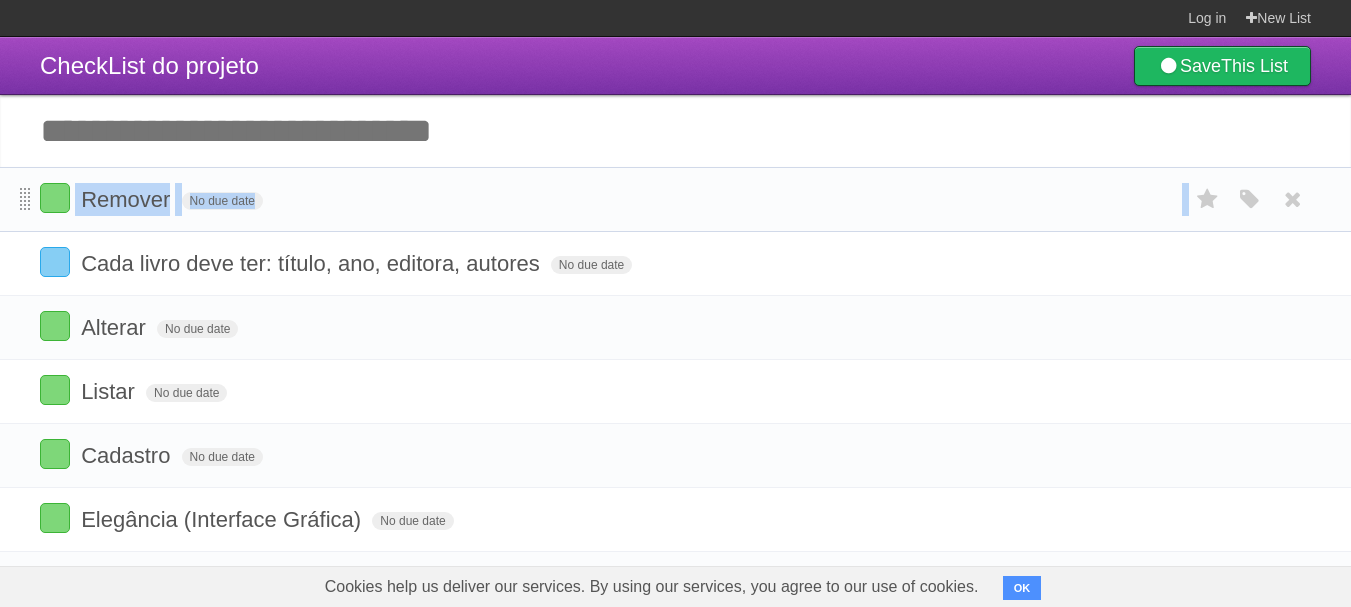 drag, startPoint x: 32, startPoint y: 269, endPoint x: 22, endPoint y: 199, distance: 70.71068 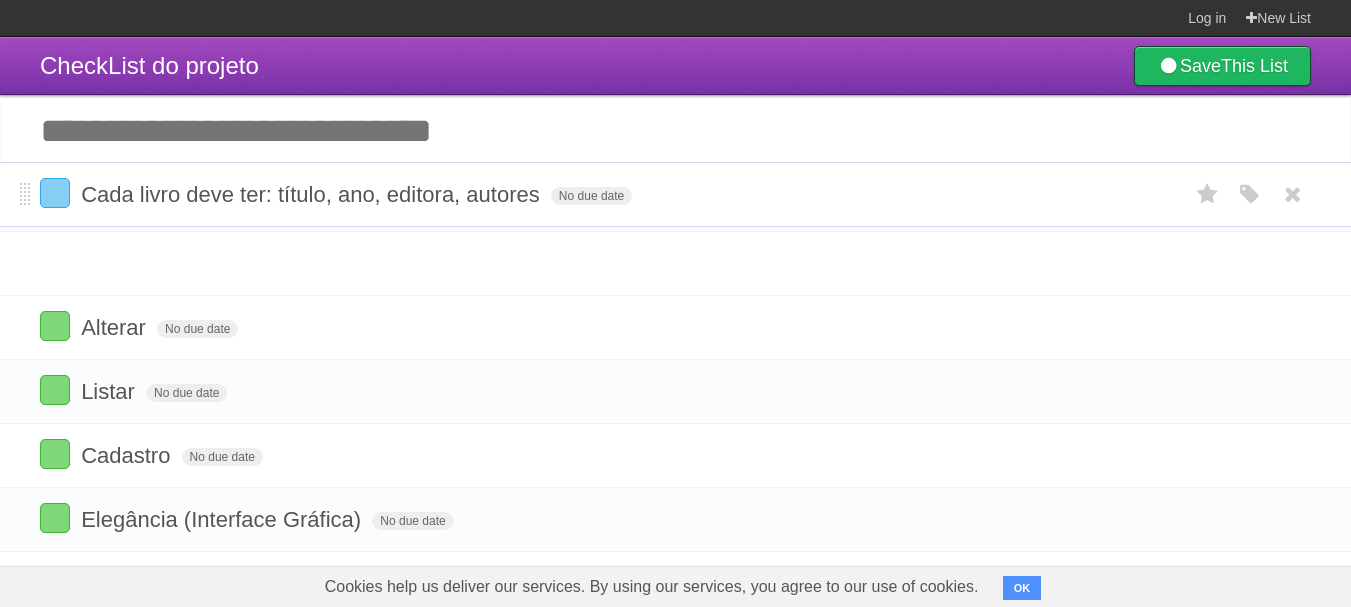 drag, startPoint x: 22, startPoint y: 275, endPoint x: 19, endPoint y: 188, distance: 87.05171 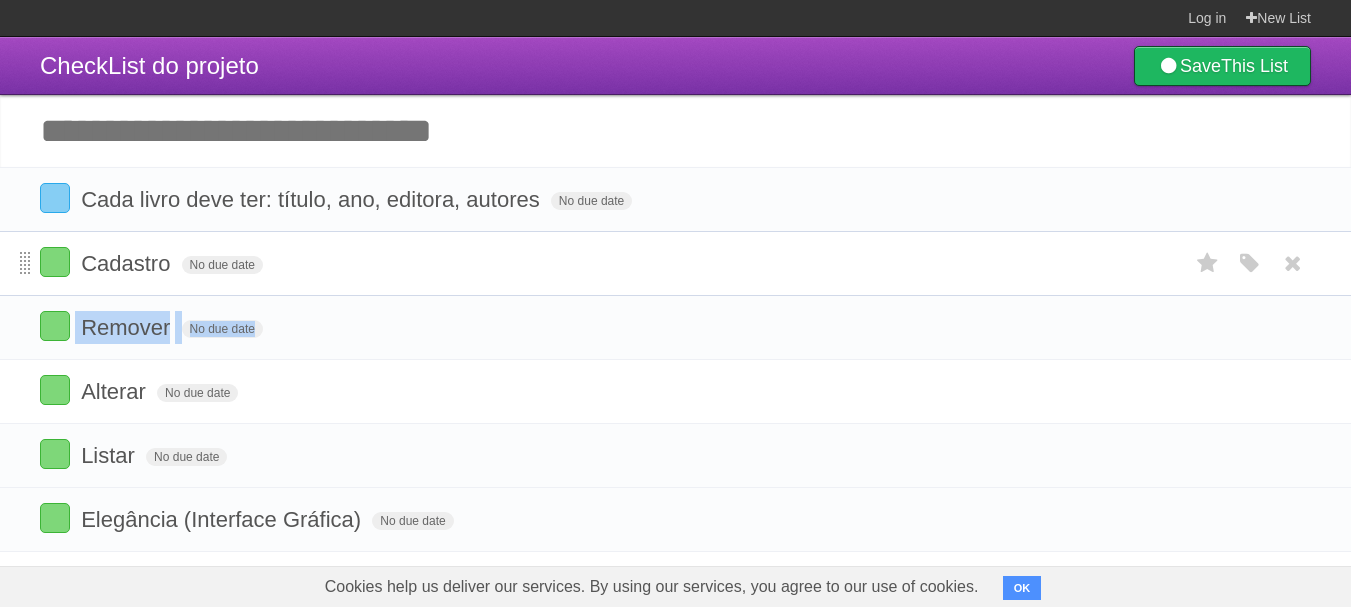drag, startPoint x: 25, startPoint y: 455, endPoint x: 29, endPoint y: 263, distance: 192.04166 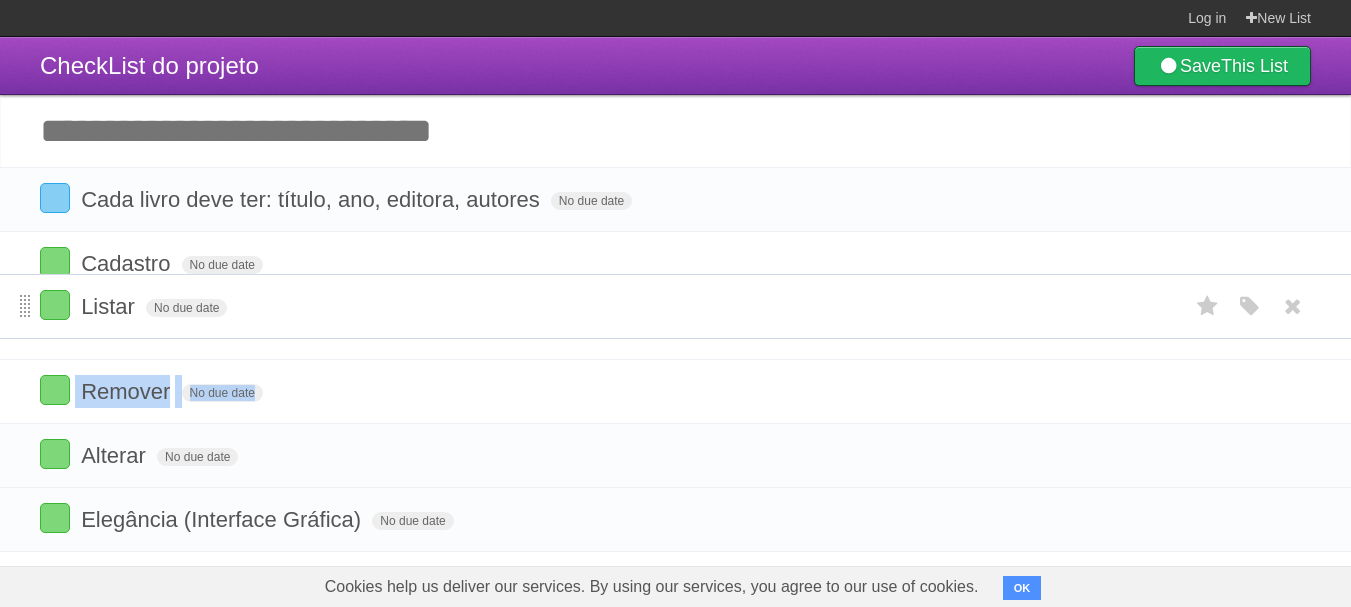 drag, startPoint x: 26, startPoint y: 451, endPoint x: 26, endPoint y: 302, distance: 149 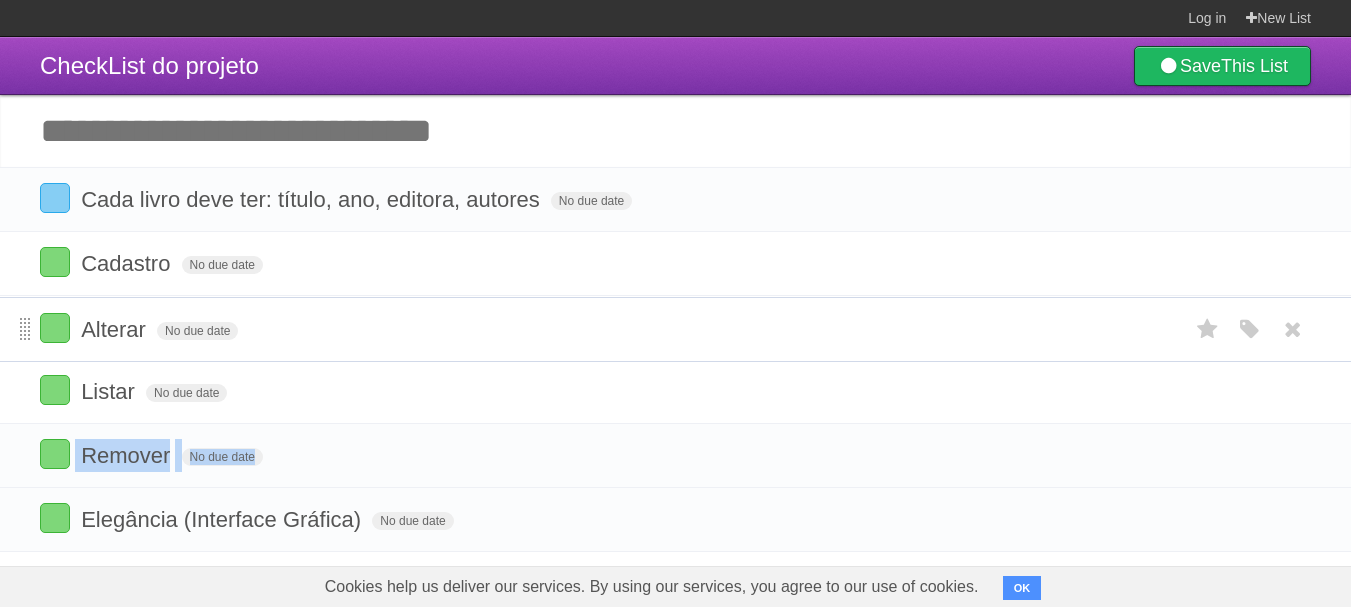 drag, startPoint x: 29, startPoint y: 448, endPoint x: 29, endPoint y: 316, distance: 132 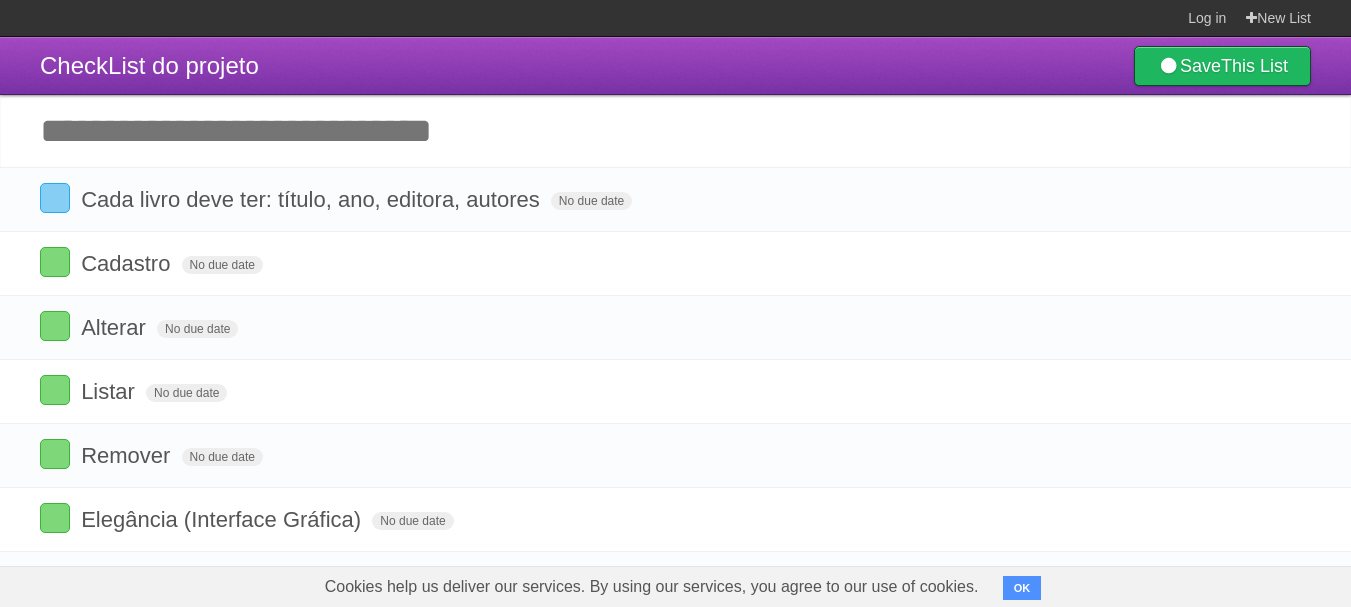 click on "CheckList do projeto
Save  This List" at bounding box center [675, 66] 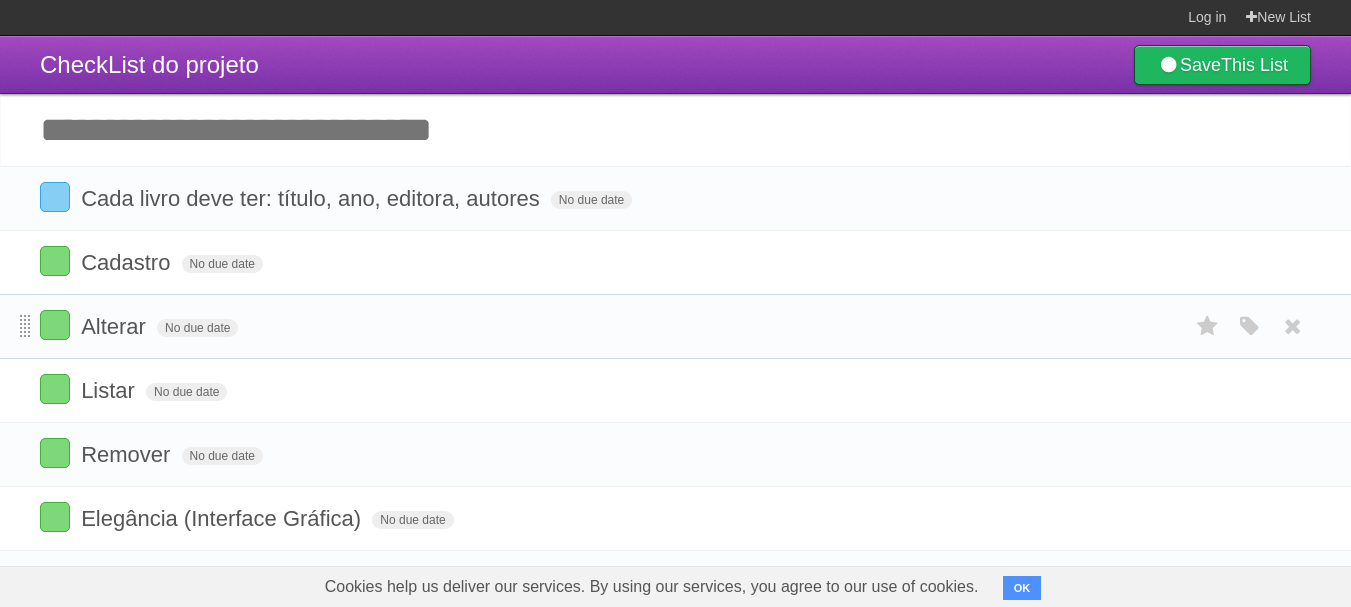 scroll, scrollTop: 0, scrollLeft: 0, axis: both 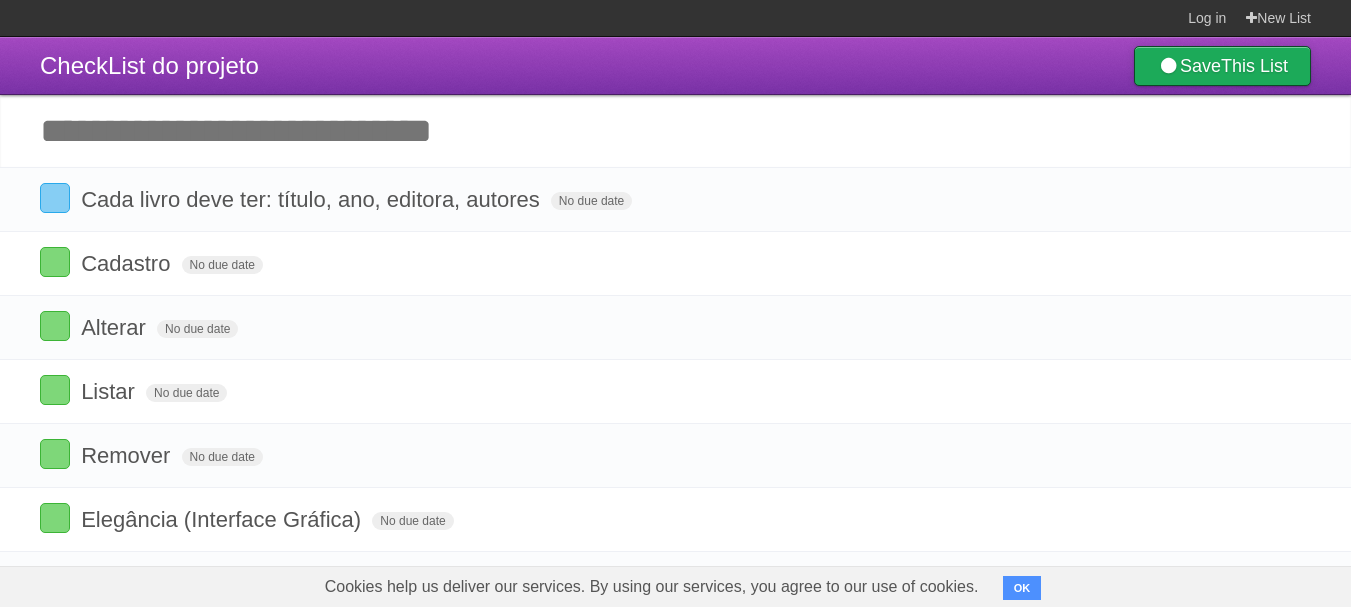 click on "Save  This List" at bounding box center (1222, 66) 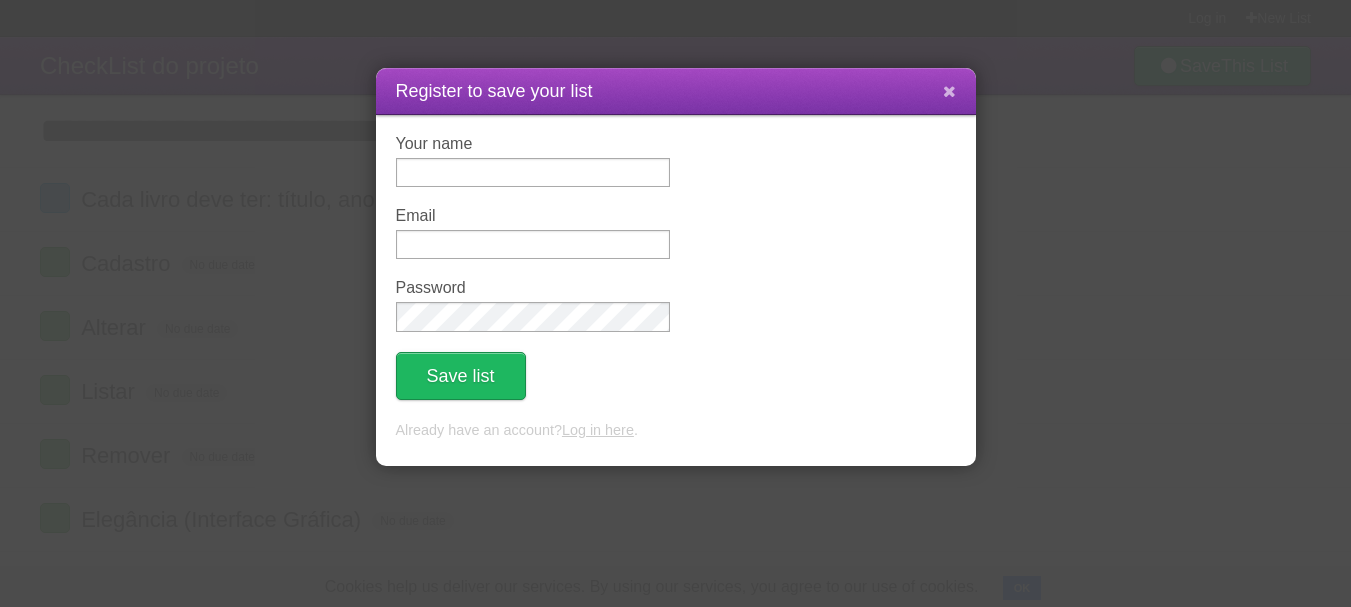 click at bounding box center [949, 91] 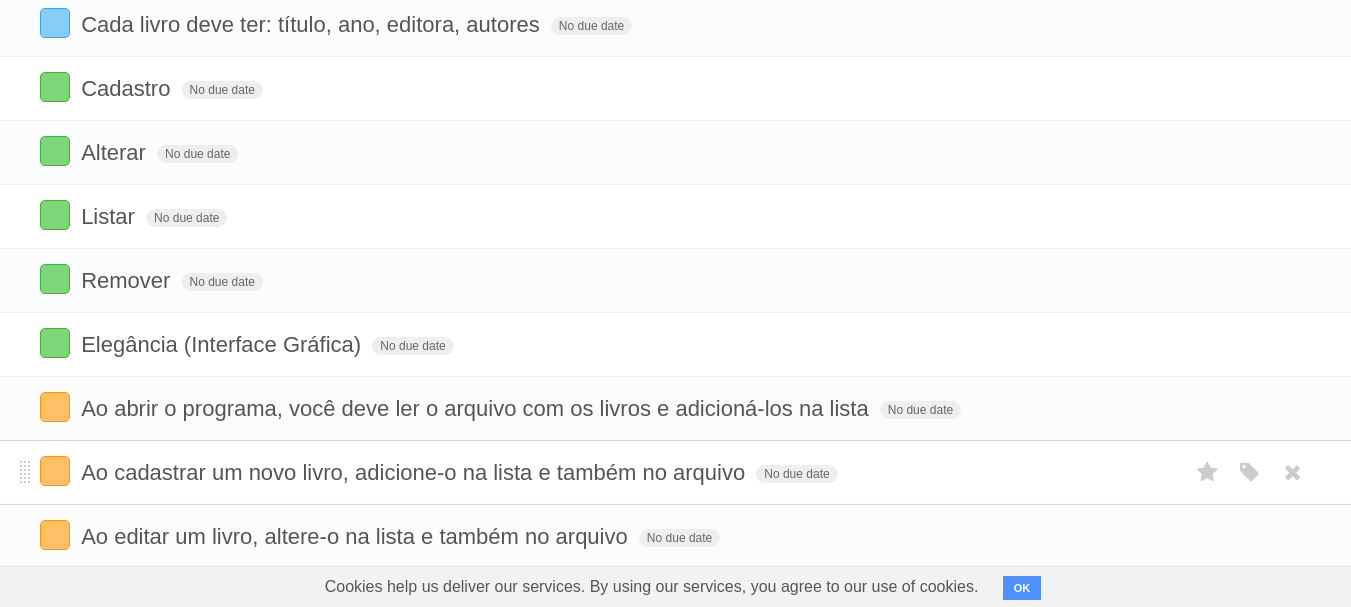 scroll, scrollTop: 0, scrollLeft: 0, axis: both 